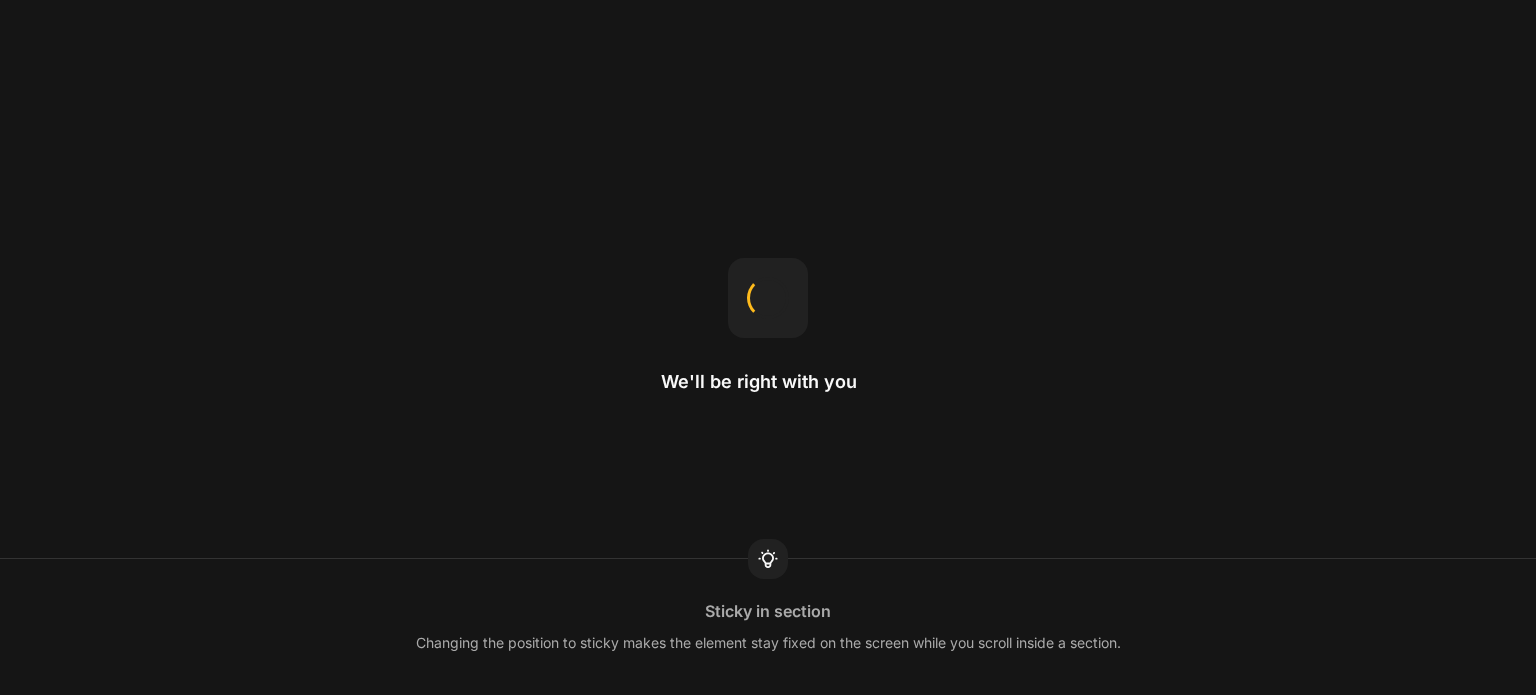 scroll, scrollTop: 0, scrollLeft: 0, axis: both 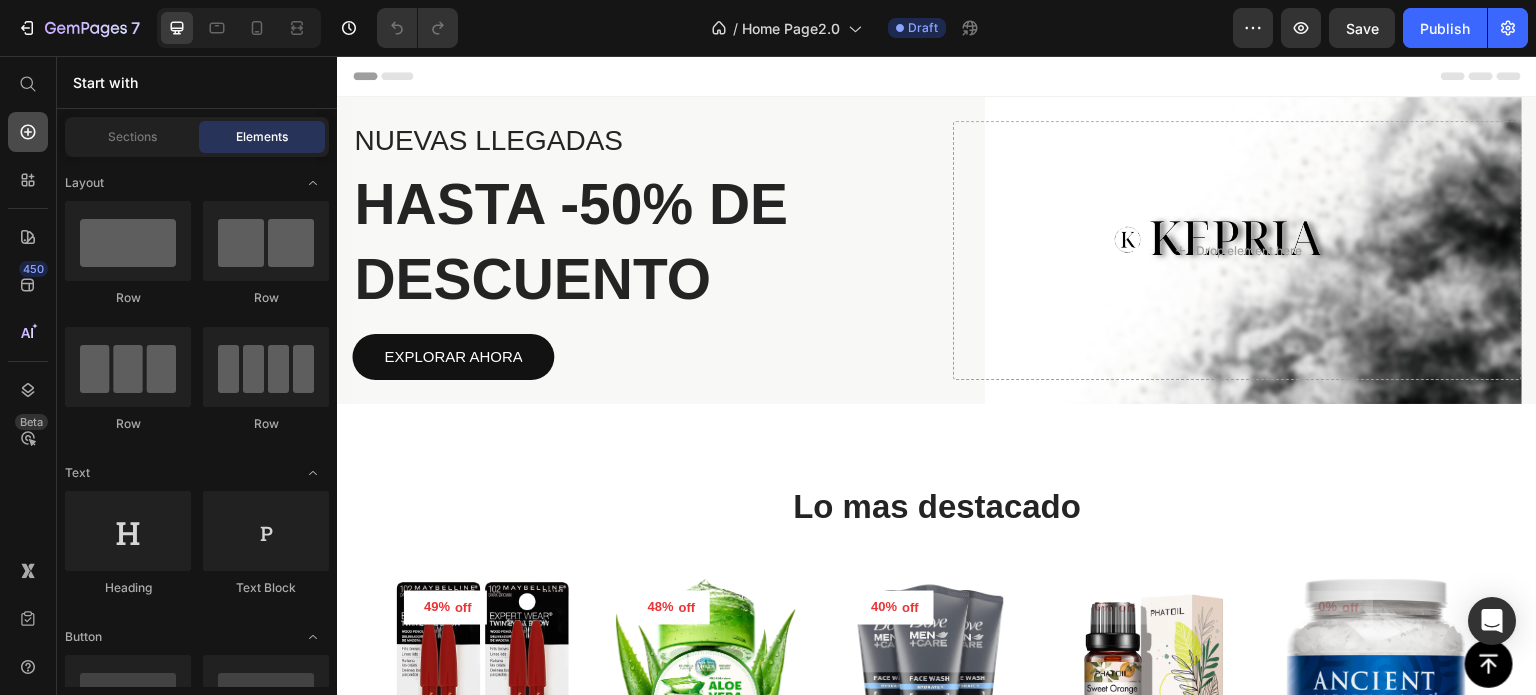 click 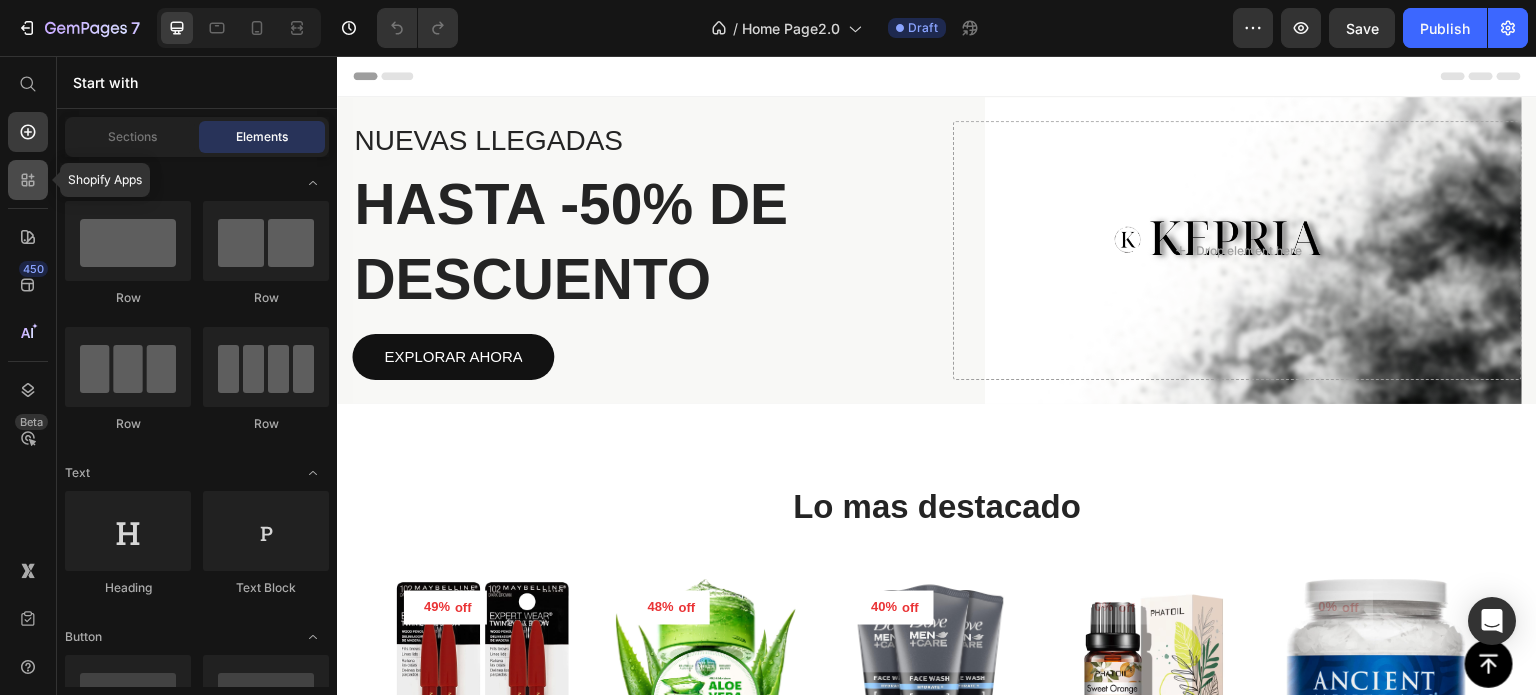 click 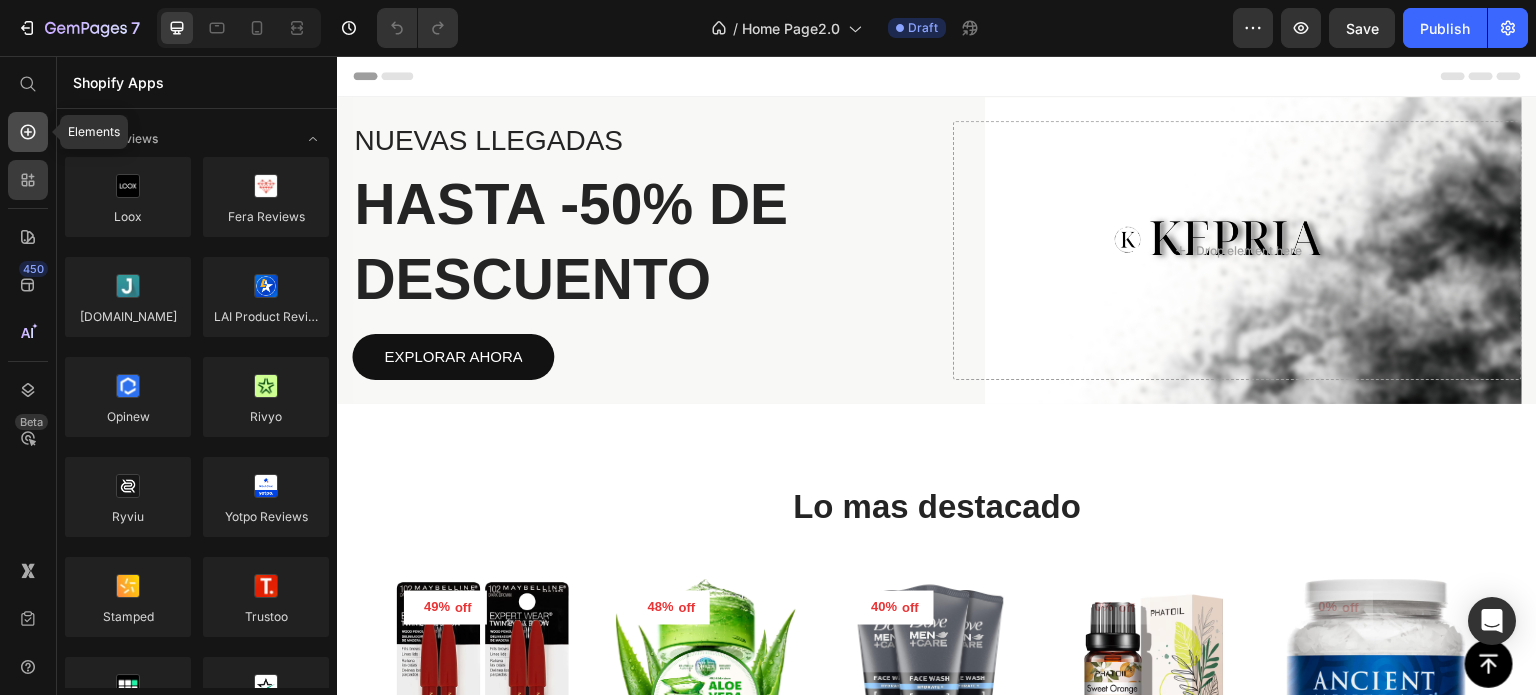 click 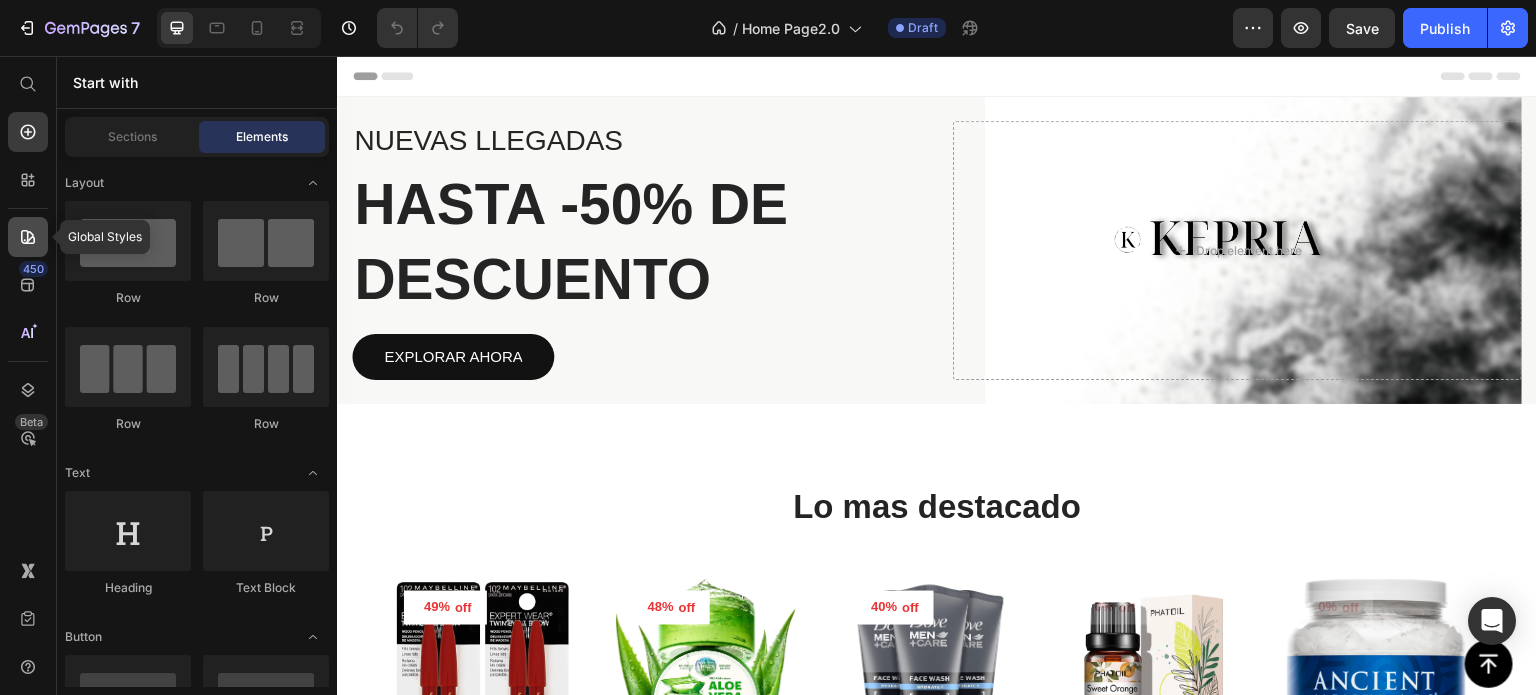 click 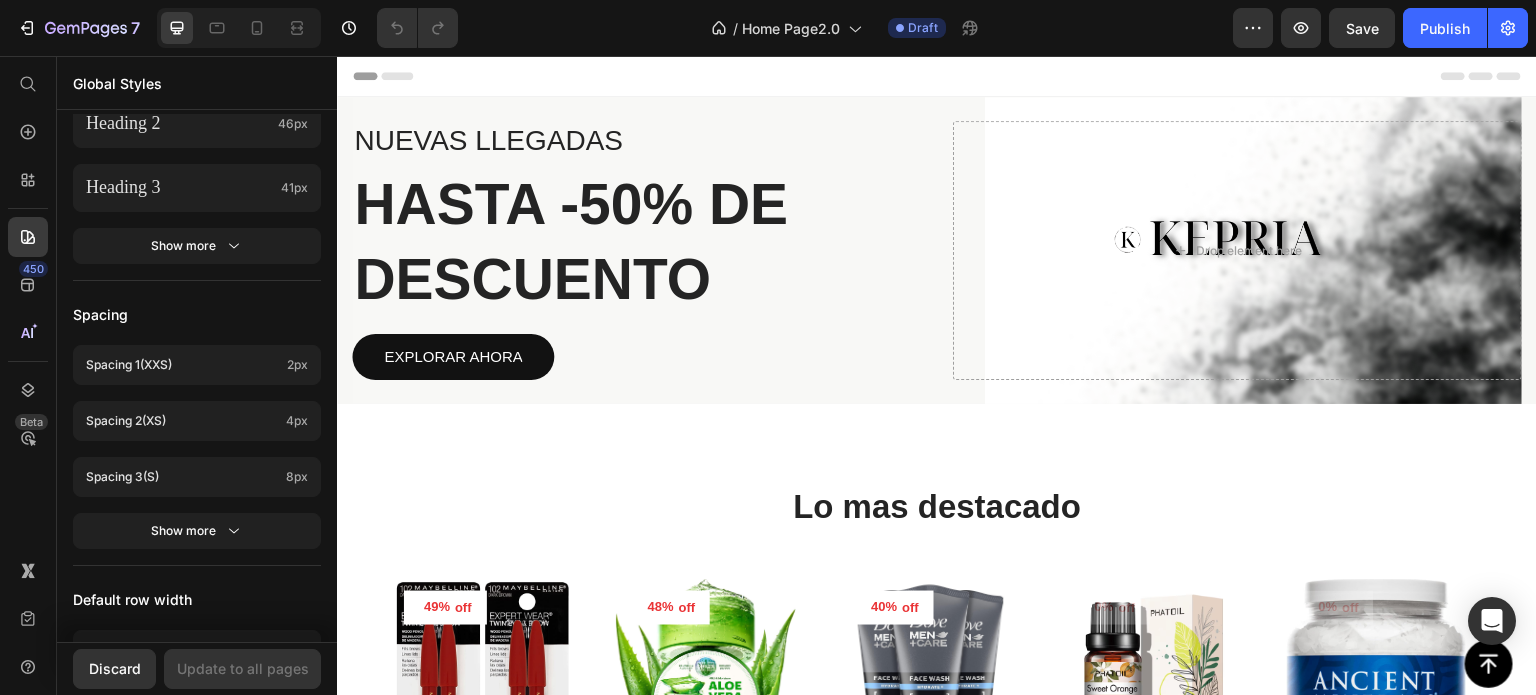scroll, scrollTop: 935, scrollLeft: 0, axis: vertical 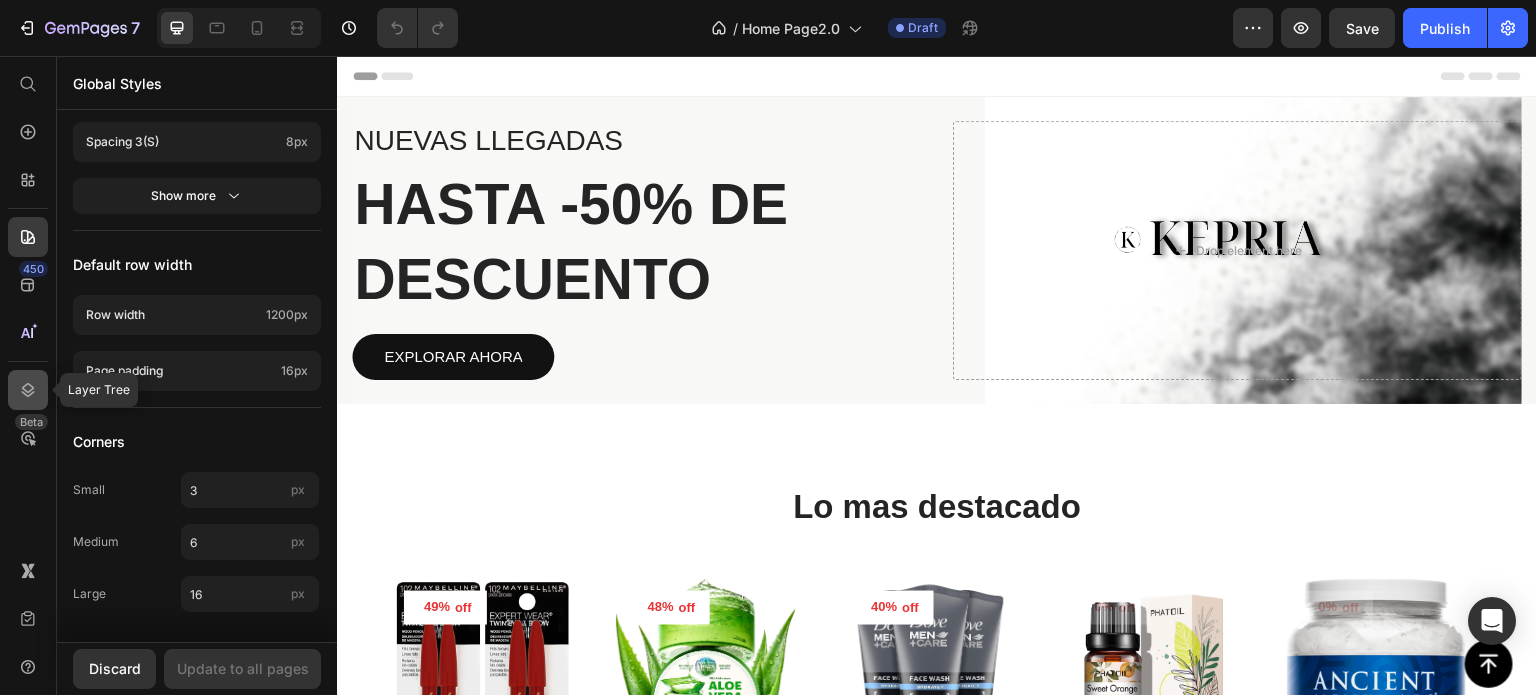 click 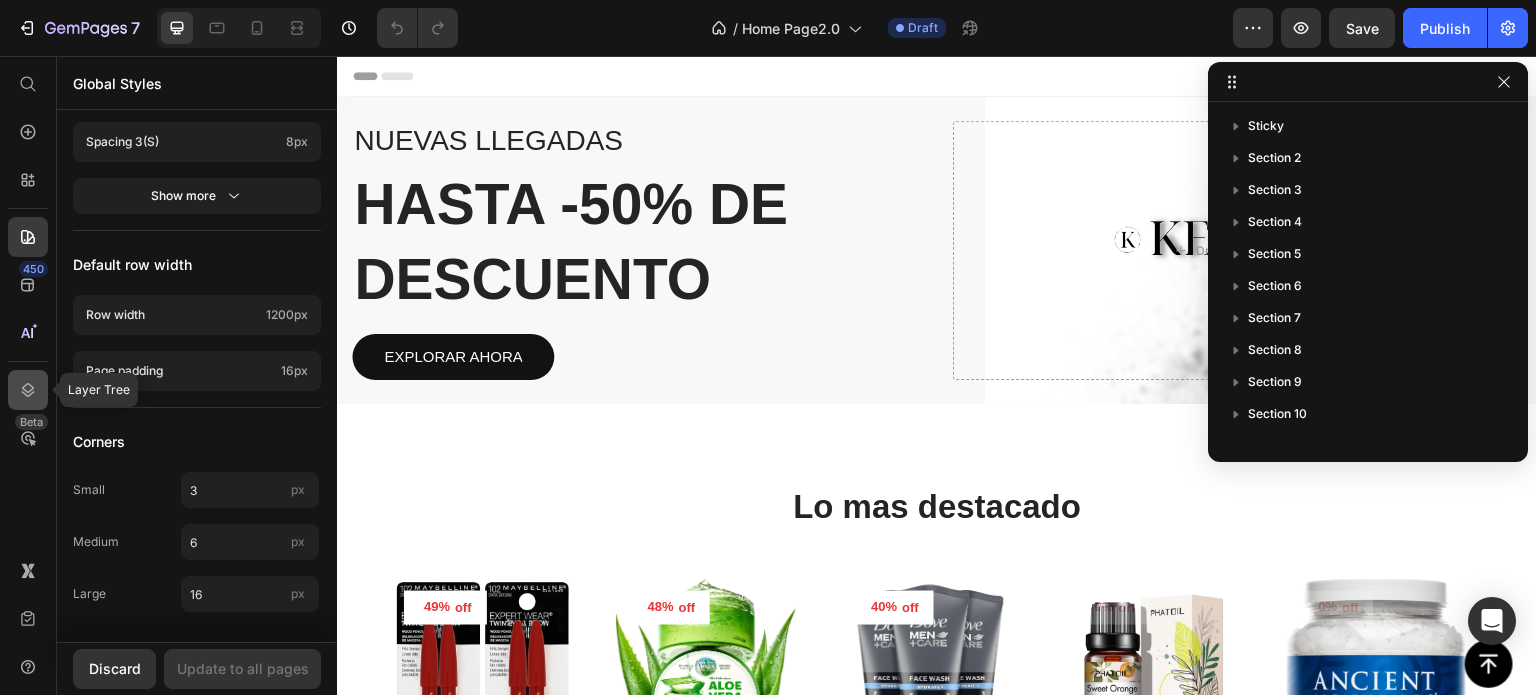 click 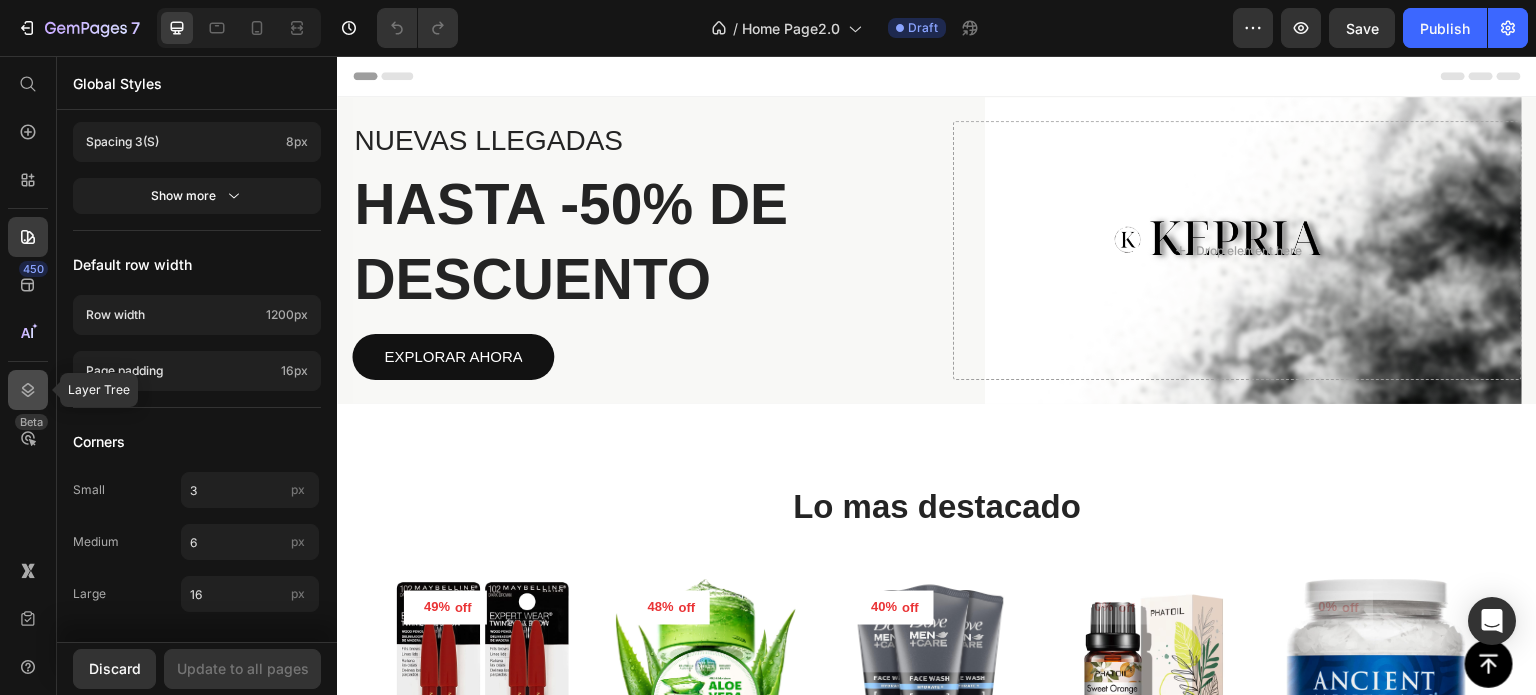 click 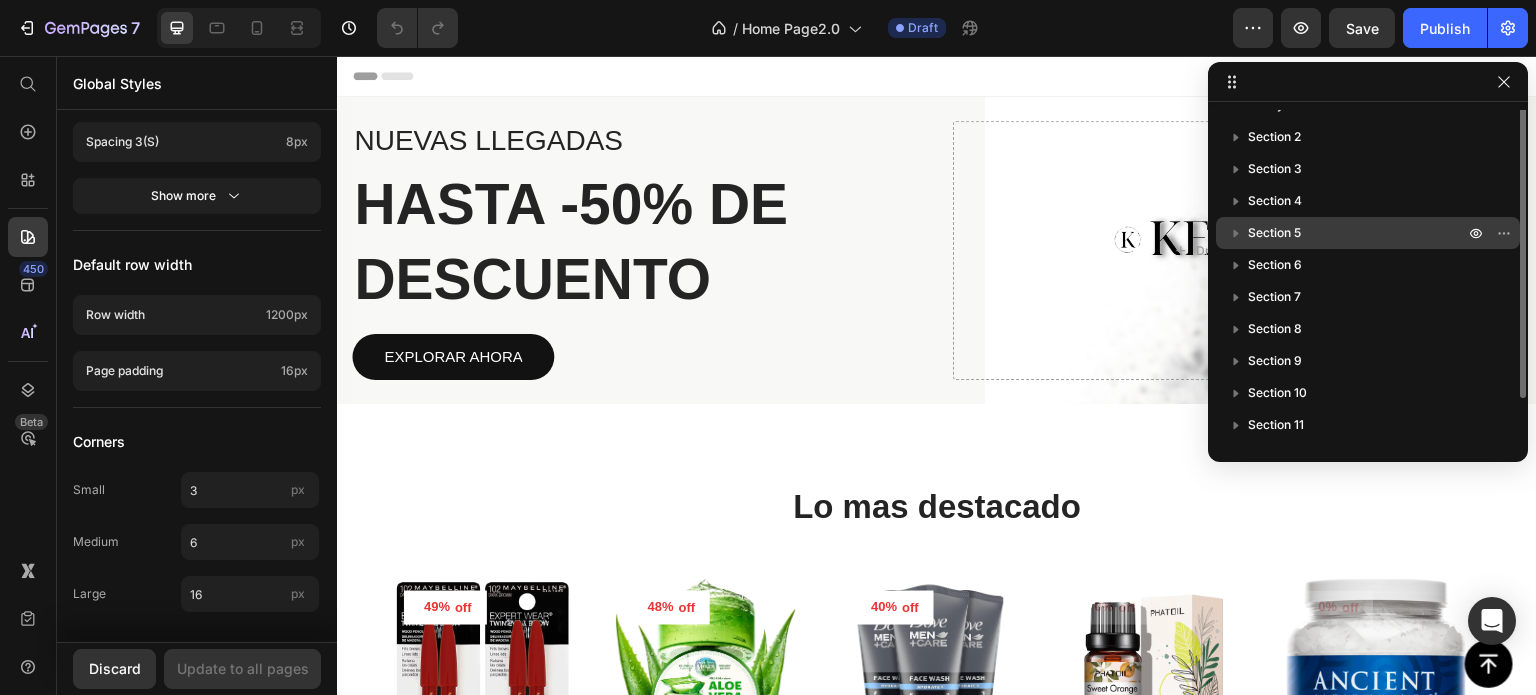 scroll, scrollTop: 0, scrollLeft: 0, axis: both 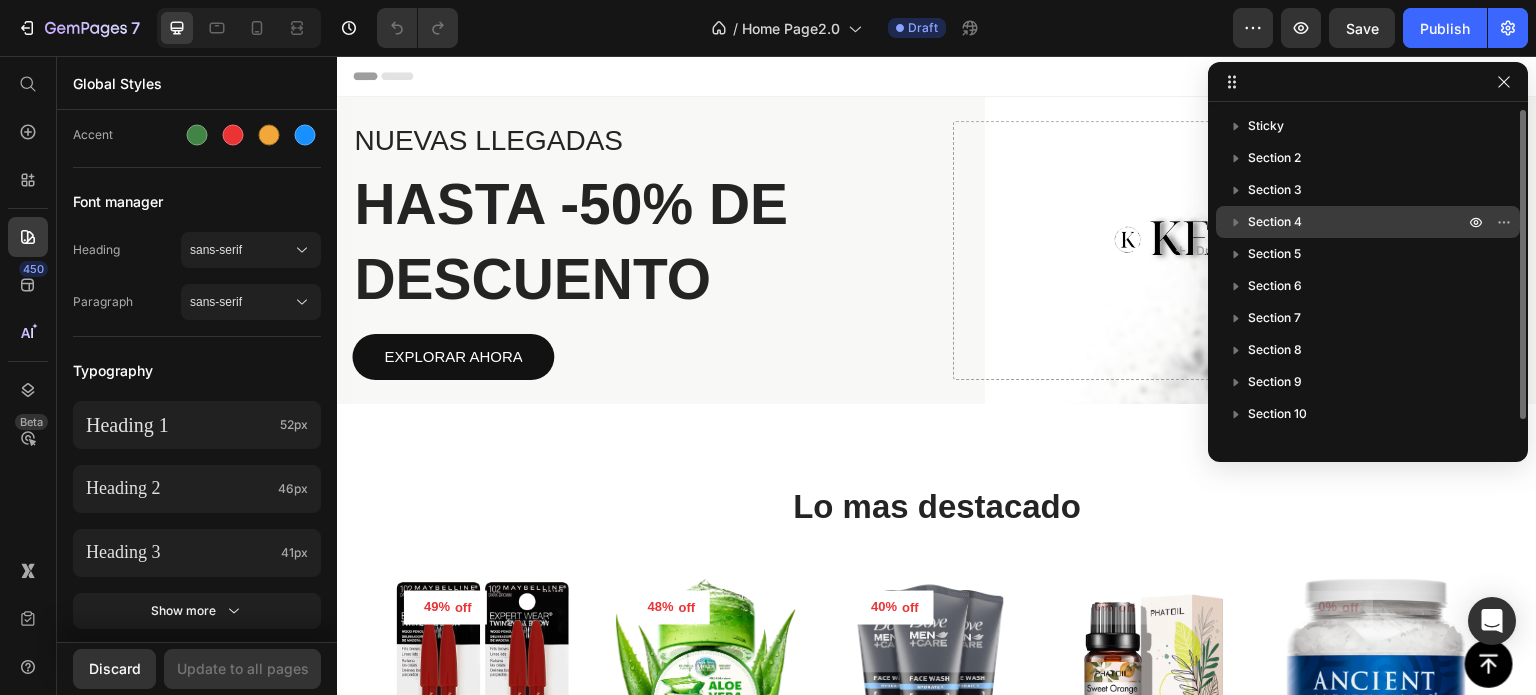 click on "Section 5" at bounding box center [1368, 254] 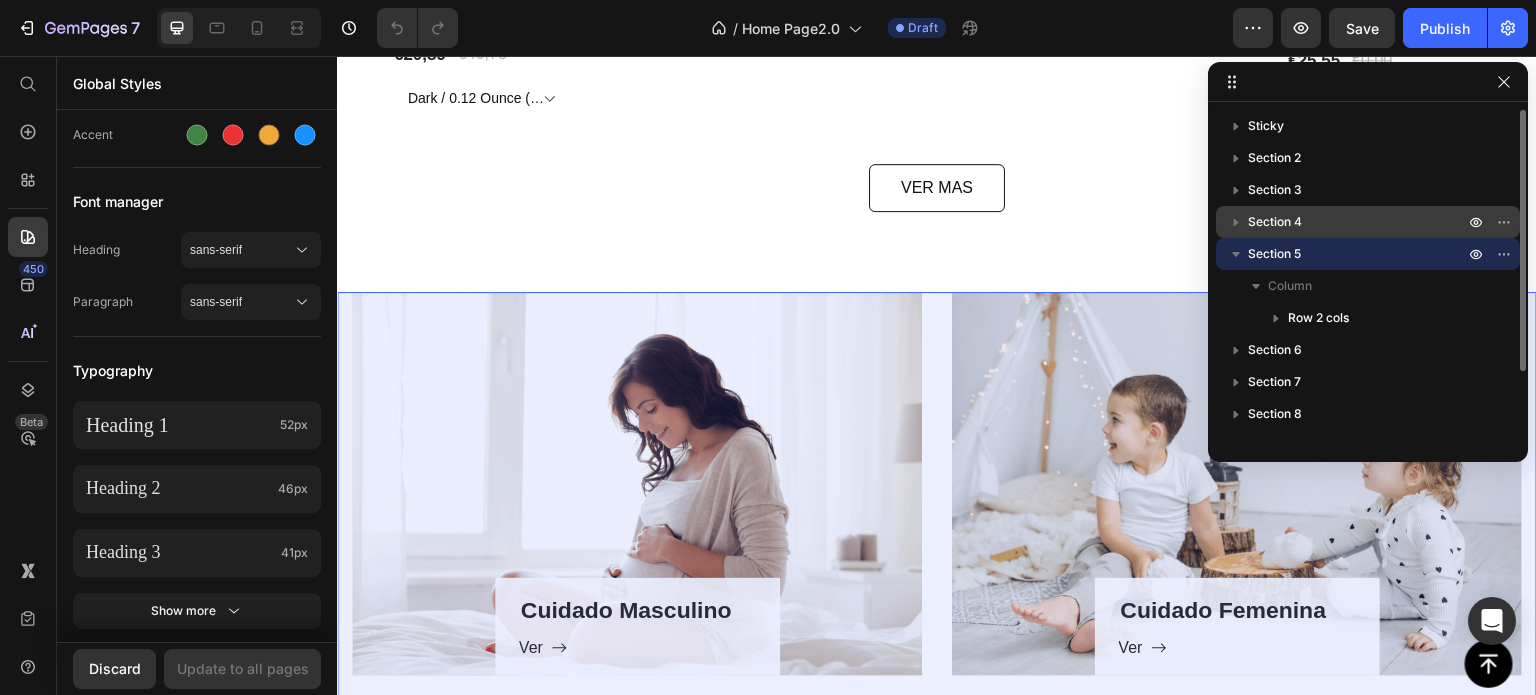 scroll, scrollTop: 1504, scrollLeft: 0, axis: vertical 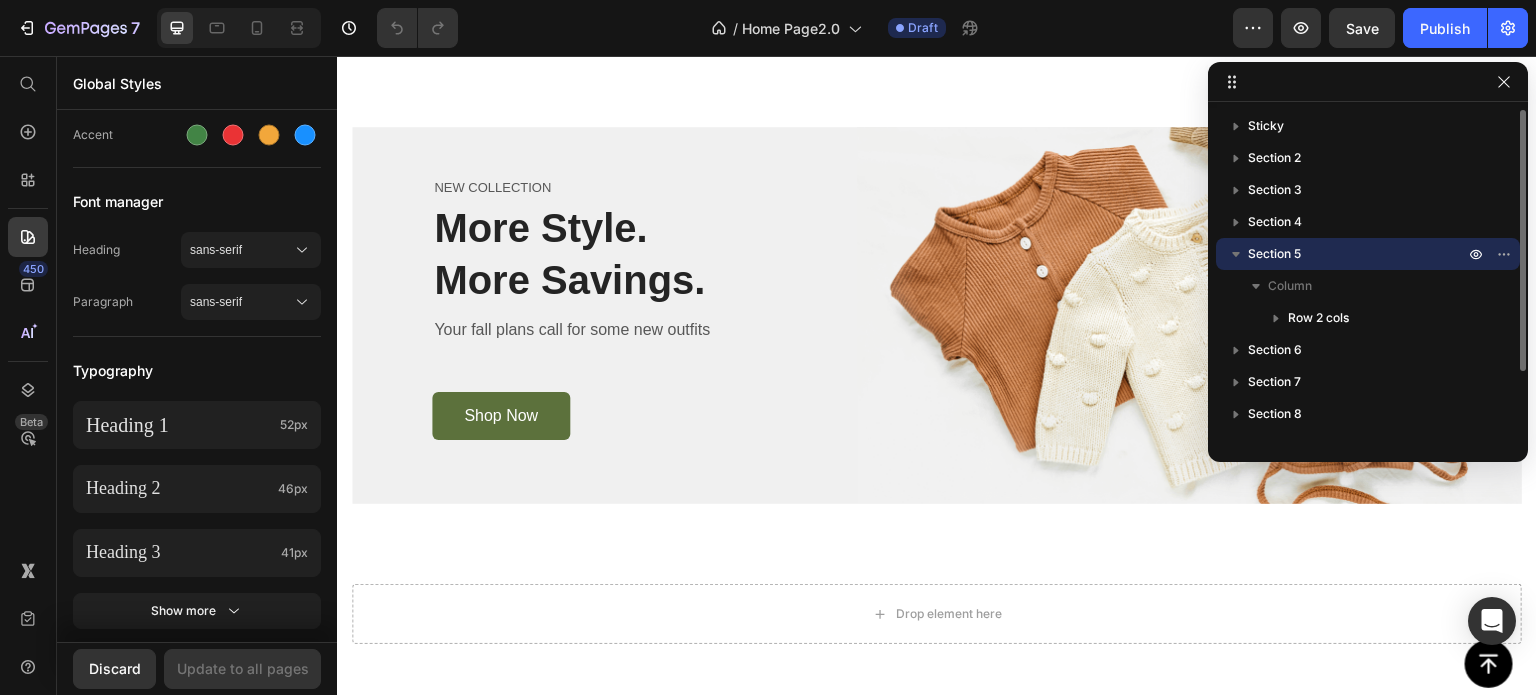 click on "Section 5" at bounding box center (1274, 254) 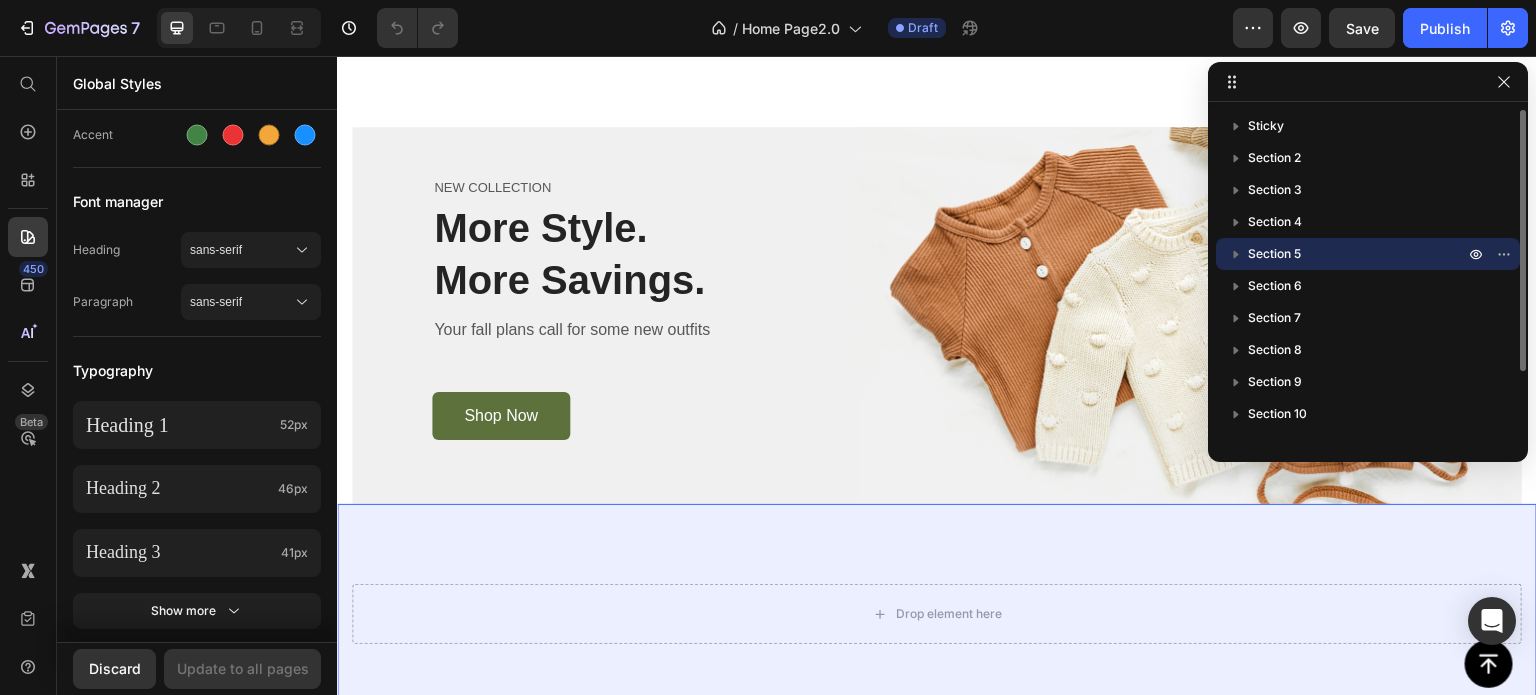 scroll, scrollTop: 21, scrollLeft: 0, axis: vertical 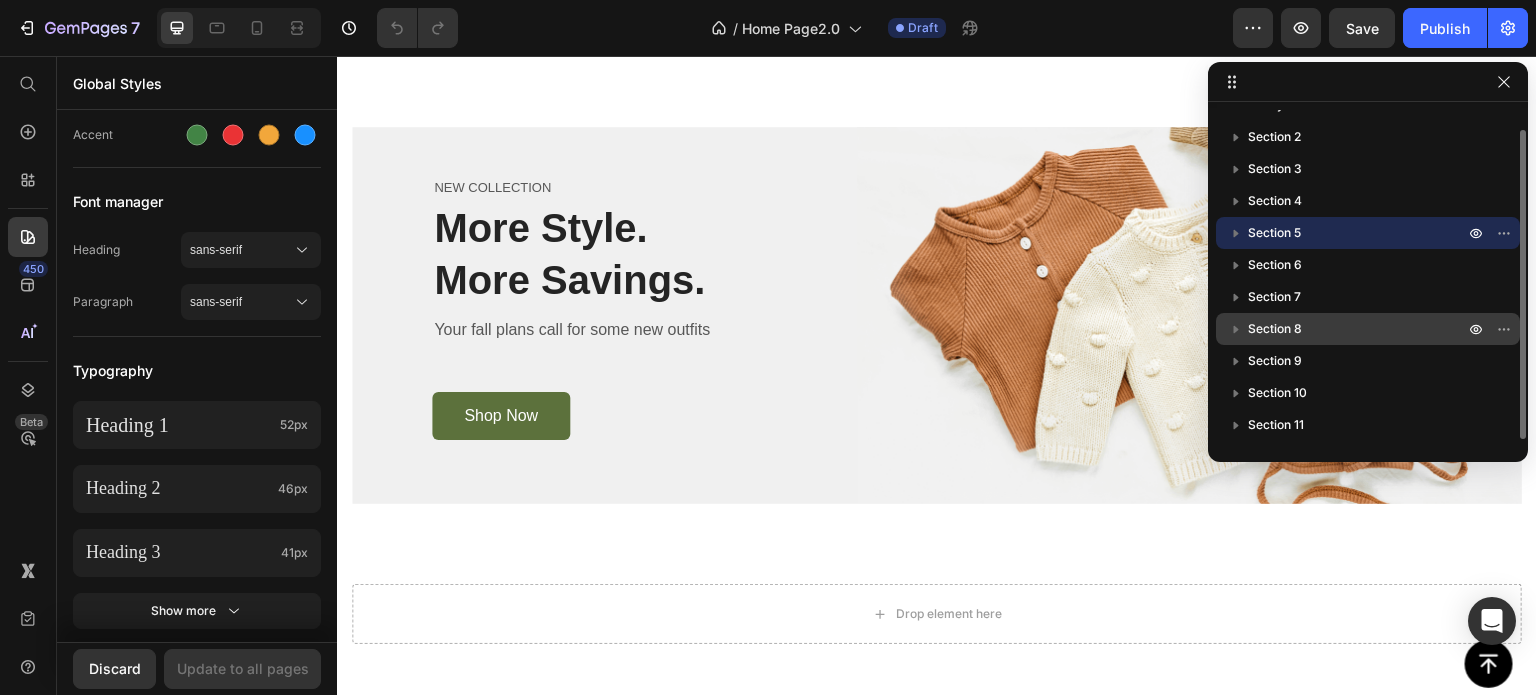 click on "Section 8" at bounding box center [1368, 329] 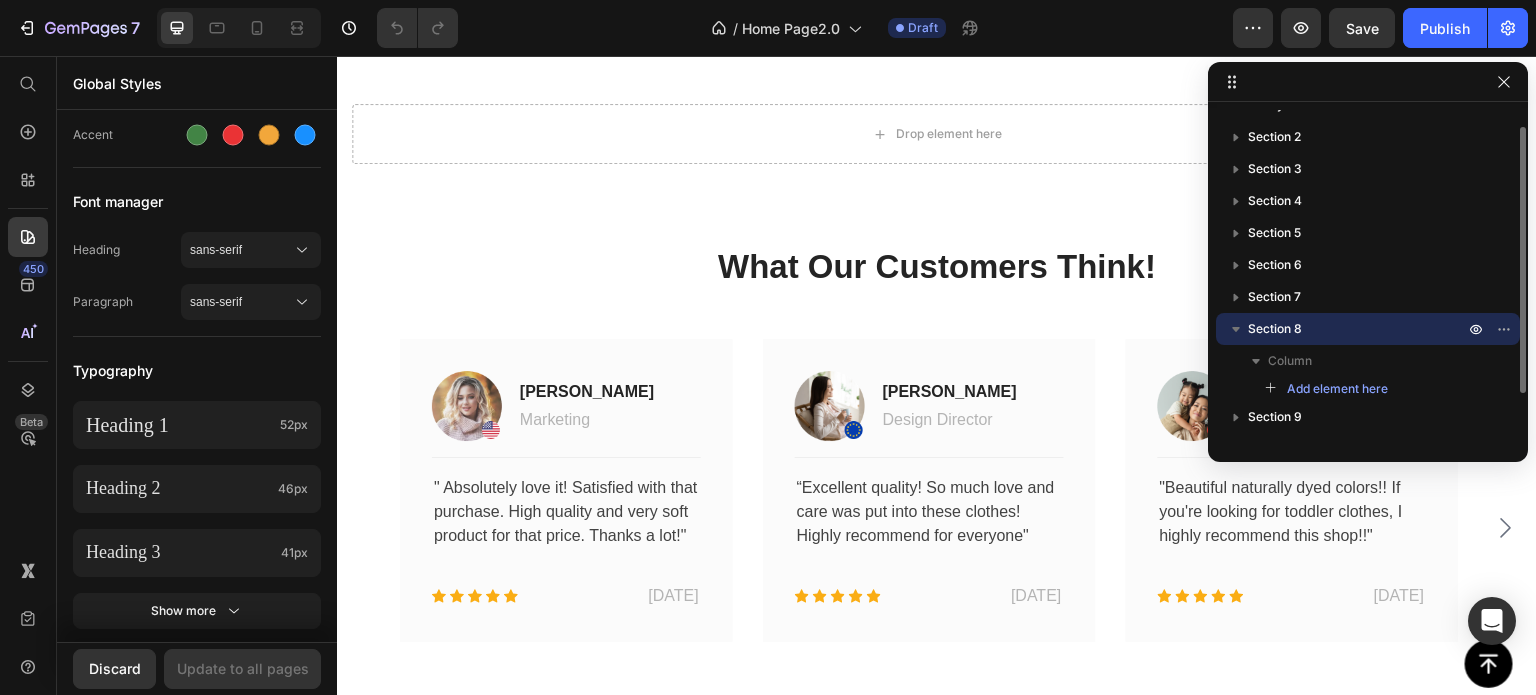 scroll, scrollTop: 2692, scrollLeft: 0, axis: vertical 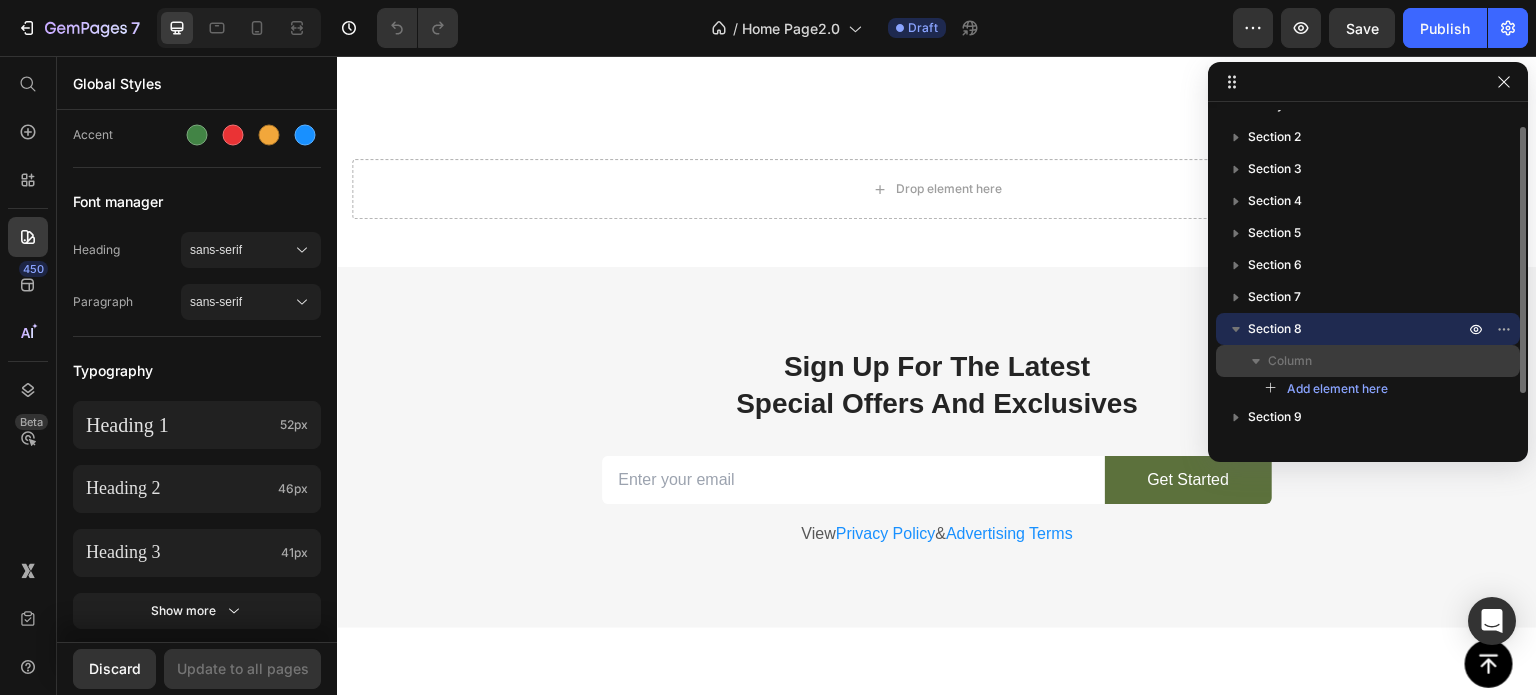 click on "Column" at bounding box center (1290, 361) 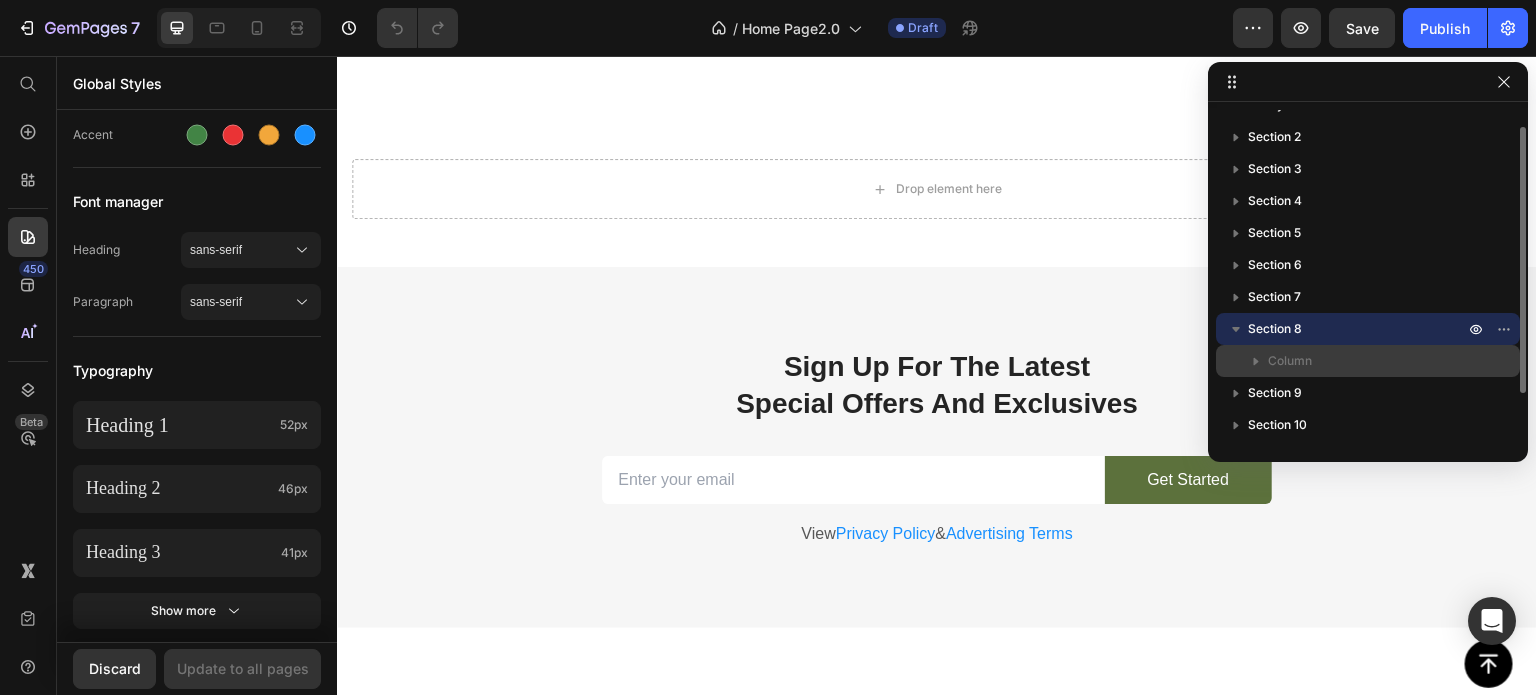 click on "Column" at bounding box center (1290, 361) 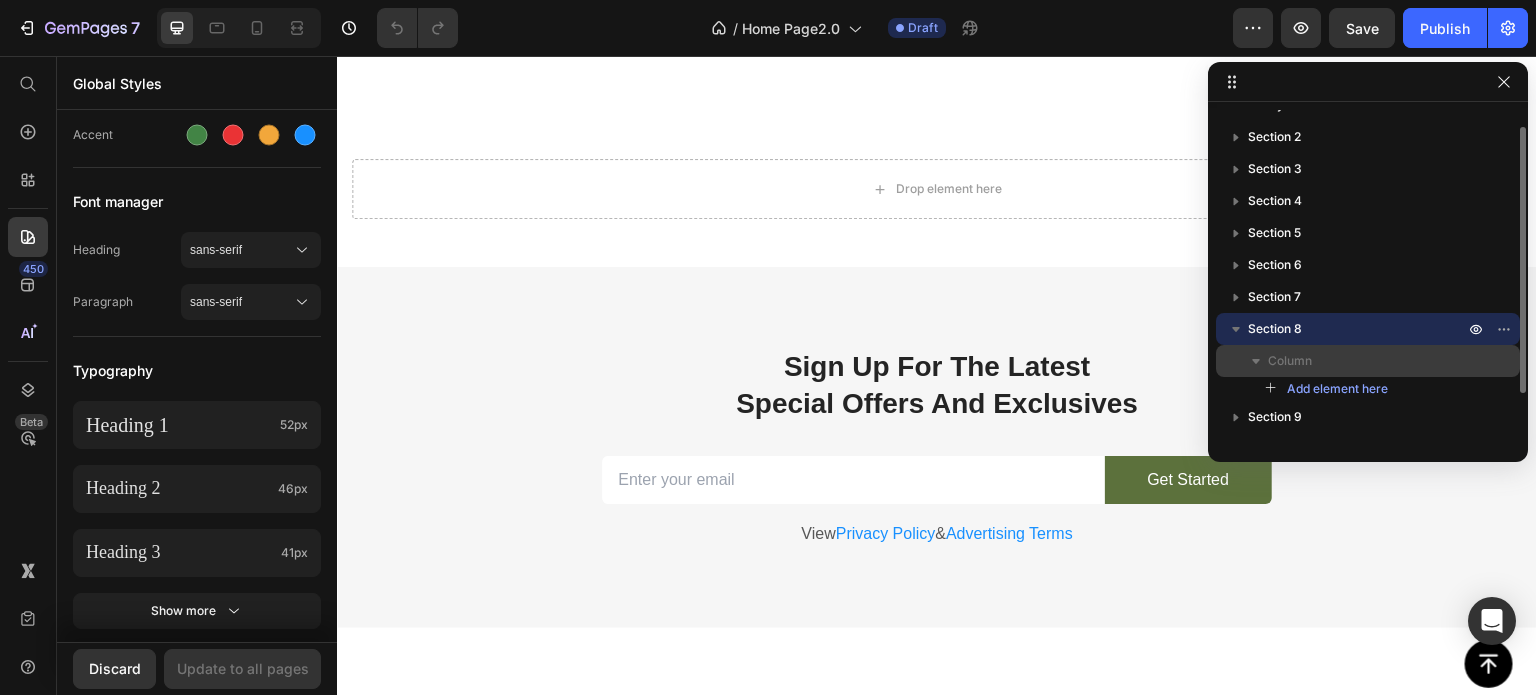 click on "Column" at bounding box center [1290, 361] 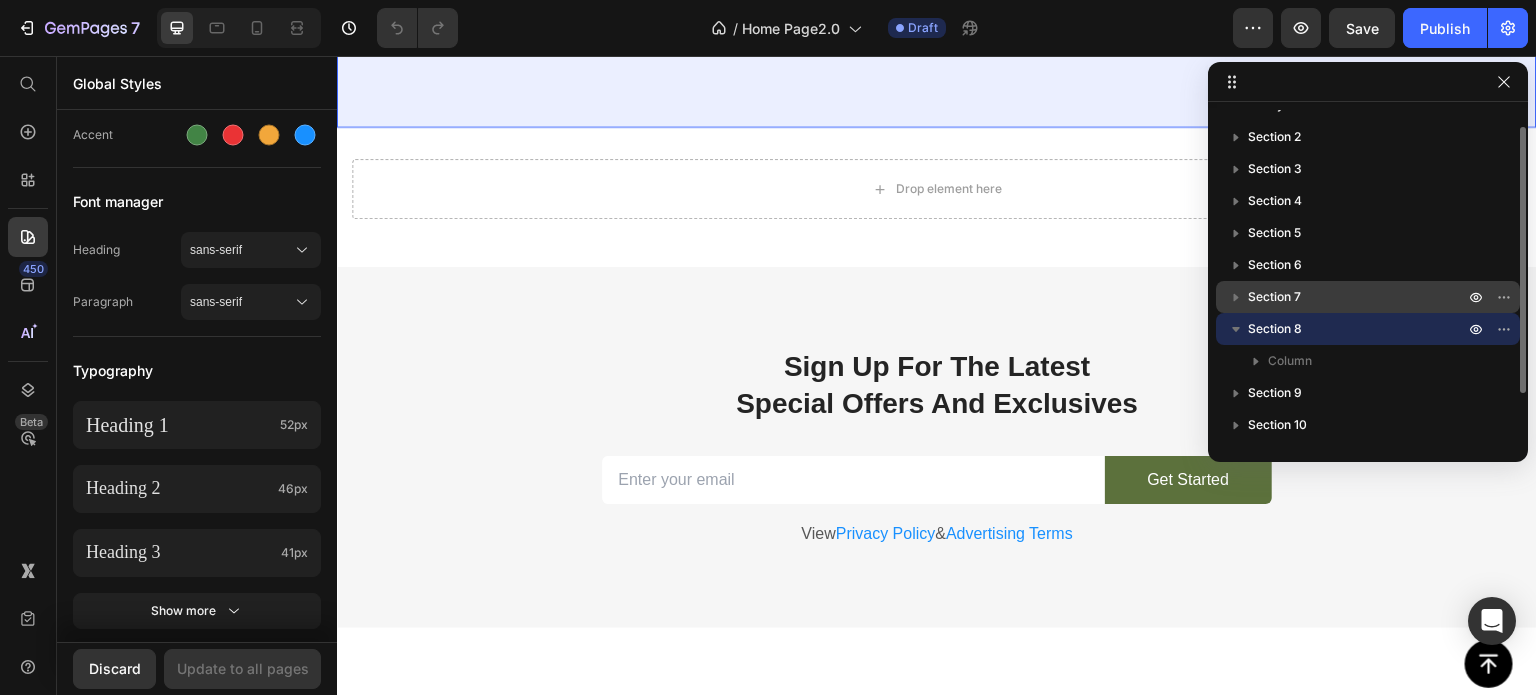 click on "Section 7" at bounding box center [1274, 297] 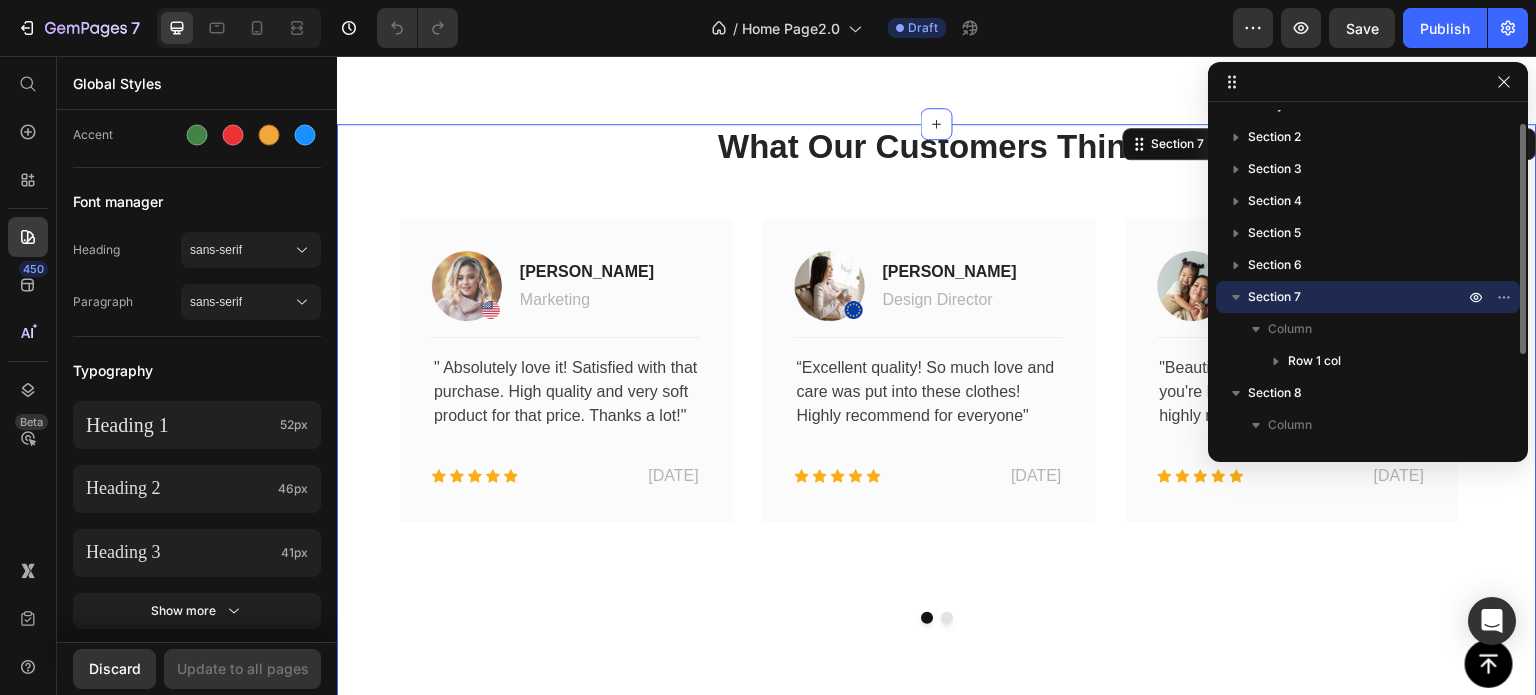 scroll, scrollTop: 2096, scrollLeft: 0, axis: vertical 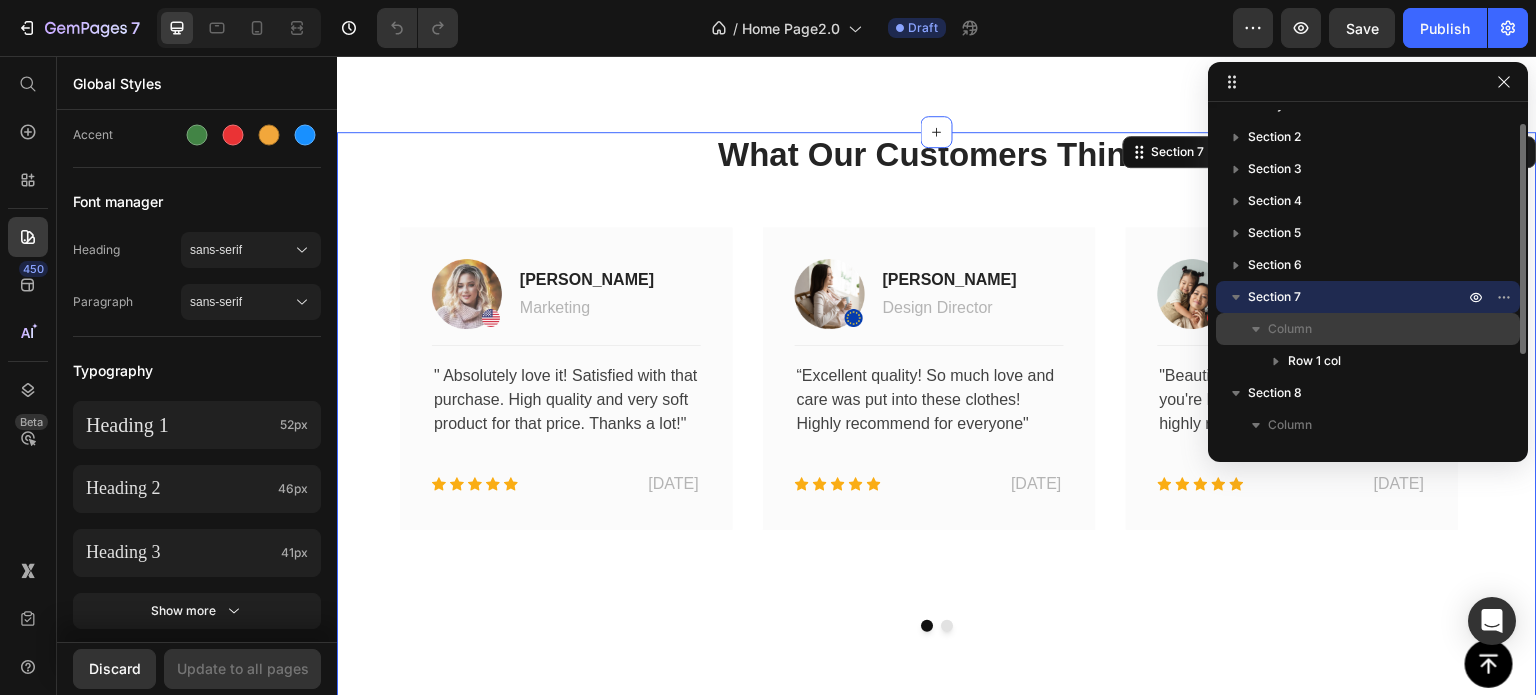 click on "Column" at bounding box center (1368, 329) 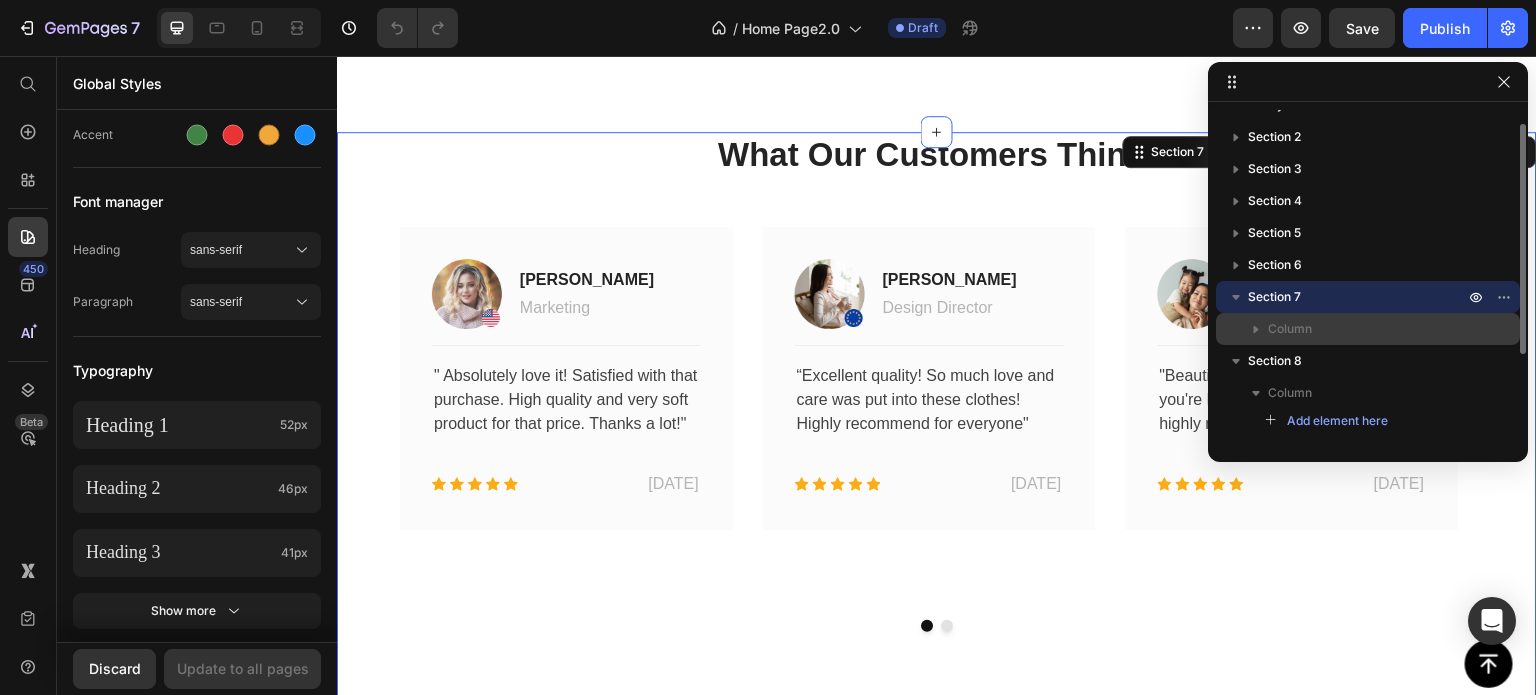 click on "Column" at bounding box center (1368, 329) 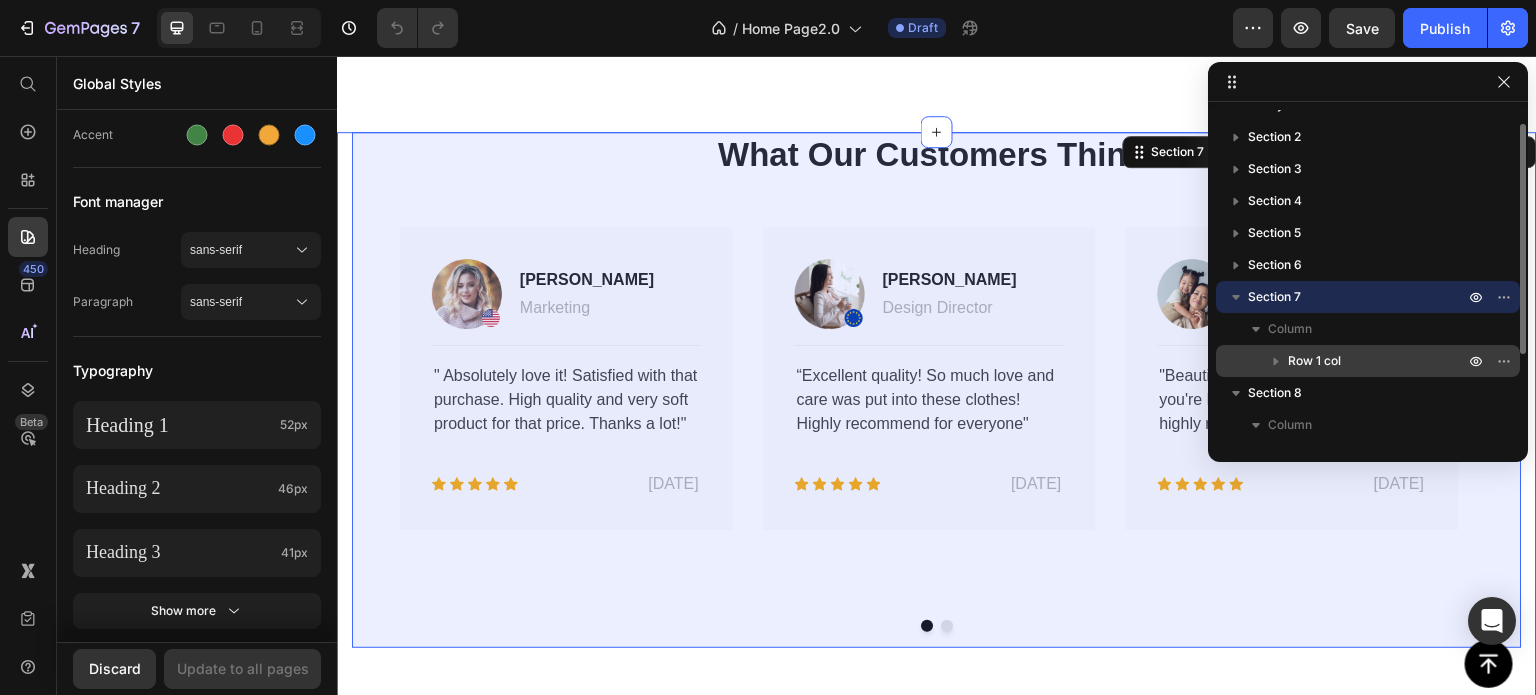 click on "Row 1 col" at bounding box center (1314, 361) 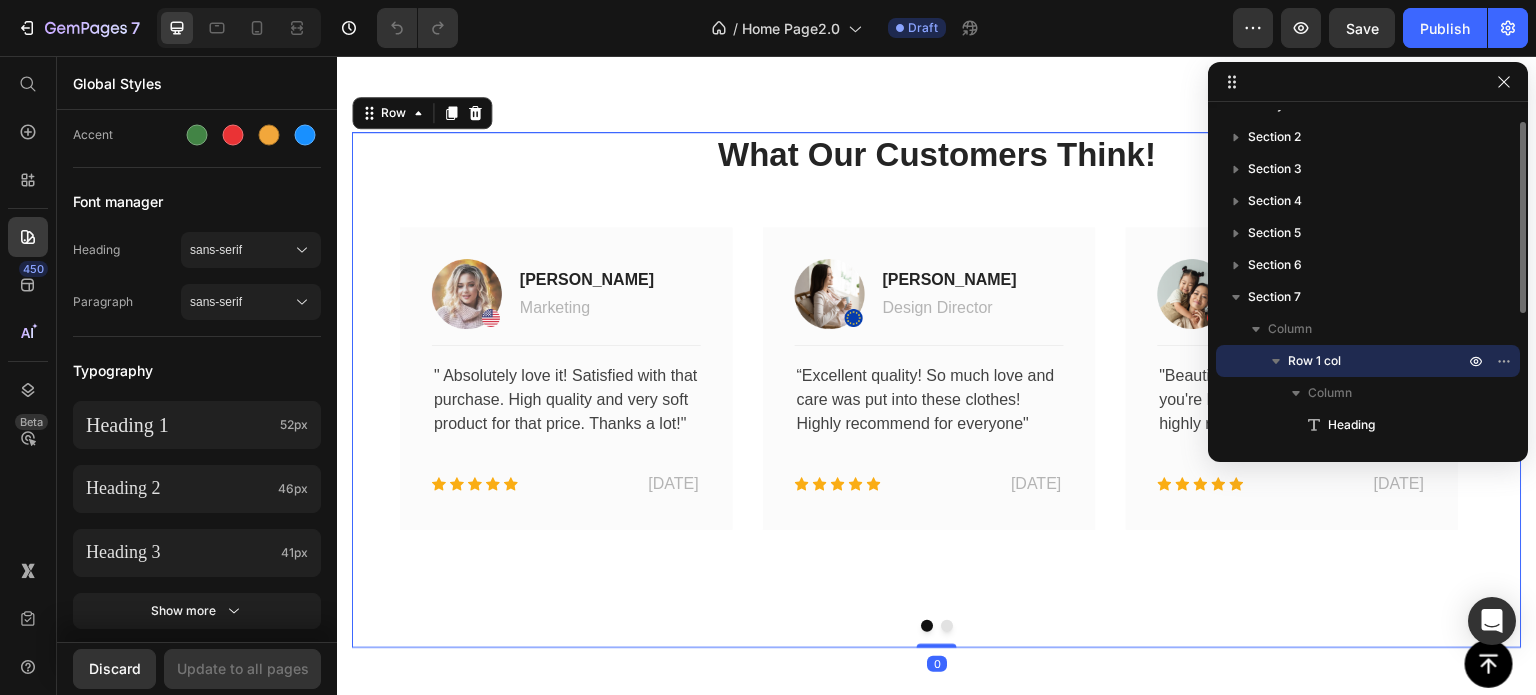 scroll, scrollTop: 121, scrollLeft: 0, axis: vertical 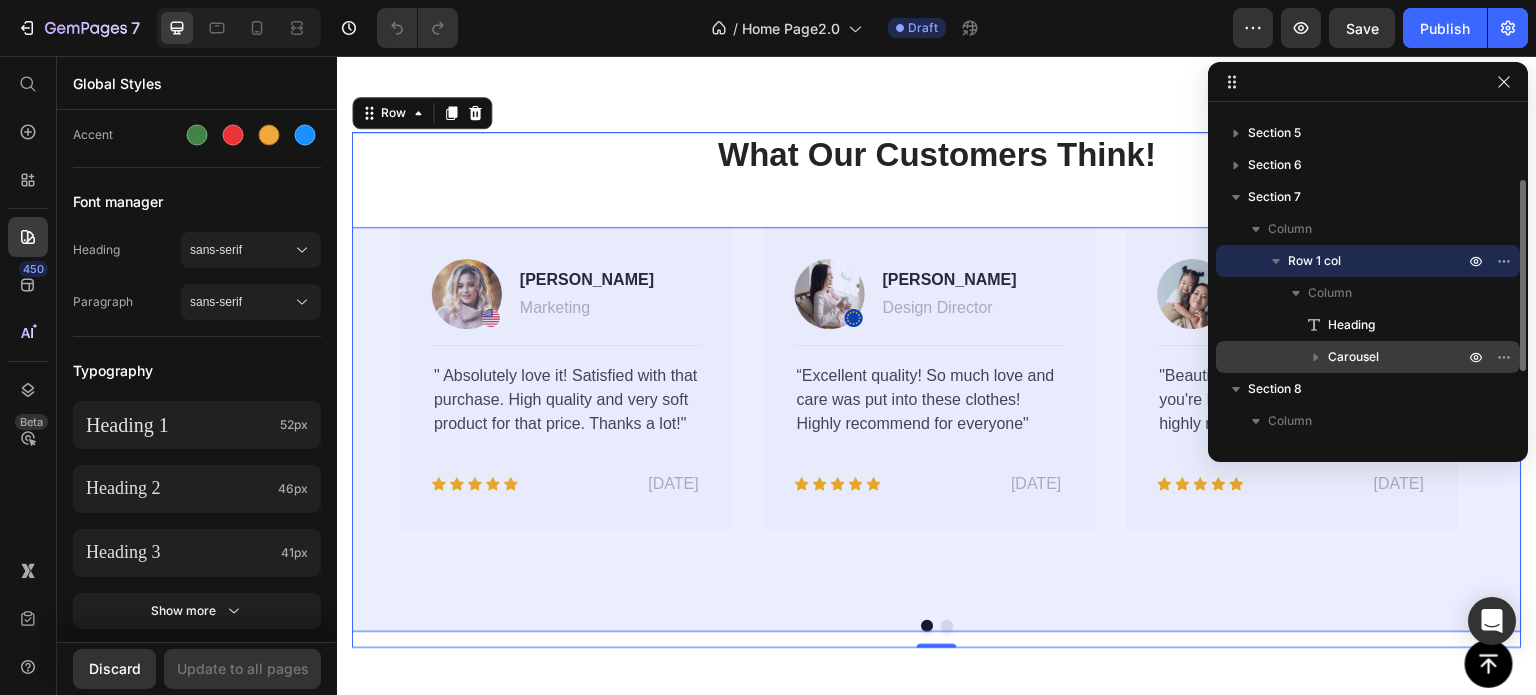 click on "Carousel" at bounding box center (1353, 357) 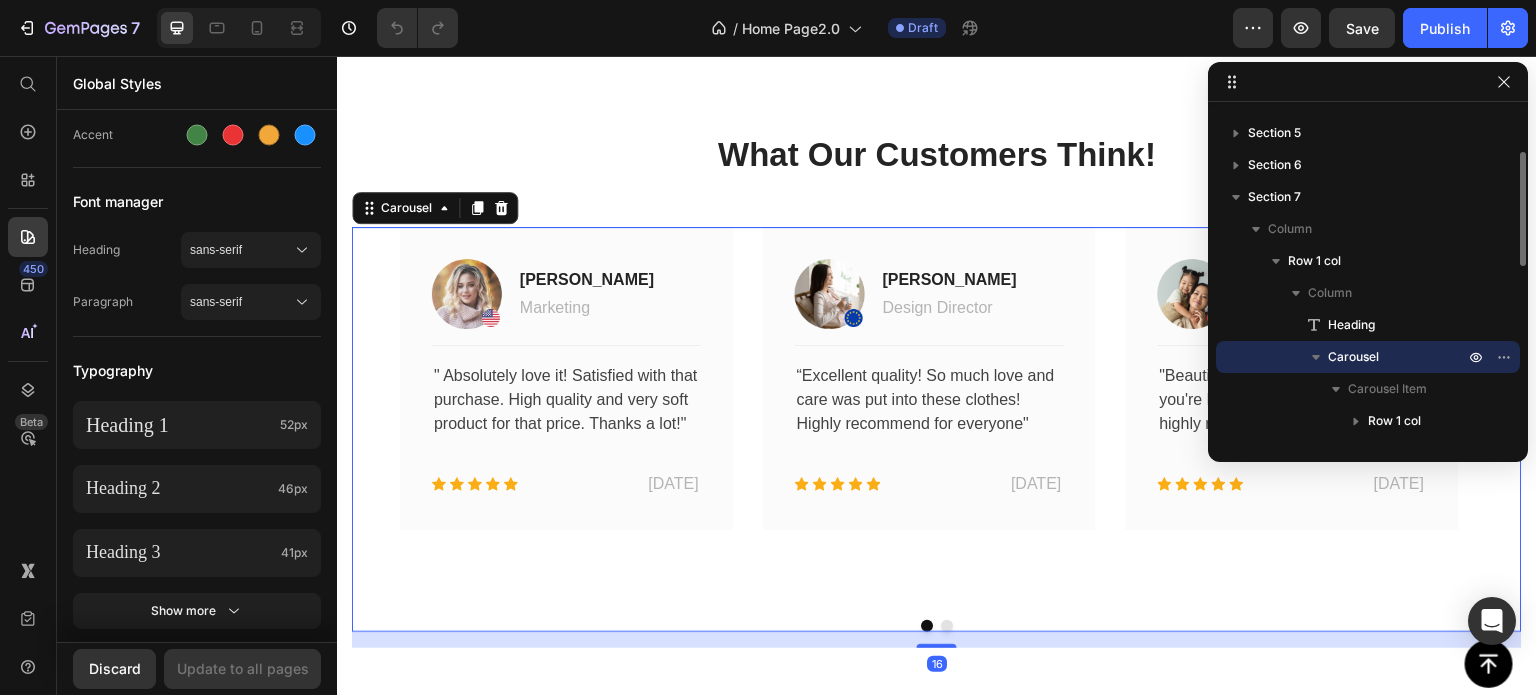 scroll, scrollTop: 221, scrollLeft: 0, axis: vertical 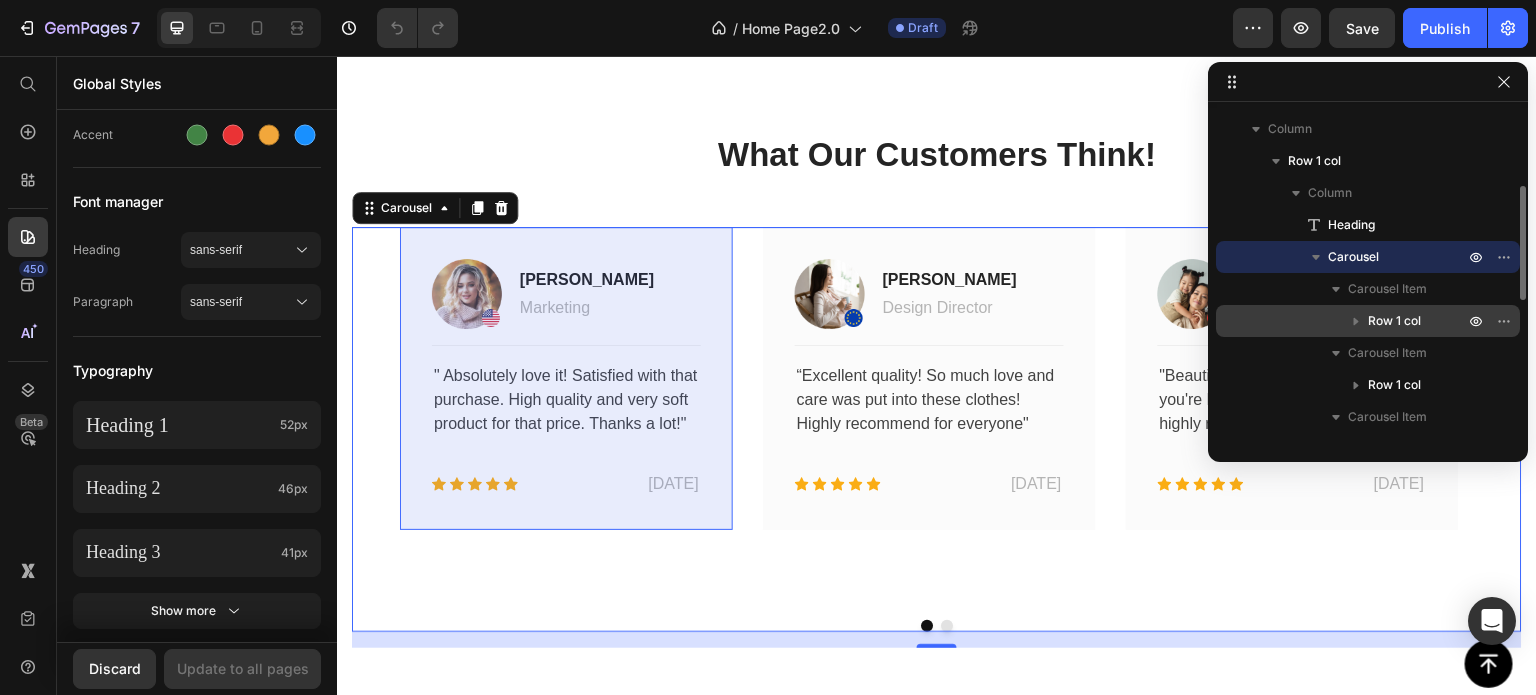 click on "Row 1 col" at bounding box center (1394, 321) 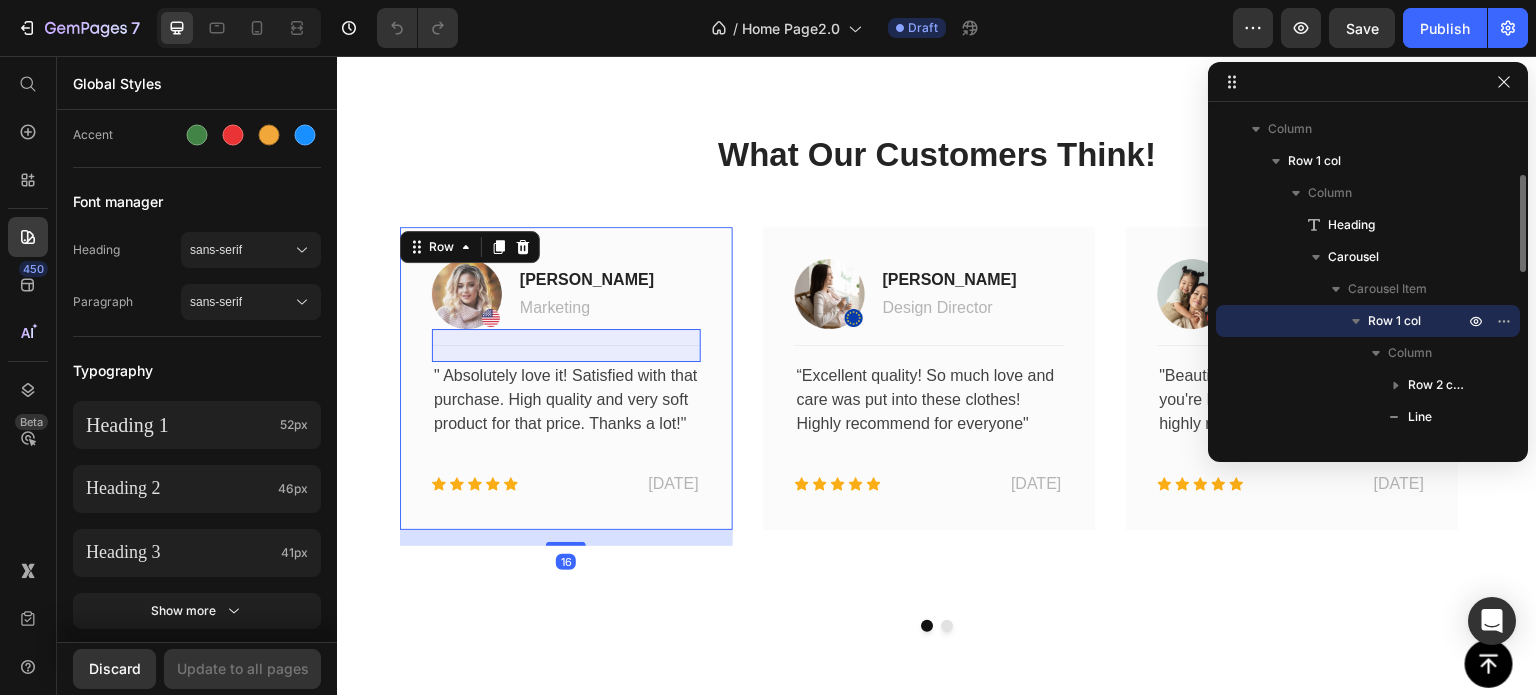 scroll, scrollTop: 321, scrollLeft: 0, axis: vertical 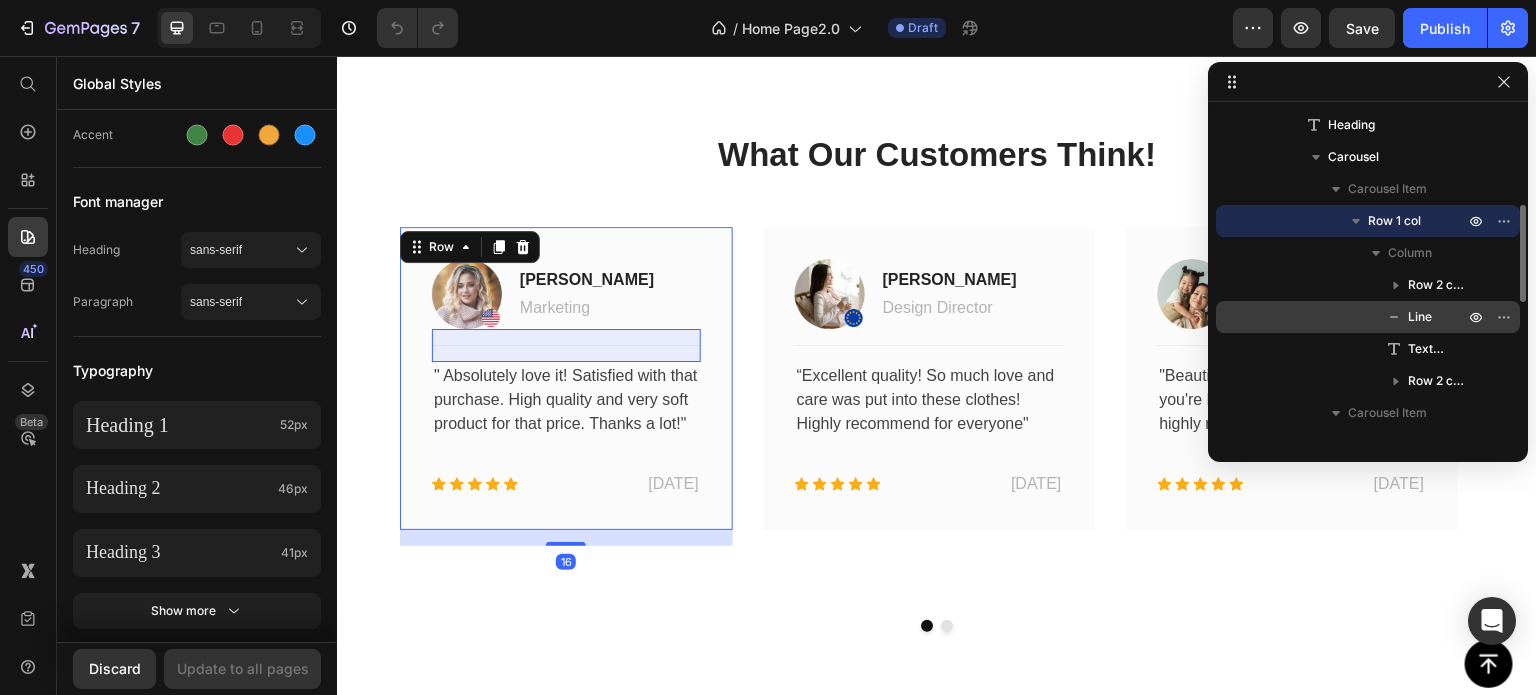 click on "Line" at bounding box center [1420, 317] 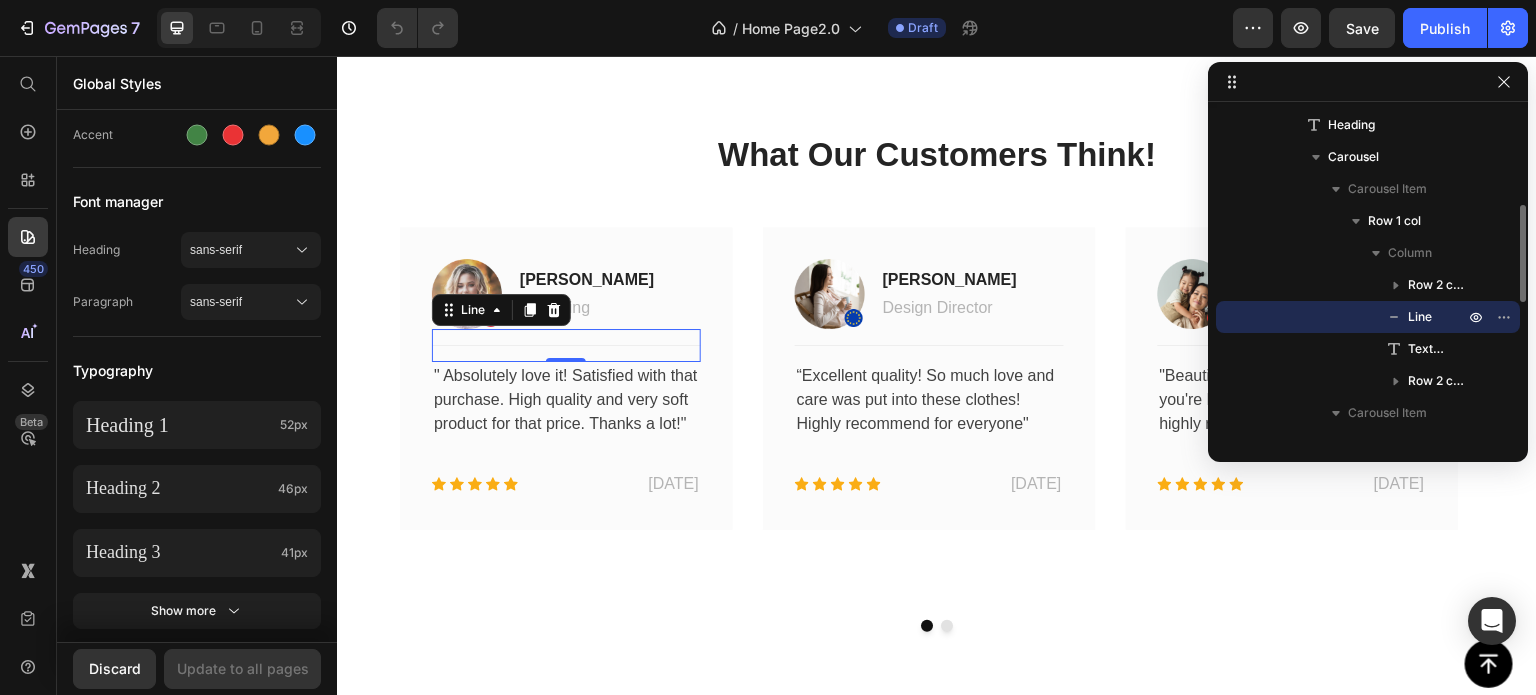 click on "Line" at bounding box center [1420, 317] 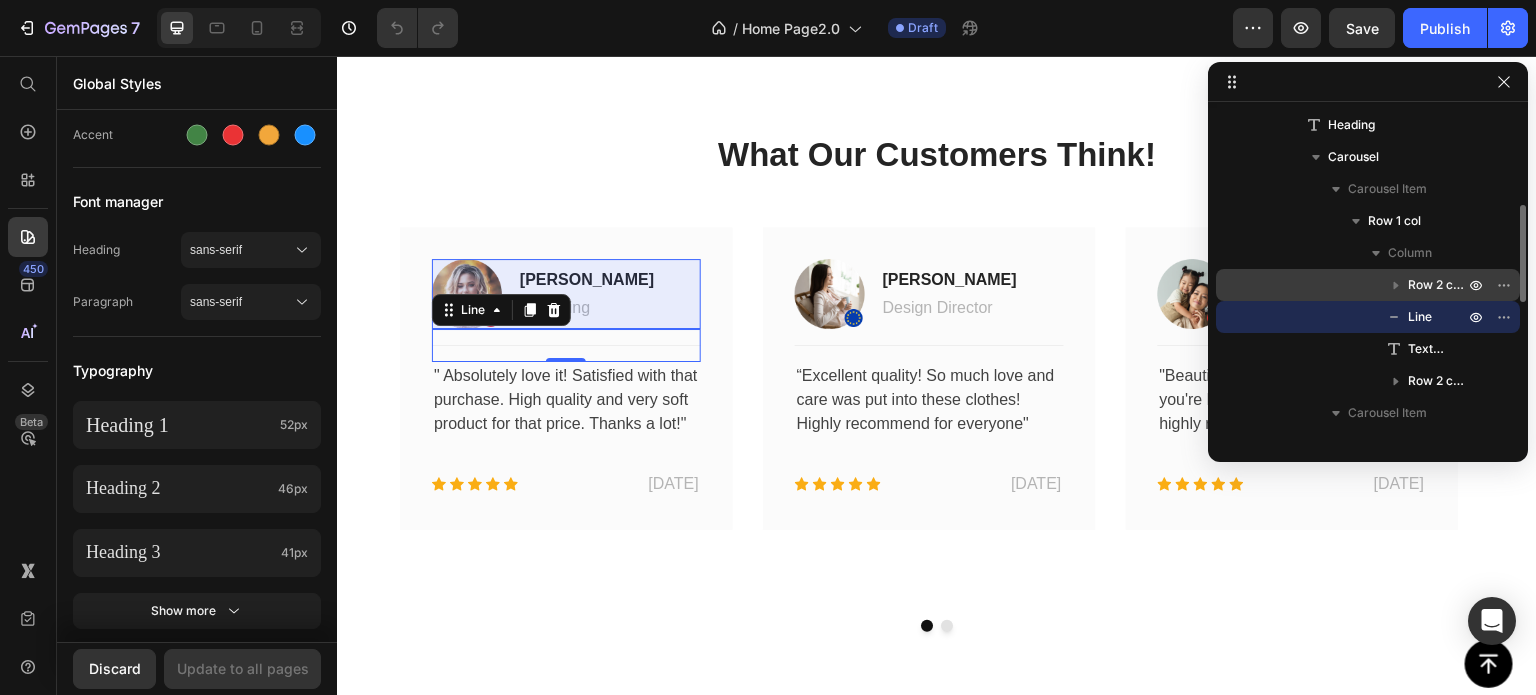 click on "Row 2 cols" at bounding box center (1438, 285) 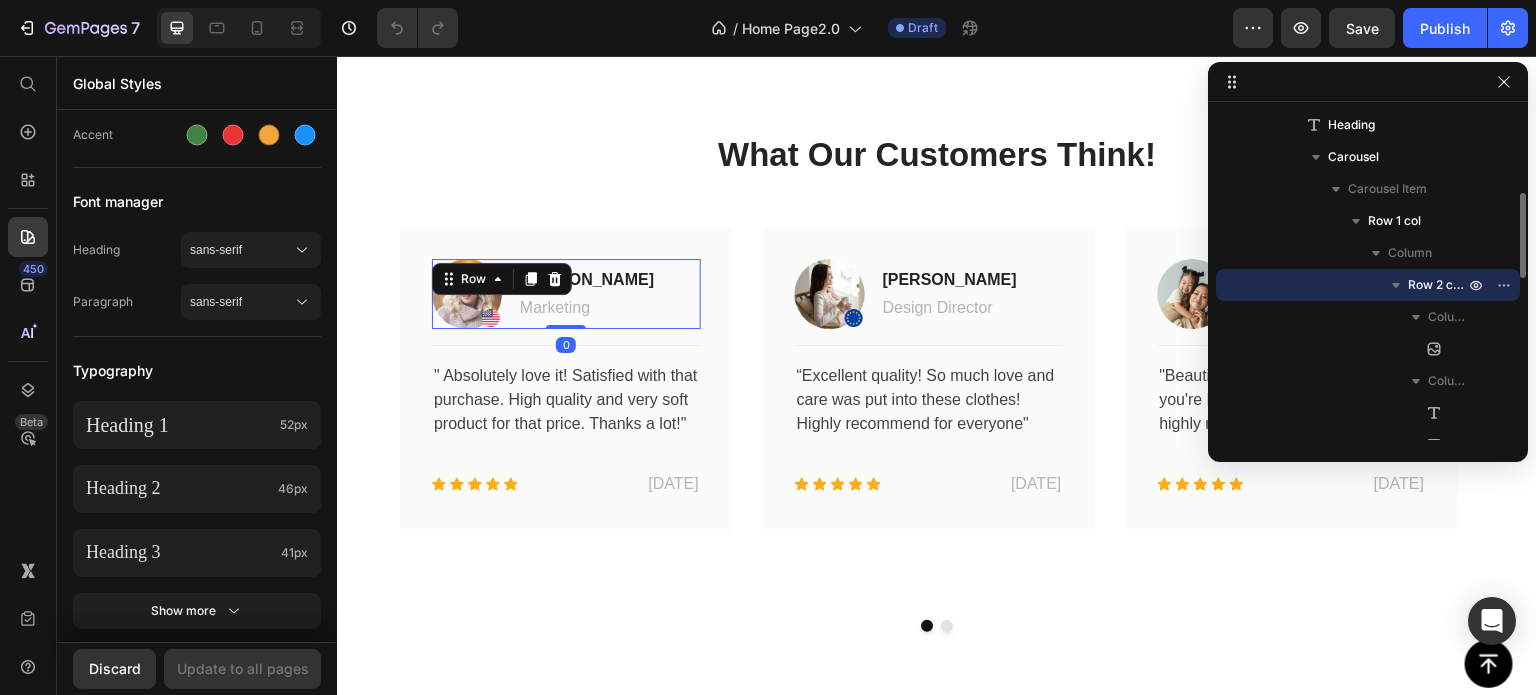 click on "Row 2 cols" at bounding box center [1438, 285] 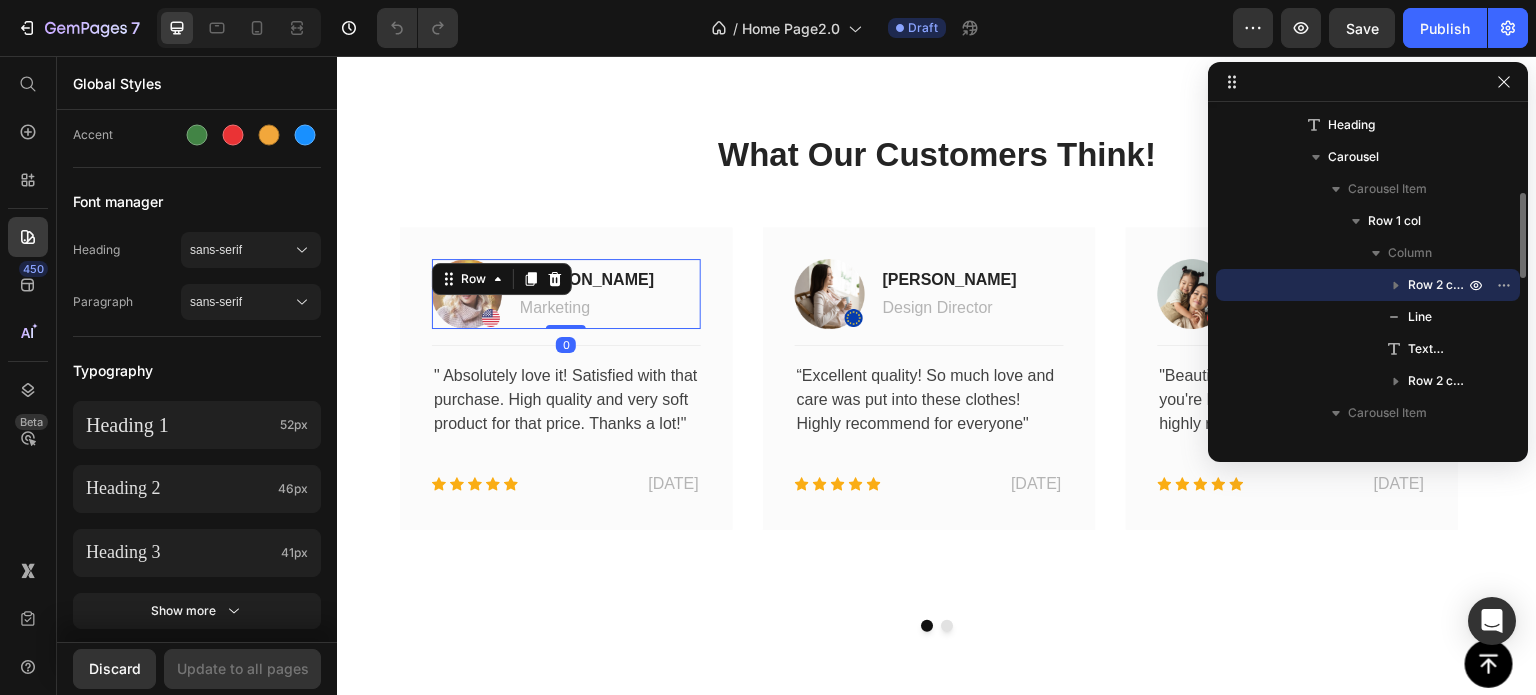 click on "Row 2 cols" at bounding box center [1438, 285] 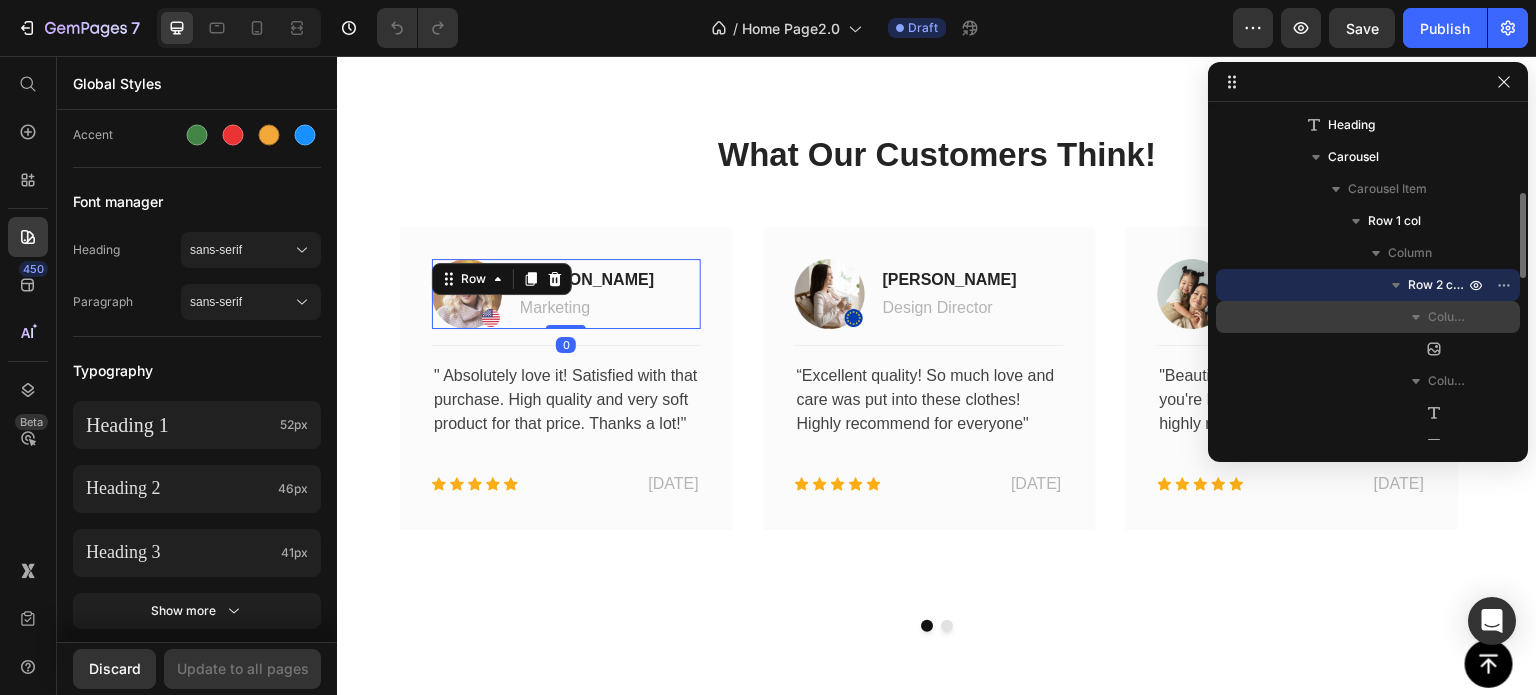 click on "Column 1" at bounding box center [1448, 317] 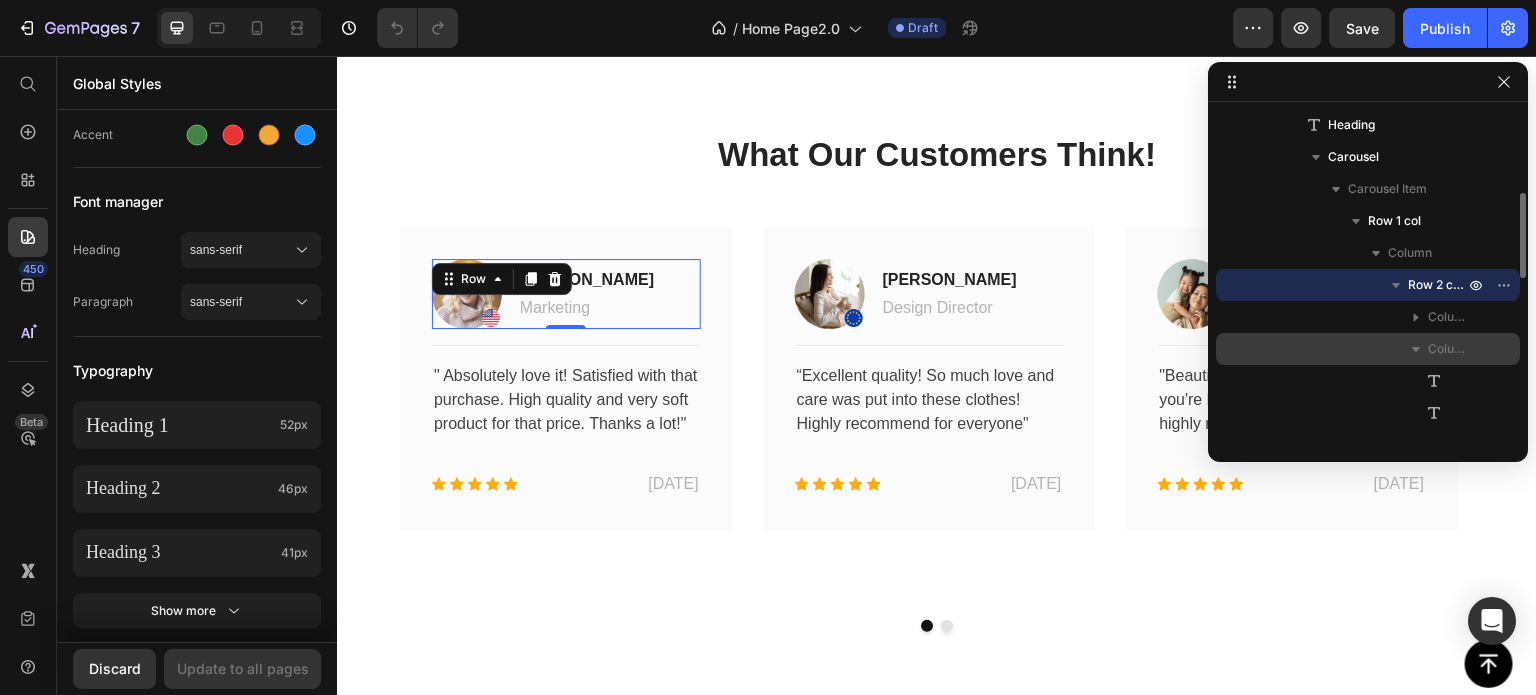 click on "Column 2" at bounding box center [1448, 349] 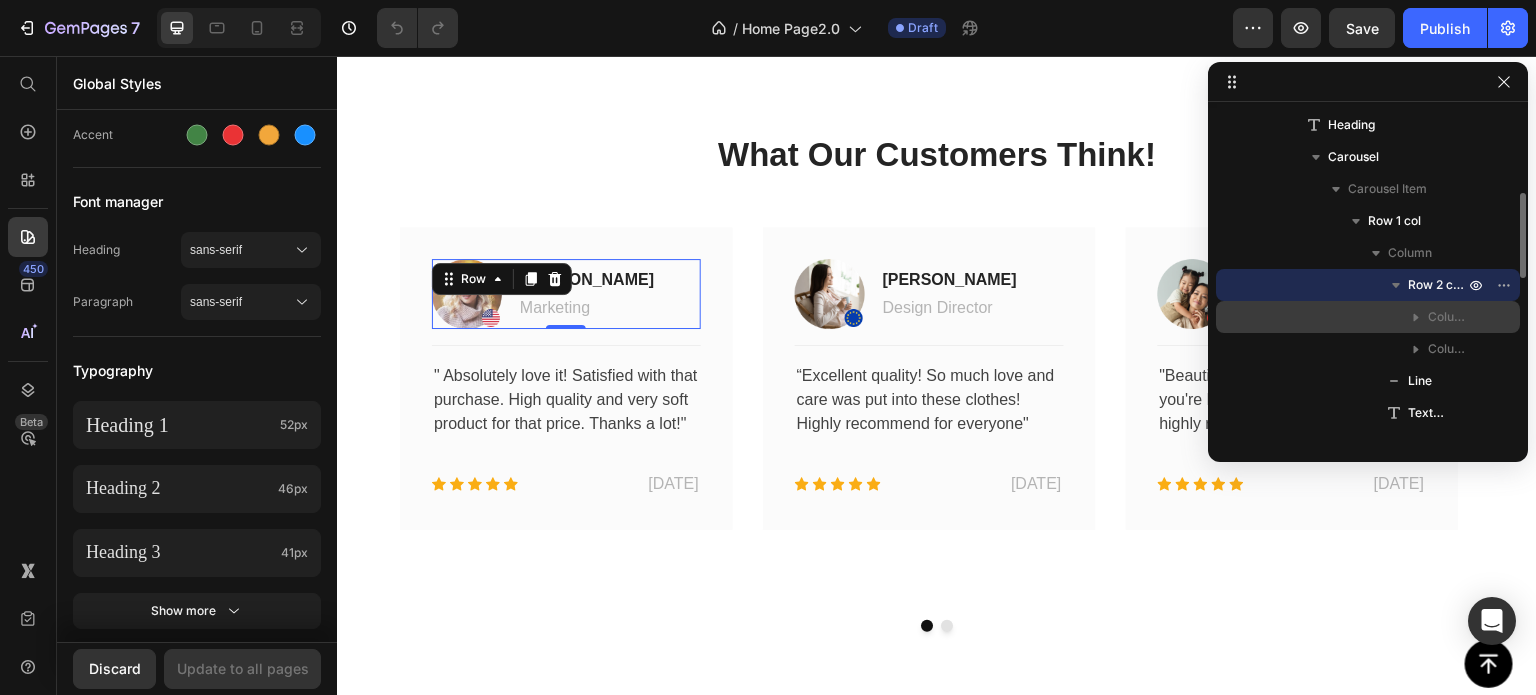 drag, startPoint x: 1452, startPoint y: 350, endPoint x: 1448, endPoint y: 326, distance: 24.33105 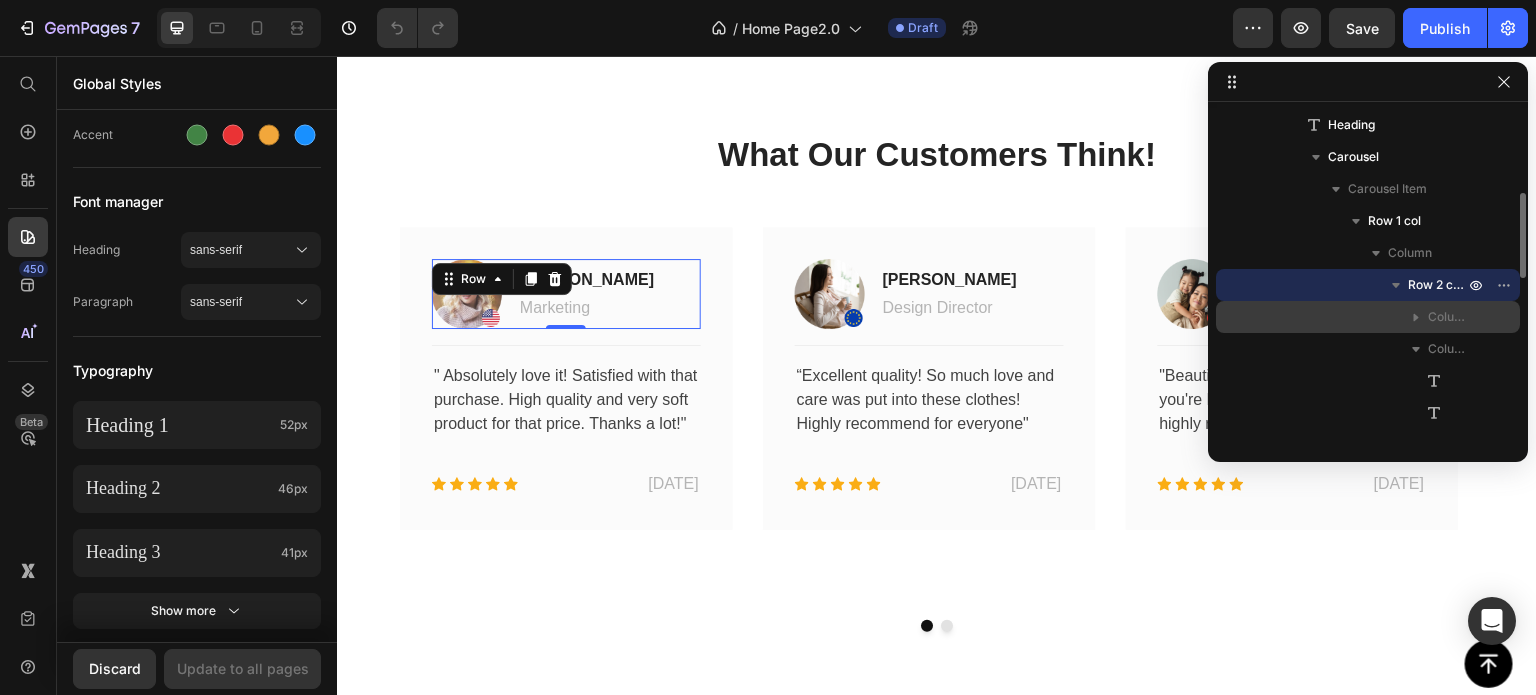 click on "Column 1" at bounding box center (1448, 317) 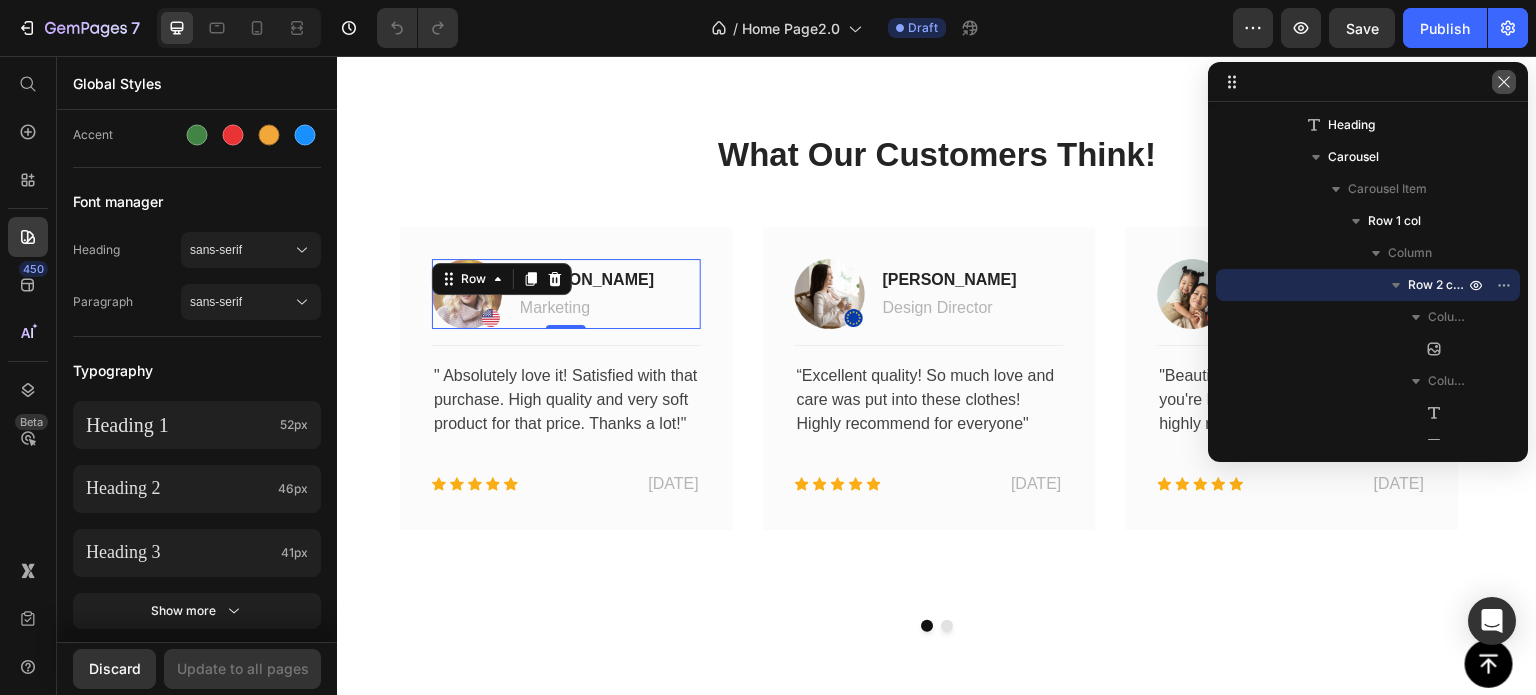 click at bounding box center (1504, 82) 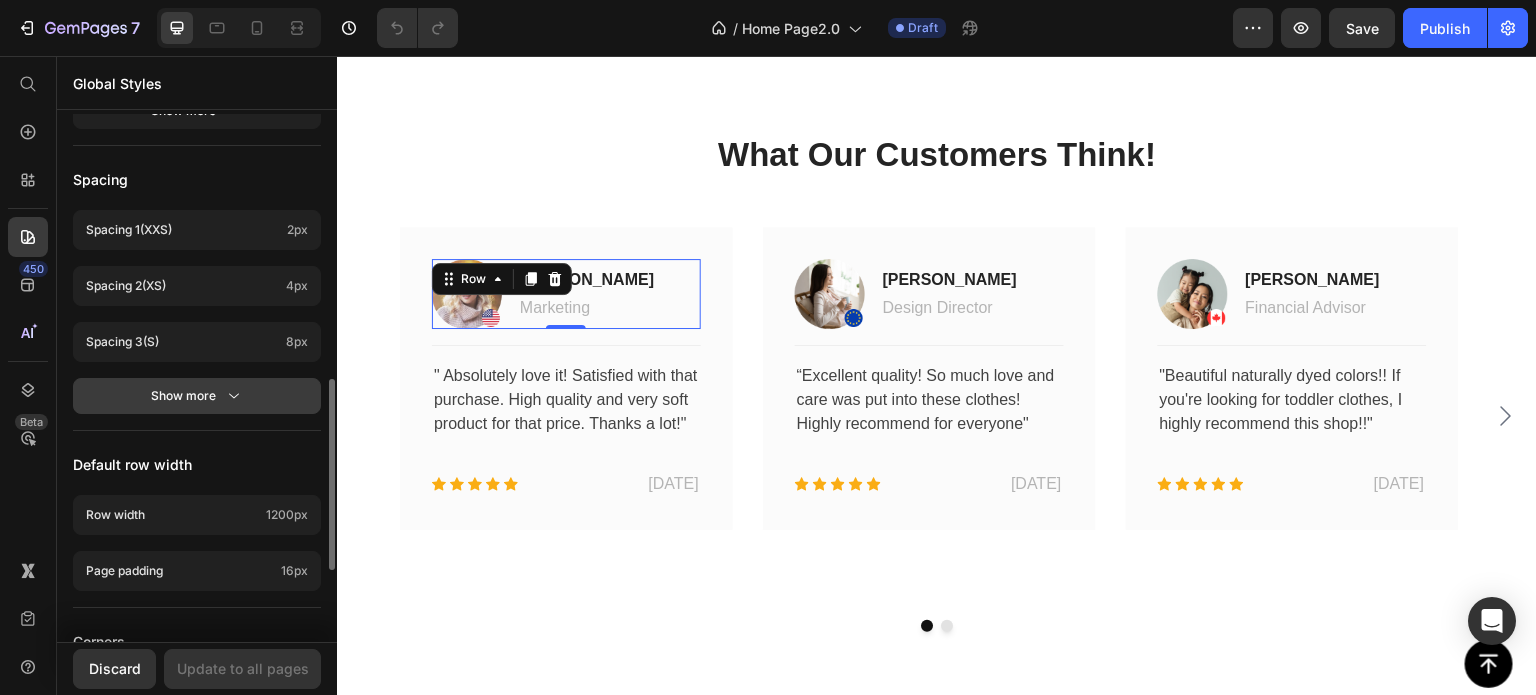 scroll, scrollTop: 935, scrollLeft: 0, axis: vertical 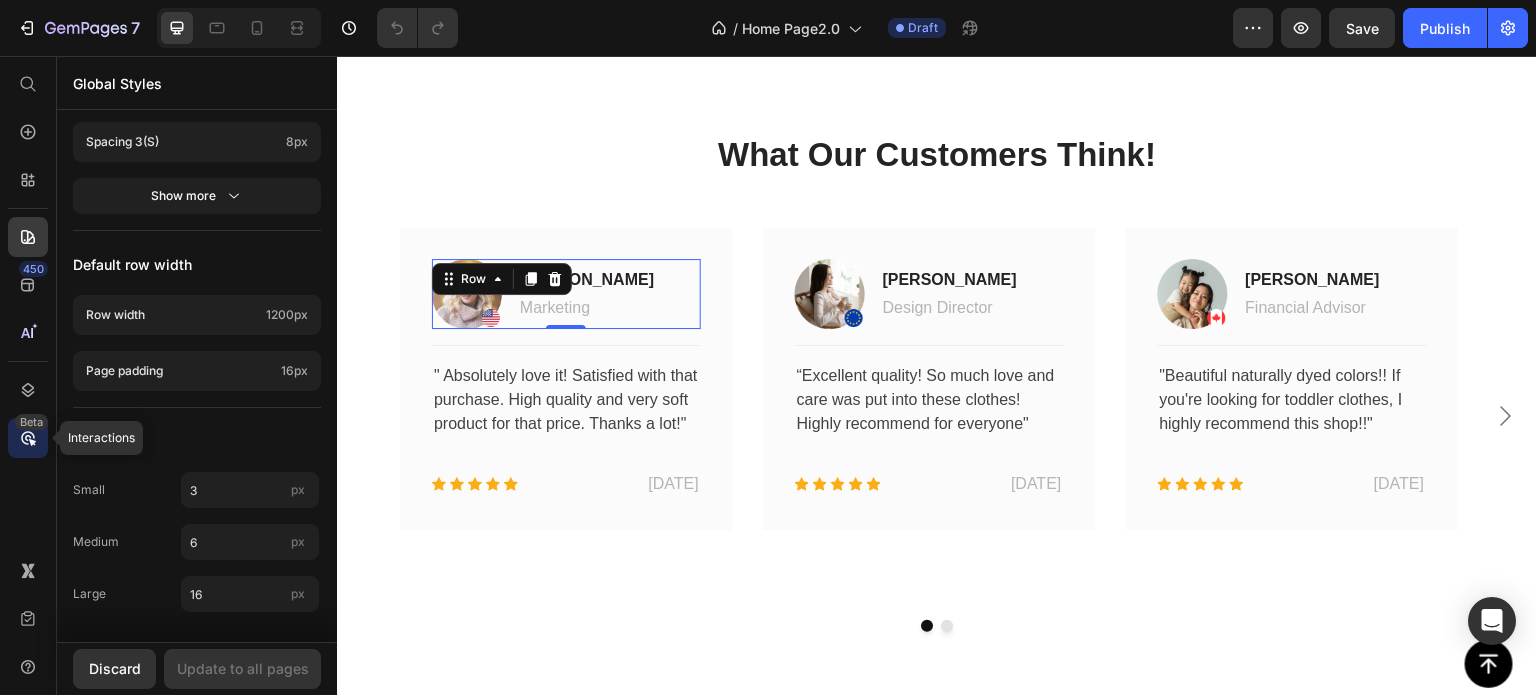 click 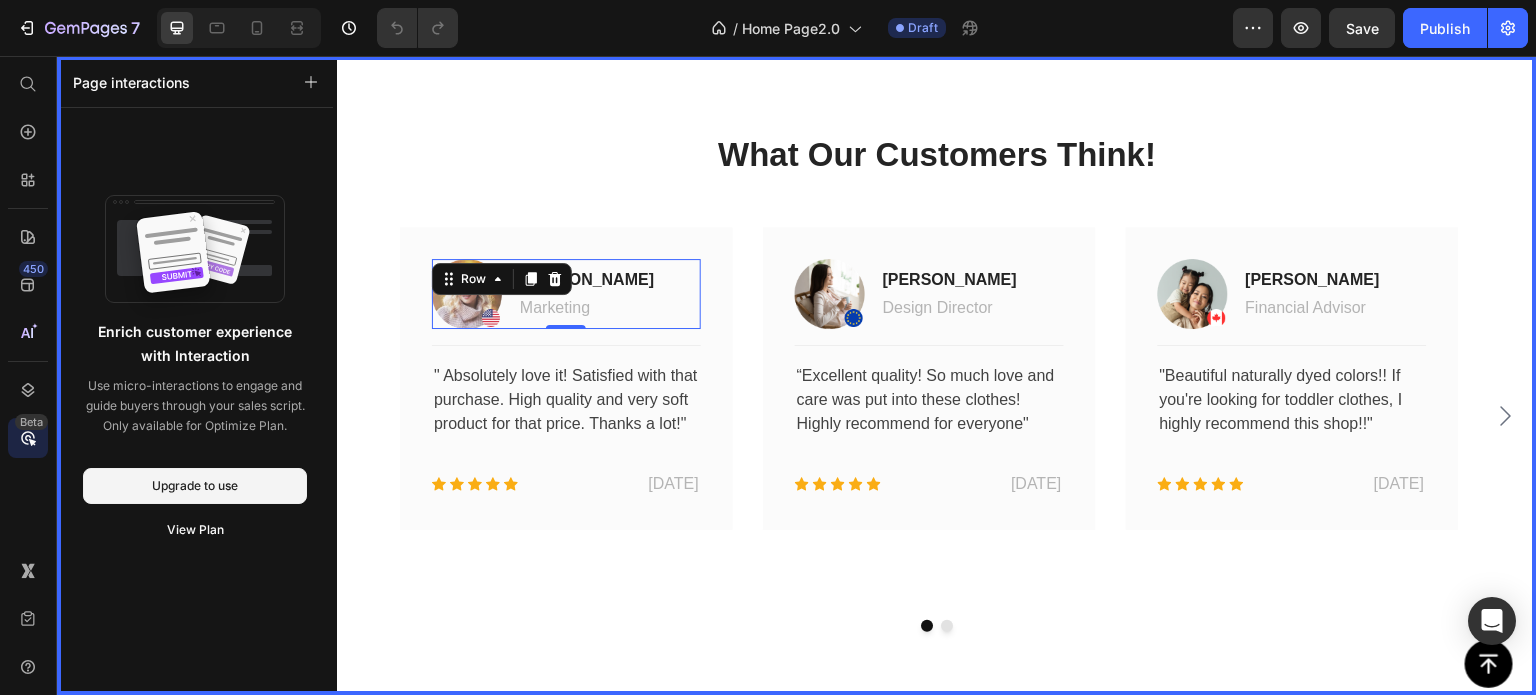 scroll, scrollTop: 1696, scrollLeft: 0, axis: vertical 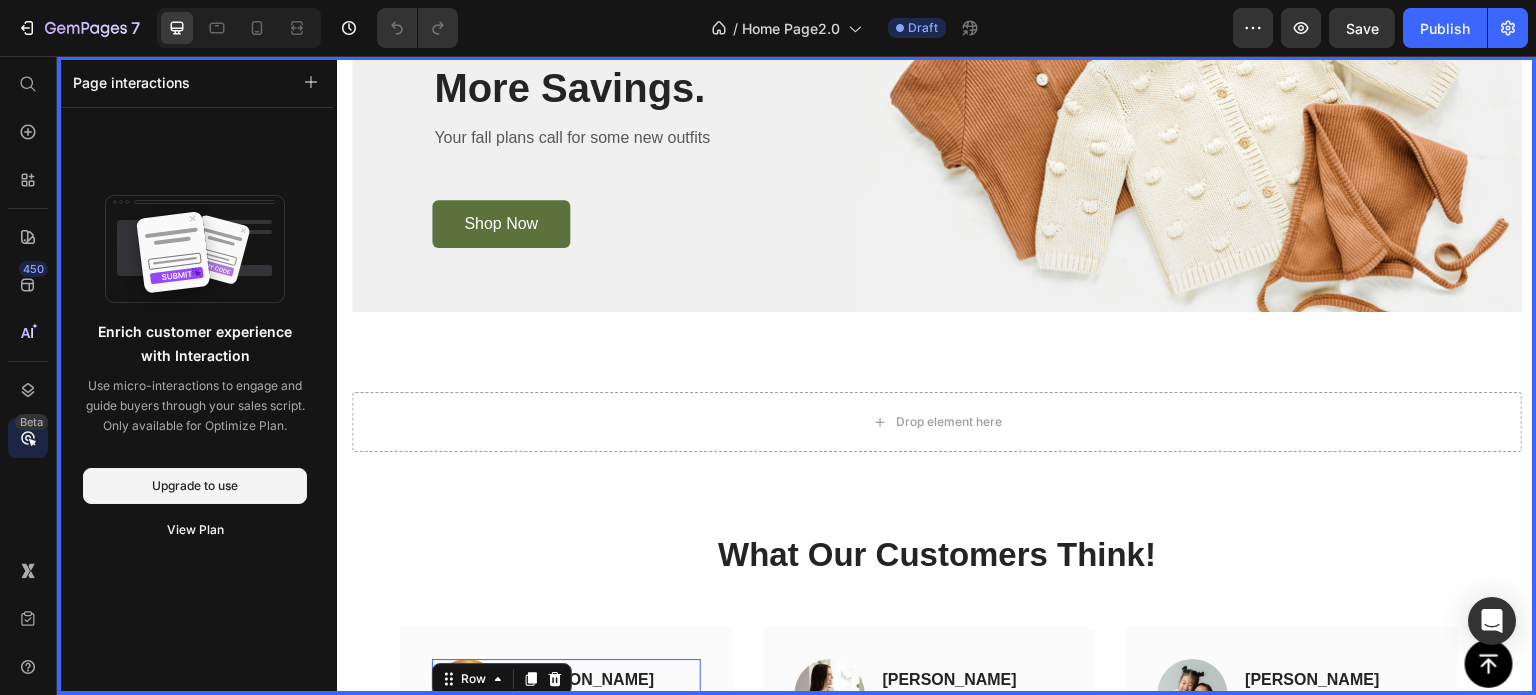 click at bounding box center [937, 376] 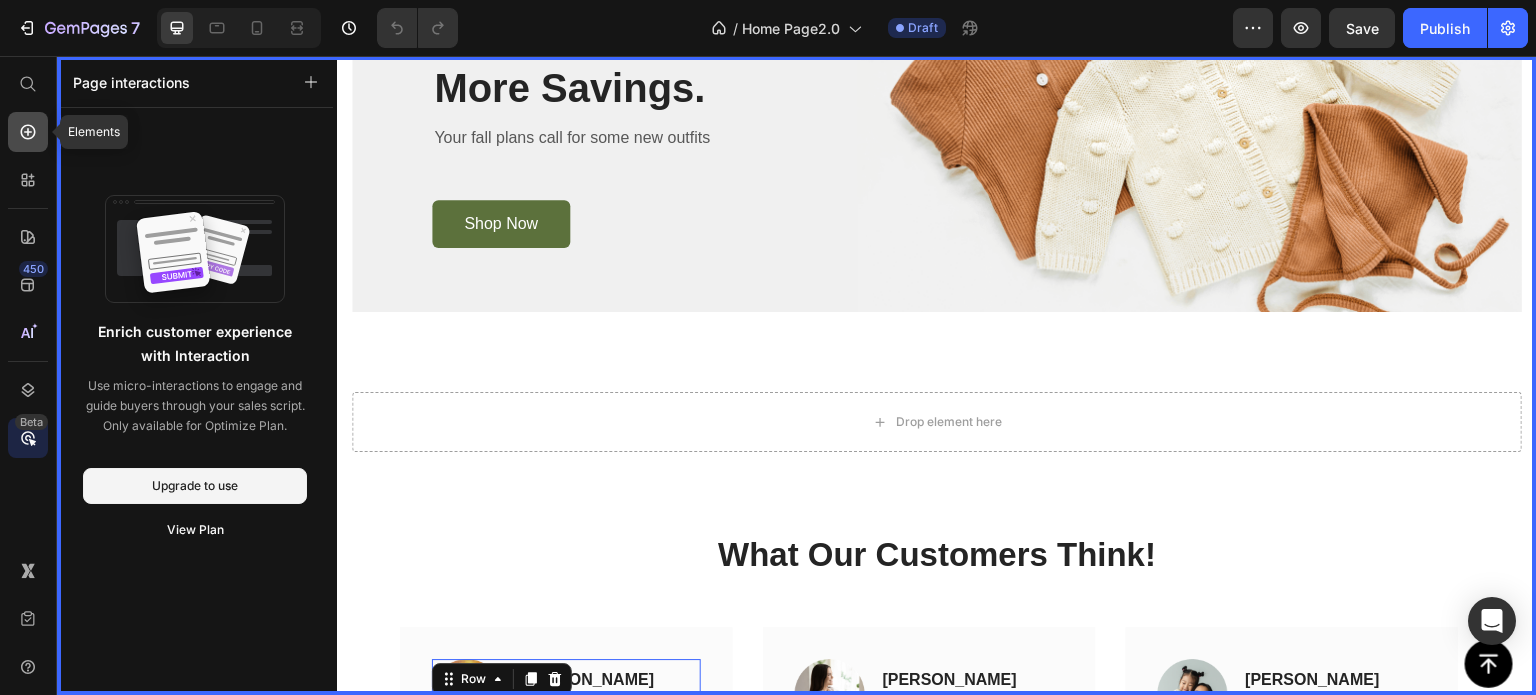click 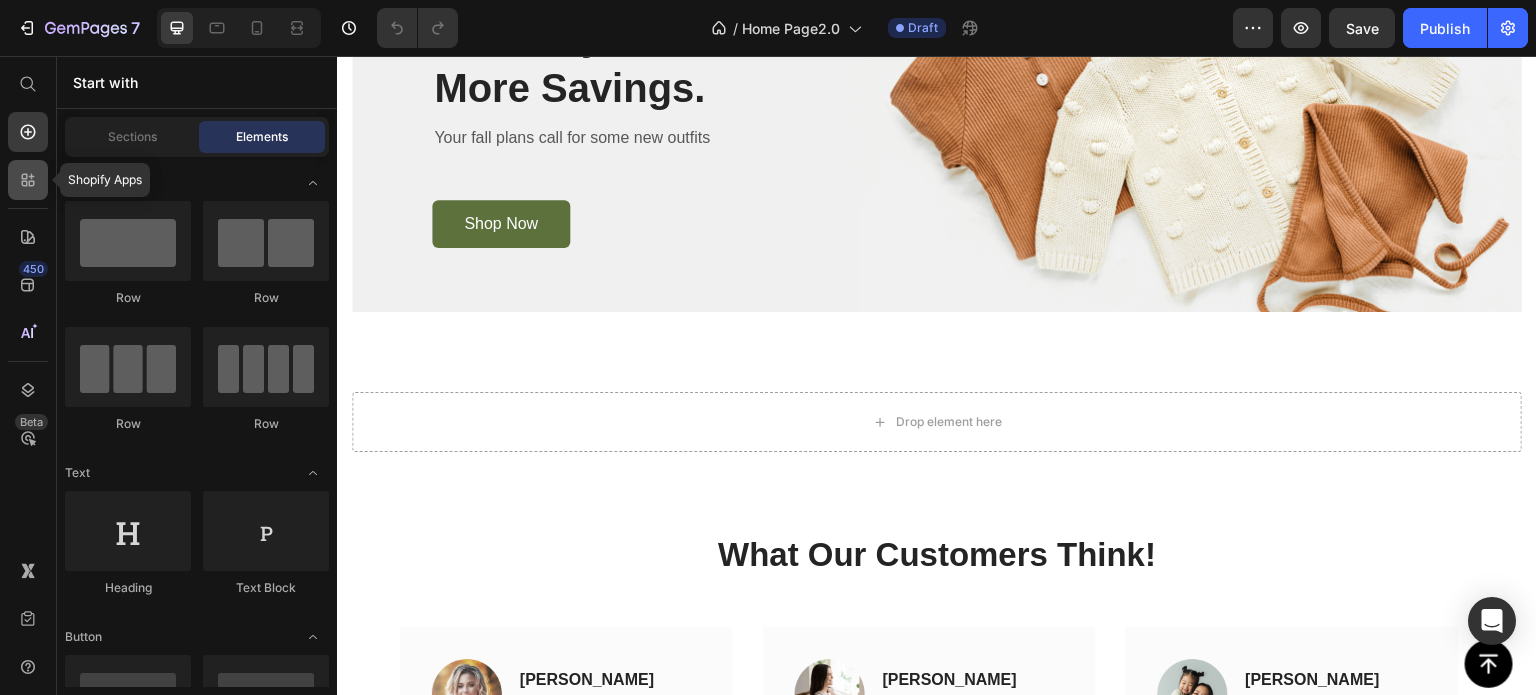 click 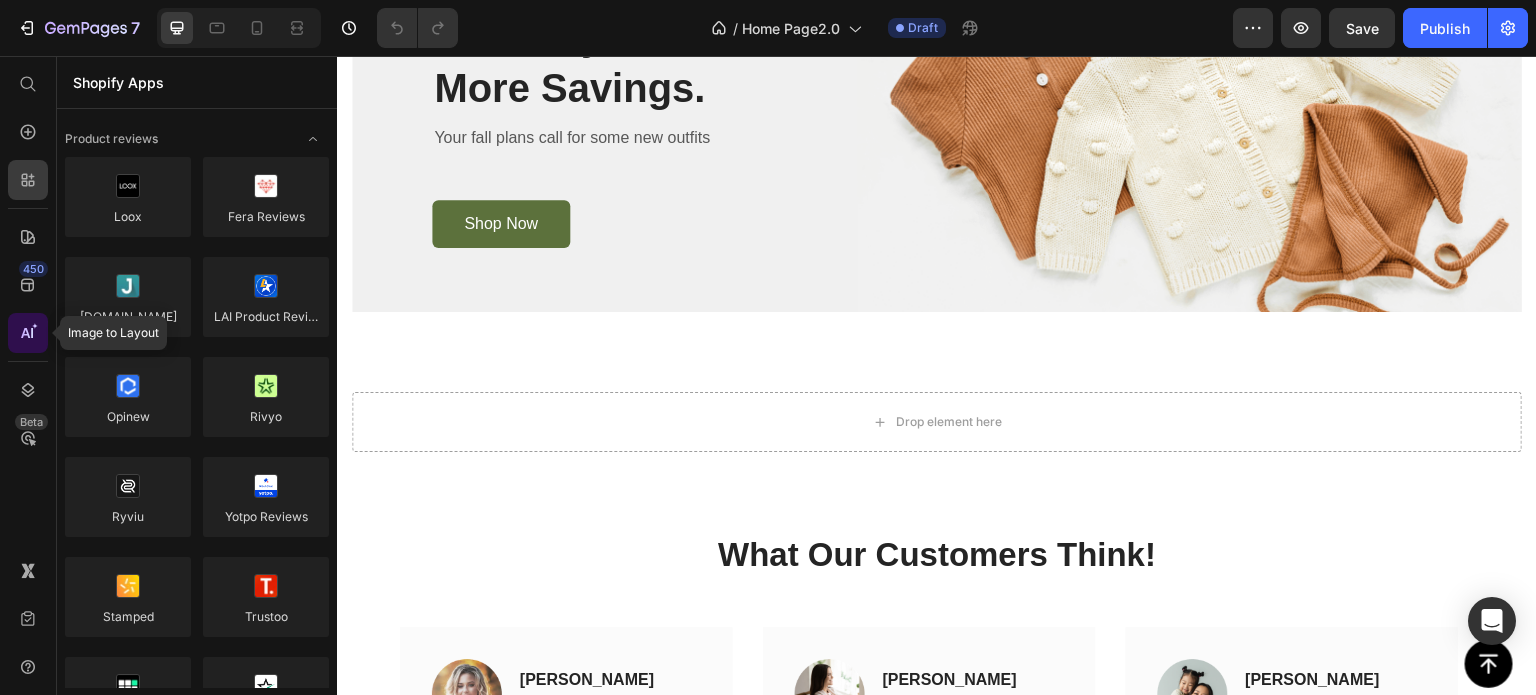 click 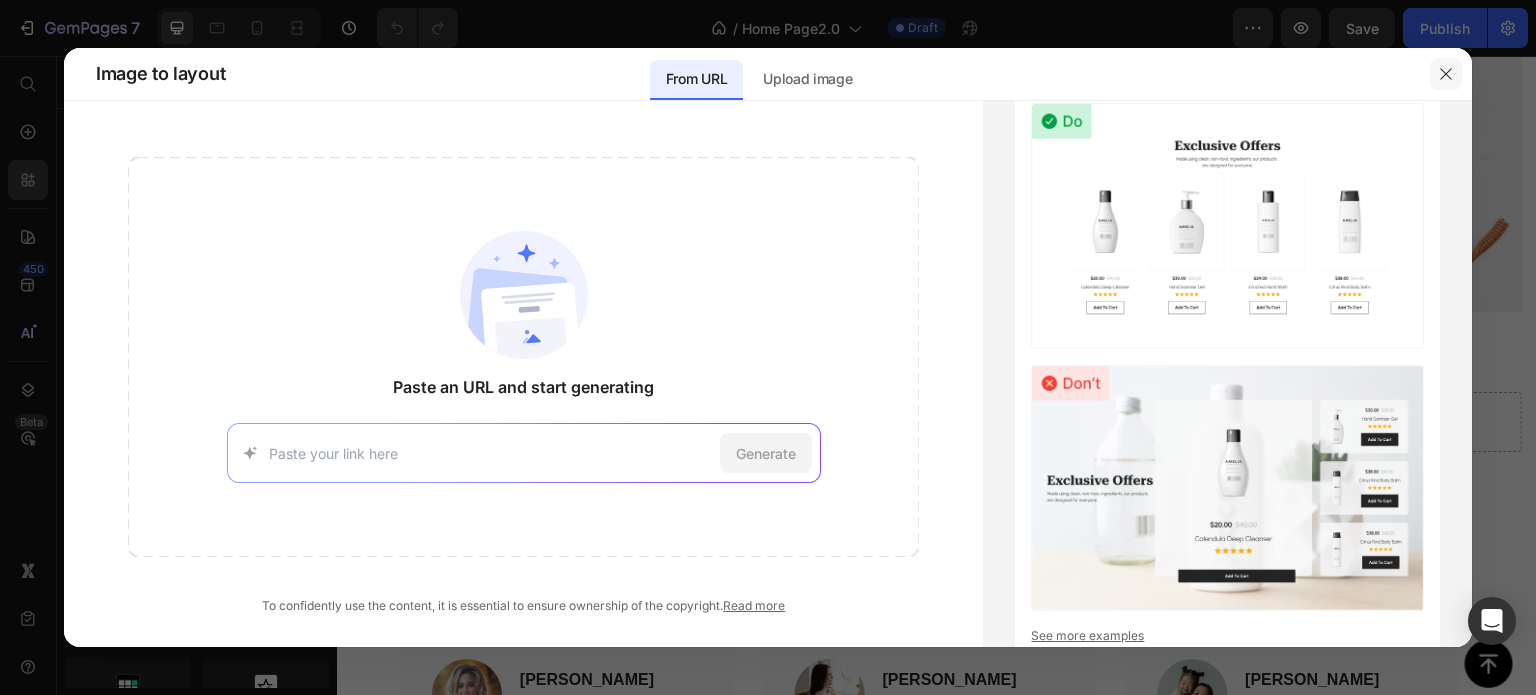 click 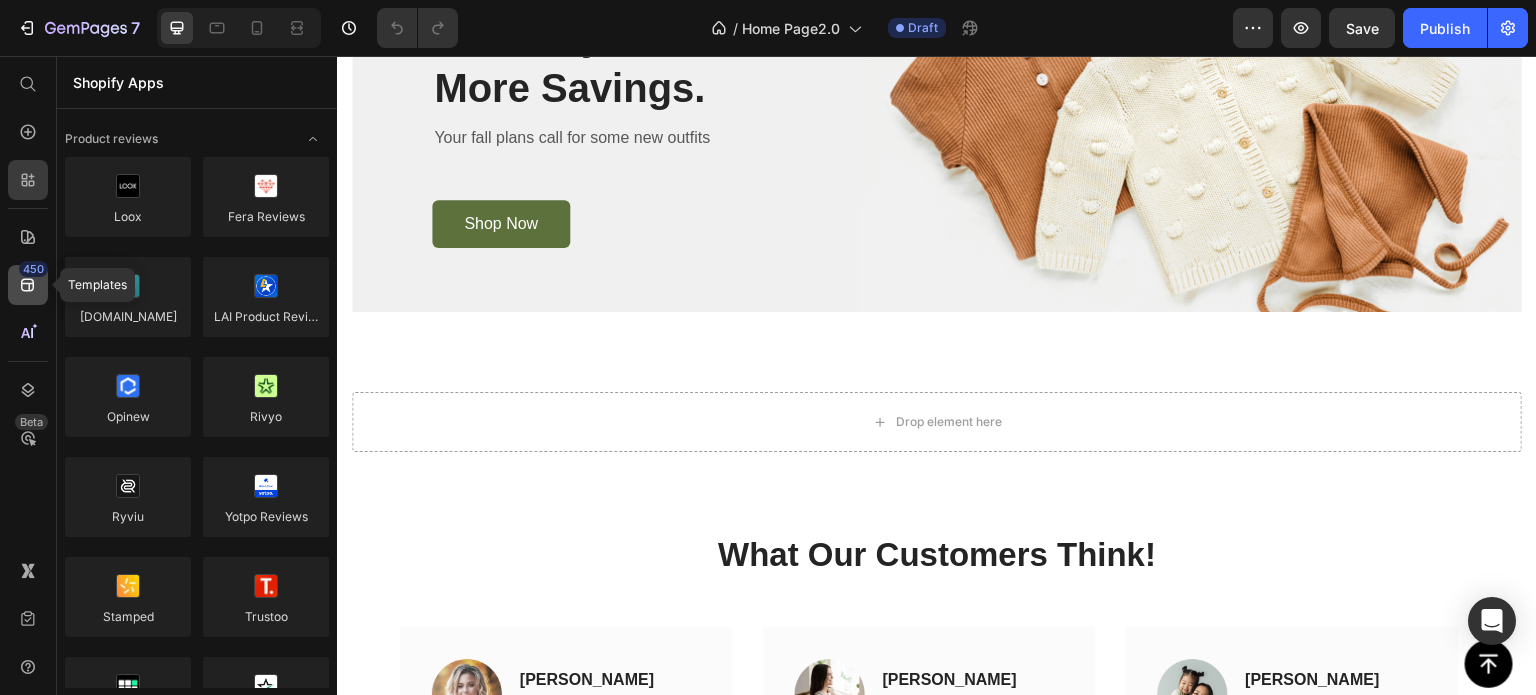 click on "450" 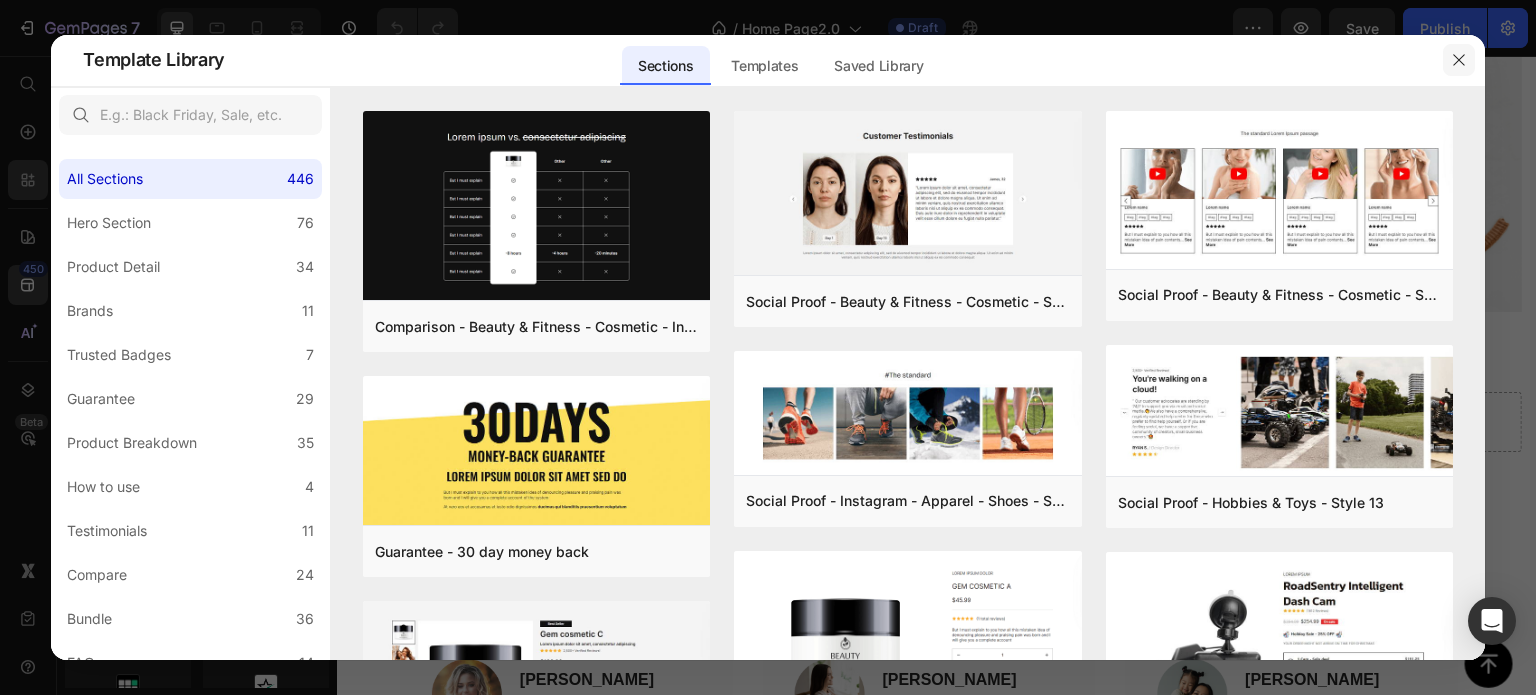 click at bounding box center [1459, 60] 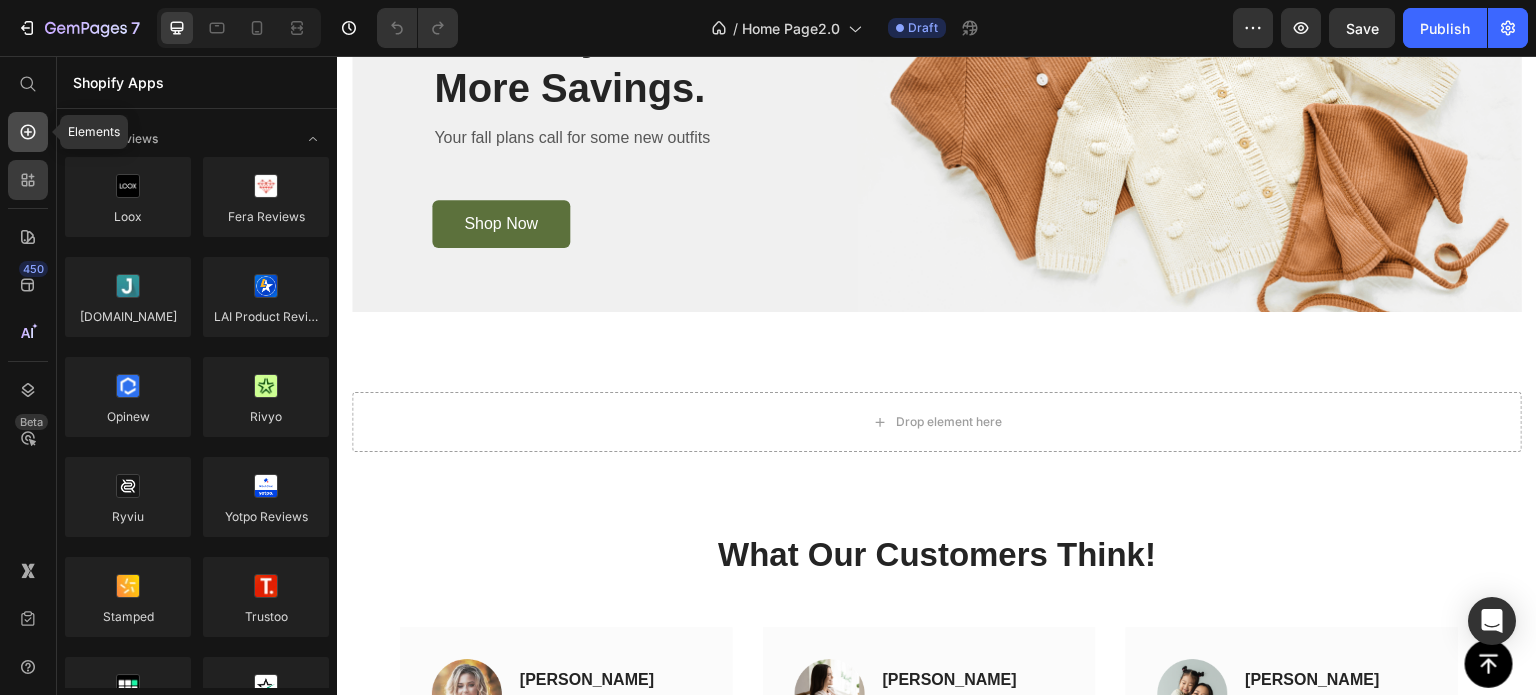 click 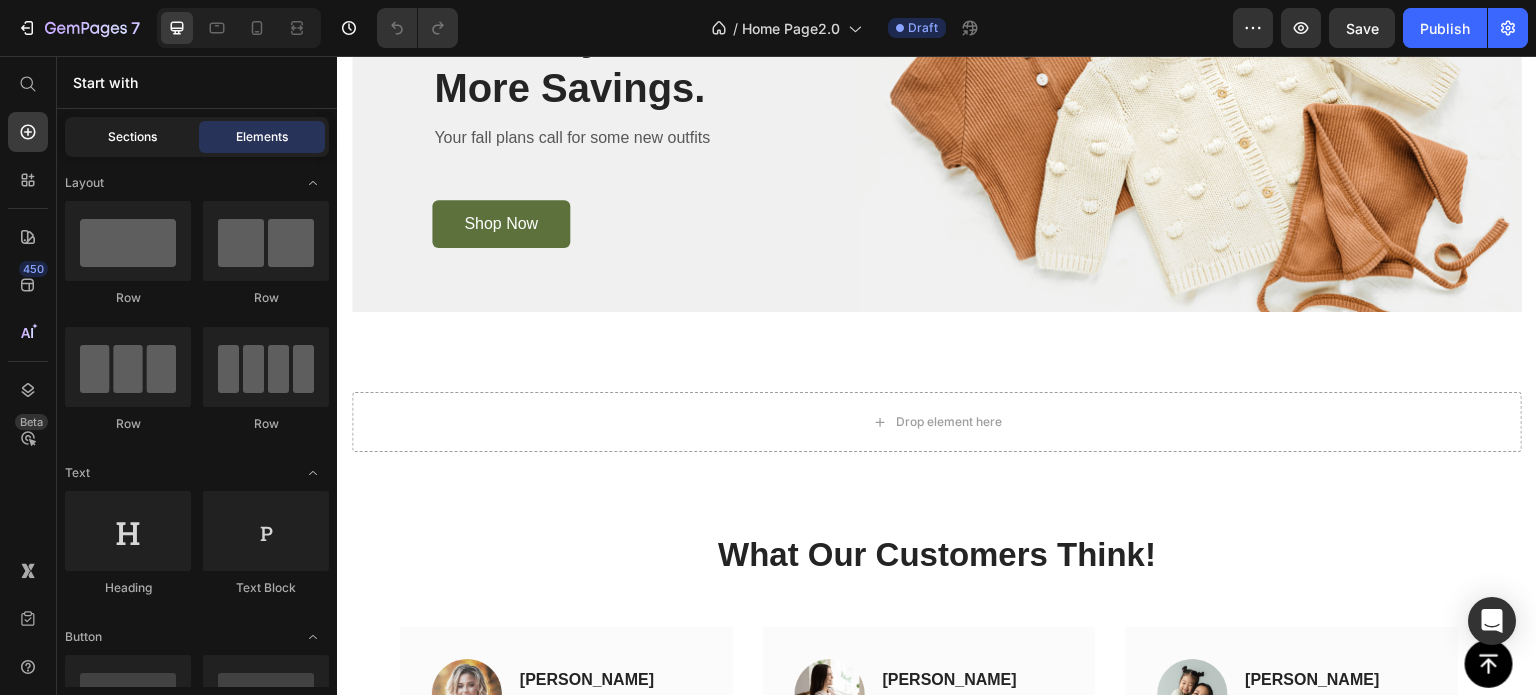 click on "Sections" 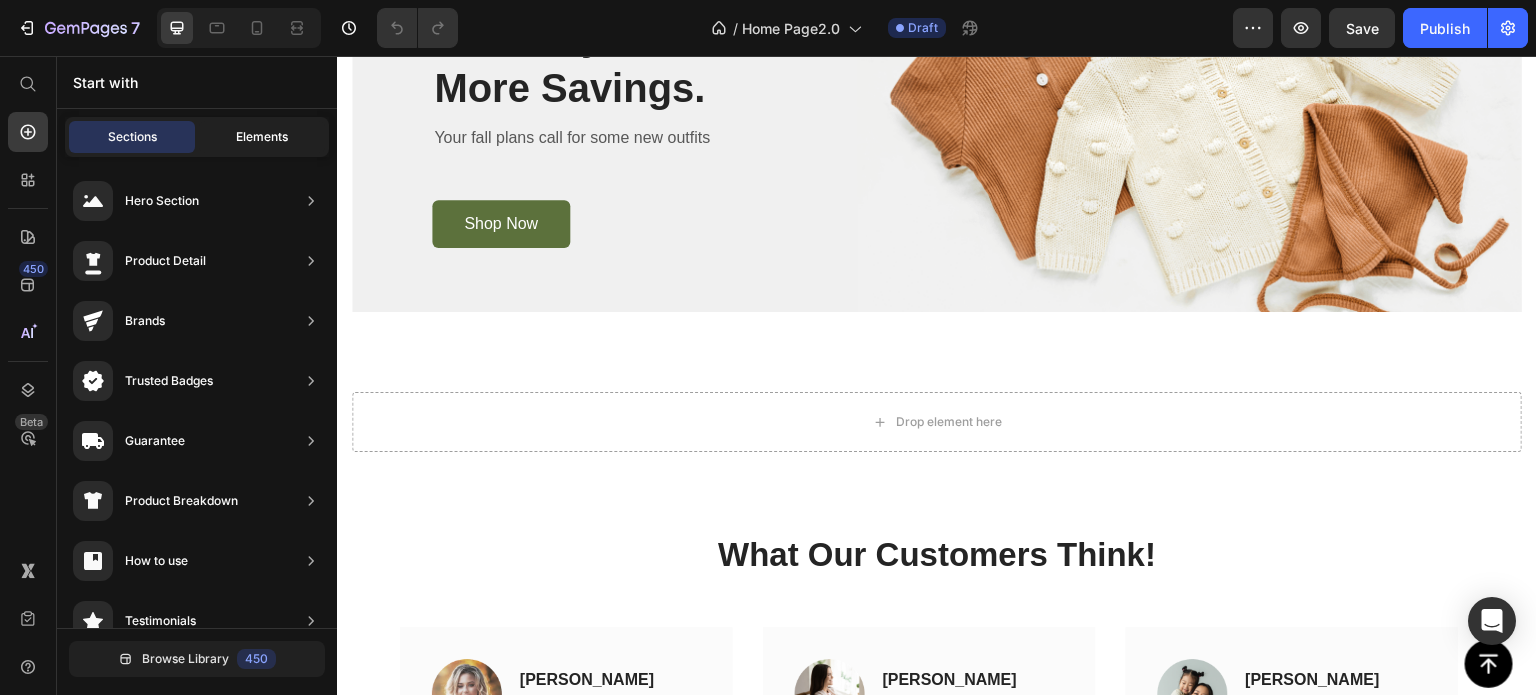 click on "Elements" at bounding box center [262, 137] 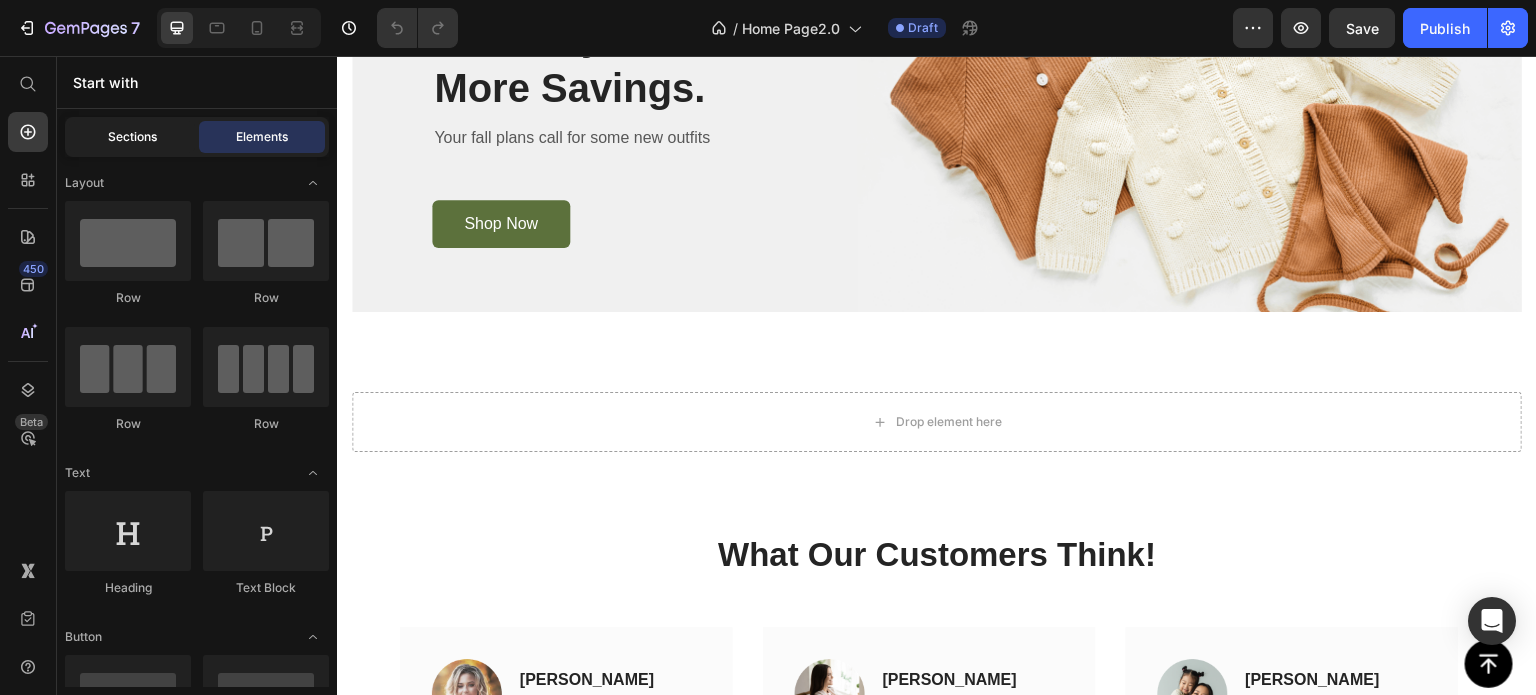 click on "Sections" at bounding box center (132, 137) 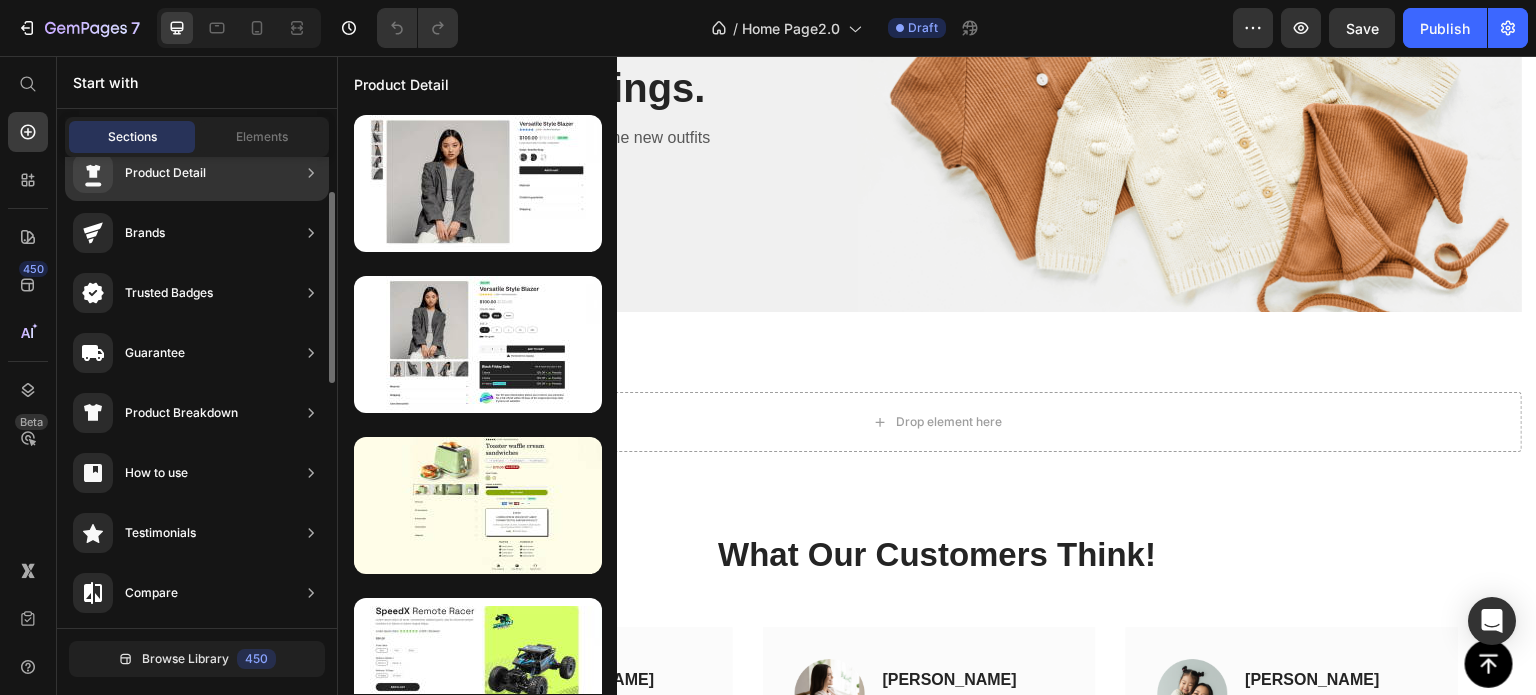 scroll, scrollTop: 688, scrollLeft: 0, axis: vertical 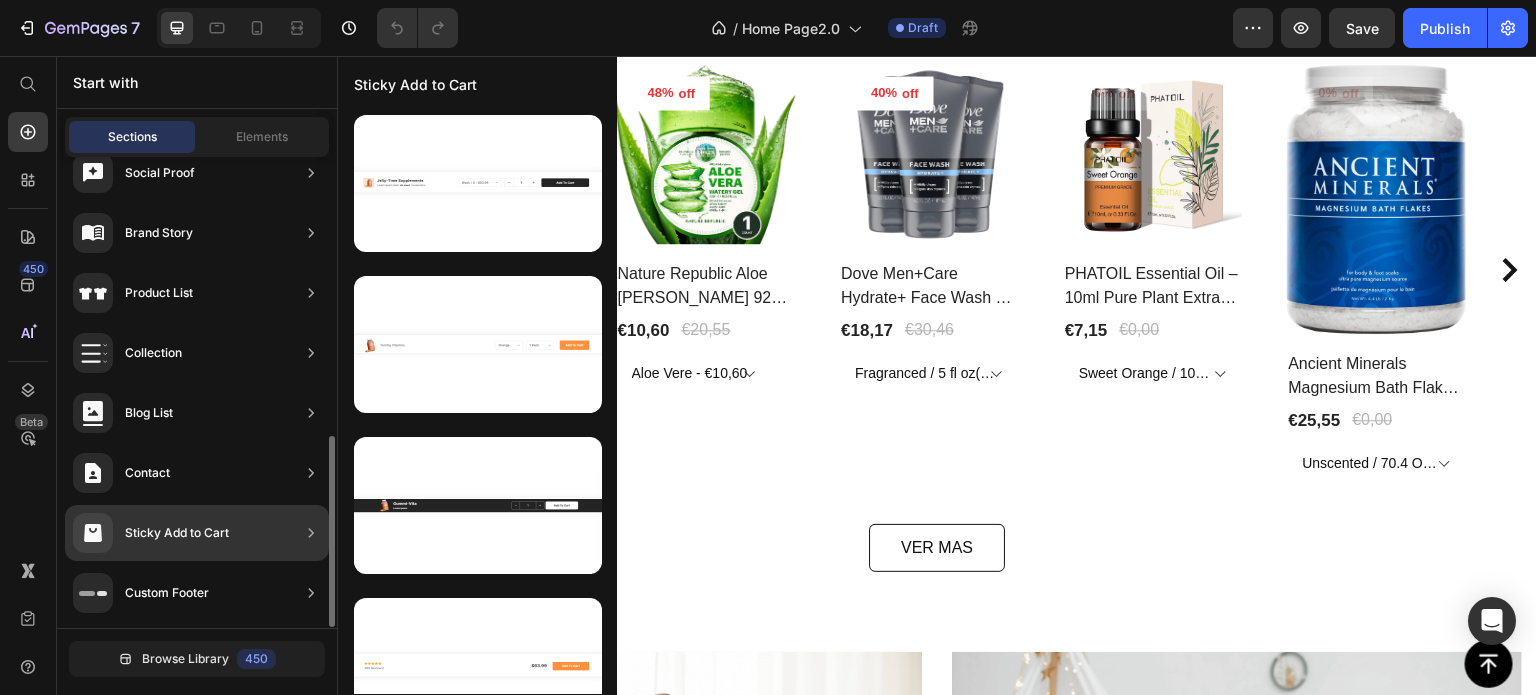 click on "Sticky Add to Cart" at bounding box center (177, 533) 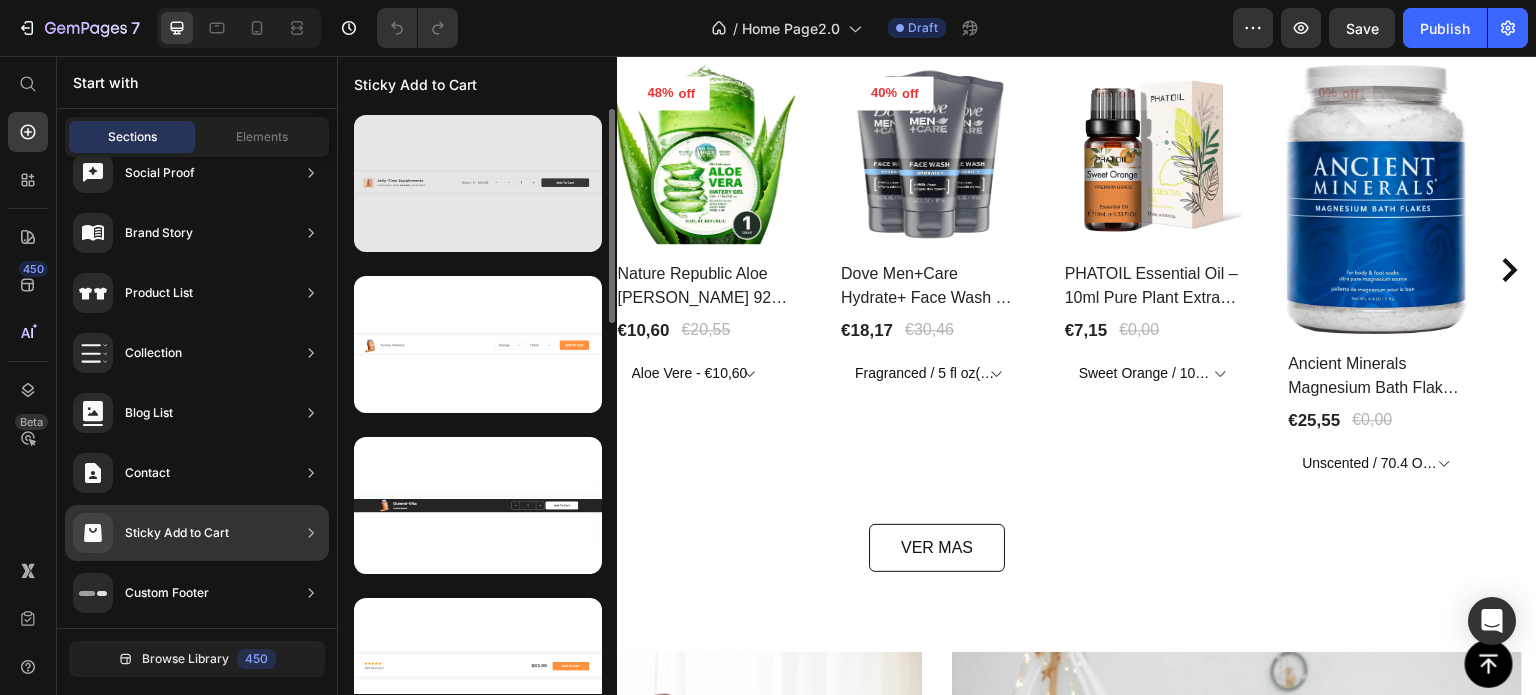 click at bounding box center (478, 183) 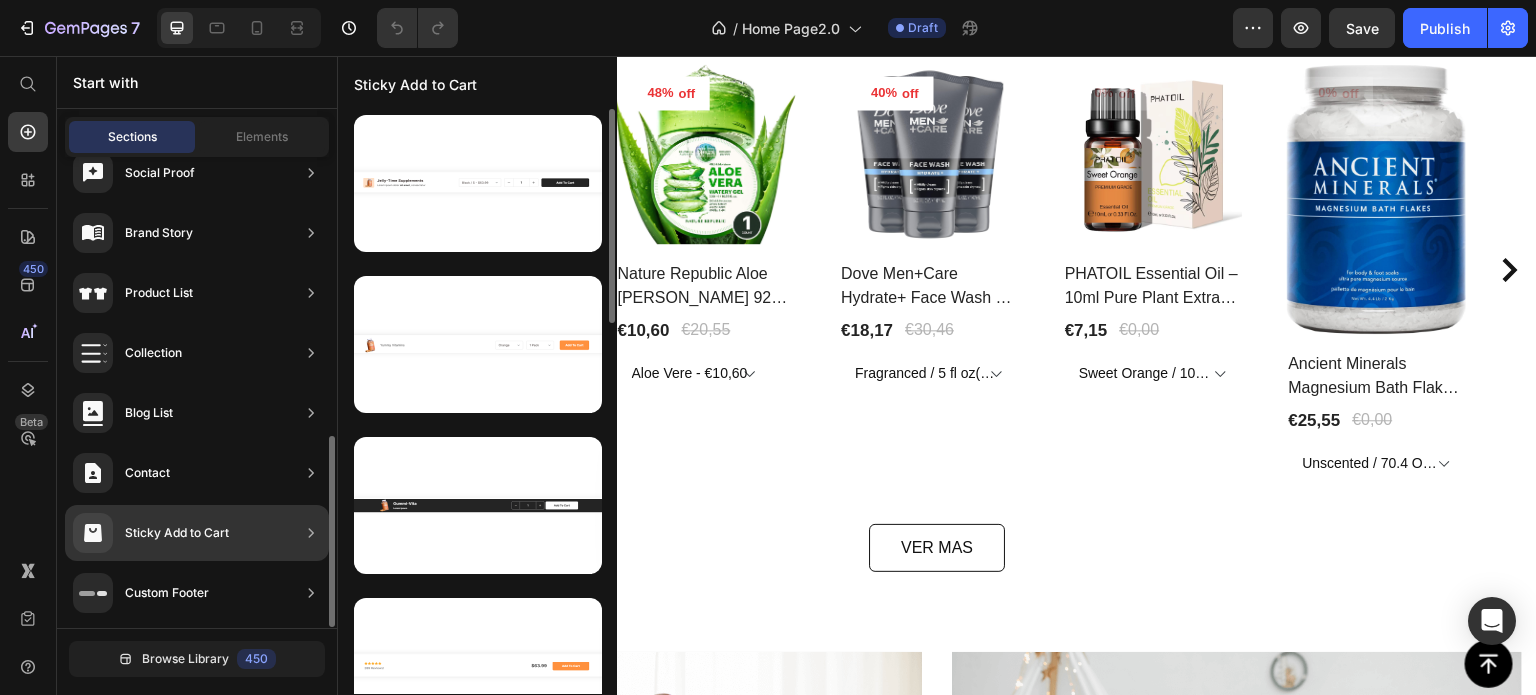 click on "Sticky Add to Cart" 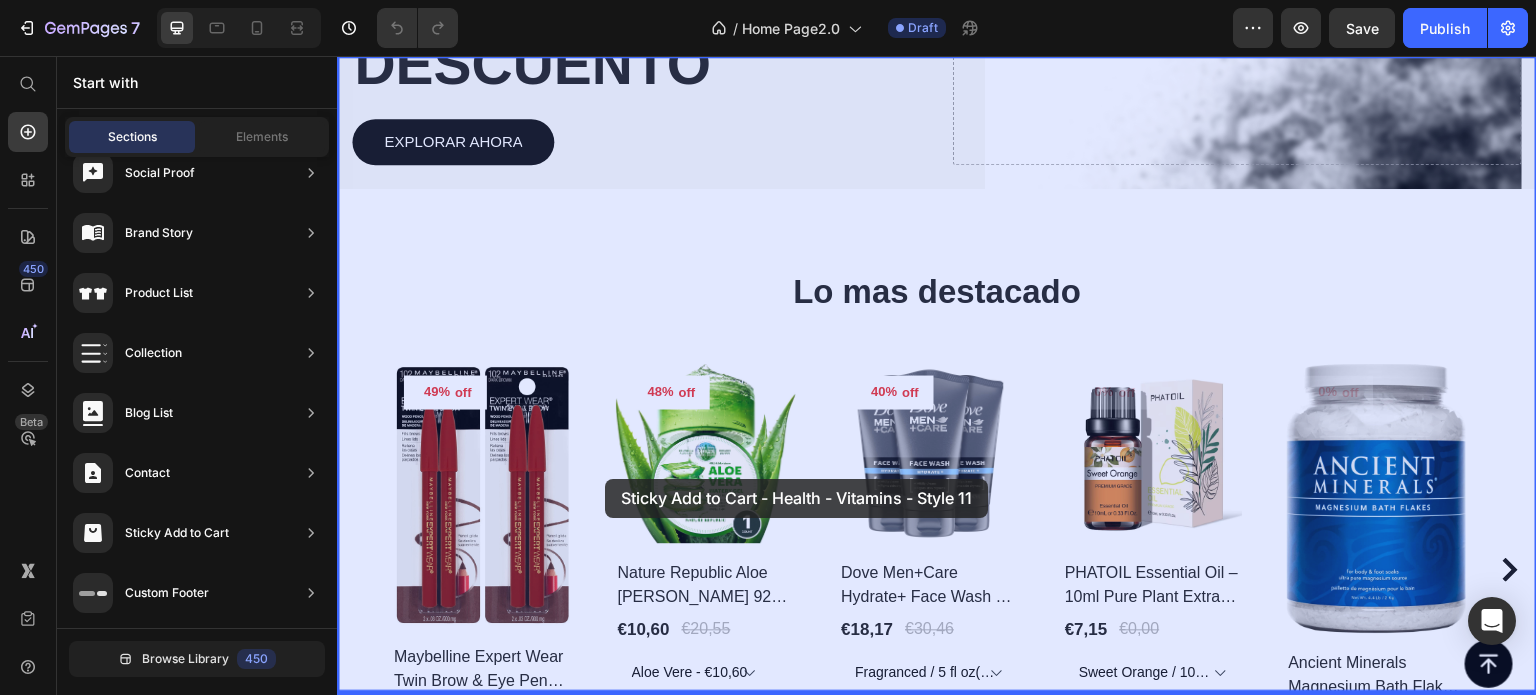 scroll, scrollTop: 515, scrollLeft: 0, axis: vertical 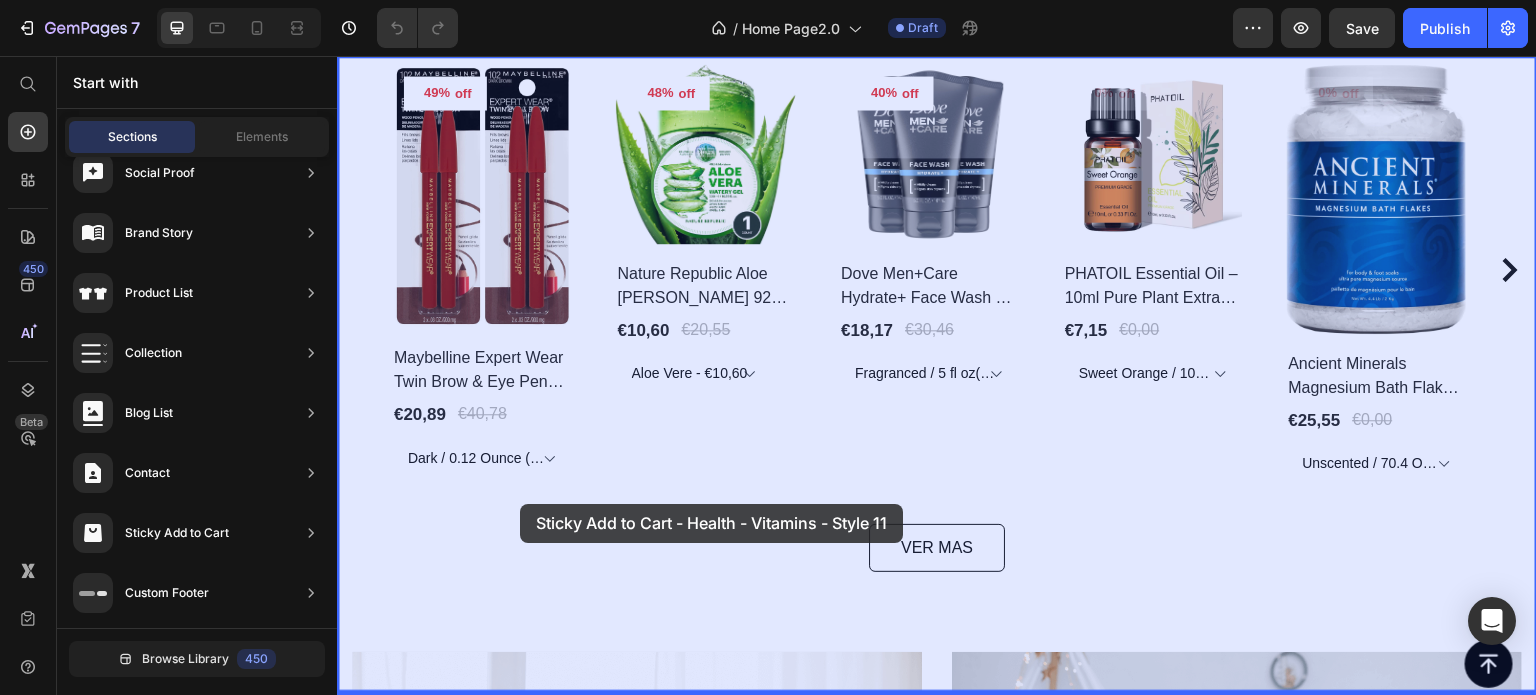 drag, startPoint x: 776, startPoint y: 368, endPoint x: 476, endPoint y: 517, distance: 334.96417 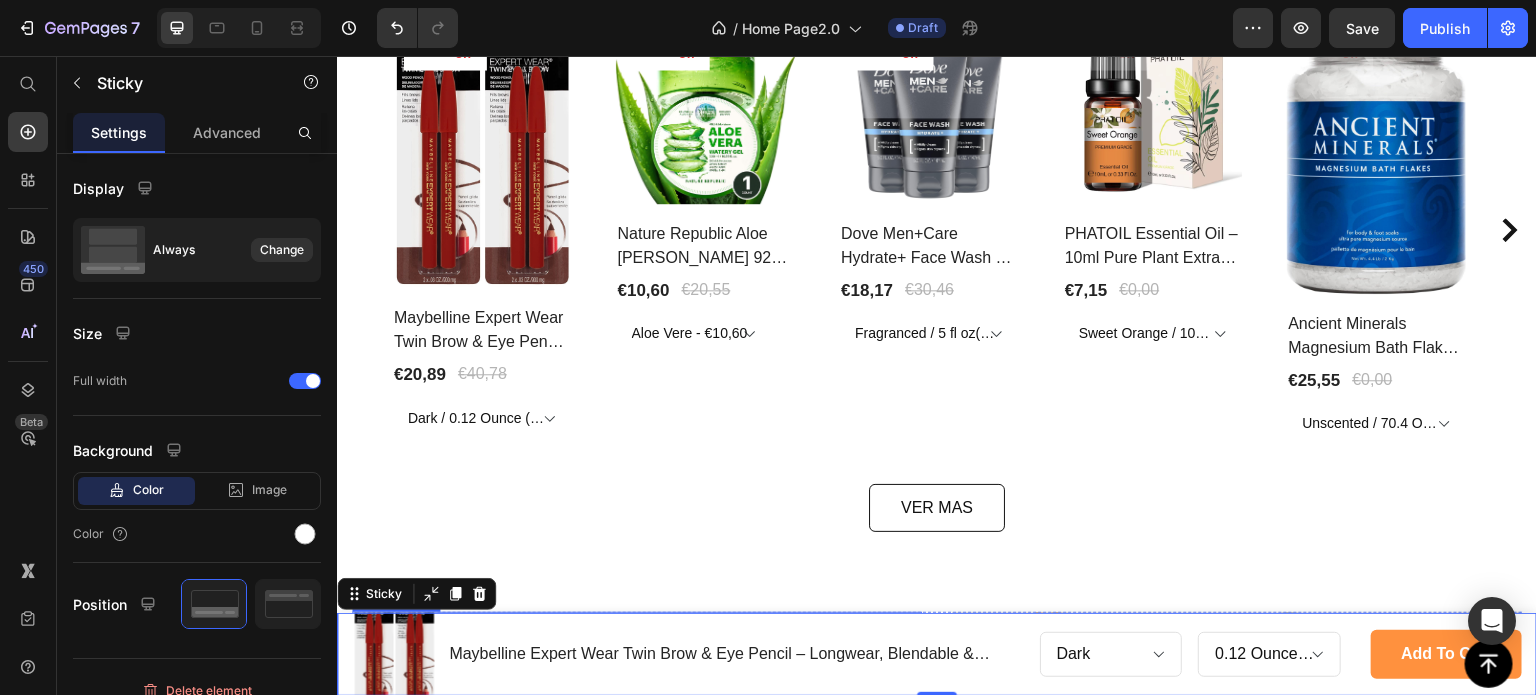 scroll, scrollTop: 515, scrollLeft: 0, axis: vertical 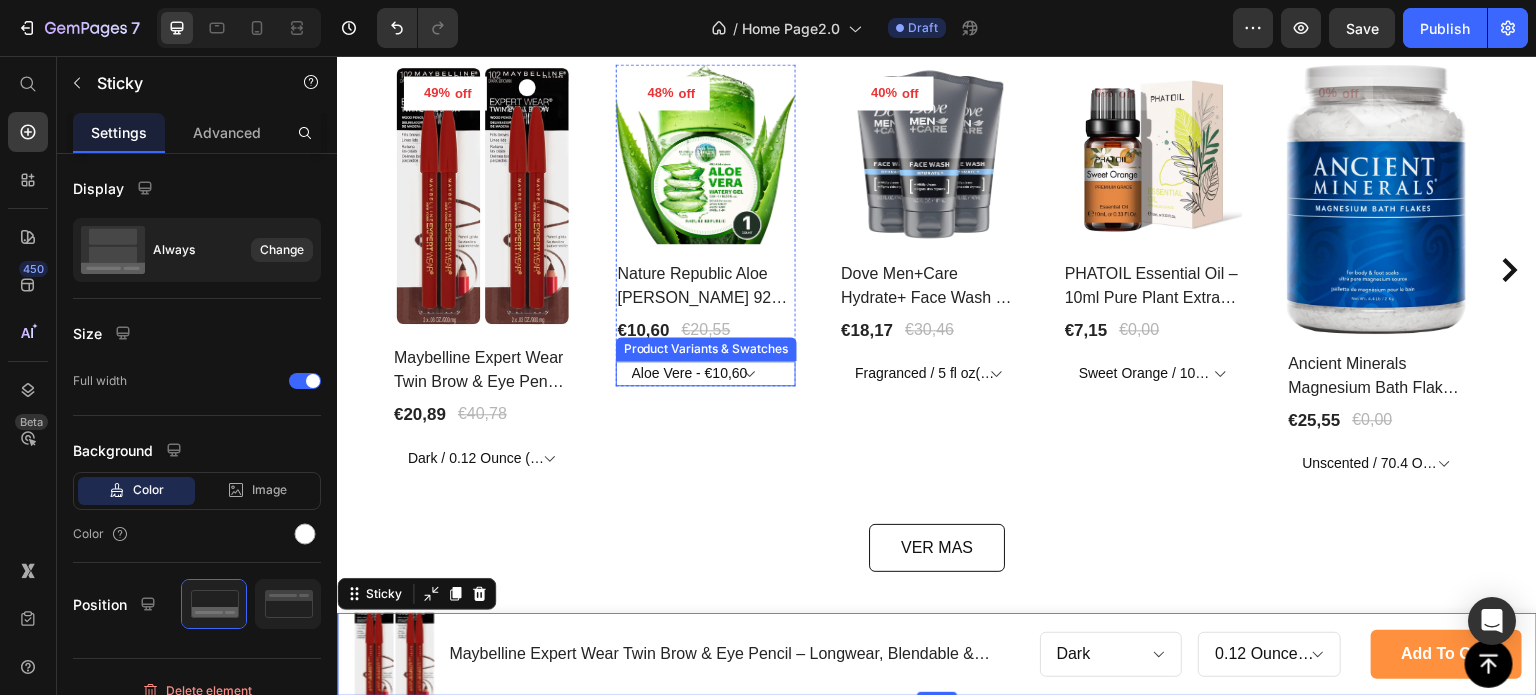 click on "Product Variants & Swatches" at bounding box center [706, 349] 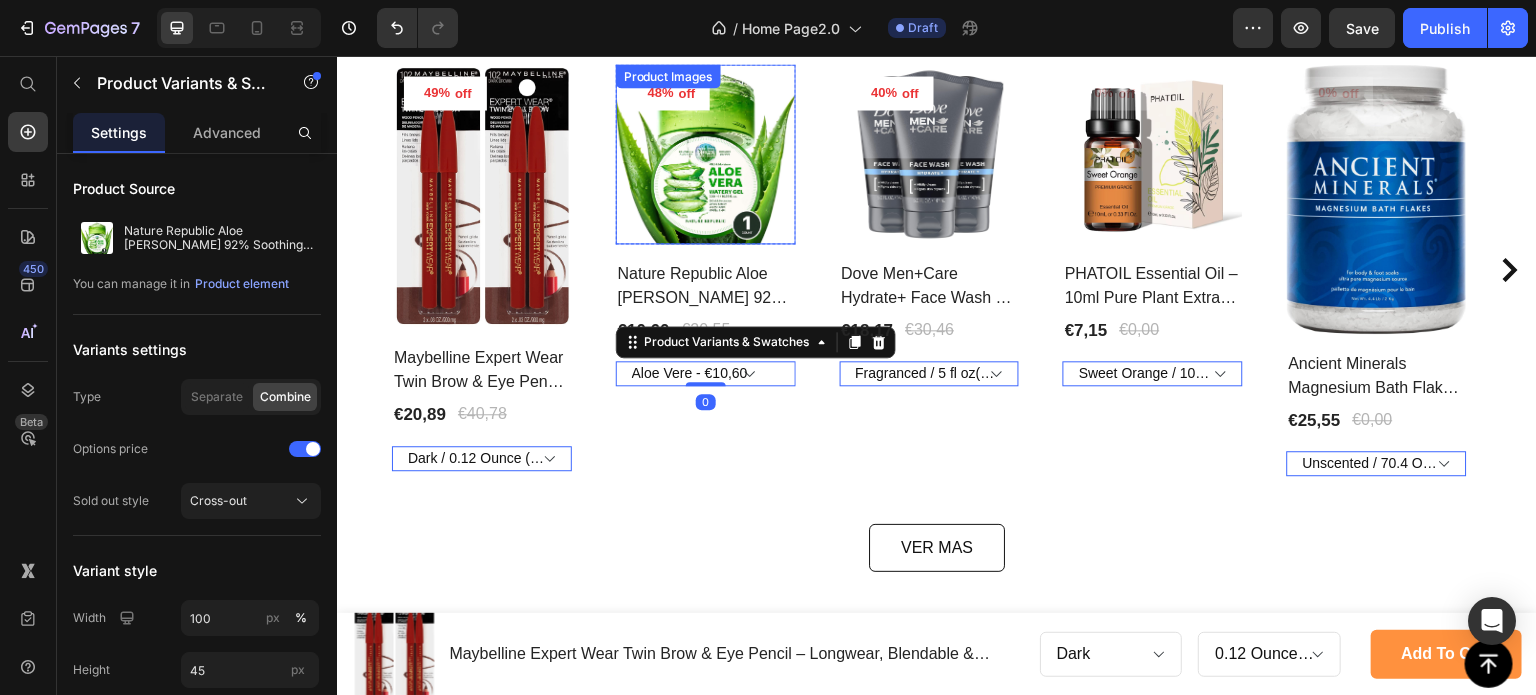 click at bounding box center [706, 154] 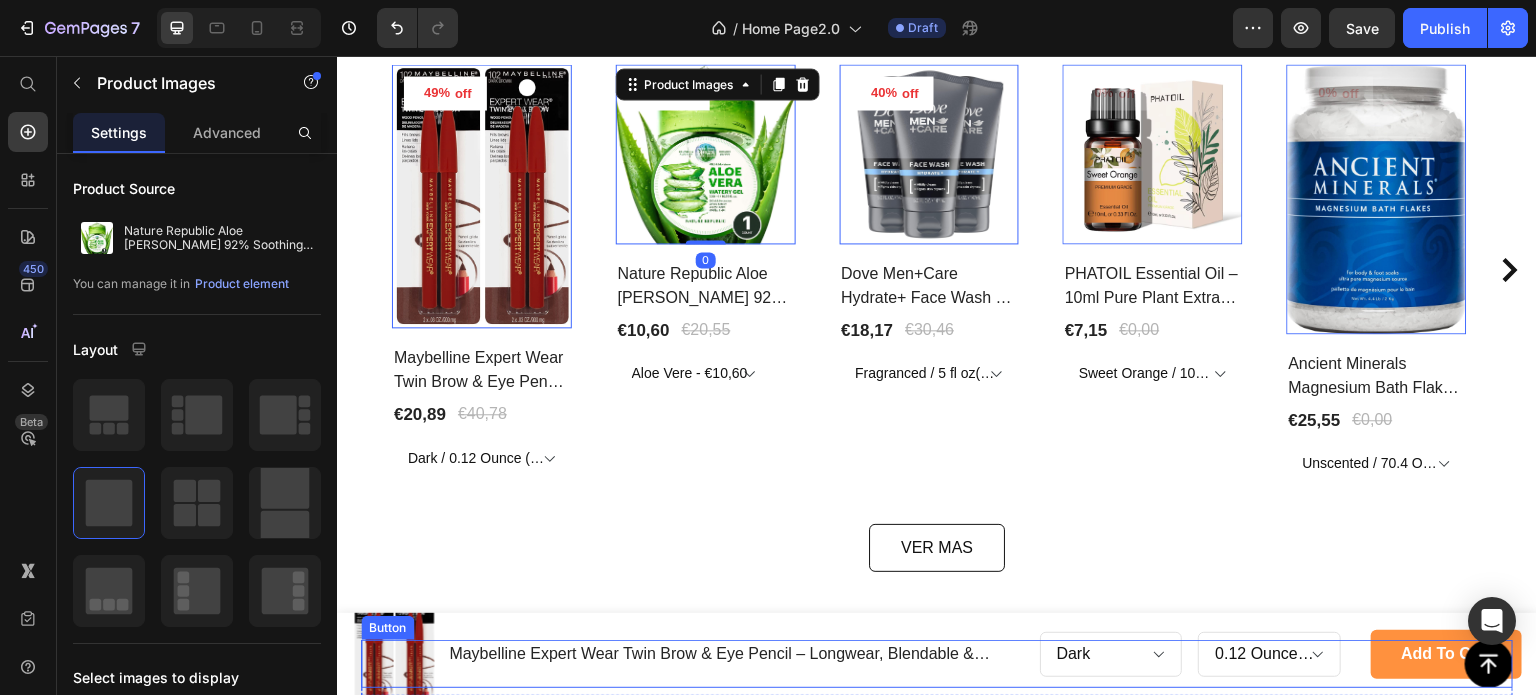 click on "Button" at bounding box center (937, 664) 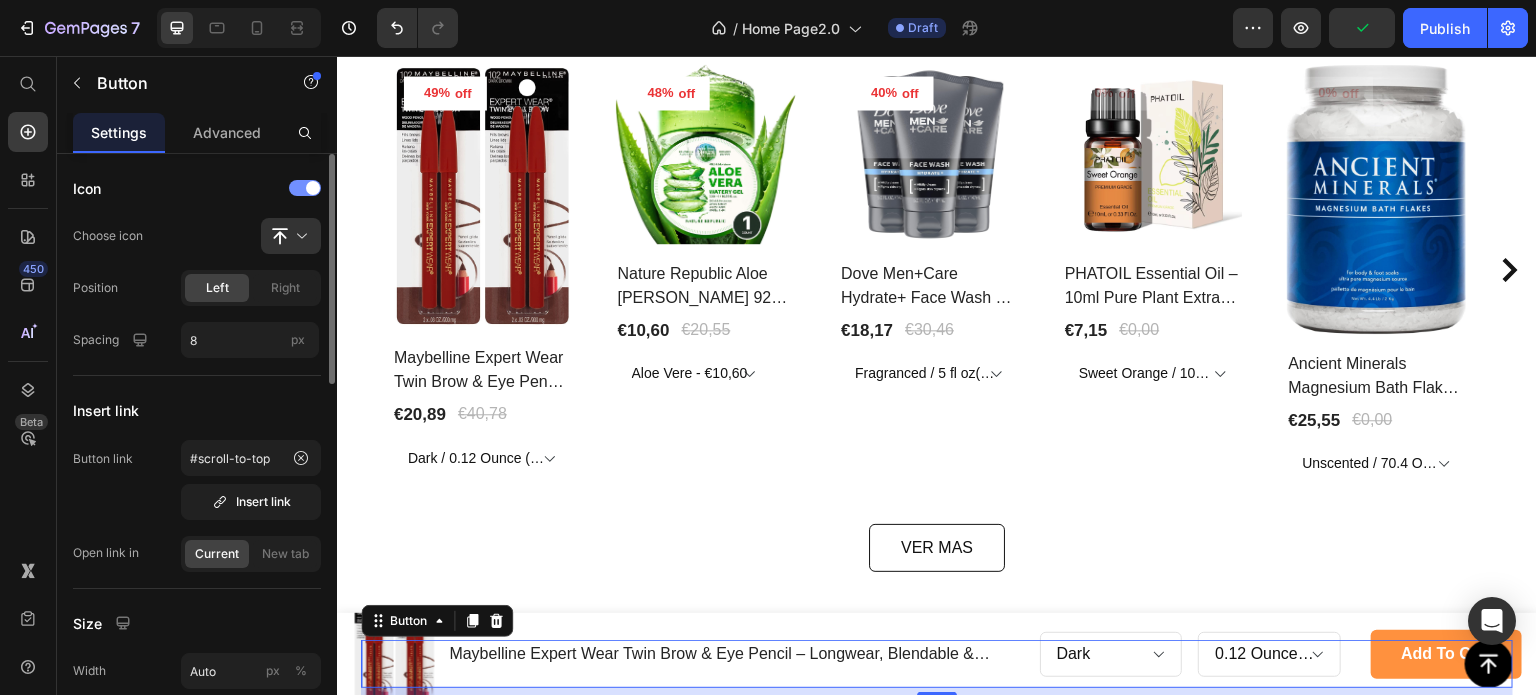 click at bounding box center [305, 188] 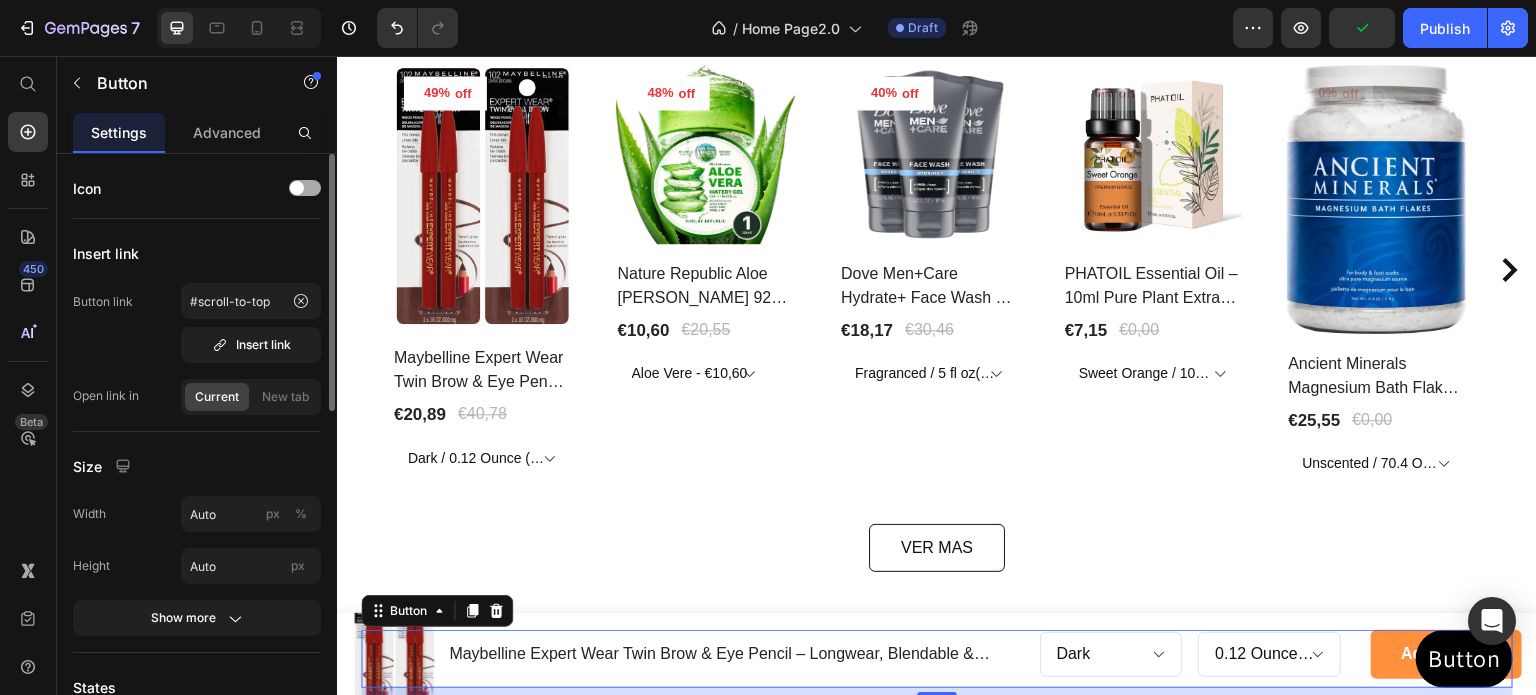 click at bounding box center (305, 188) 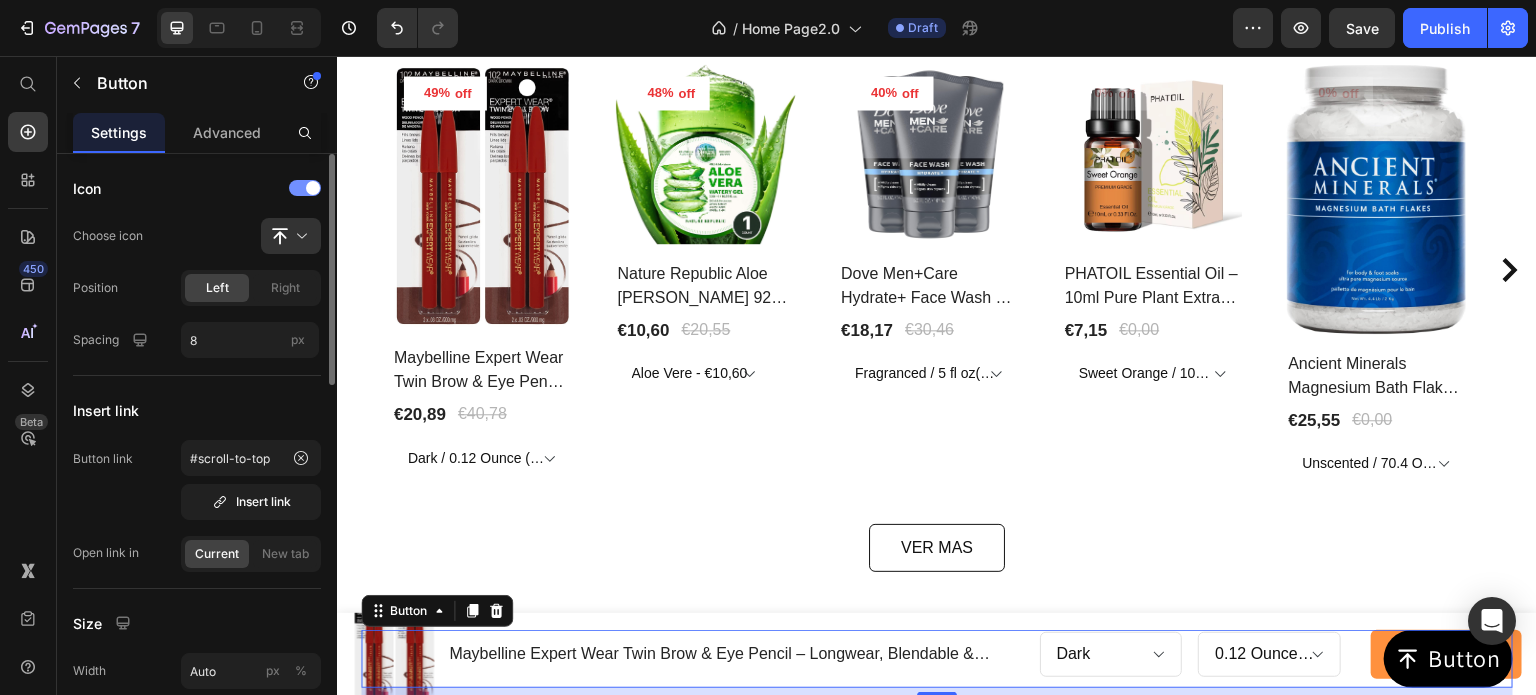 click at bounding box center [305, 188] 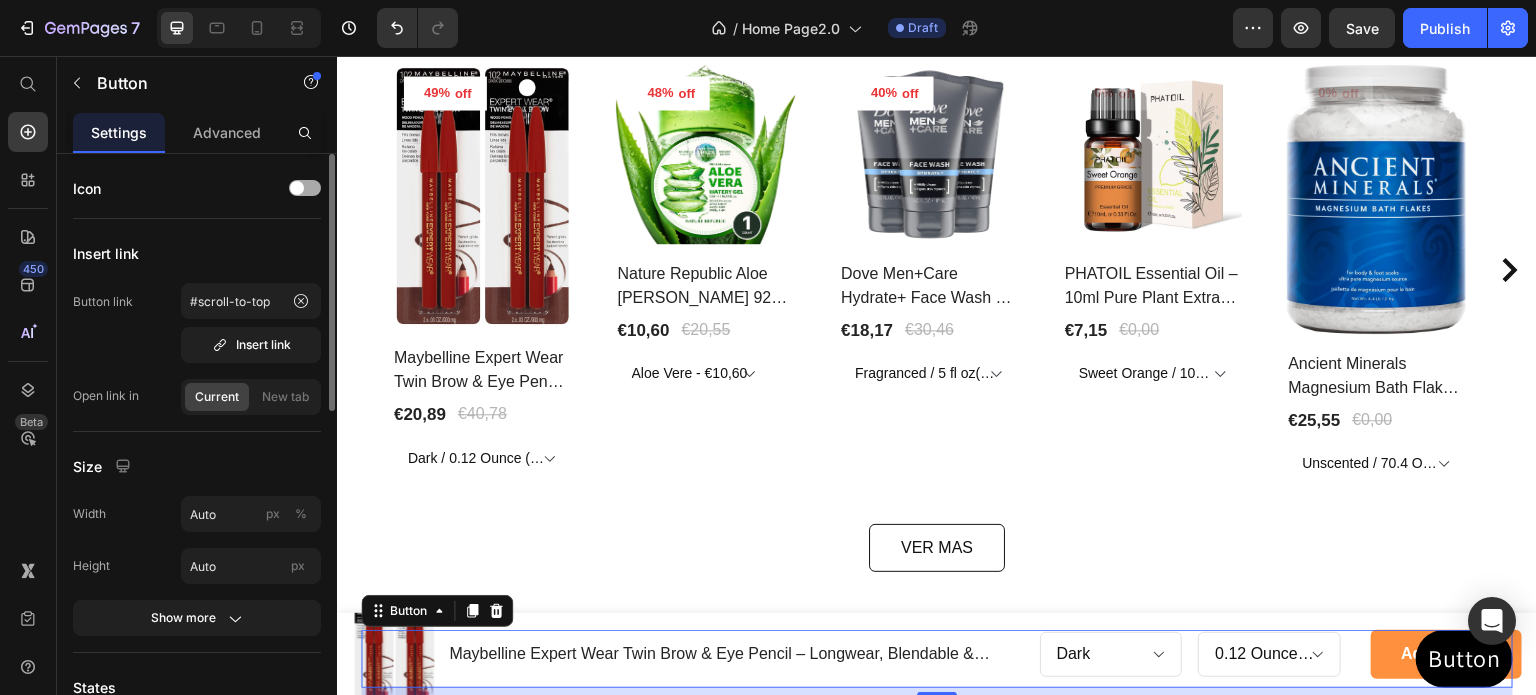 click at bounding box center (305, 188) 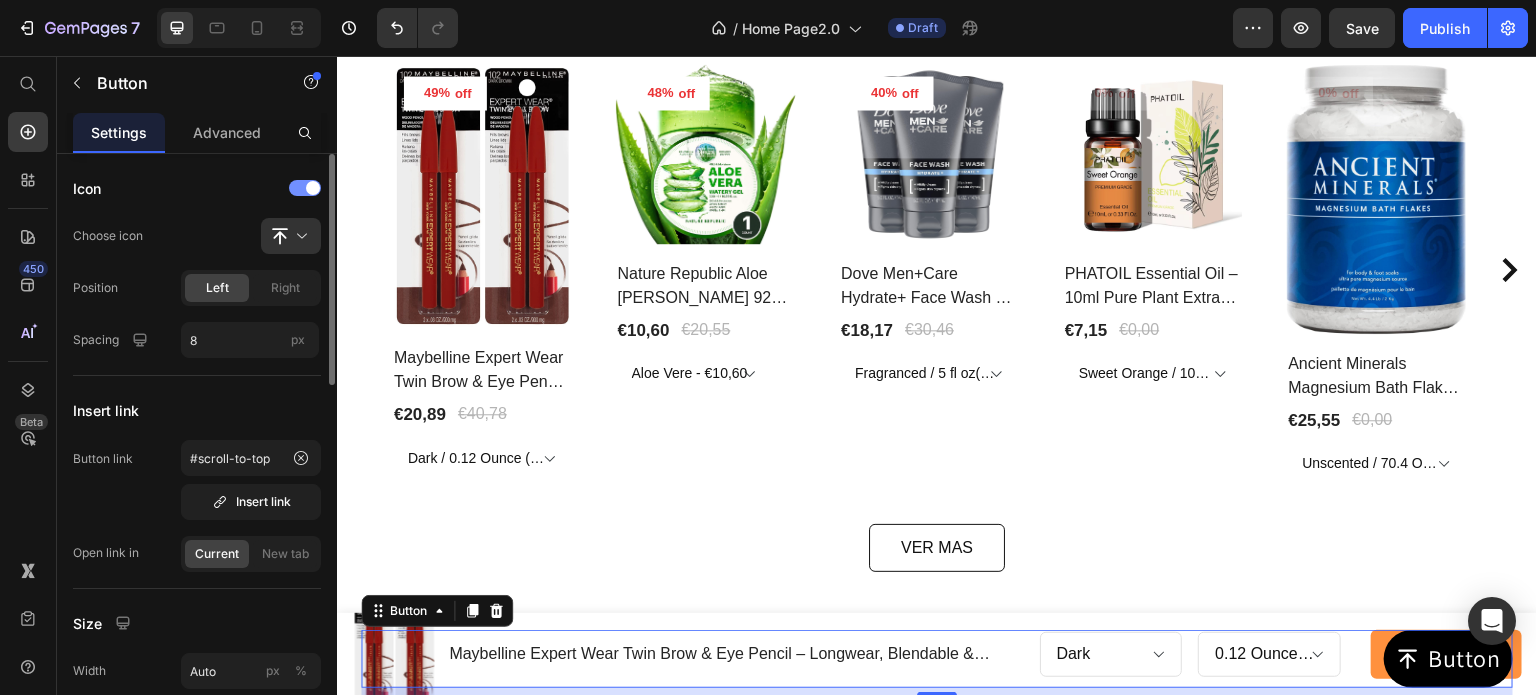 click at bounding box center [305, 188] 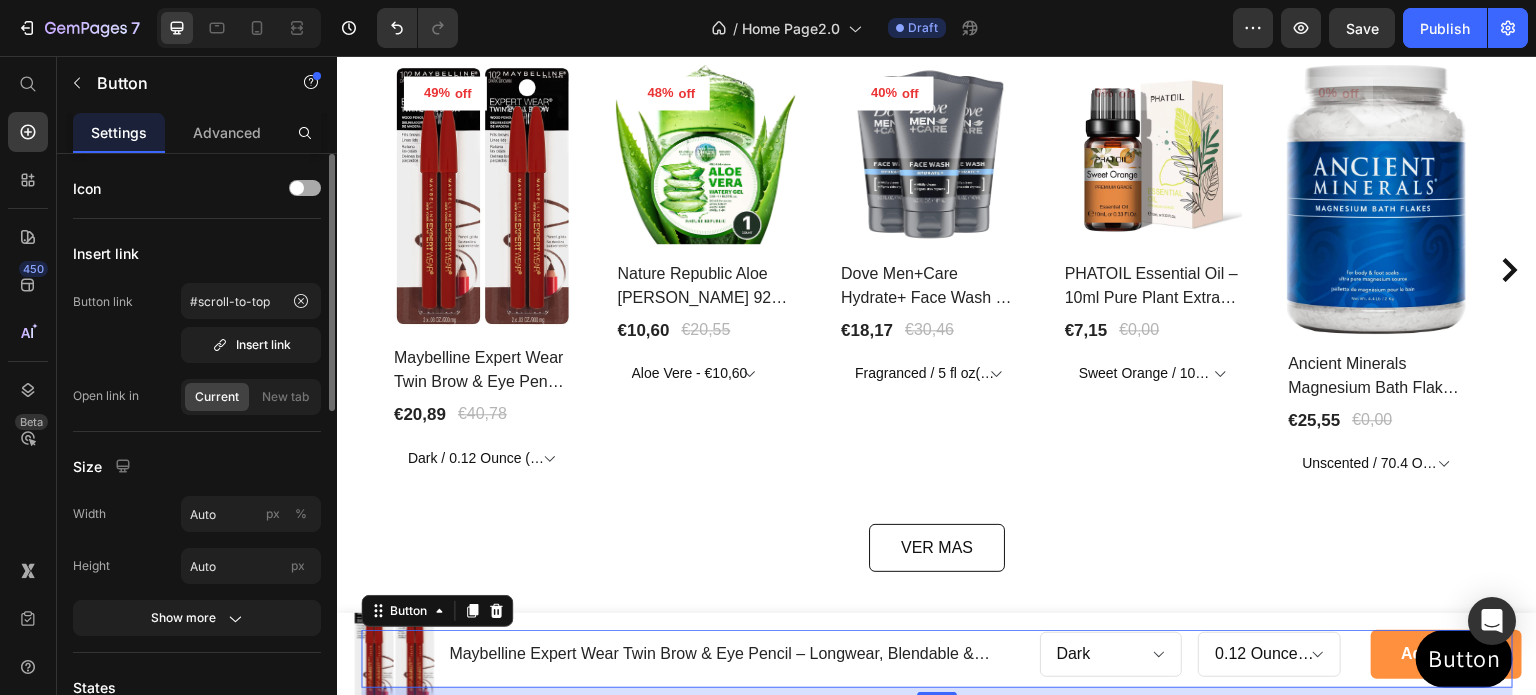 click at bounding box center (305, 188) 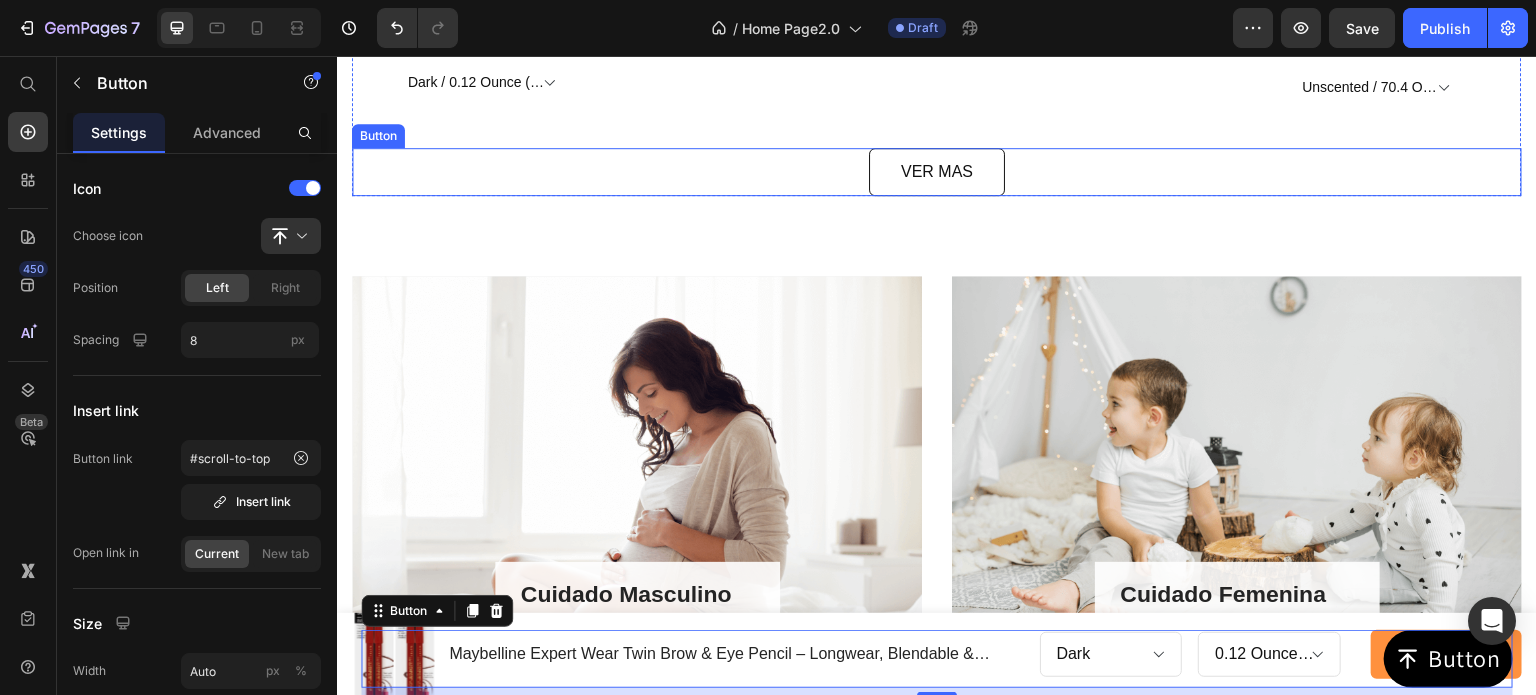 scroll, scrollTop: 915, scrollLeft: 0, axis: vertical 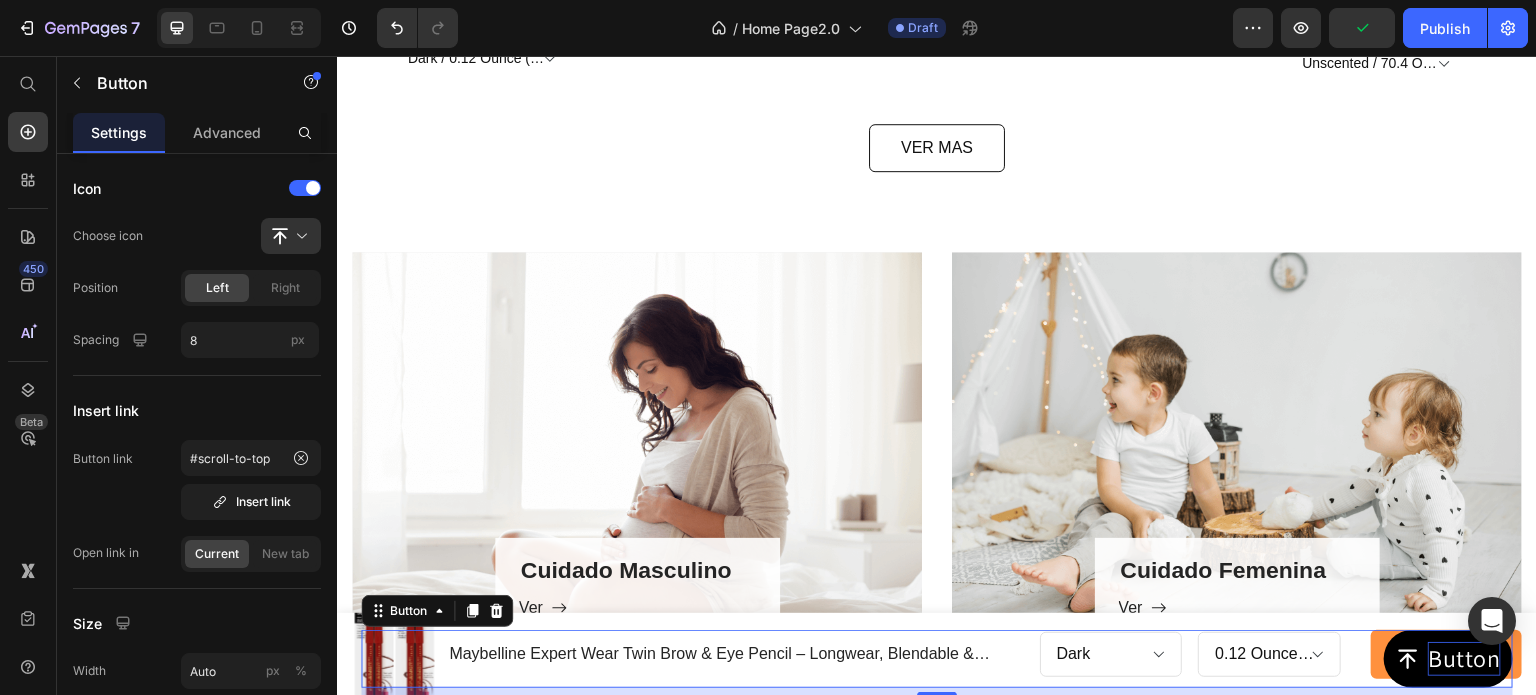 click on "Button" at bounding box center (1464, 659) 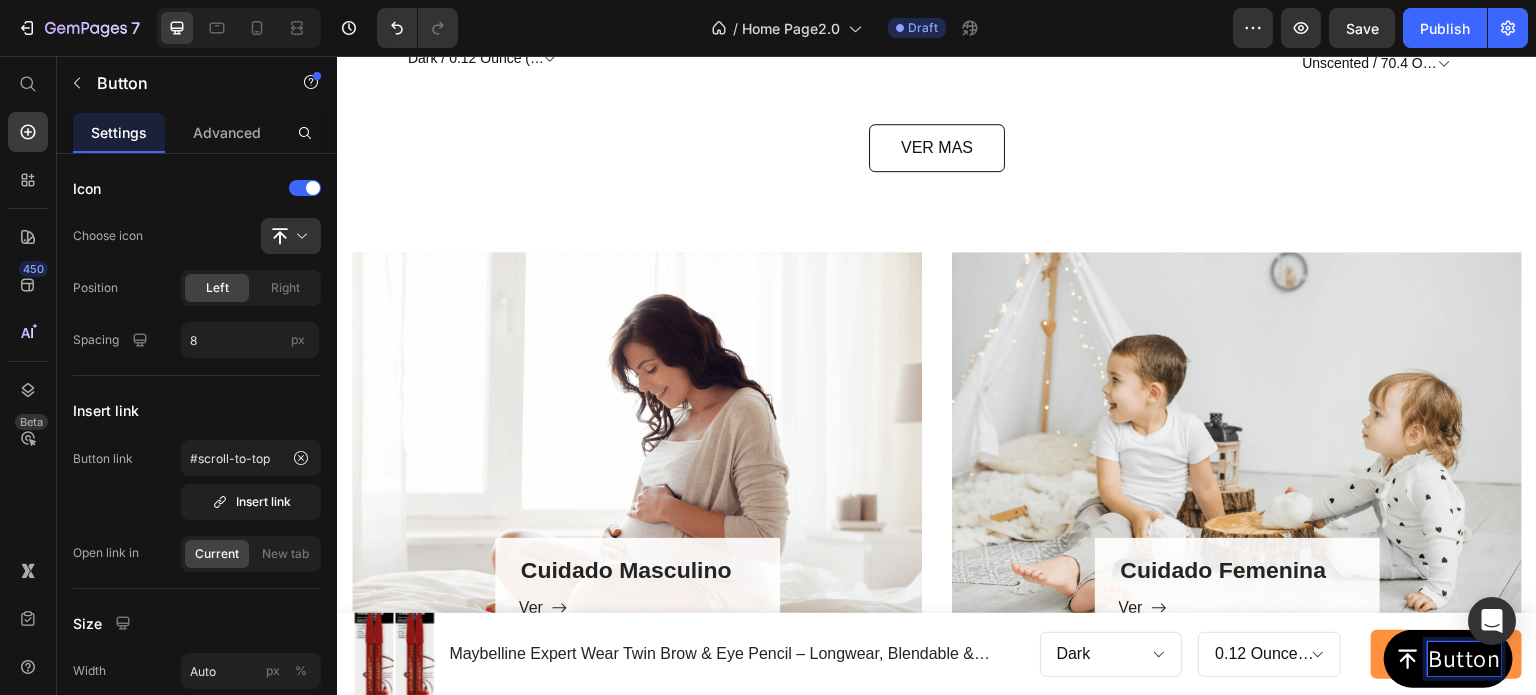 click 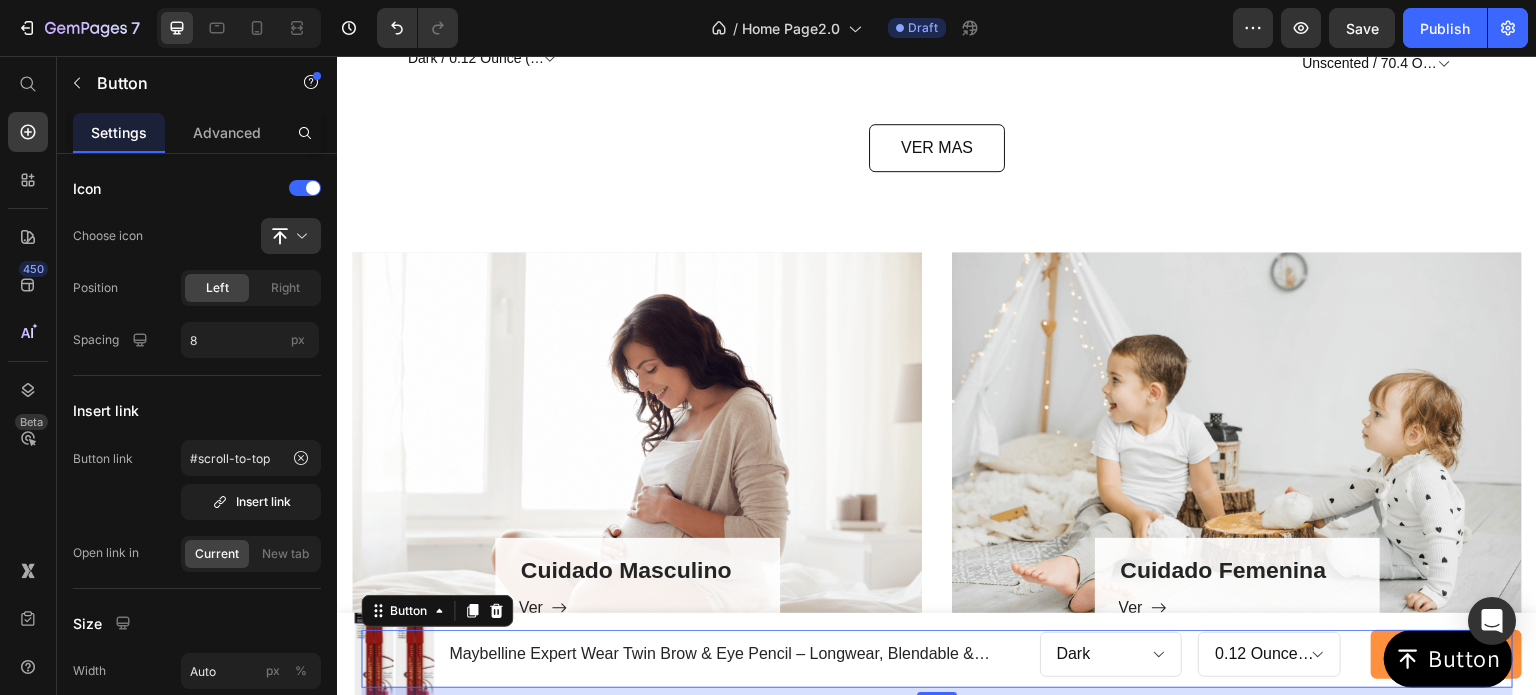 click 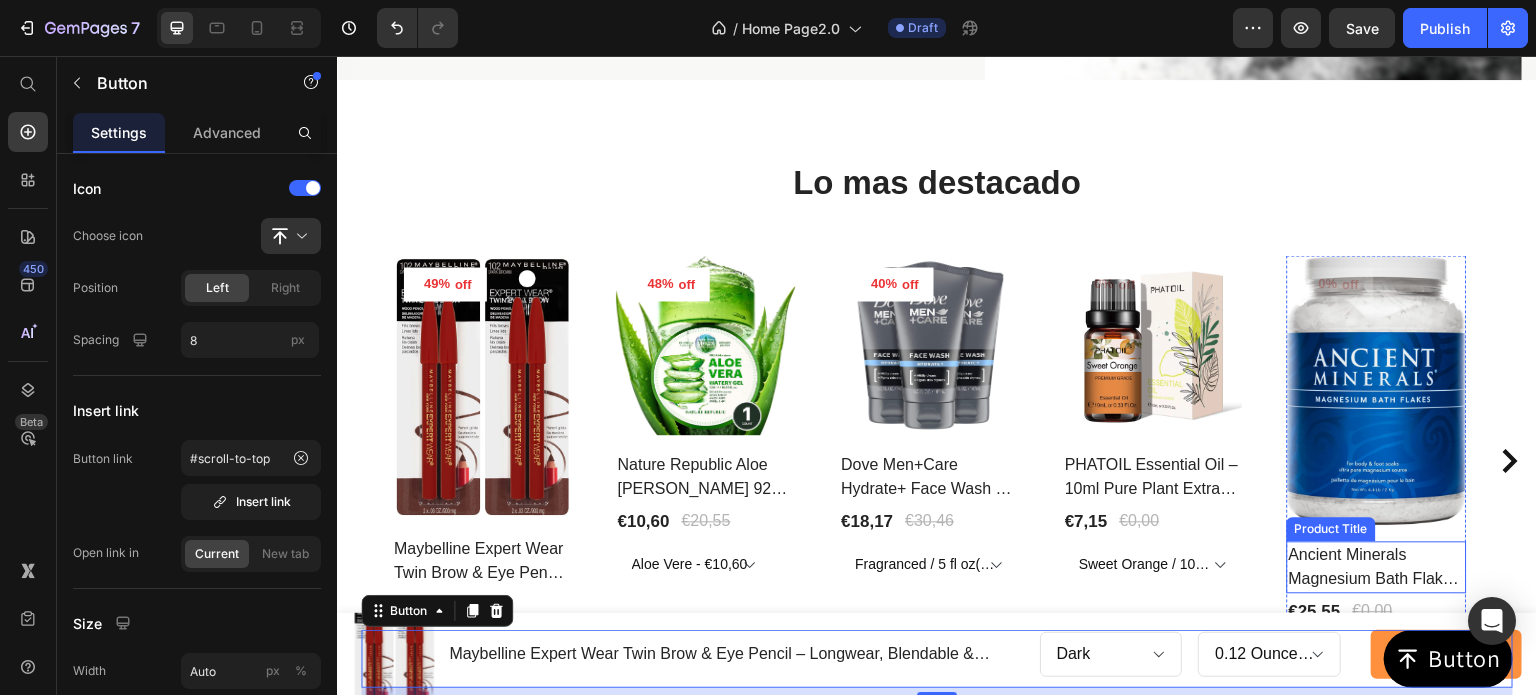 scroll, scrollTop: 315, scrollLeft: 0, axis: vertical 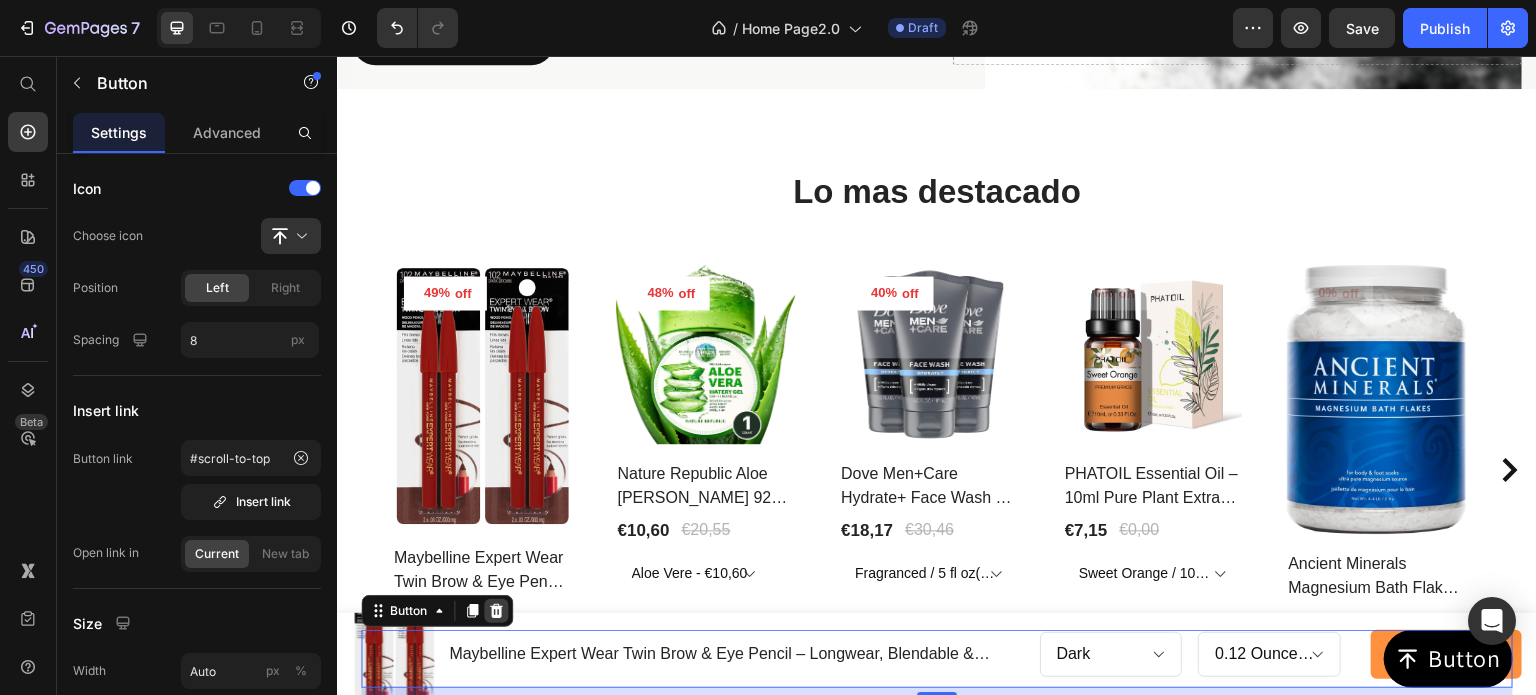click 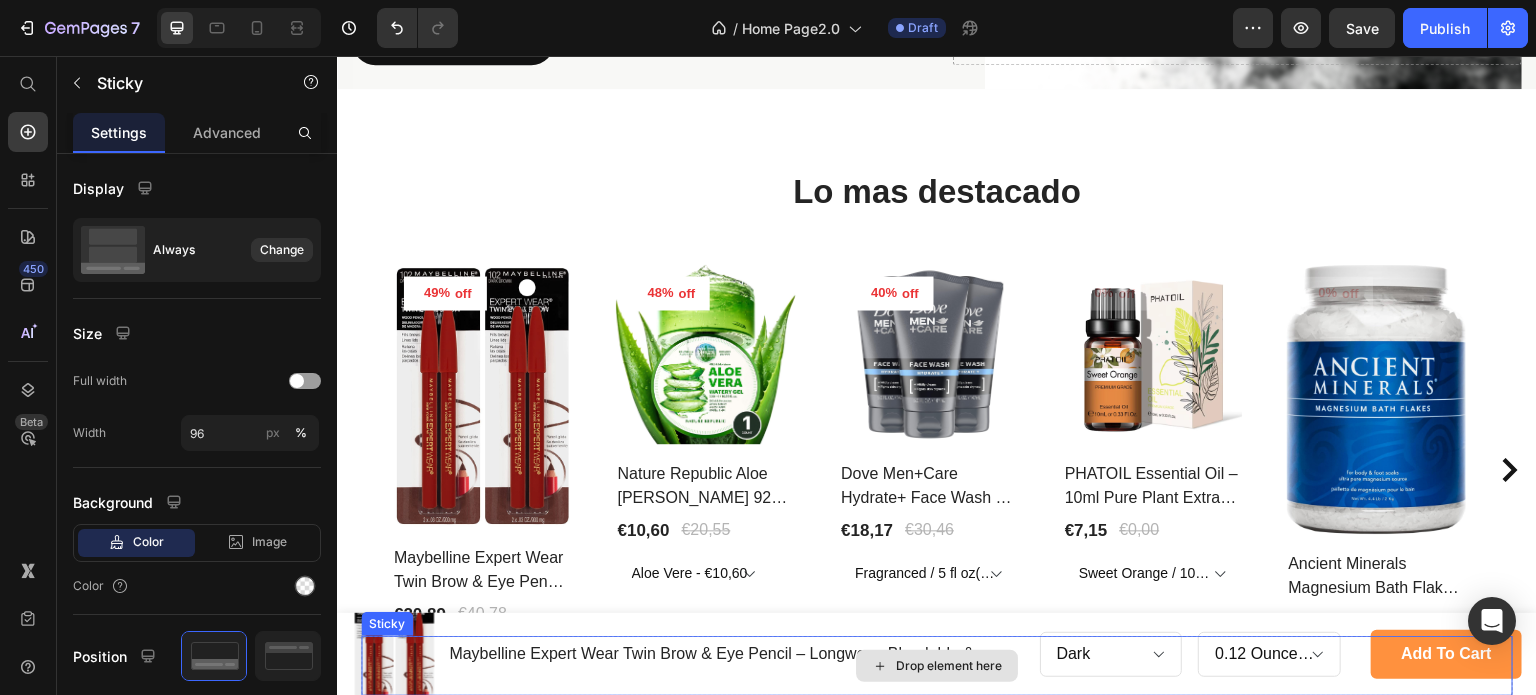click on "Drop element here" at bounding box center [937, 666] 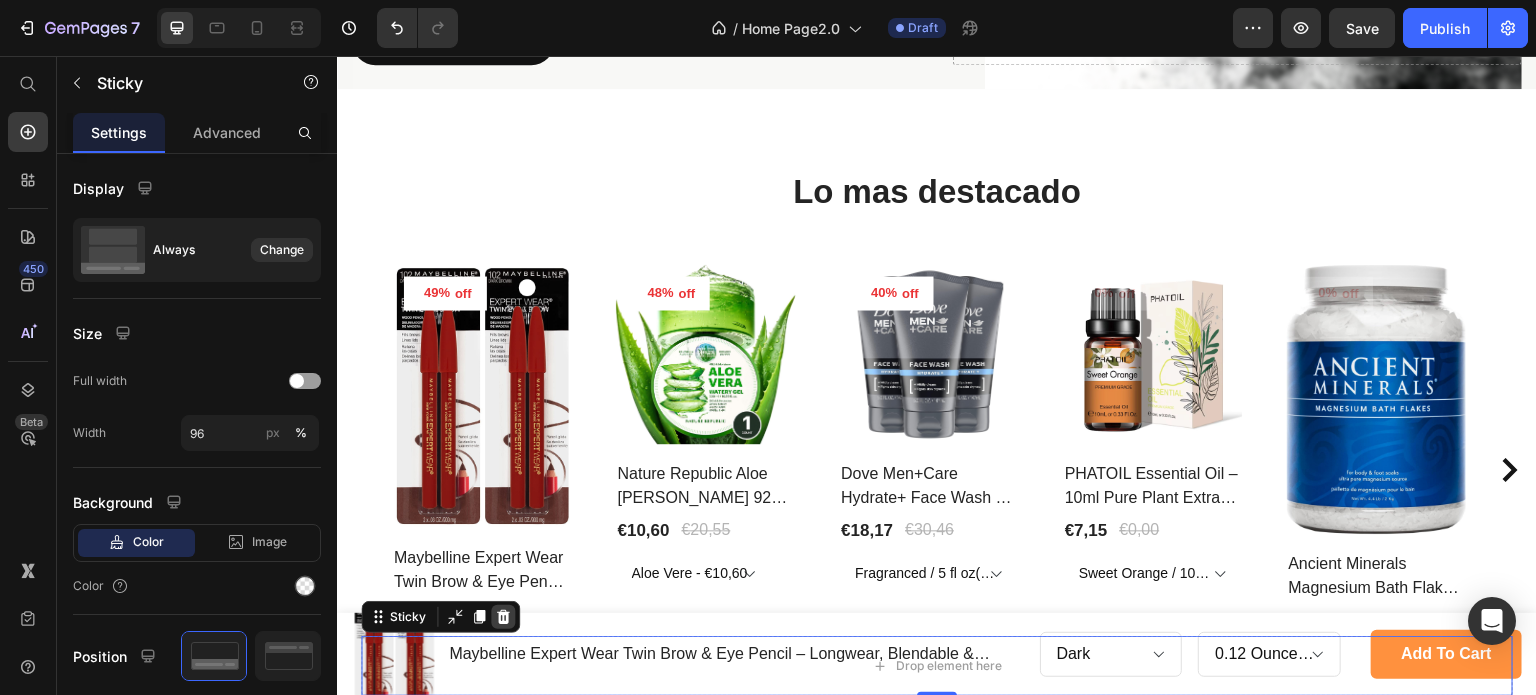 click 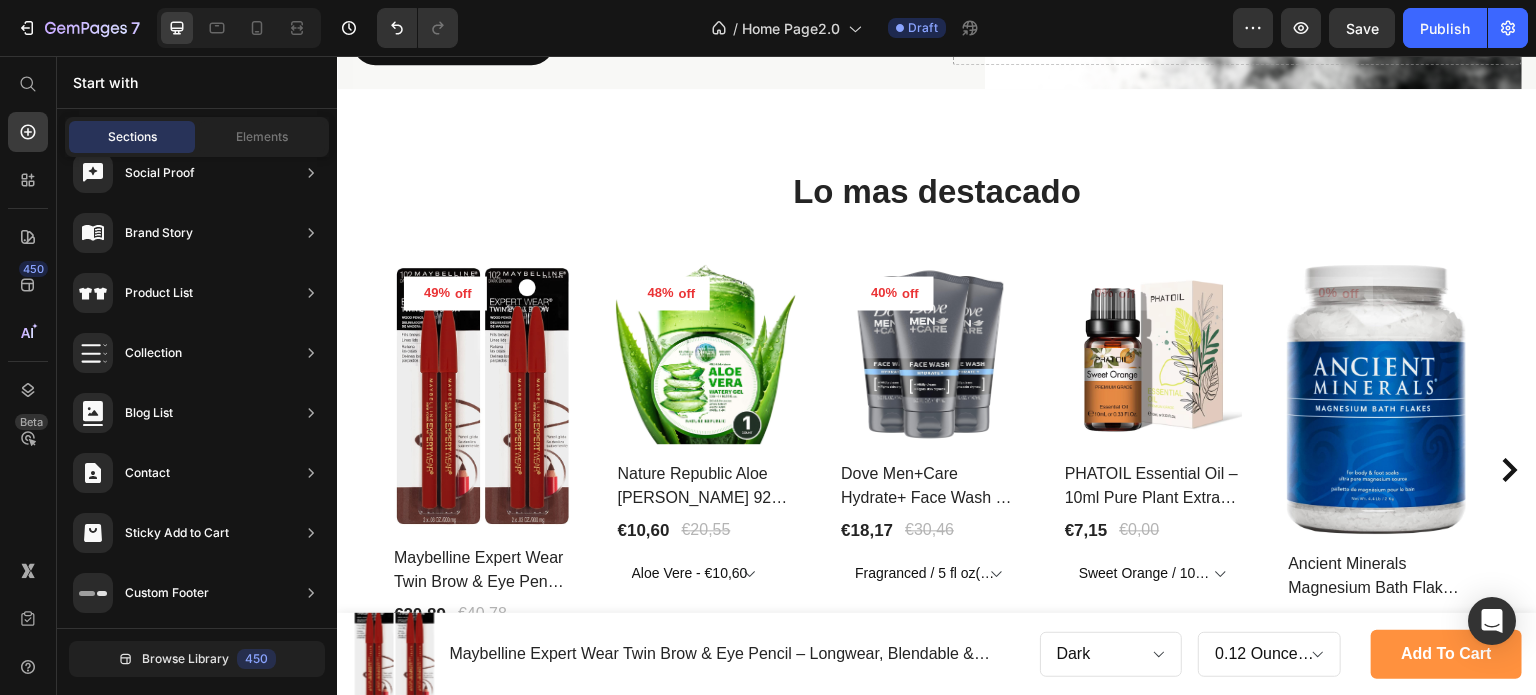 click on "Maybelline Expert Wear Twin Brow & Eye Pencil – Longwear, Blendable & Waterproof Product Title" at bounding box center [737, 654] 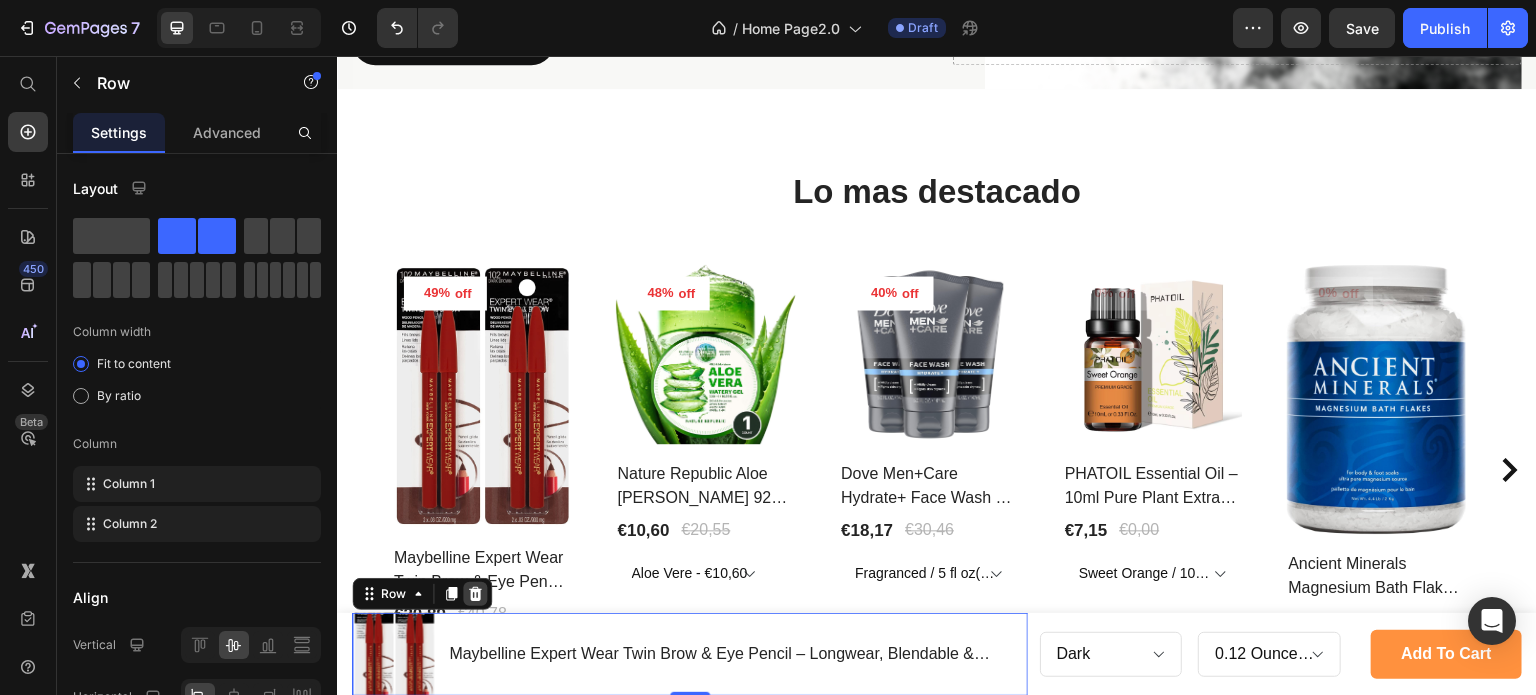 click 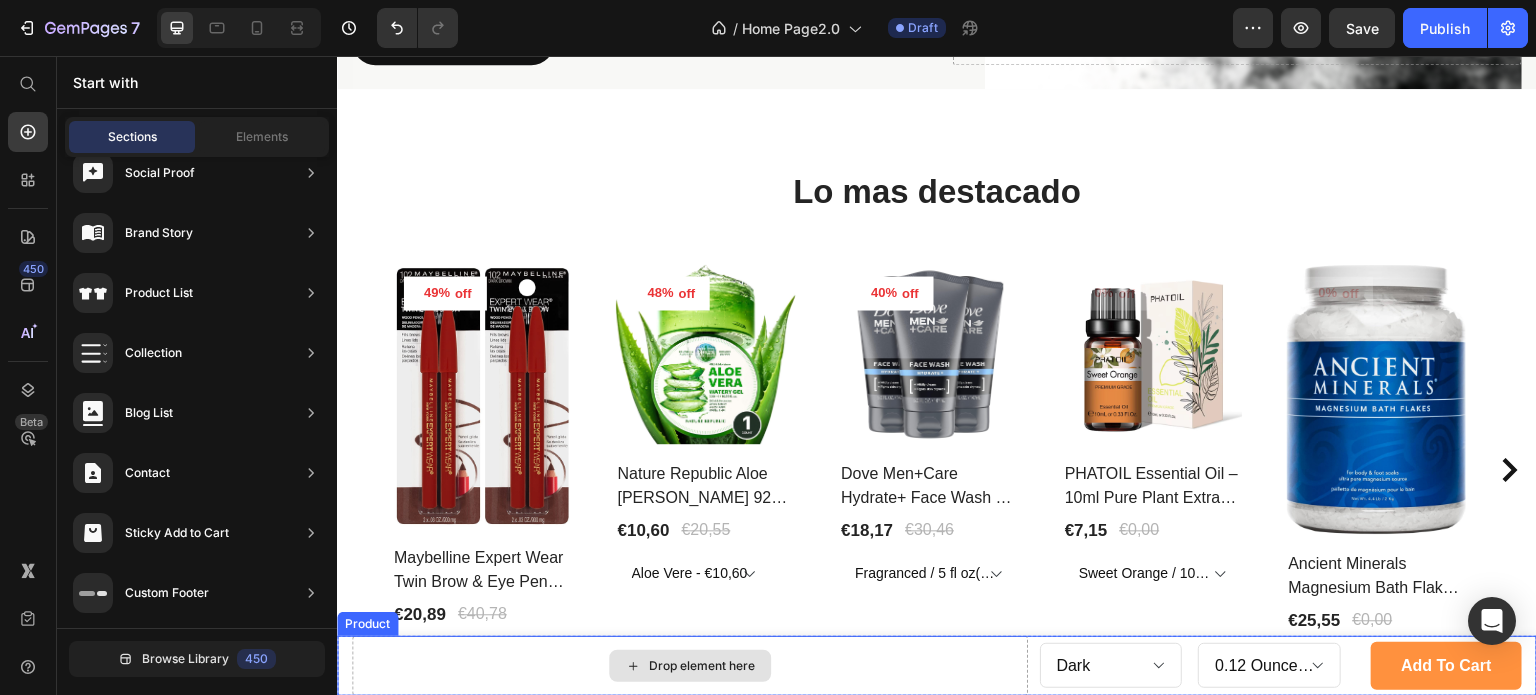 click on "Drop element here" at bounding box center [690, 666] 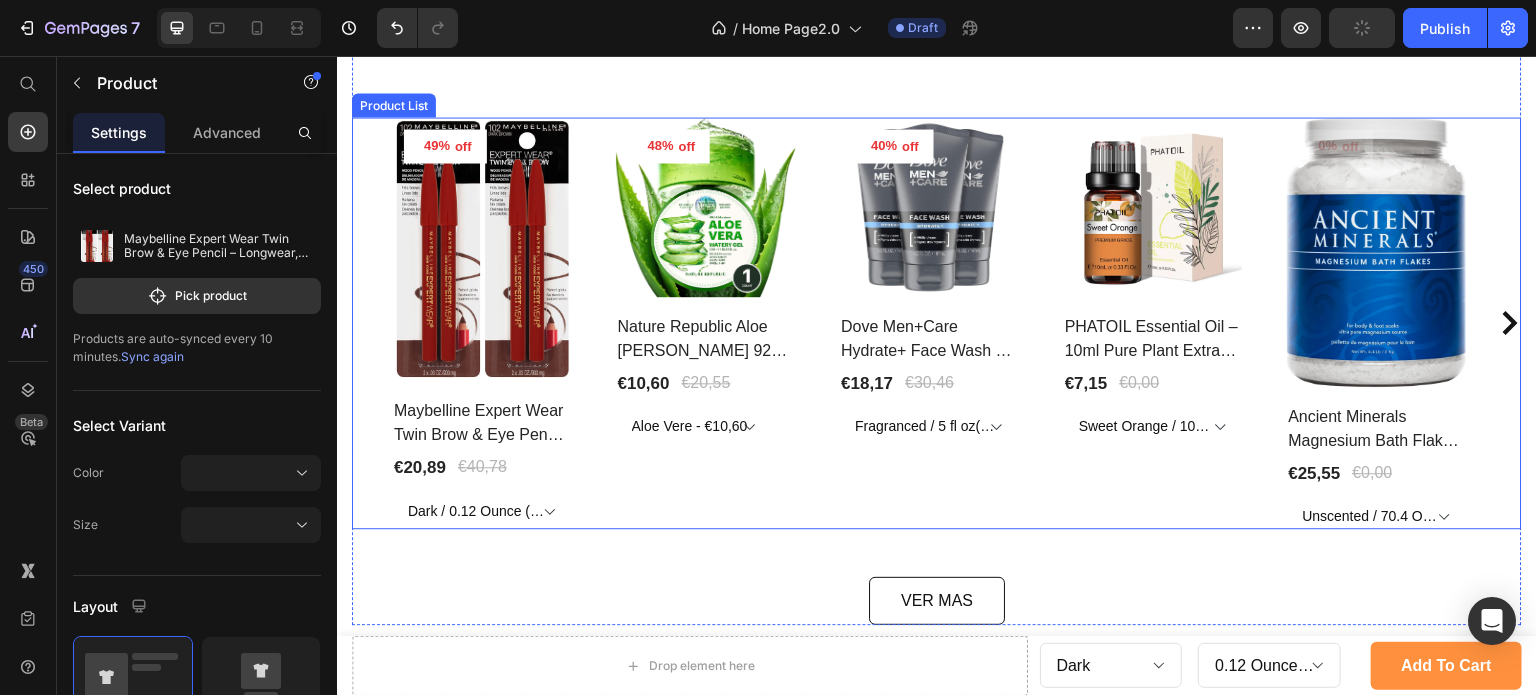 scroll, scrollTop: 615, scrollLeft: 0, axis: vertical 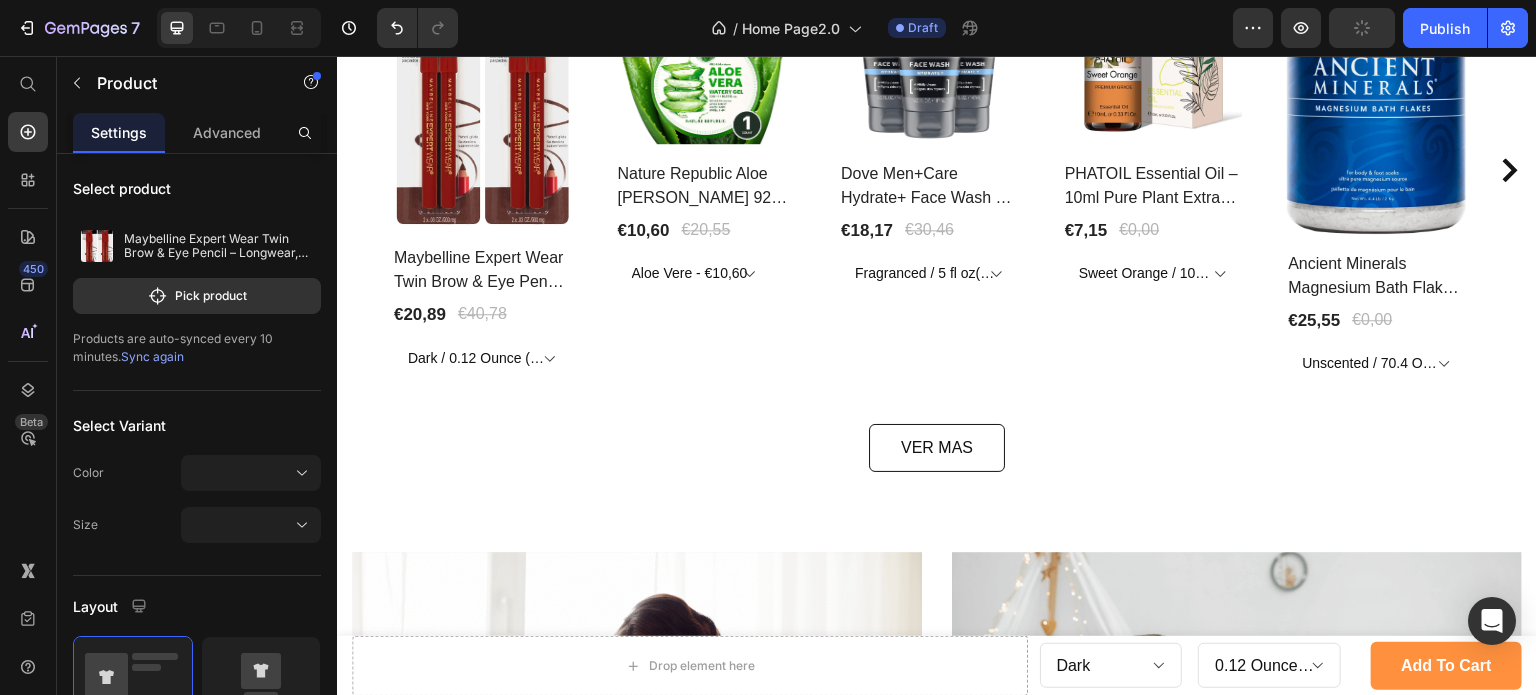click on "Drop element here Dark Product Variants & Swatches 0.12 Ounce (Pack Of 1) Product Variants & Swatches Row add to cart Product Cart Button Row Product" at bounding box center [937, 666] 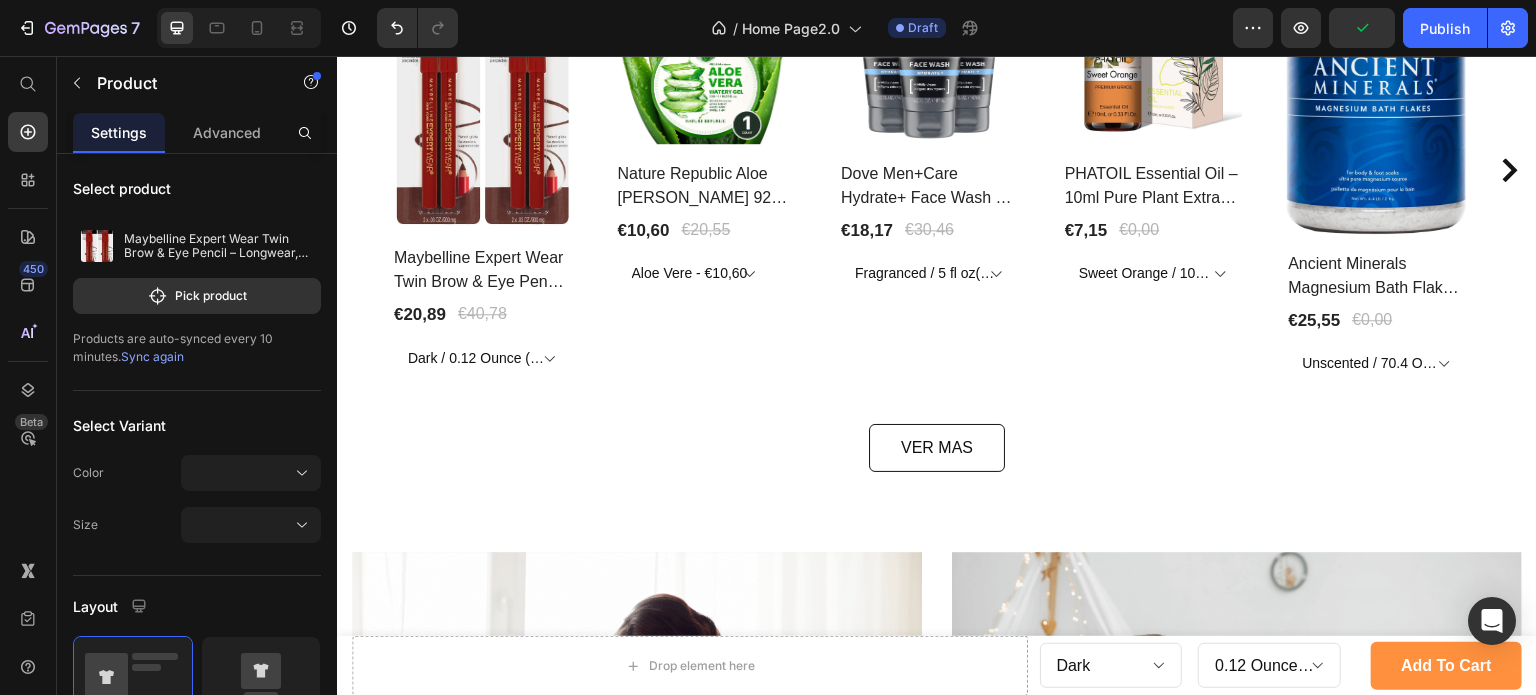 click on "Drop element here Dark Product Variants & Swatches 0.12 Ounce (Pack Of 1) Product Variants & Swatches Row add to cart Product Cart Button Row Product" at bounding box center [937, 666] 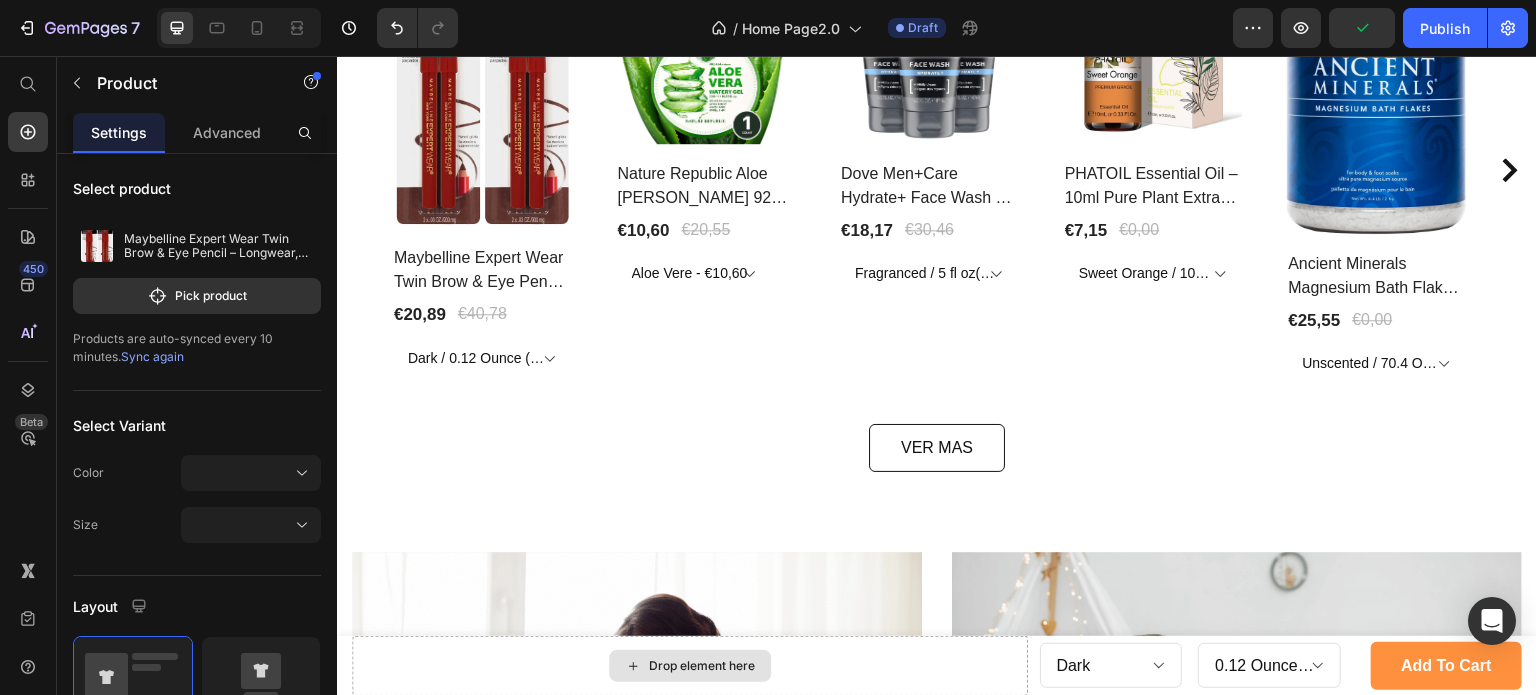 click on "Drop element here" at bounding box center (690, 666) 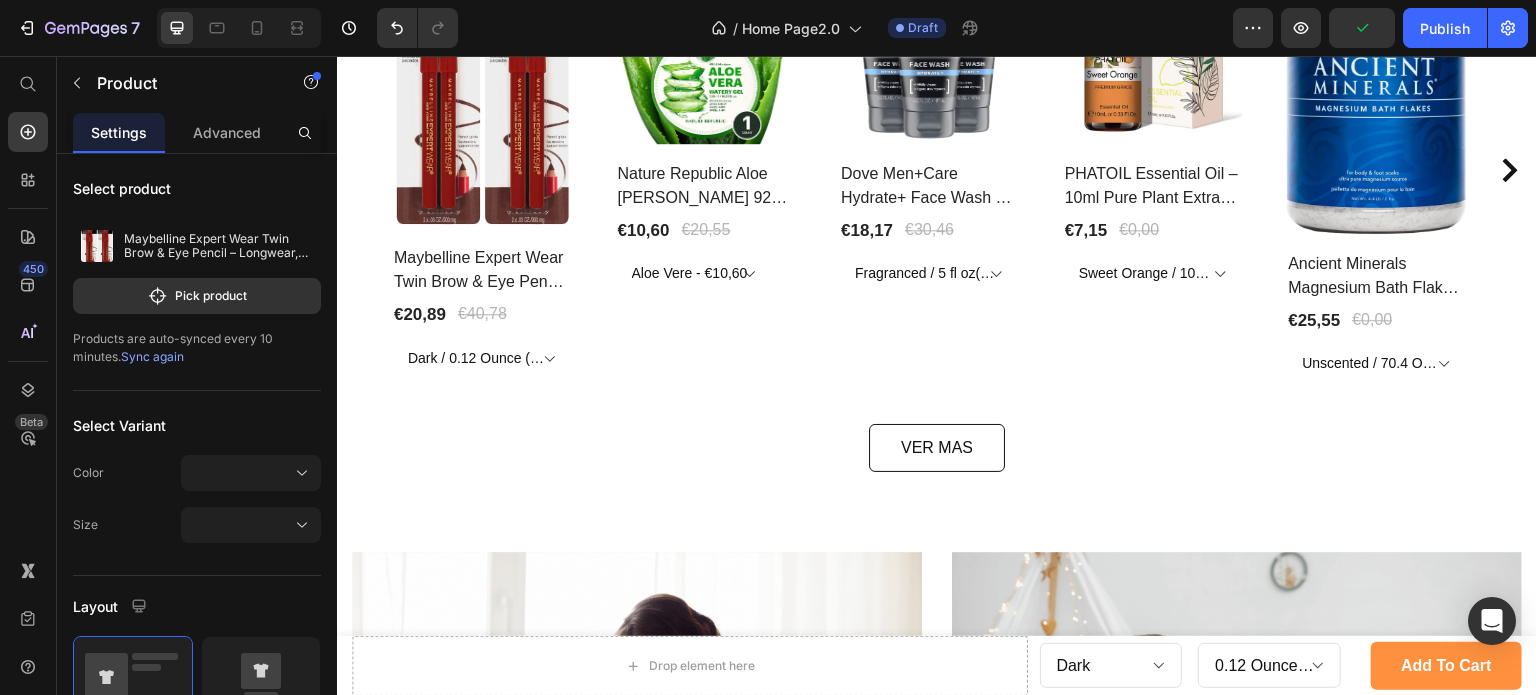 click on "Drop element here Dark Product Variants & Swatches 0.12 Ounce (Pack Of 1) Product Variants & Swatches Row add to cart Product Cart Button Row Product" at bounding box center (937, 666) 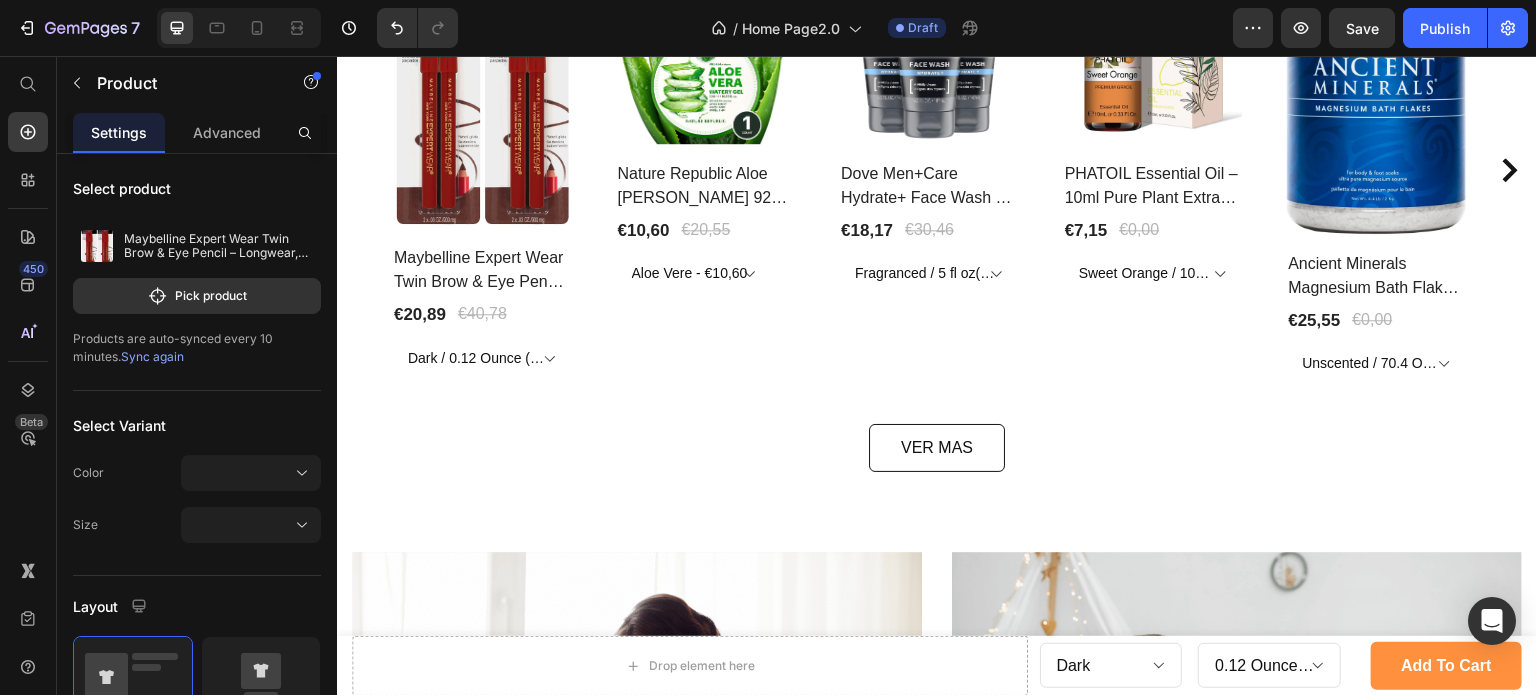scroll, scrollTop: 415, scrollLeft: 0, axis: vertical 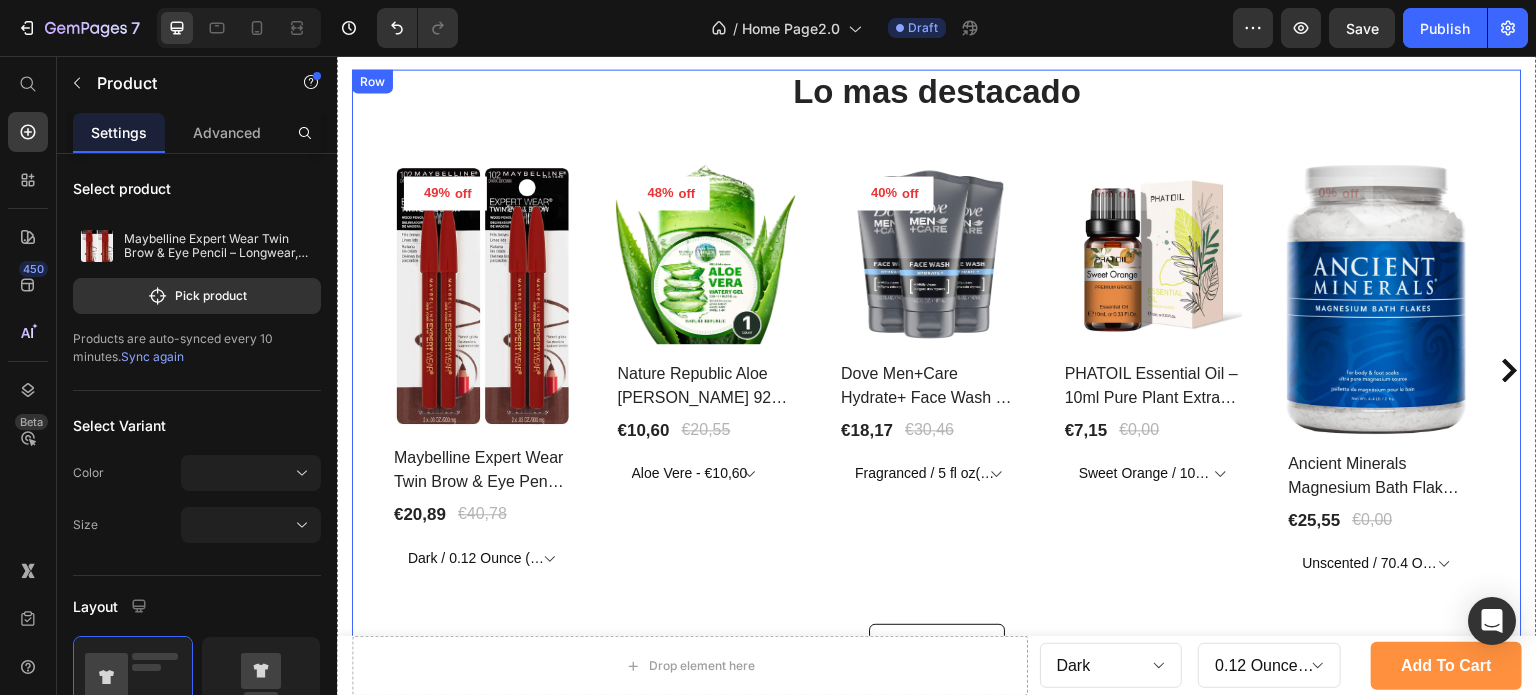 click on "49% off Product Tag Product Images Row Maybelline Expert Wear Twin Brow & Eye Pencil – Longwear, Blendable & Waterproof Product Title €20,89 Product Price €40,78 Product Price Row Dark / 0.12 Ounce (Pack Of 1) - €20,89  Product Variants & Swatches Row 48% off Product Tag Product Images Row Nature Republic Aloe [PERSON_NAME] 92% Soothing Gel – Hydrating Multi-Use Korean Skincare Product Title €10,60 Product Price €20,55 Product Price Row Aloe Vere - €10,60  Product Variants & Swatches Row 40% off Product Tag Product Images Row Dove Men+Care Hydrate+ Face Wash – Advanced Moisture Protection [MEDICAL_DATA] Product Title €18,17 Product Price €30,46 Product Price Row Fragranced / 5 fl oz(Pack Of 3) - €18,17  Product Variants & Swatches Row 0% off Product Tag Product Images Row PHATOIL Essential Oil – 10ml Pure Plant Extract for Aromatherapy & Diffusers Product Title €7,15 Product Price €0,00 Product Price Row Sweet Orange / 10Ml - €7,15  Ylang Ylang / 10Ml - €7,38  Lemon / 10Ml - €7,21  0%" at bounding box center [937, 370] 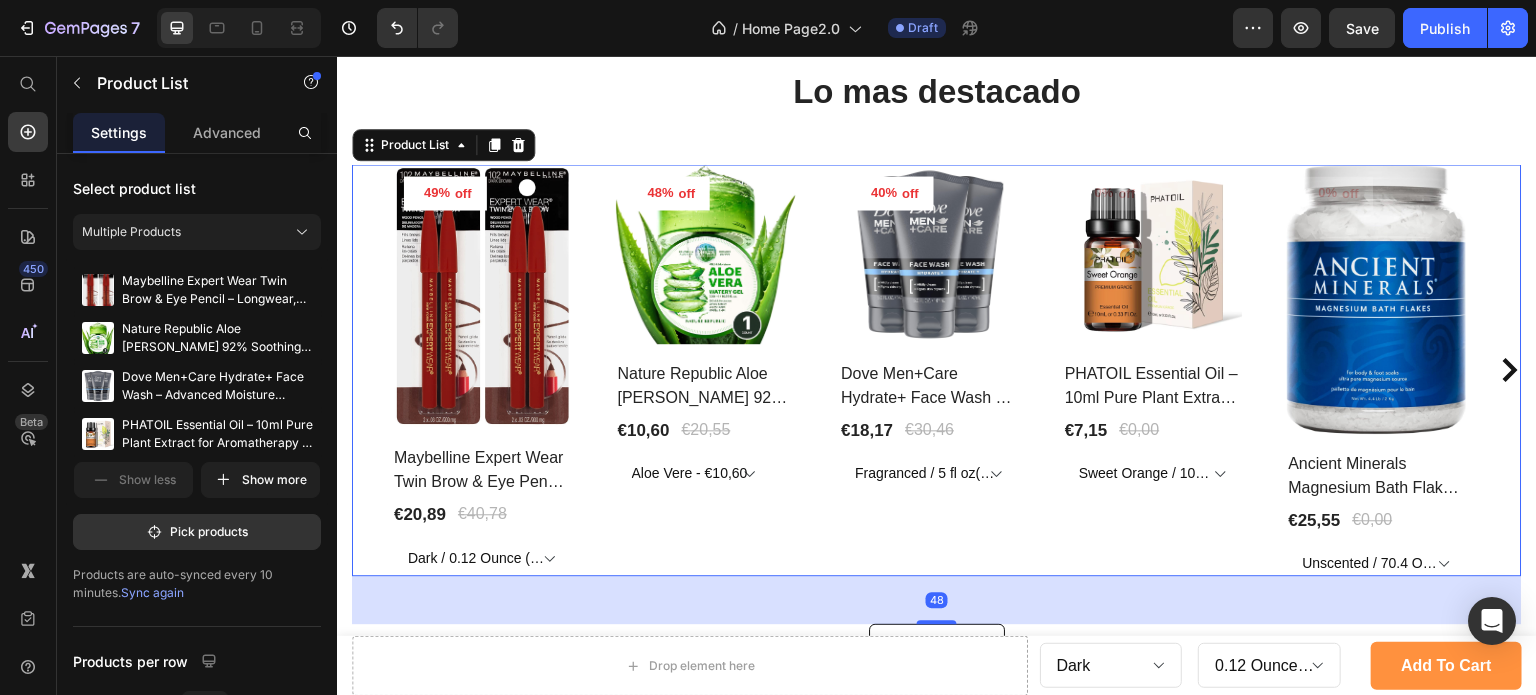 scroll, scrollTop: 515, scrollLeft: 0, axis: vertical 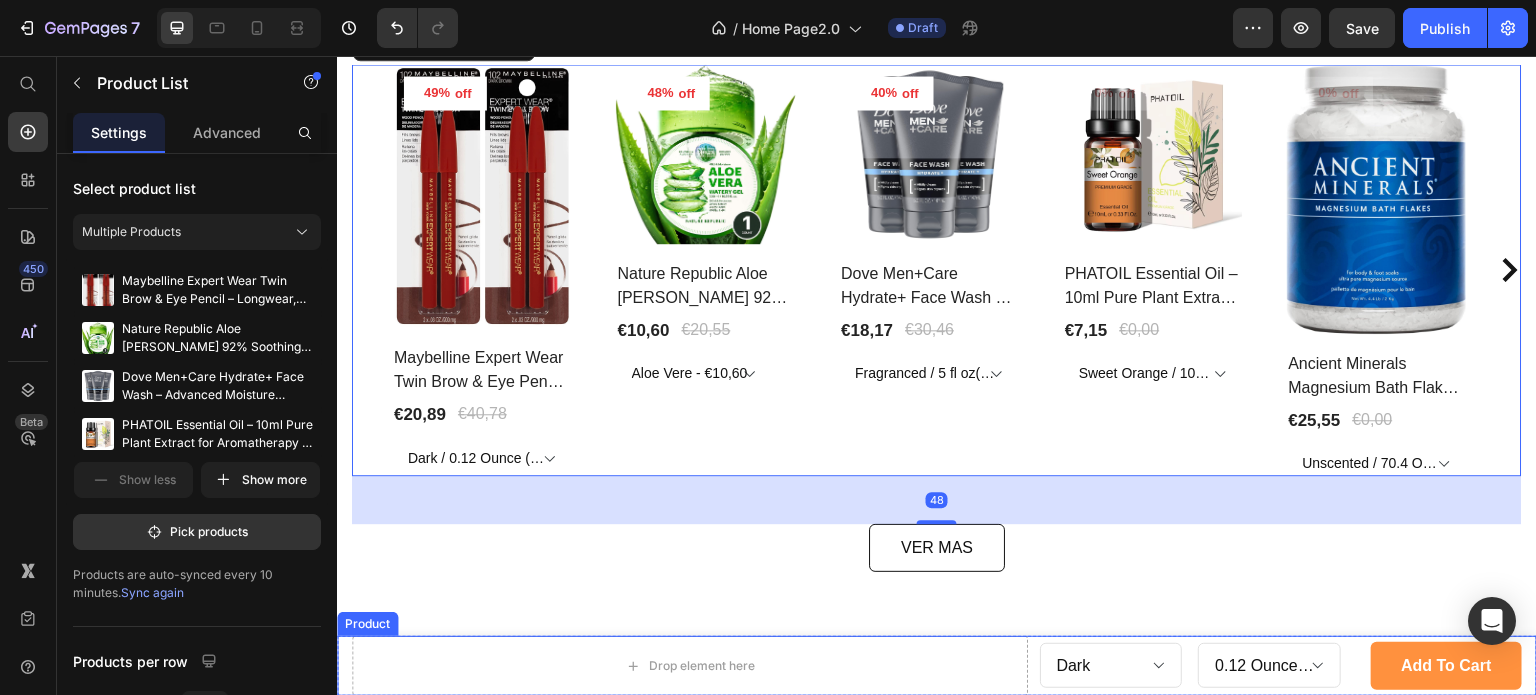 click on "Drop element here Dark Product Variants & Swatches 0.12 Ounce (Pack Of 1) Product Variants & Swatches Row add to cart Product Cart Button Row Product" at bounding box center [937, 666] 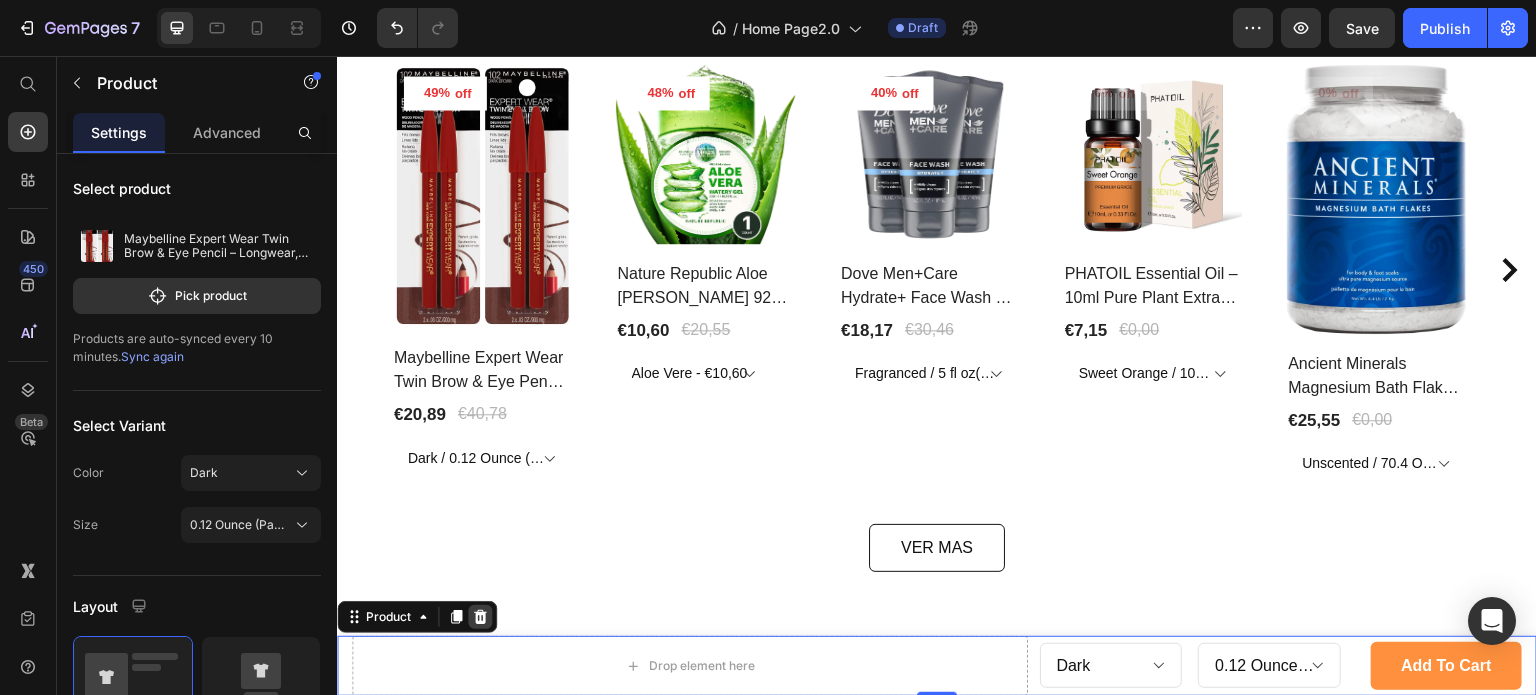 click 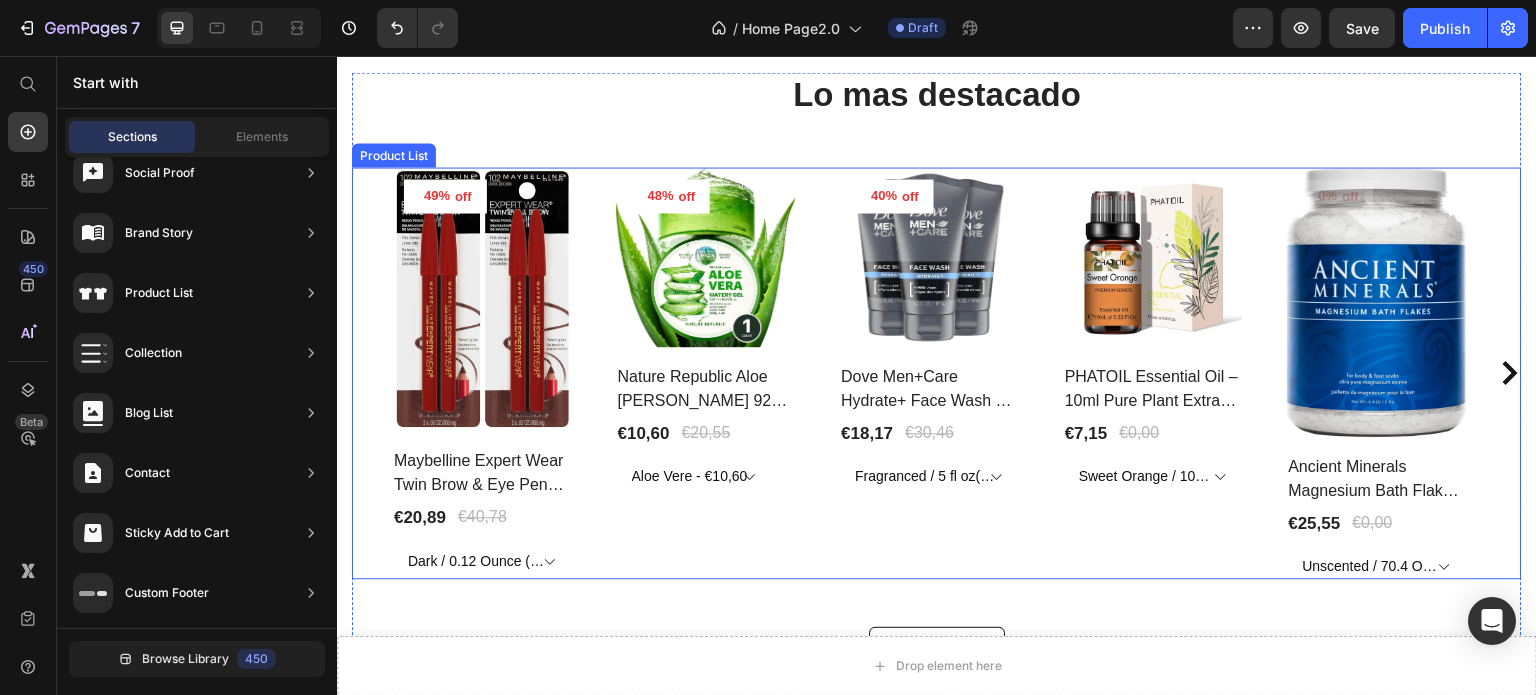 scroll, scrollTop: 415, scrollLeft: 0, axis: vertical 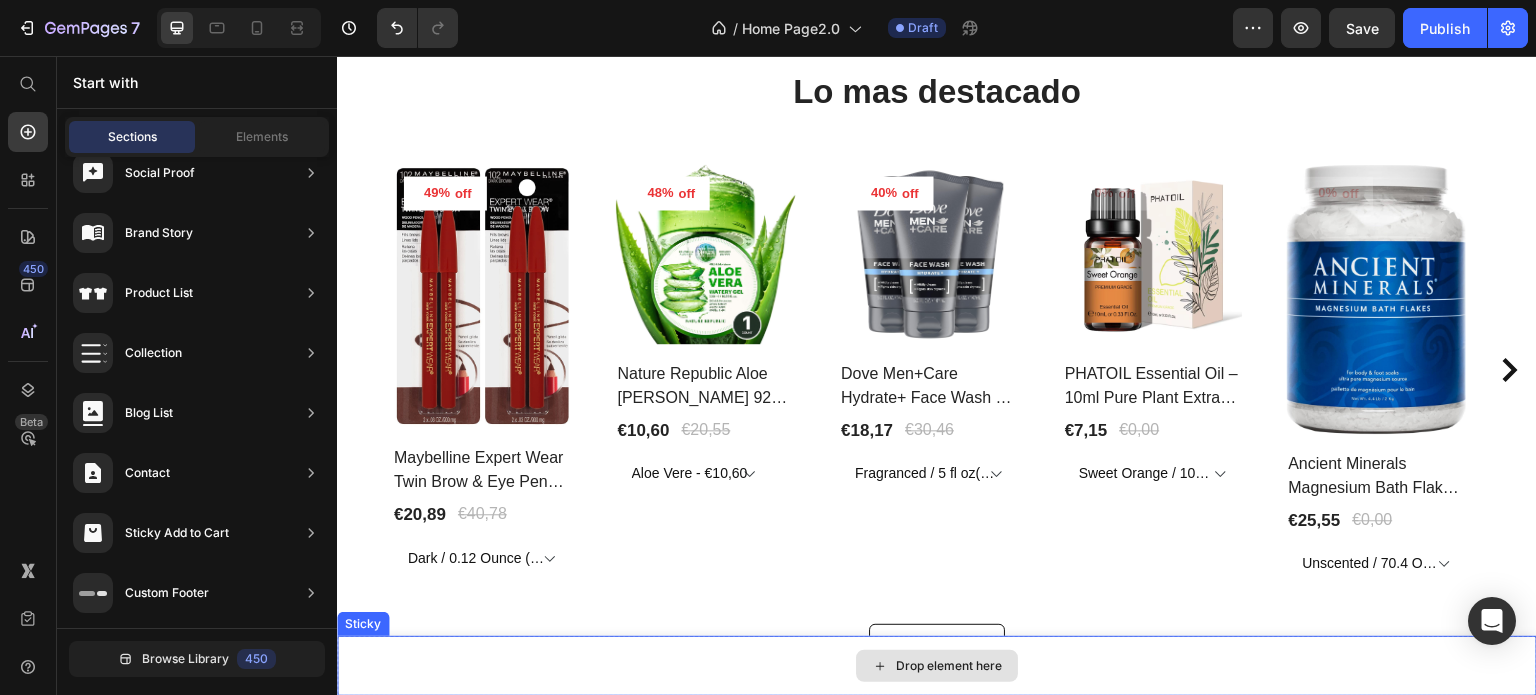 click on "Drop element here" at bounding box center [937, 666] 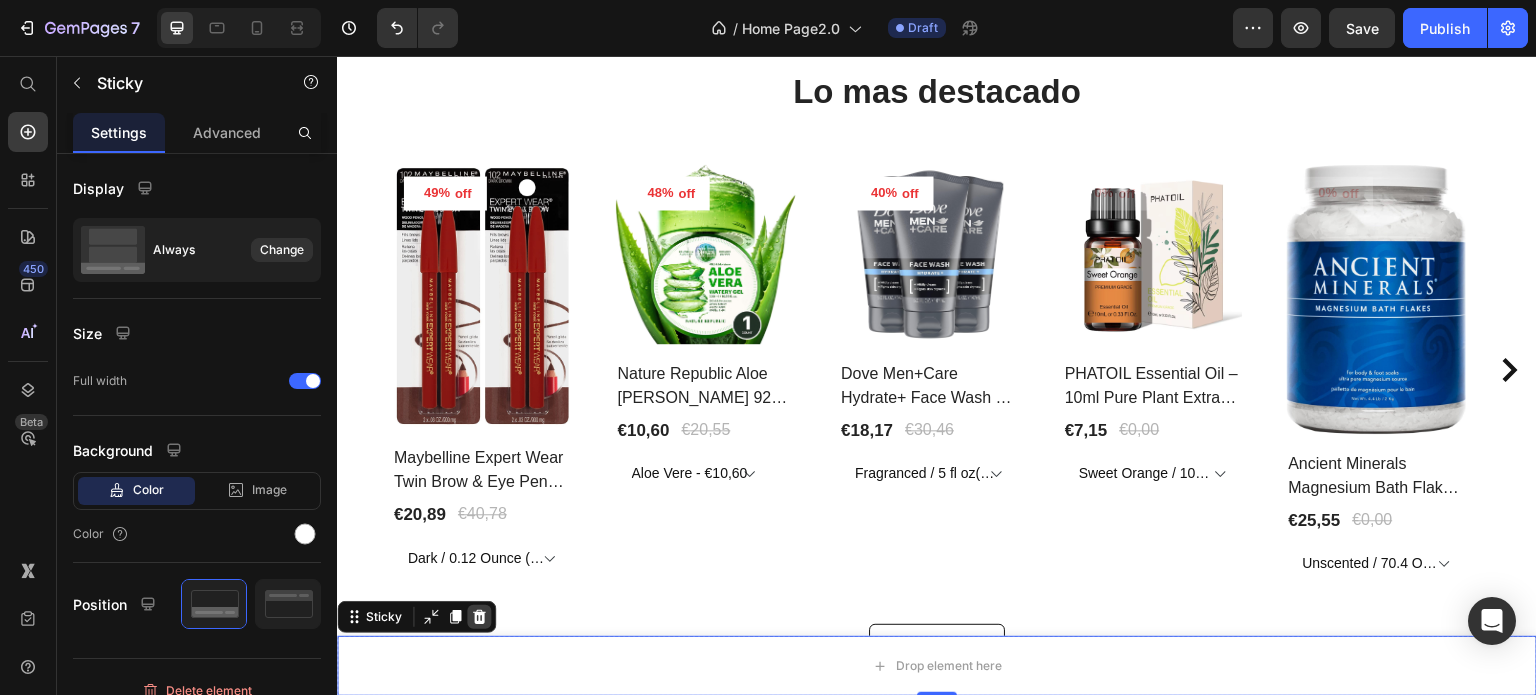 click 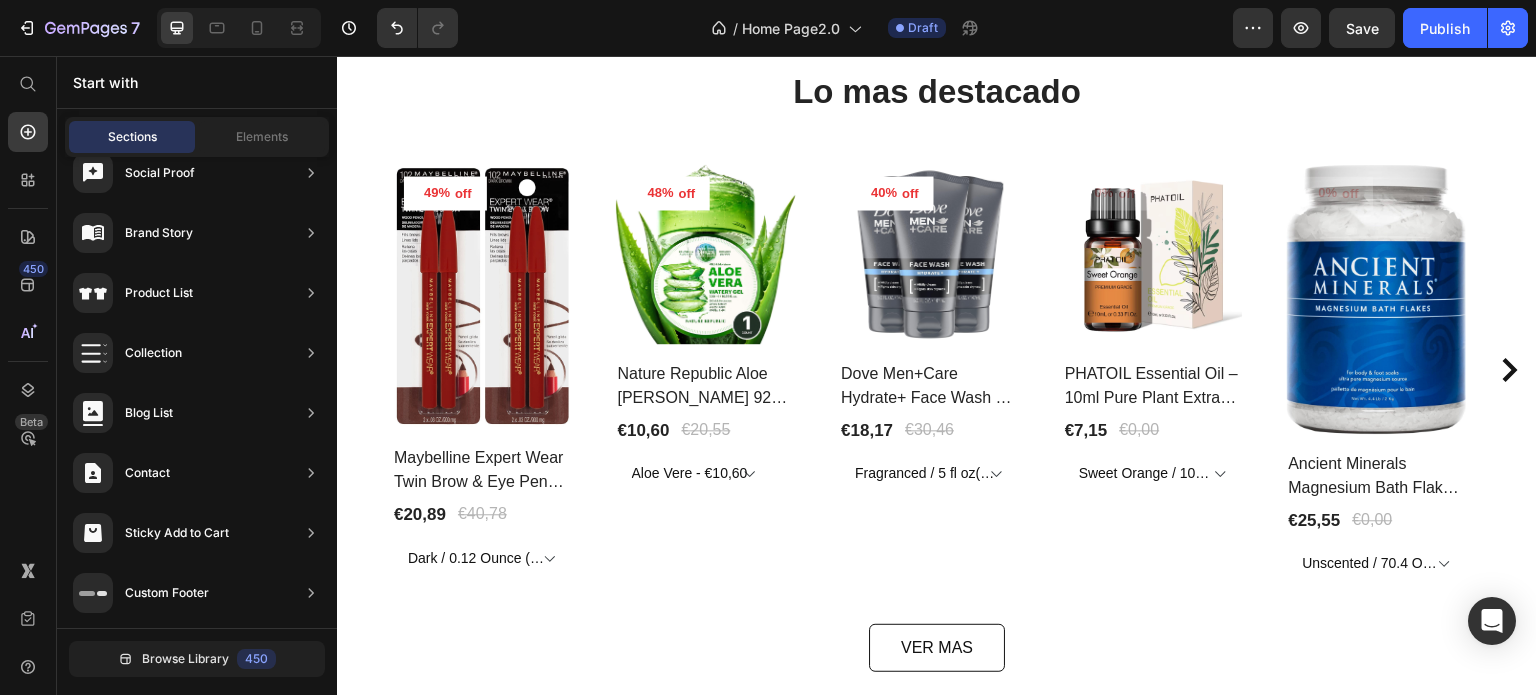 scroll, scrollTop: 915, scrollLeft: 0, axis: vertical 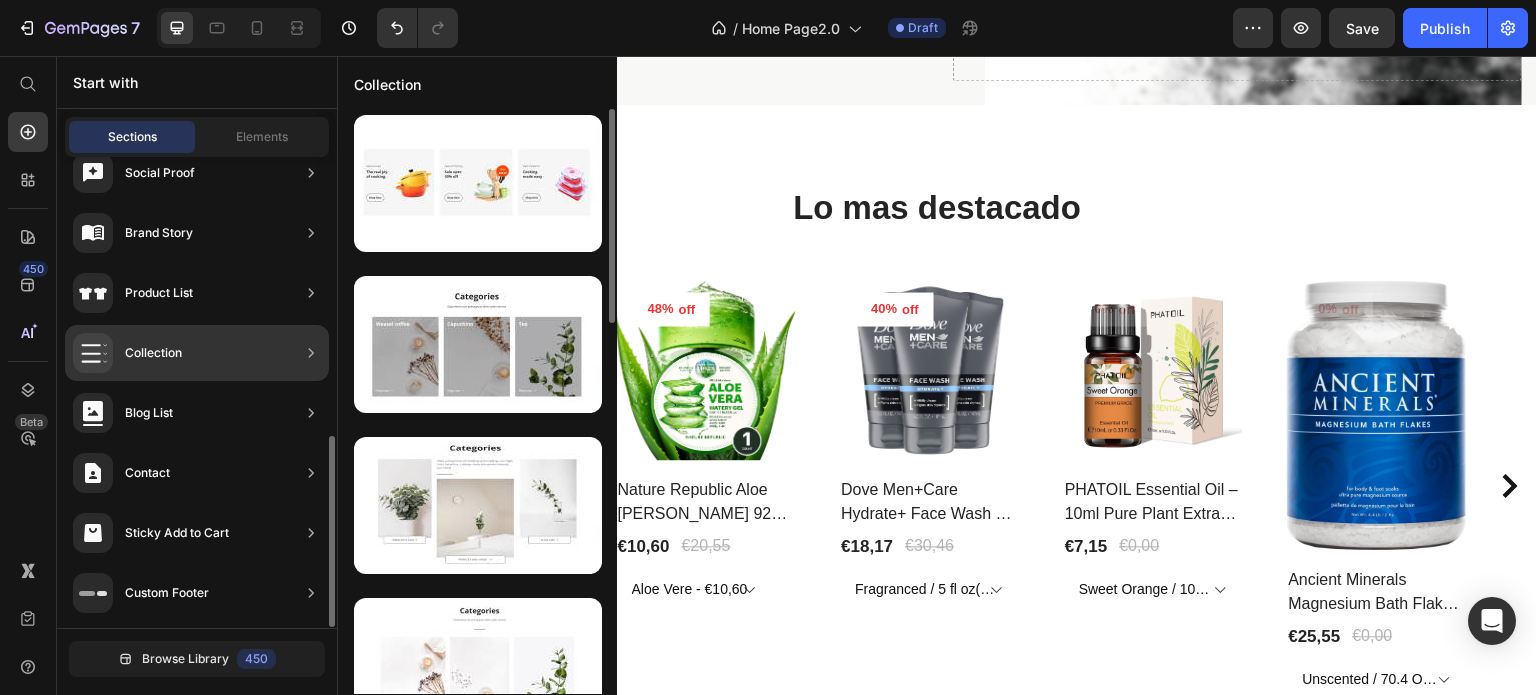 click on "Collection" 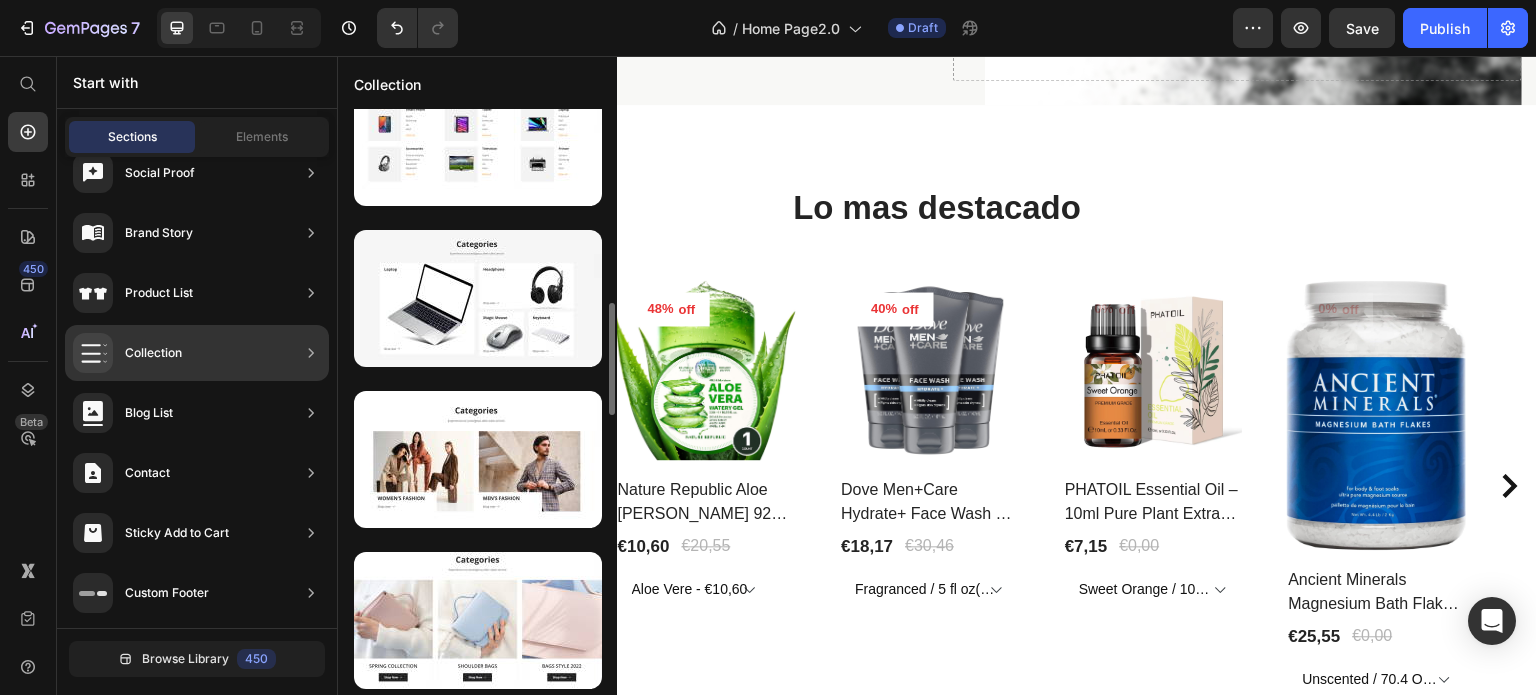 scroll, scrollTop: 1512, scrollLeft: 0, axis: vertical 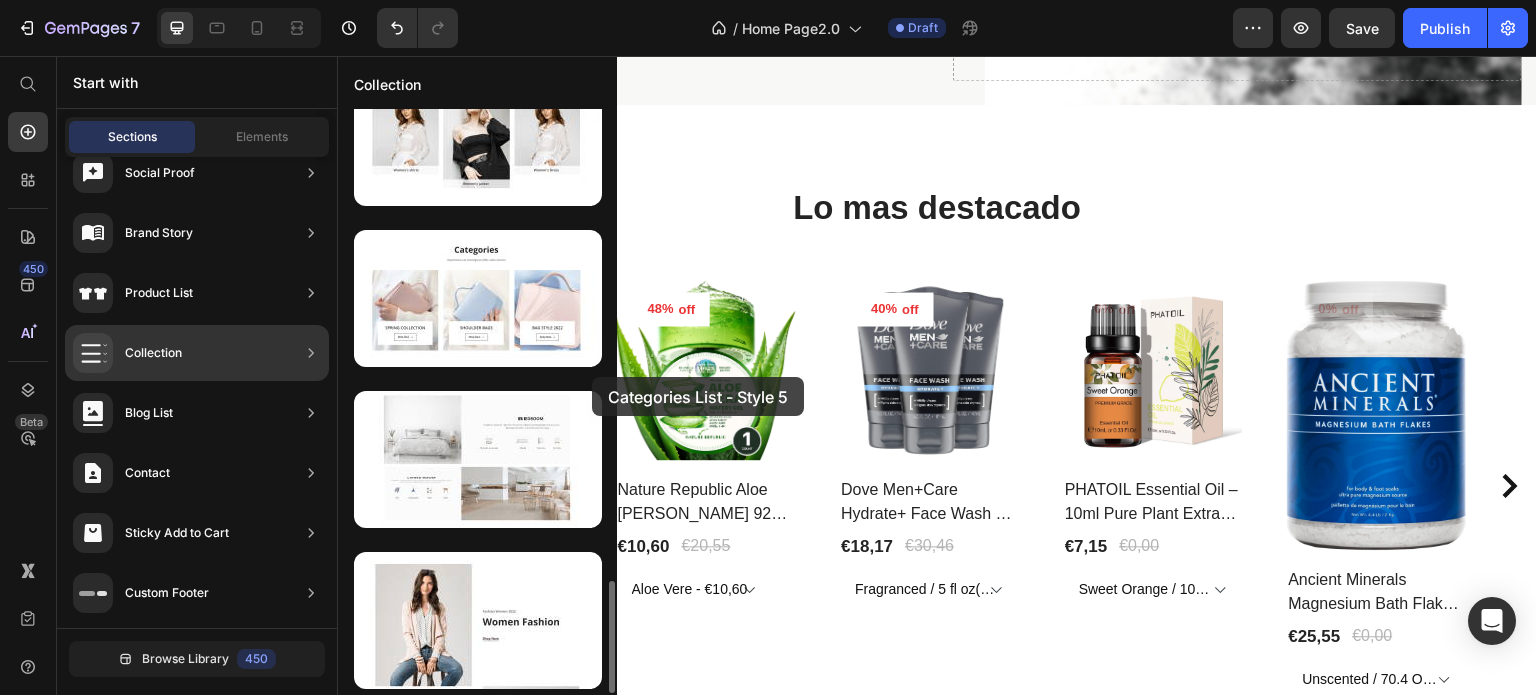 drag, startPoint x: 596, startPoint y: 387, endPoint x: 592, endPoint y: 377, distance: 10.770329 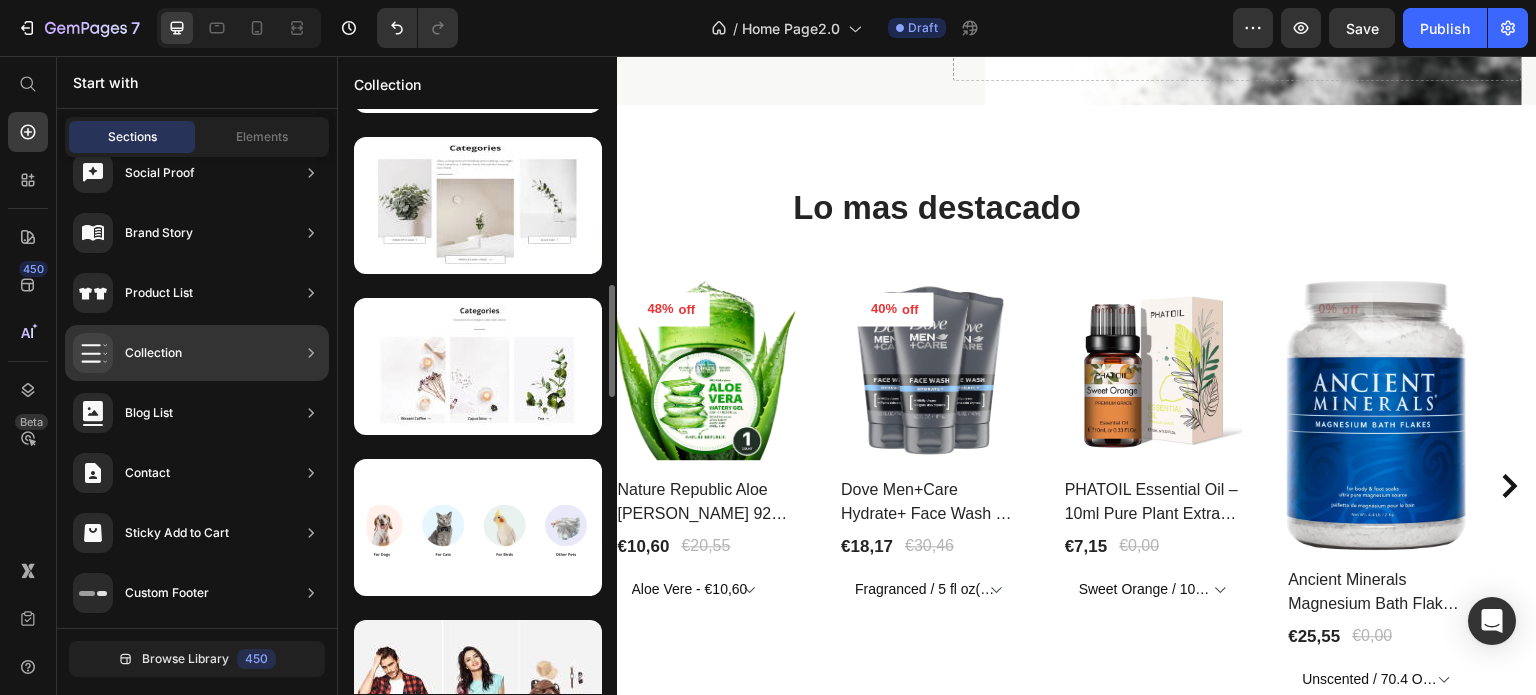 scroll, scrollTop: 500, scrollLeft: 0, axis: vertical 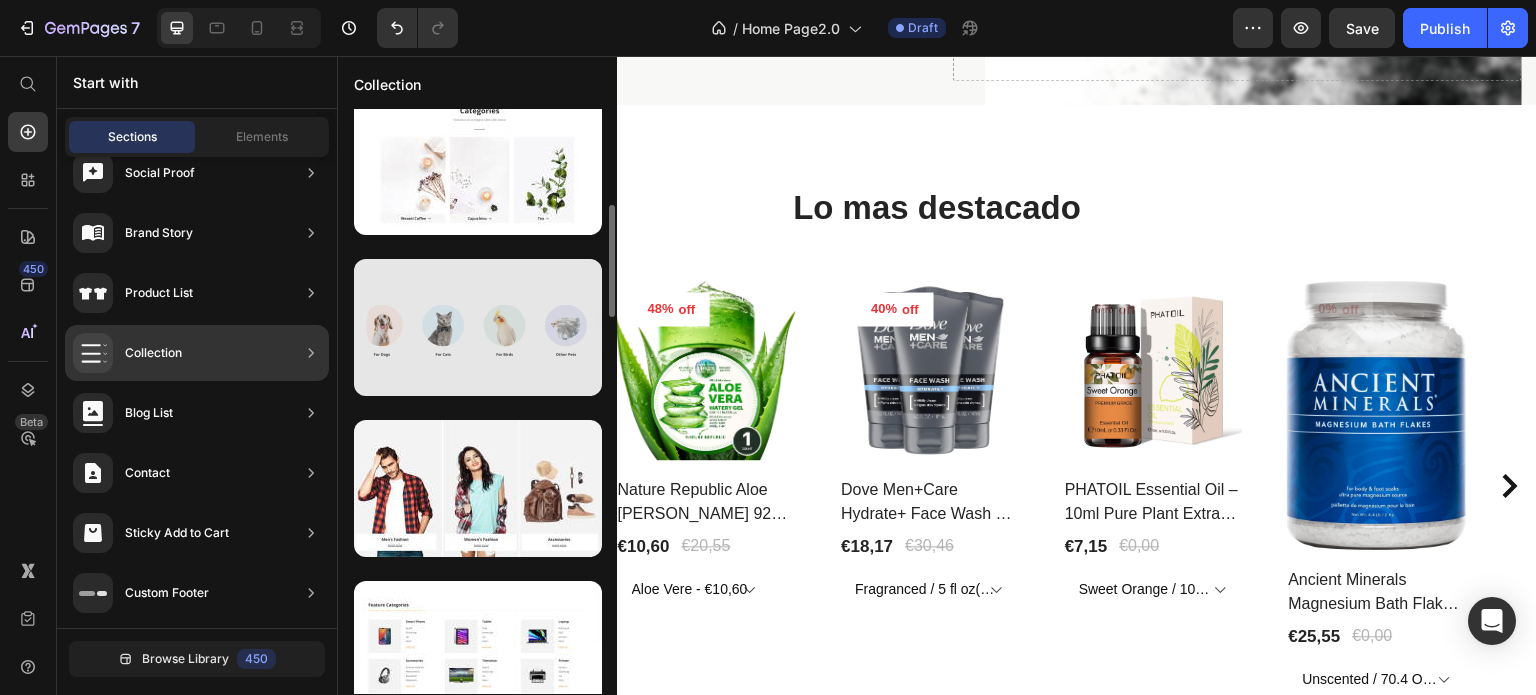 click at bounding box center (478, 327) 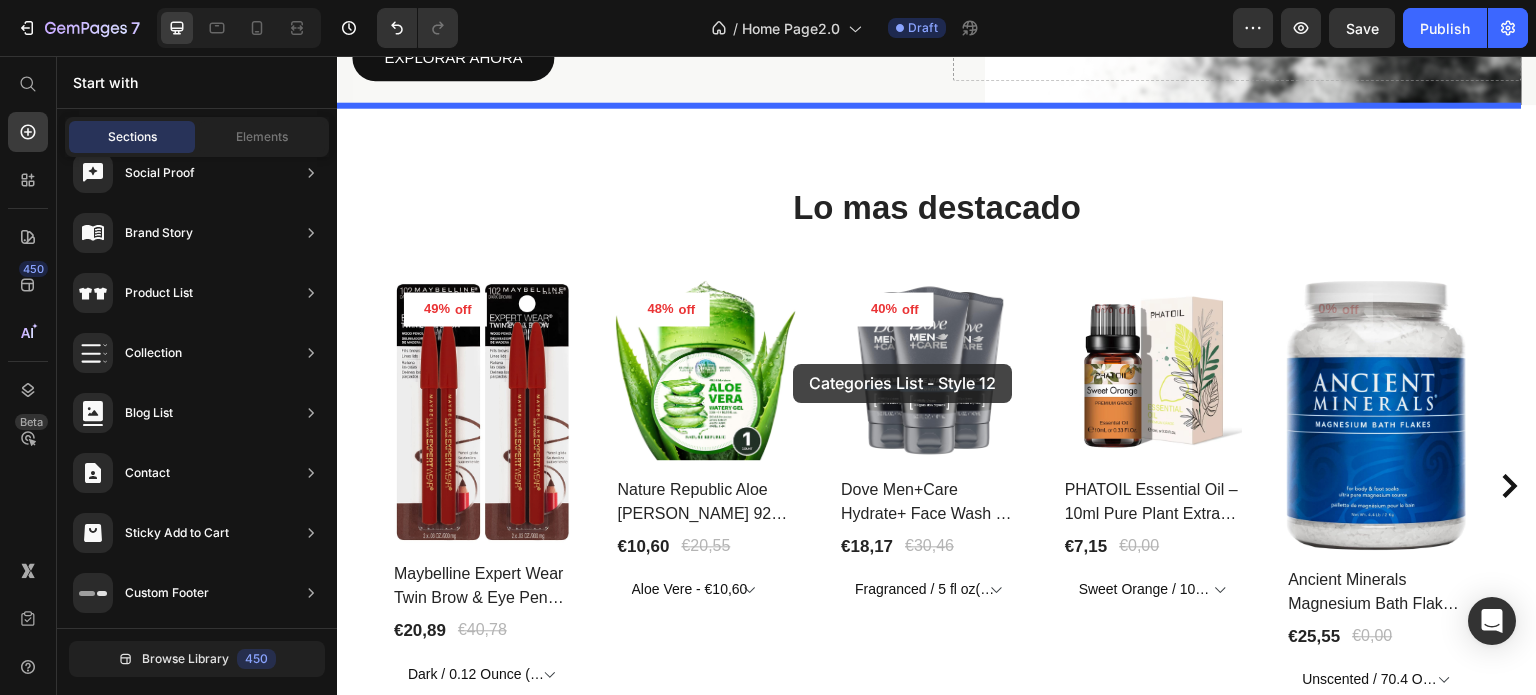 drag, startPoint x: 869, startPoint y: 419, endPoint x: 793, endPoint y: 364, distance: 93.813644 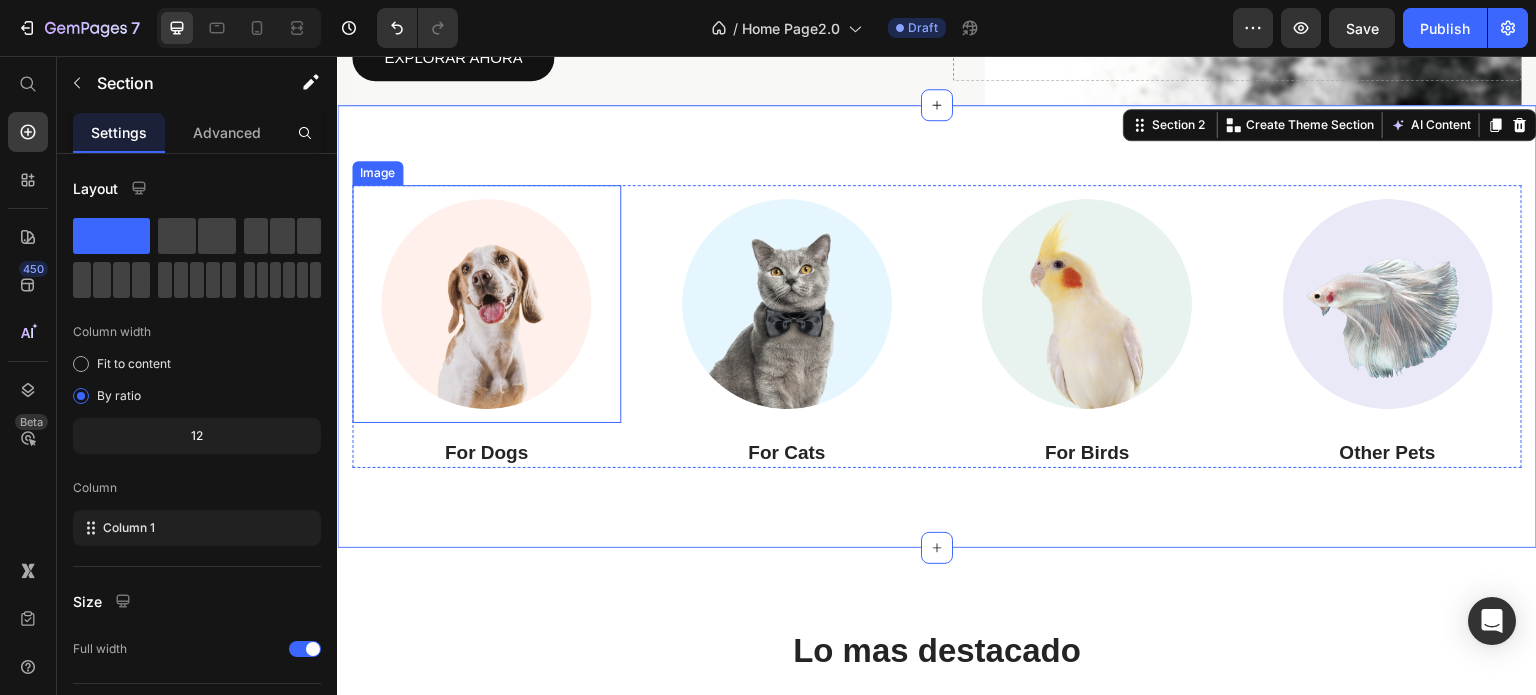 click at bounding box center (486, 304) 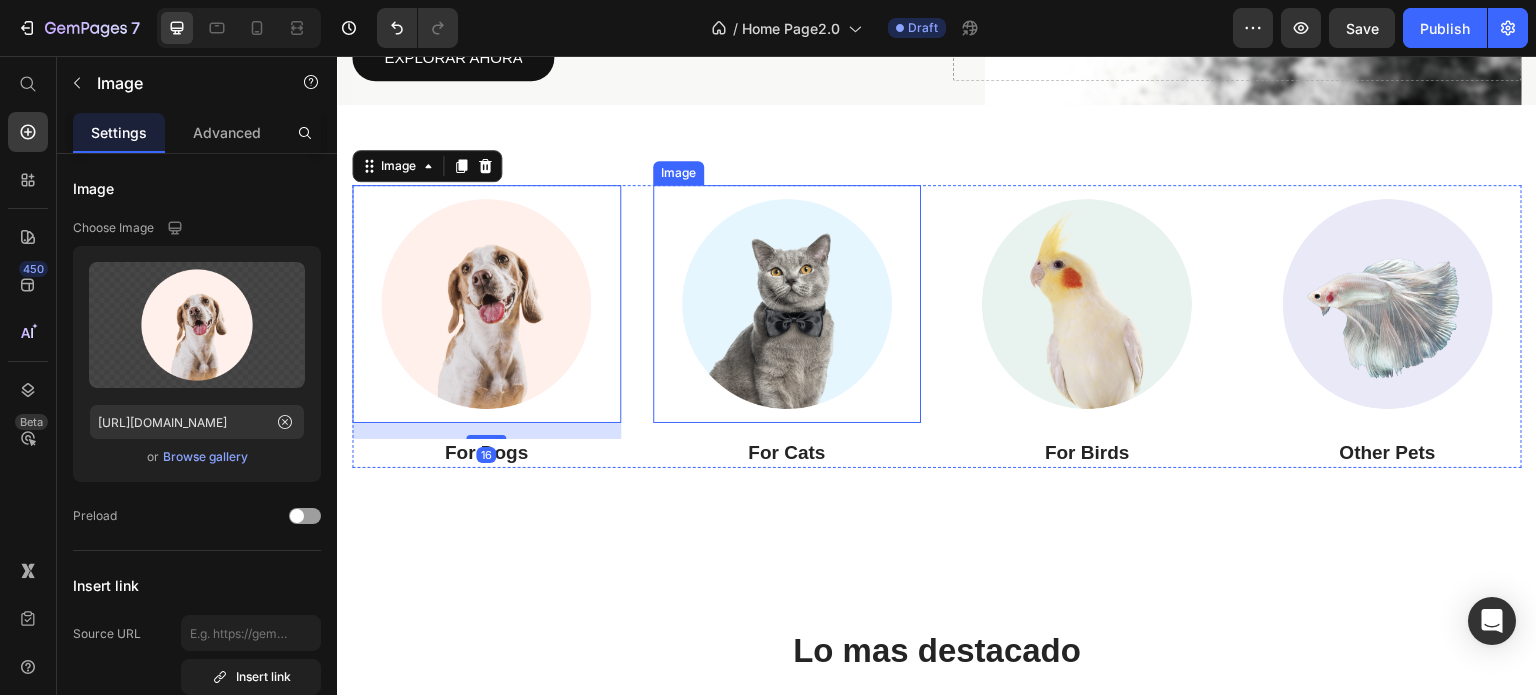 click at bounding box center (787, 304) 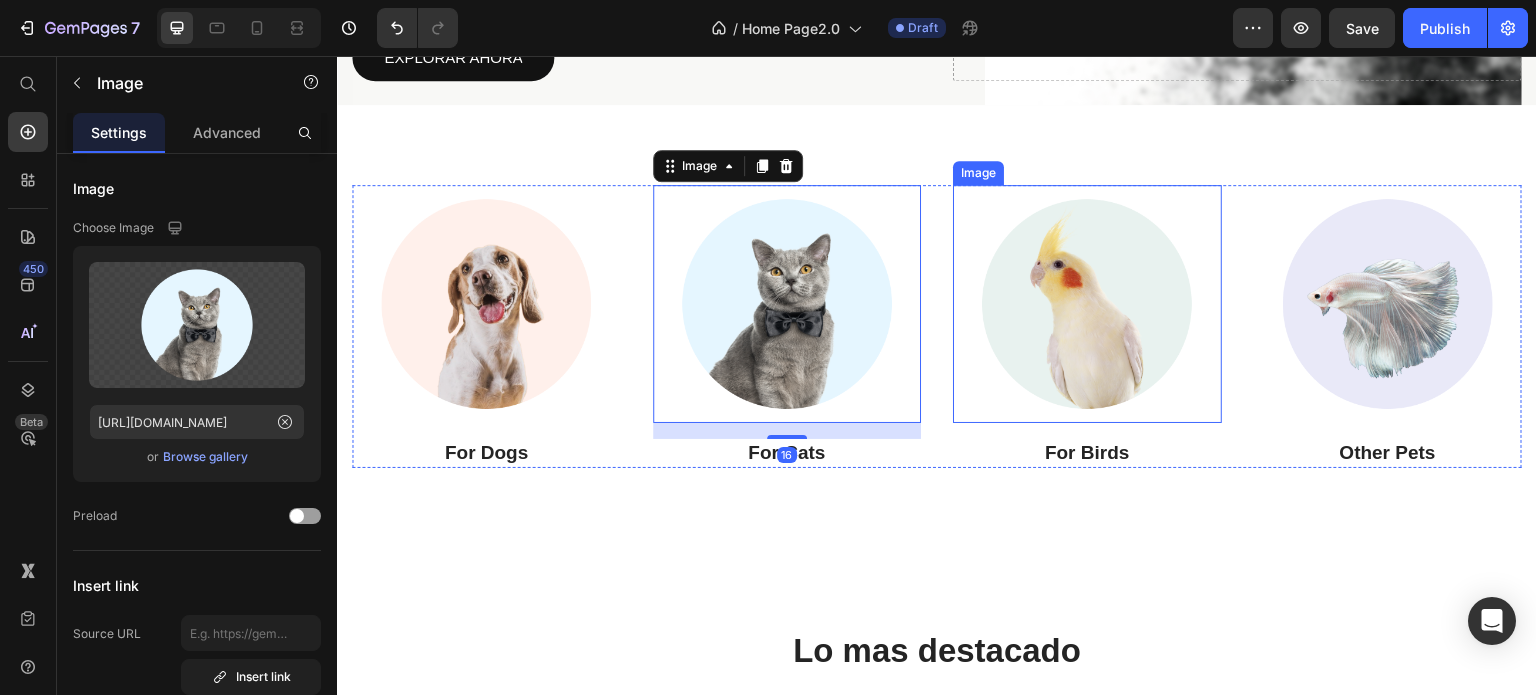 click at bounding box center [1087, 304] 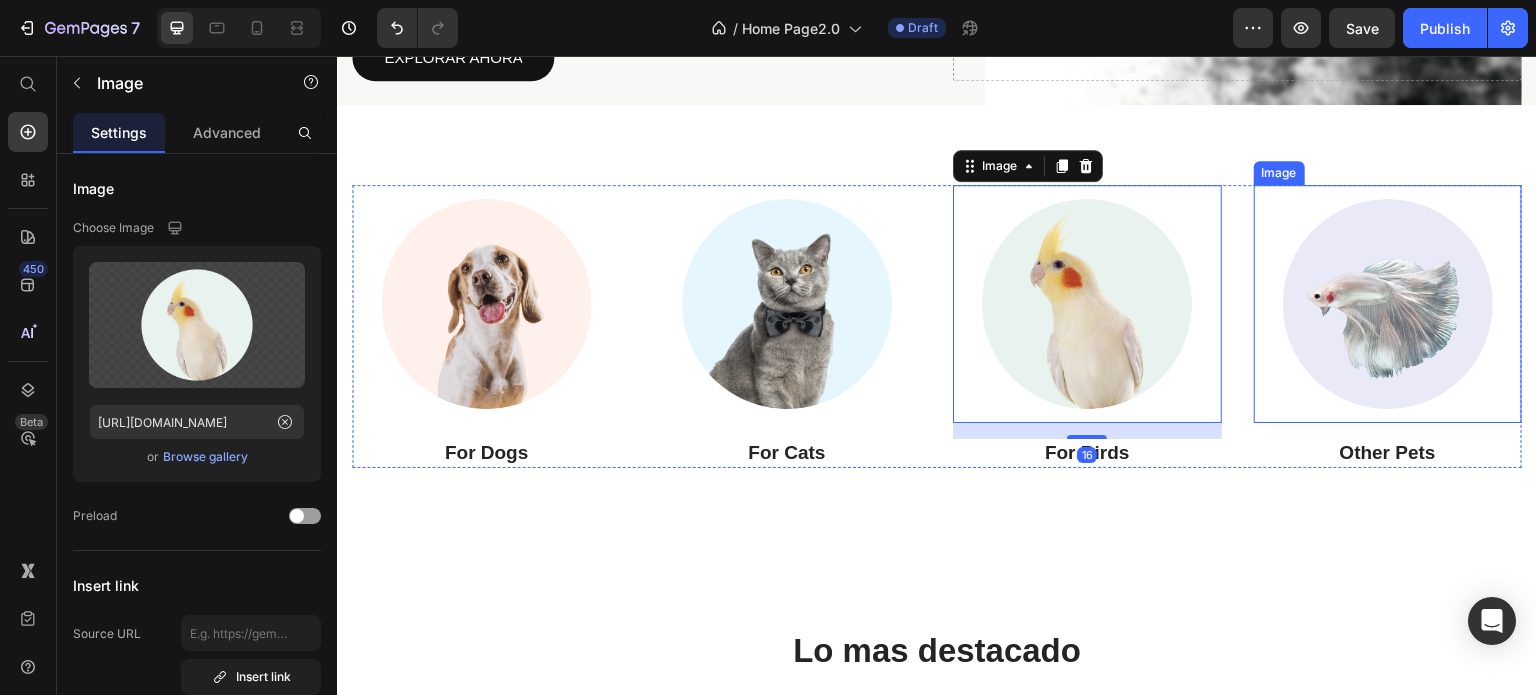 click at bounding box center [1388, 304] 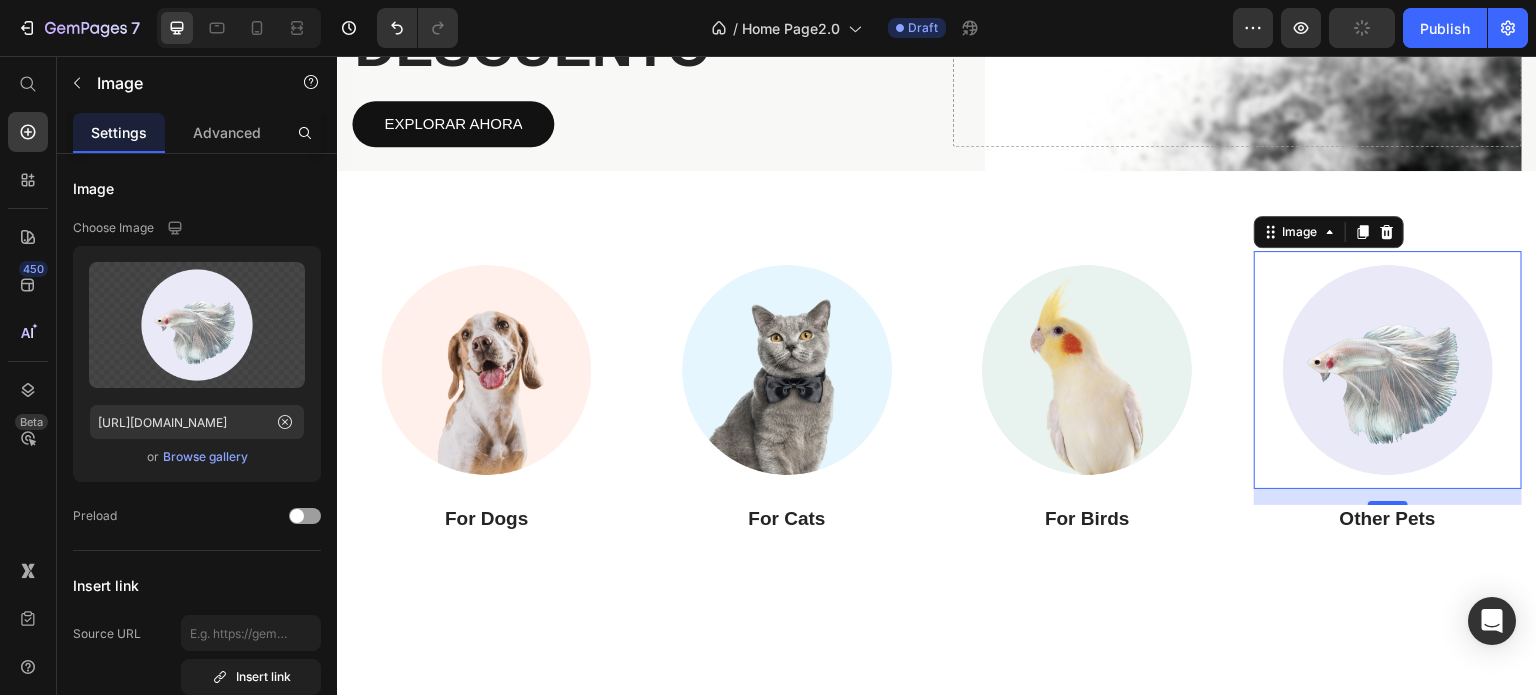 scroll, scrollTop: 199, scrollLeft: 0, axis: vertical 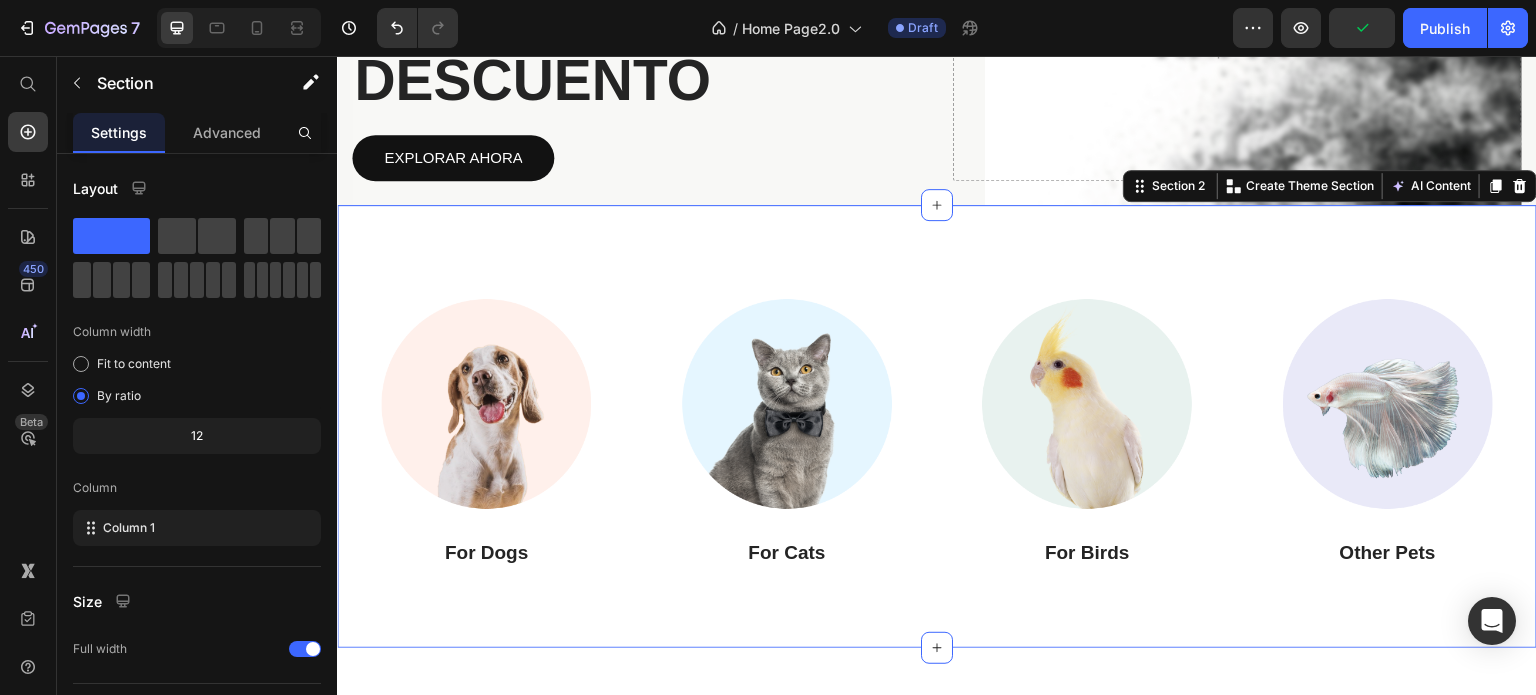 click on "Image For Dogs Heading Image For Cats Heading Image For Birds Heading Image Other Pets Heading Row Section 2   You can create reusable sections Create Theme Section AI Content Write with GemAI What would you like to describe here? Tone and Voice Persuasive Product Show more Generate" at bounding box center (937, 426) 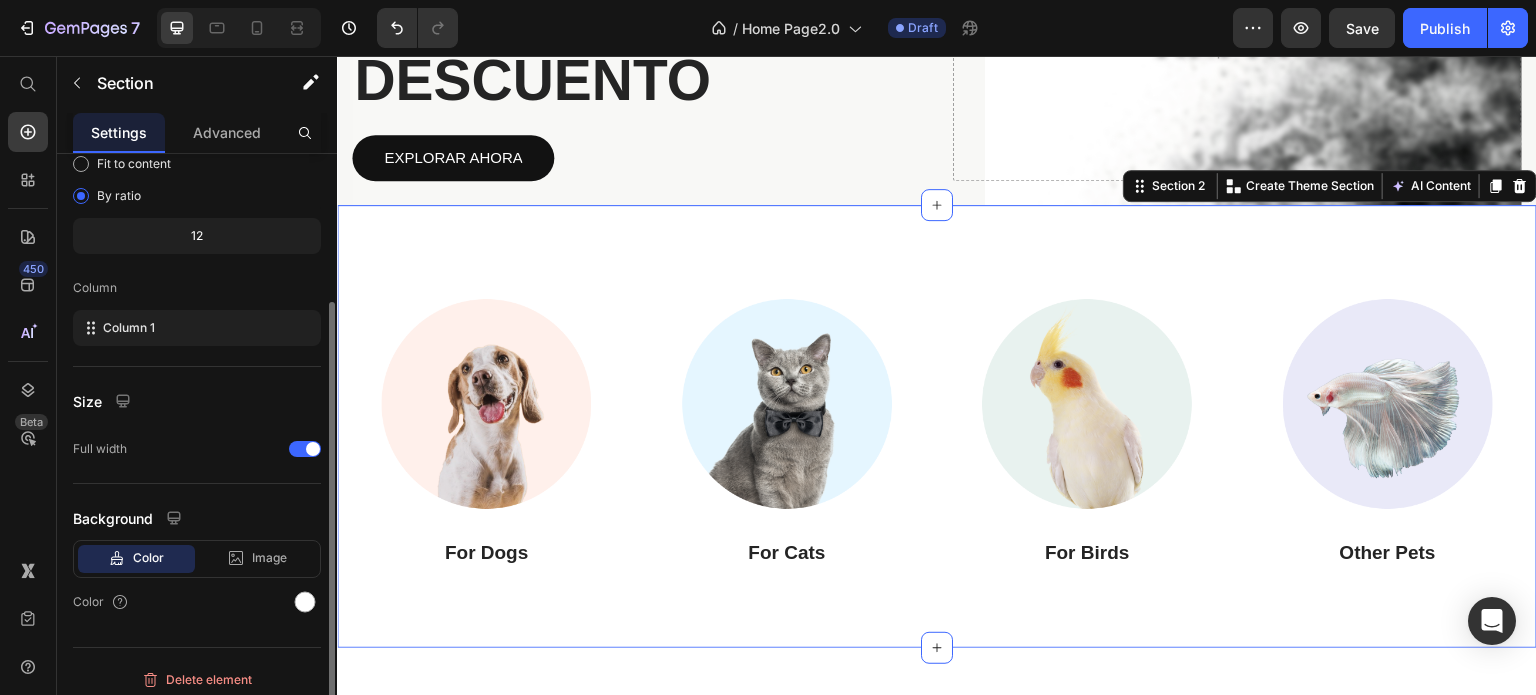 scroll, scrollTop: 208, scrollLeft: 0, axis: vertical 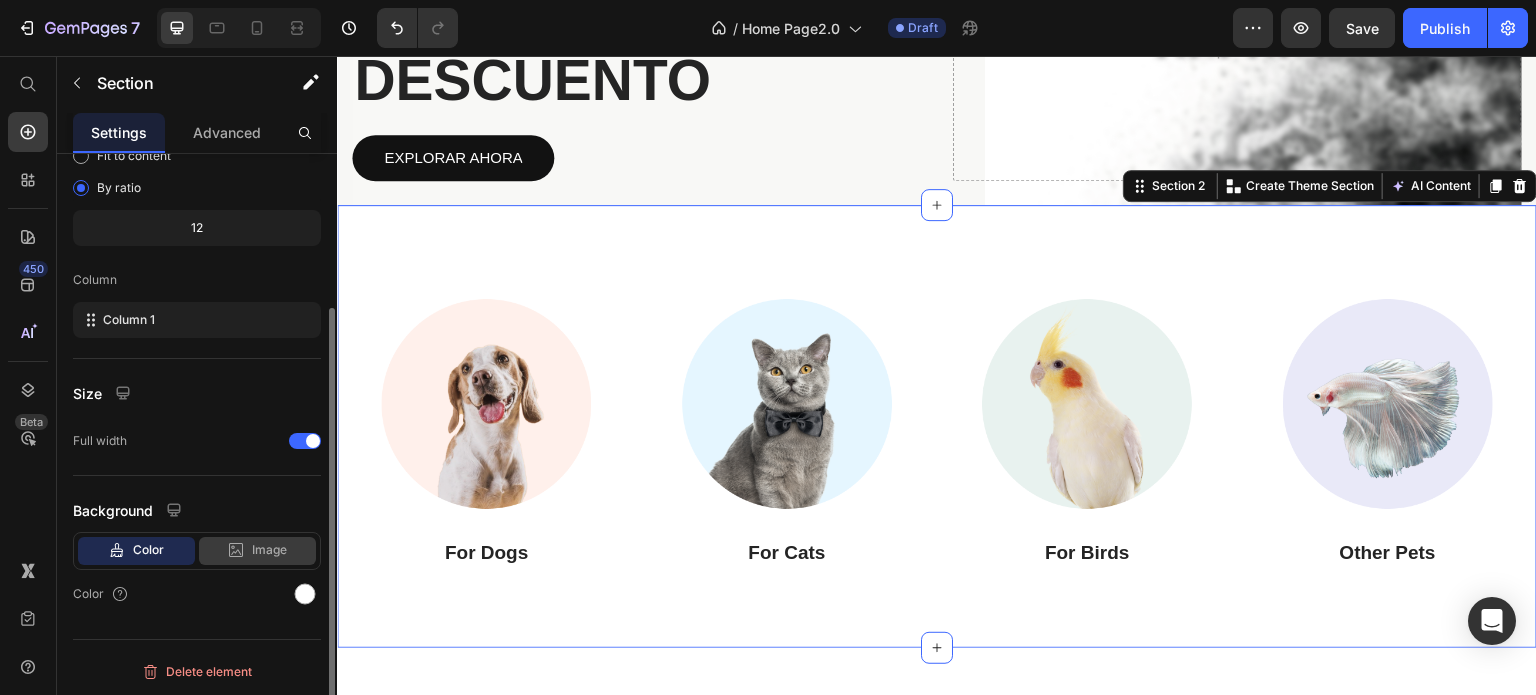 click on "Image" 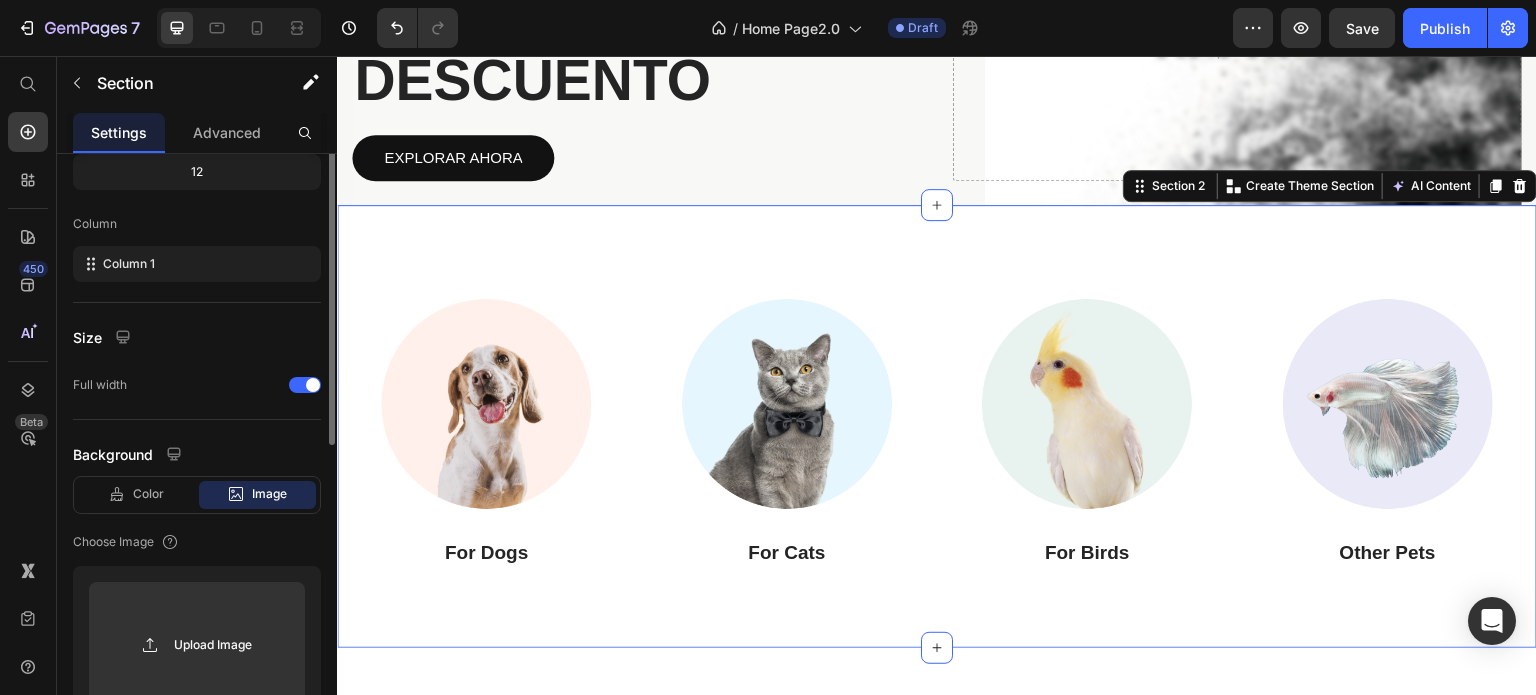 scroll, scrollTop: 164, scrollLeft: 0, axis: vertical 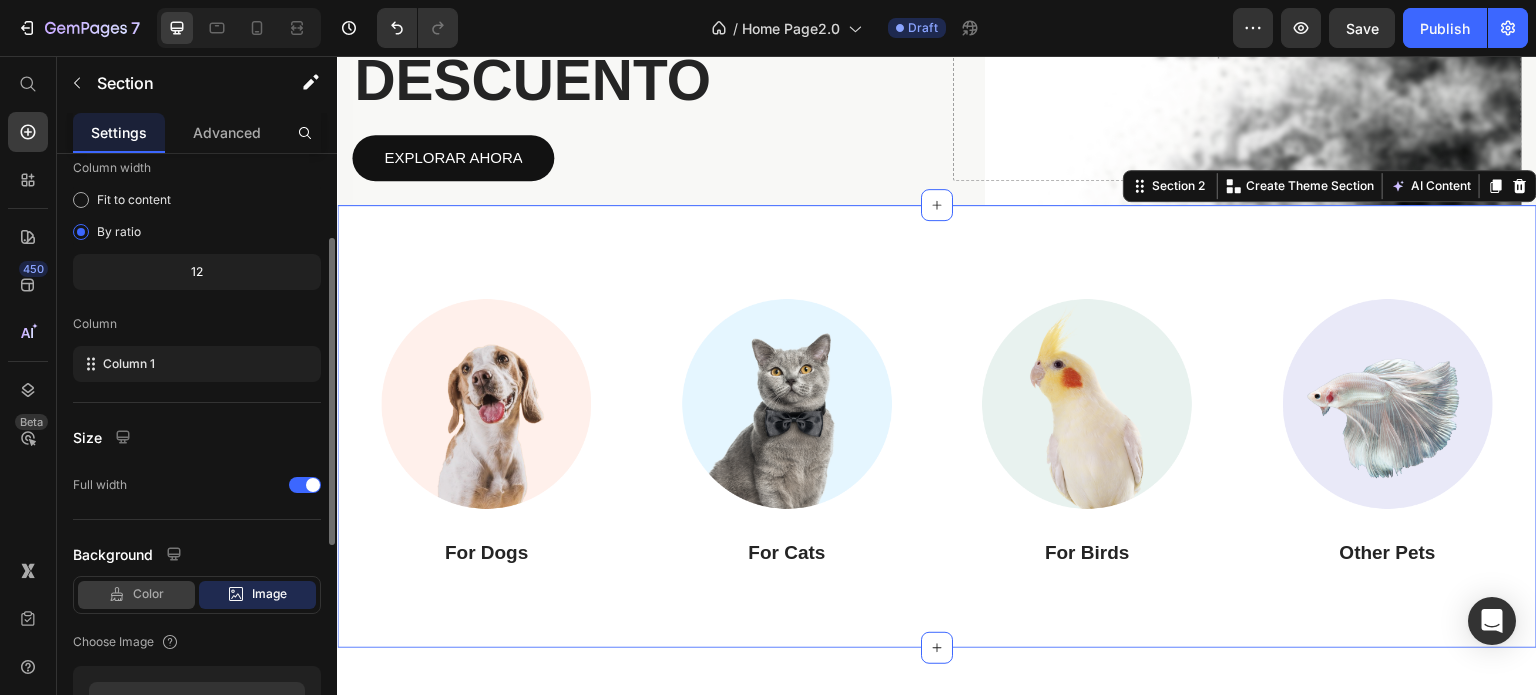 click on "Color" 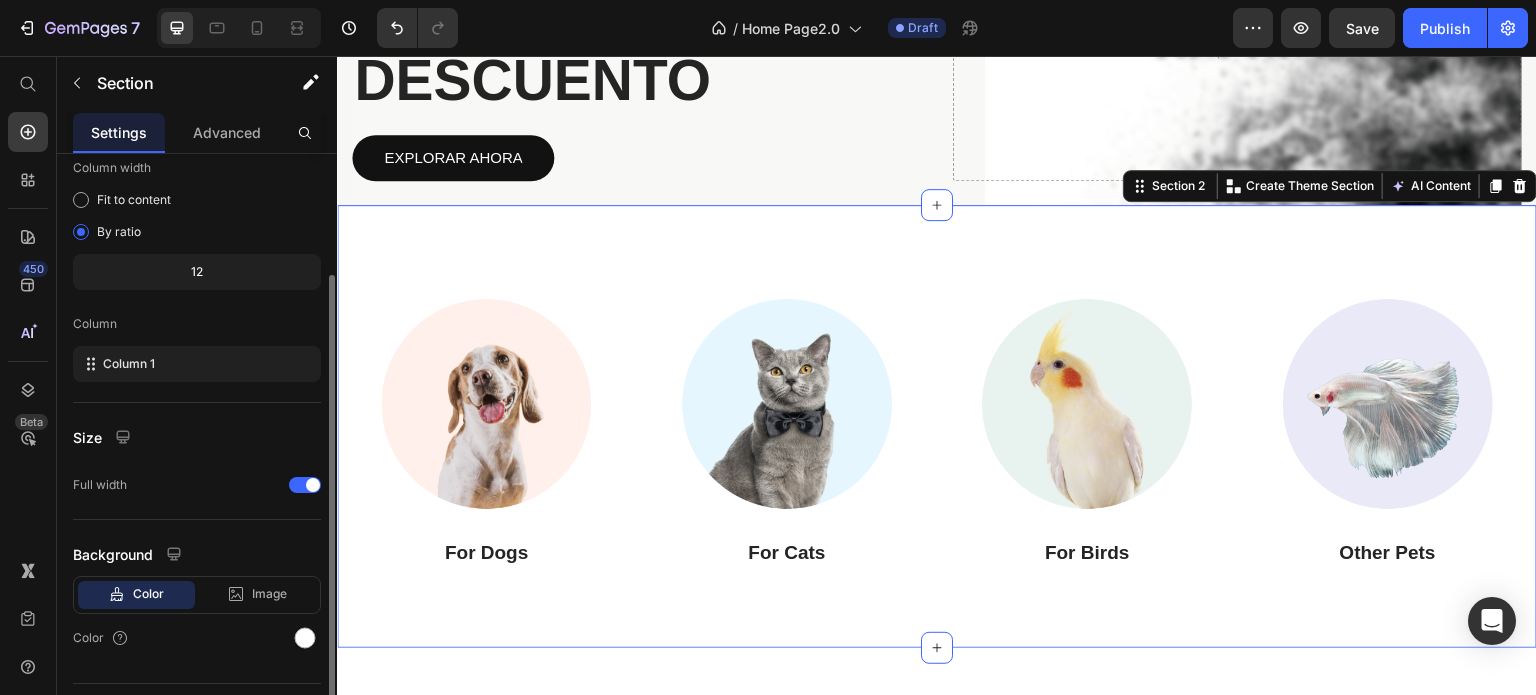 scroll, scrollTop: 208, scrollLeft: 0, axis: vertical 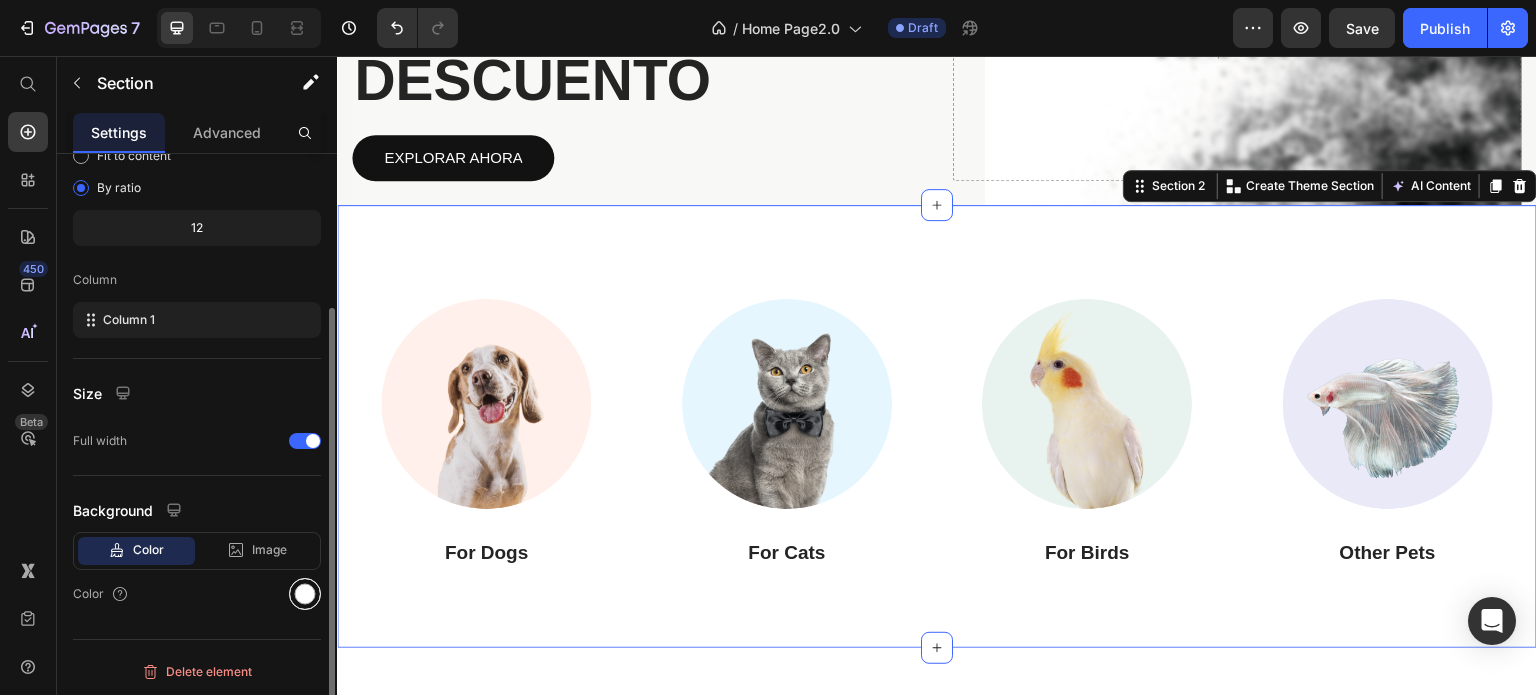 click at bounding box center [305, 594] 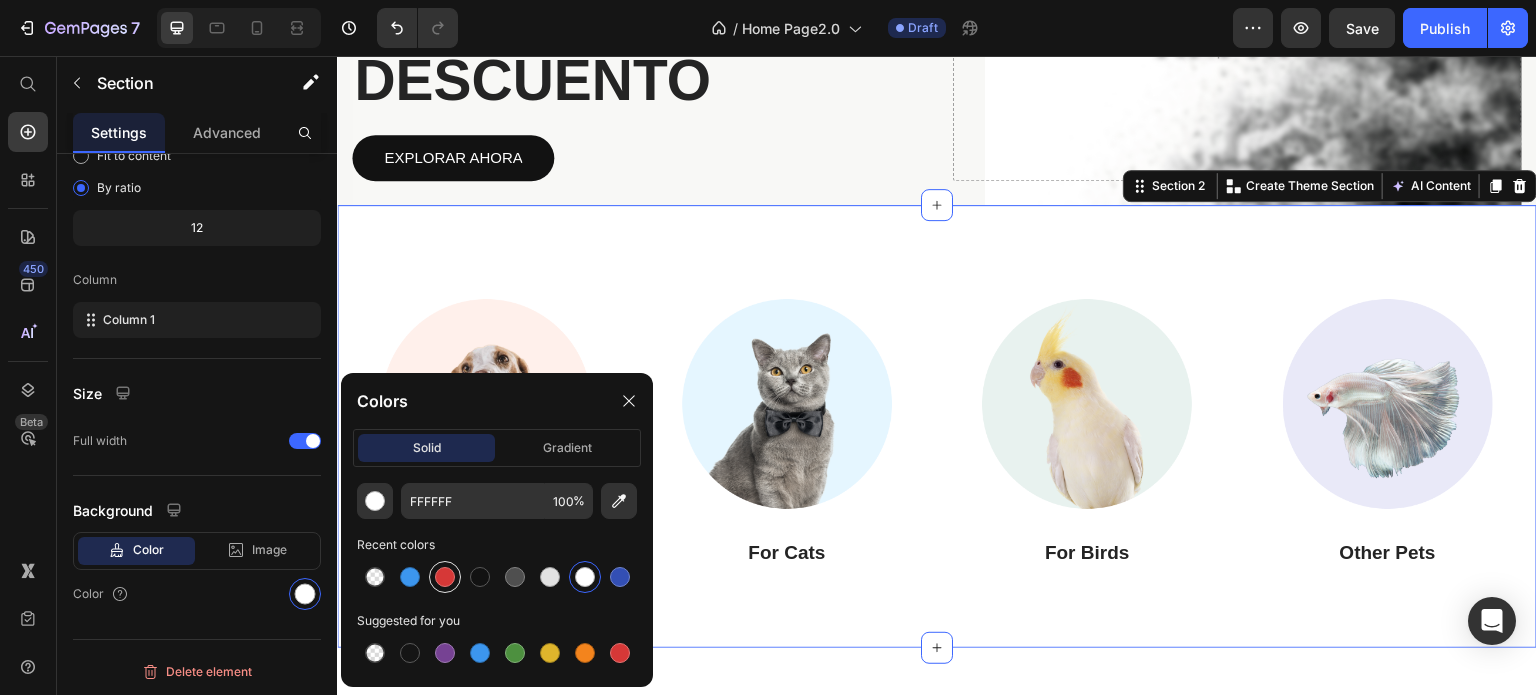 click at bounding box center (445, 577) 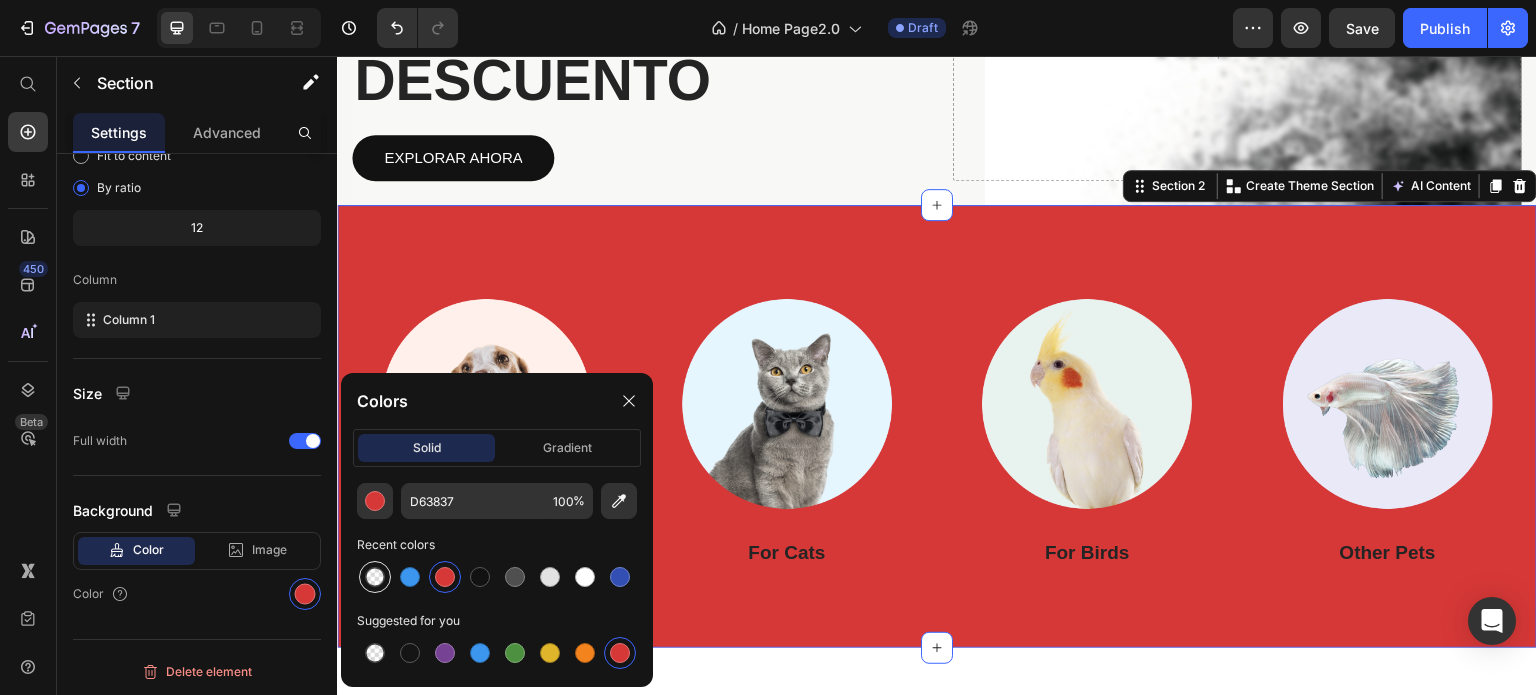 click at bounding box center (375, 577) 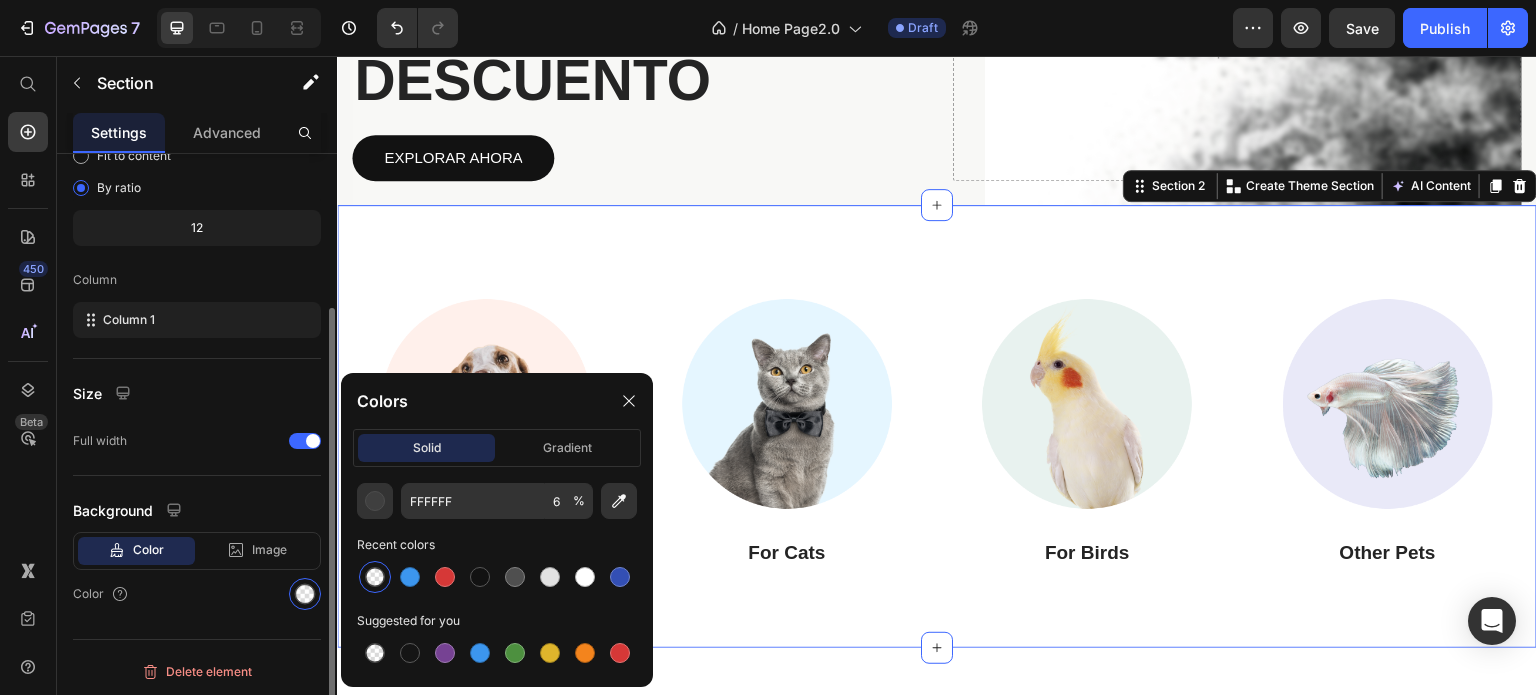 click on "Color" at bounding box center (197, 594) 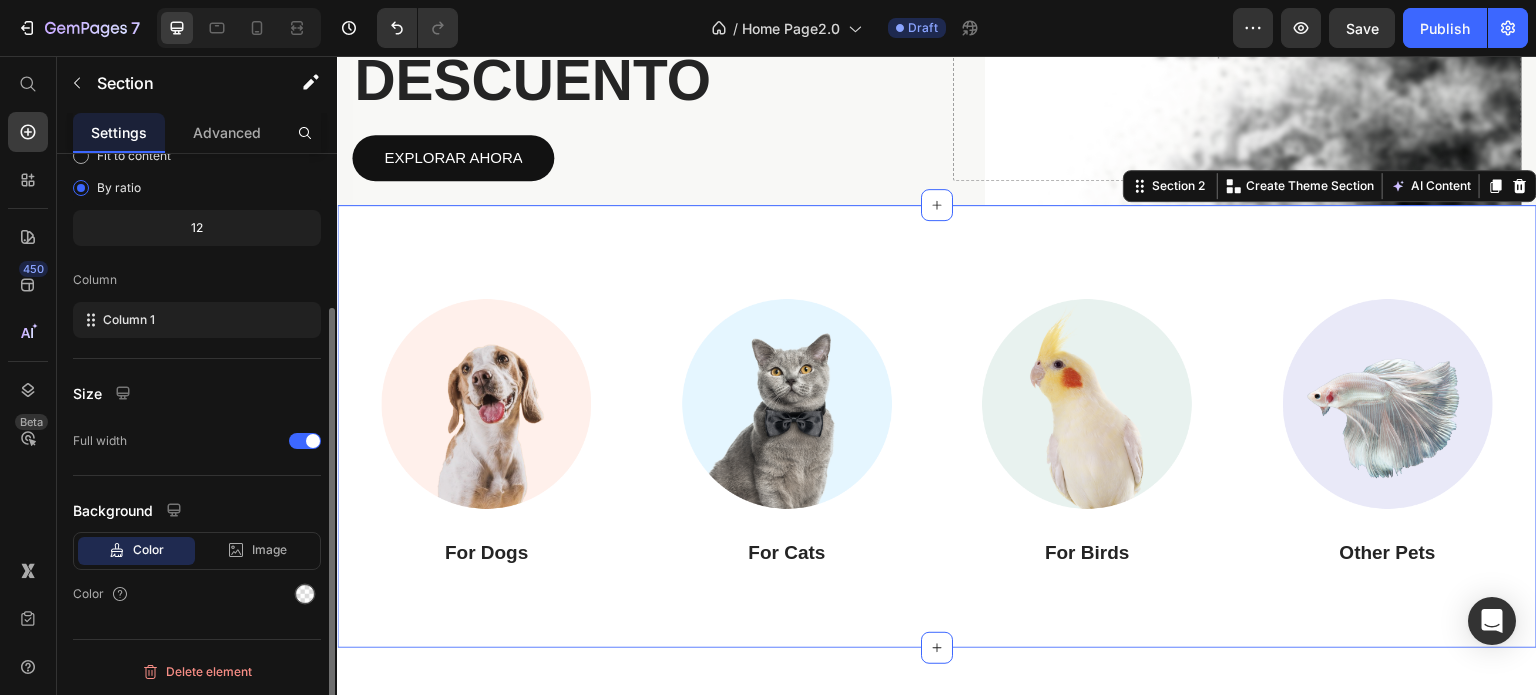 scroll, scrollTop: 108, scrollLeft: 0, axis: vertical 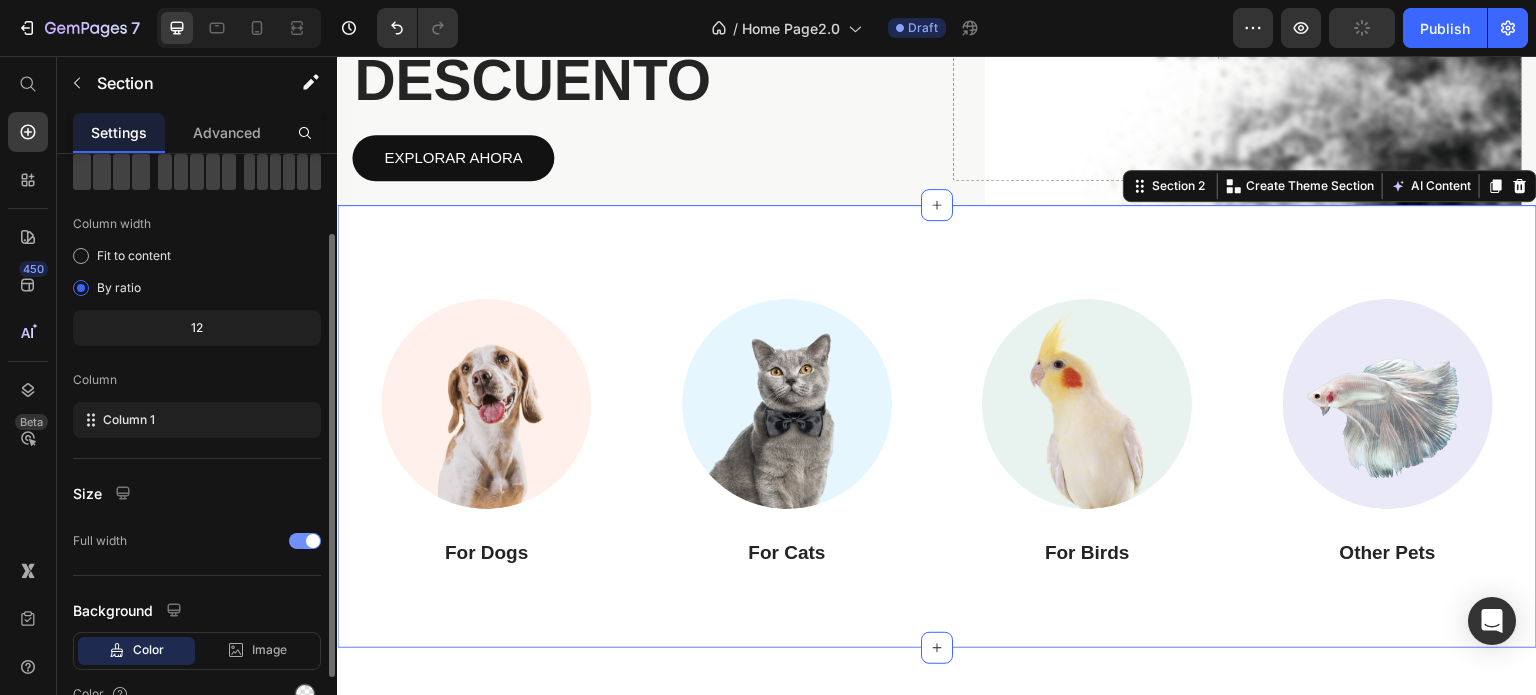 click at bounding box center (313, 541) 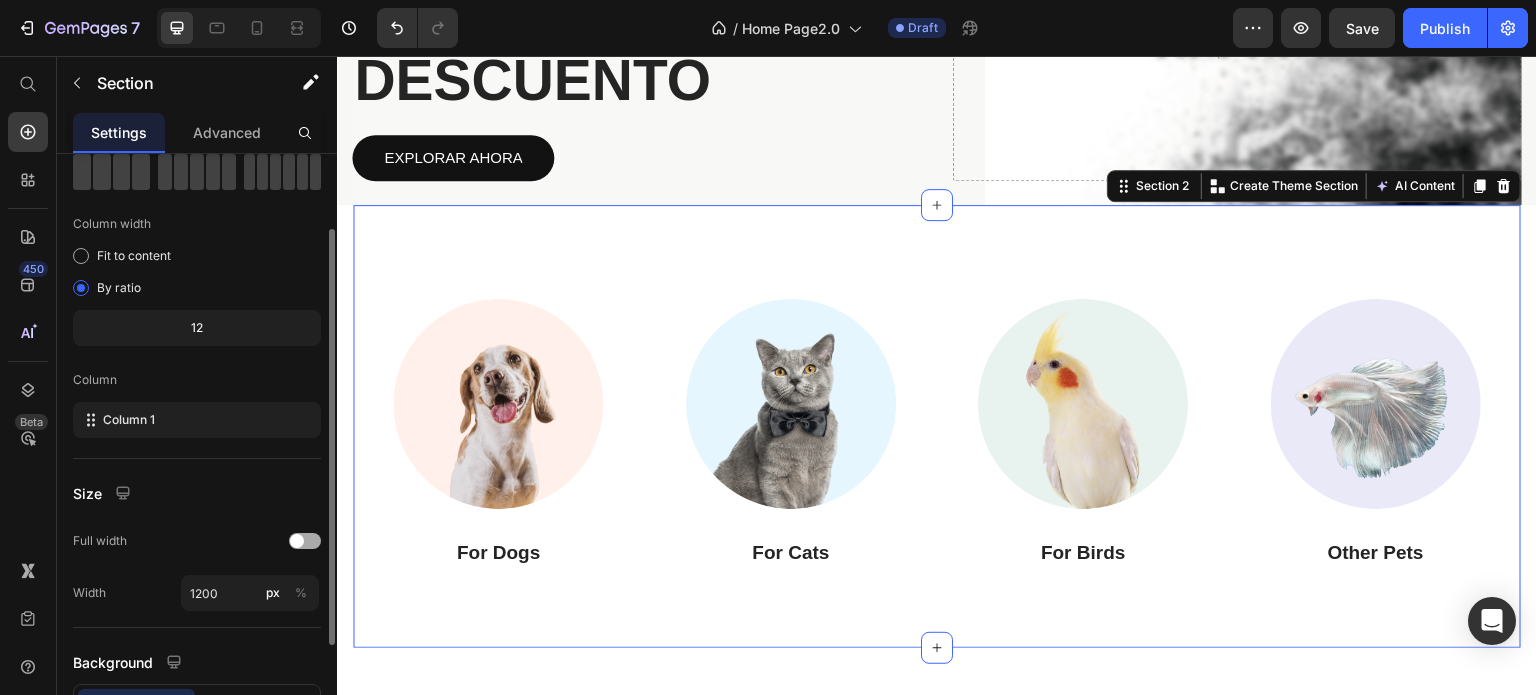 click at bounding box center [305, 541] 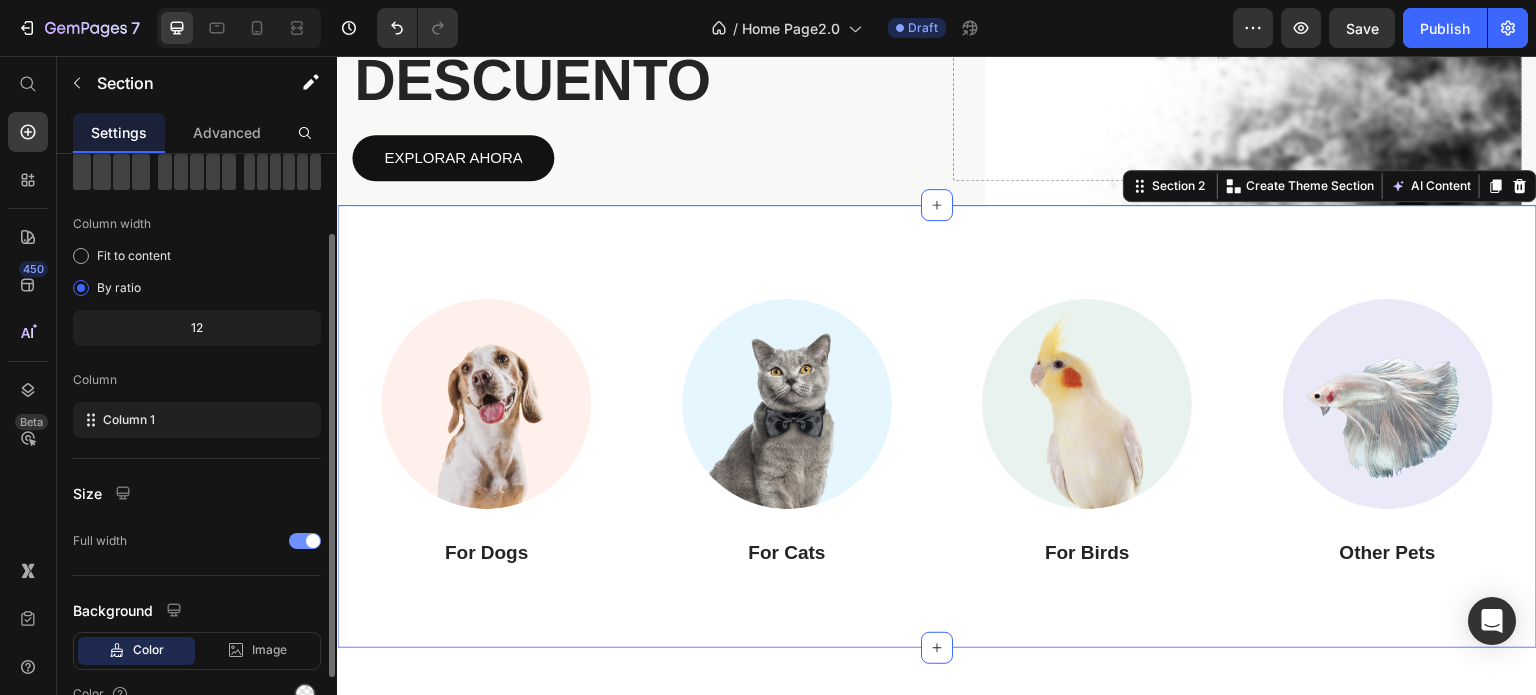 click at bounding box center [313, 541] 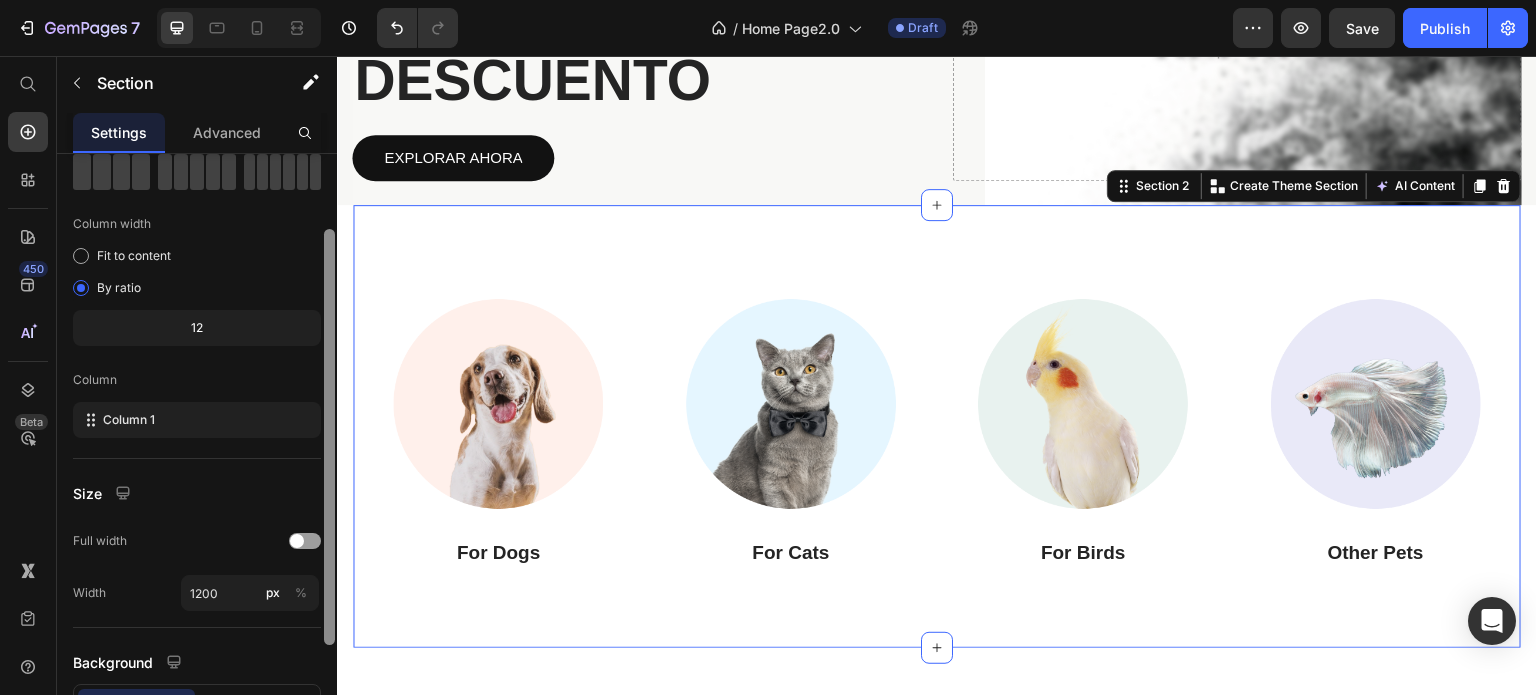 scroll, scrollTop: 260, scrollLeft: 0, axis: vertical 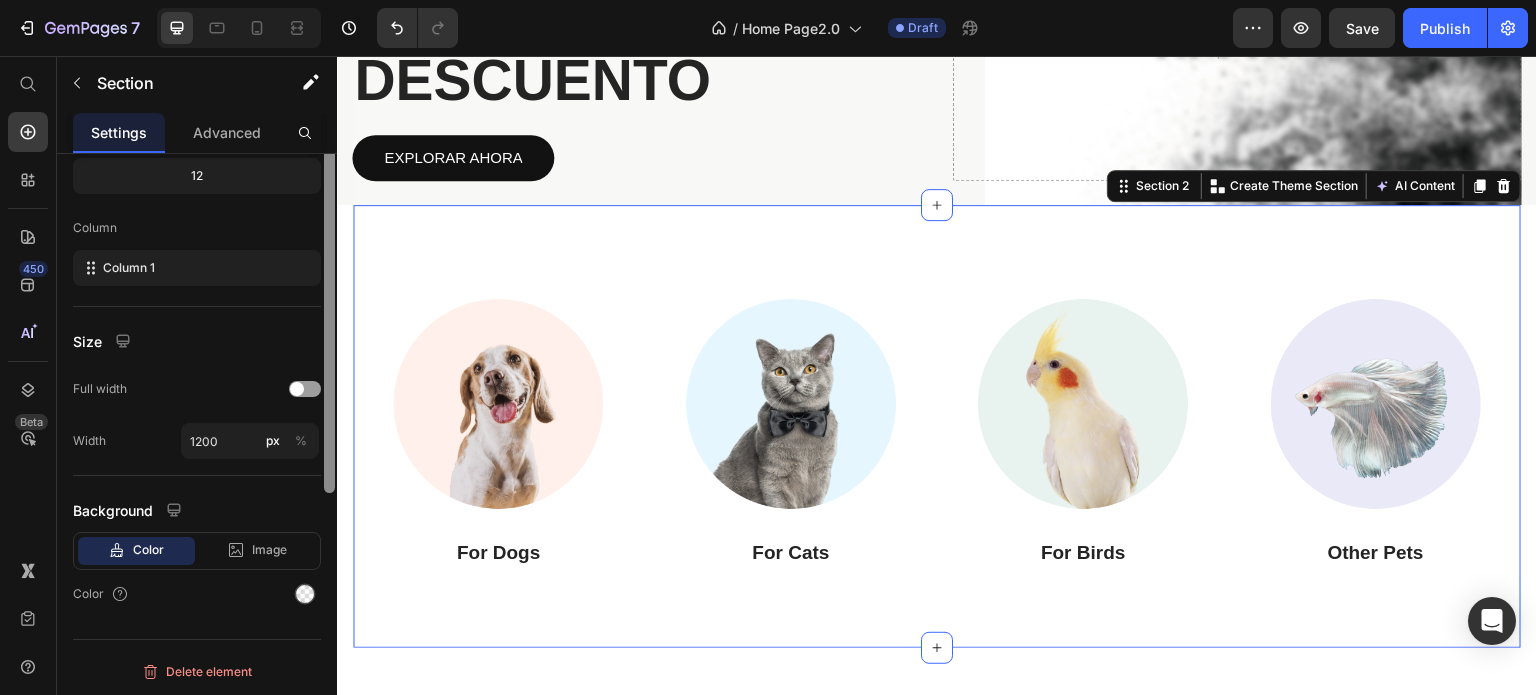 click at bounding box center (329, 301) 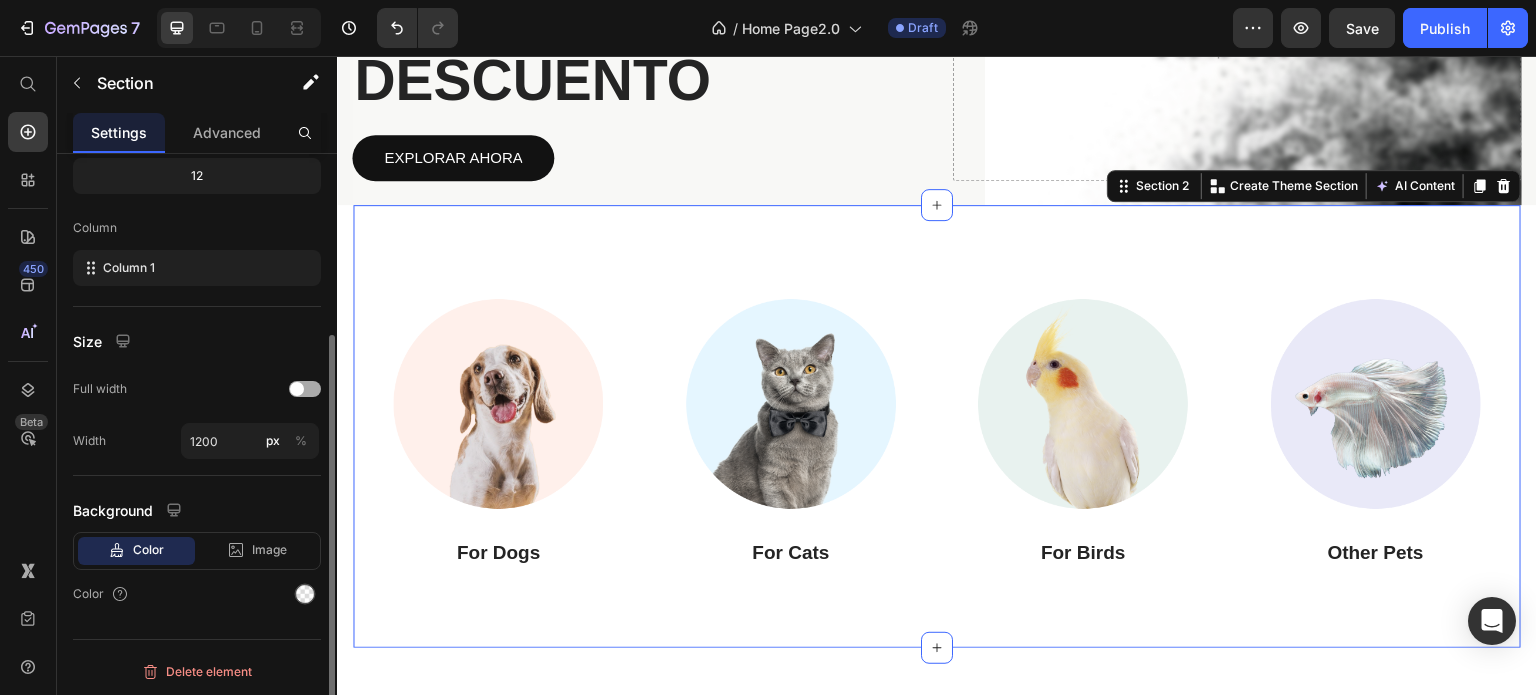 click at bounding box center [297, 389] 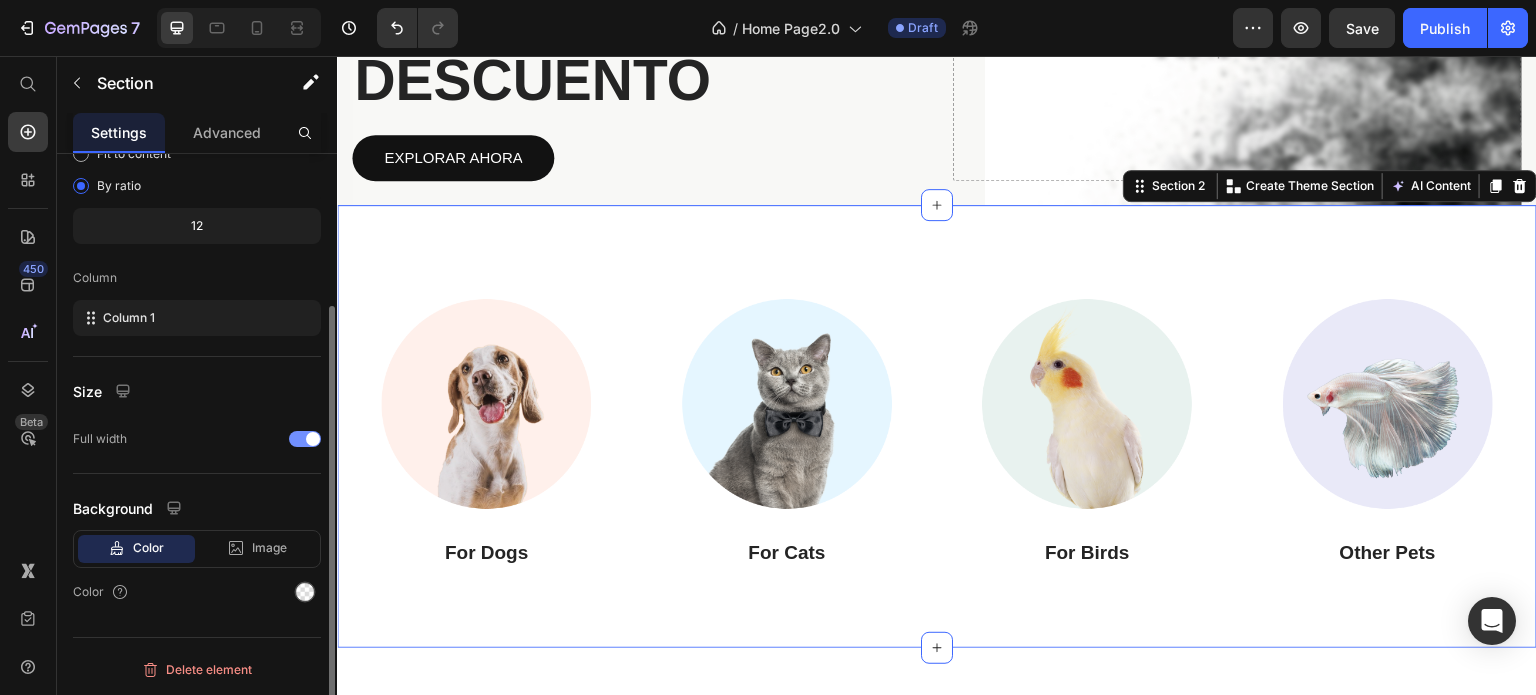 scroll, scrollTop: 208, scrollLeft: 0, axis: vertical 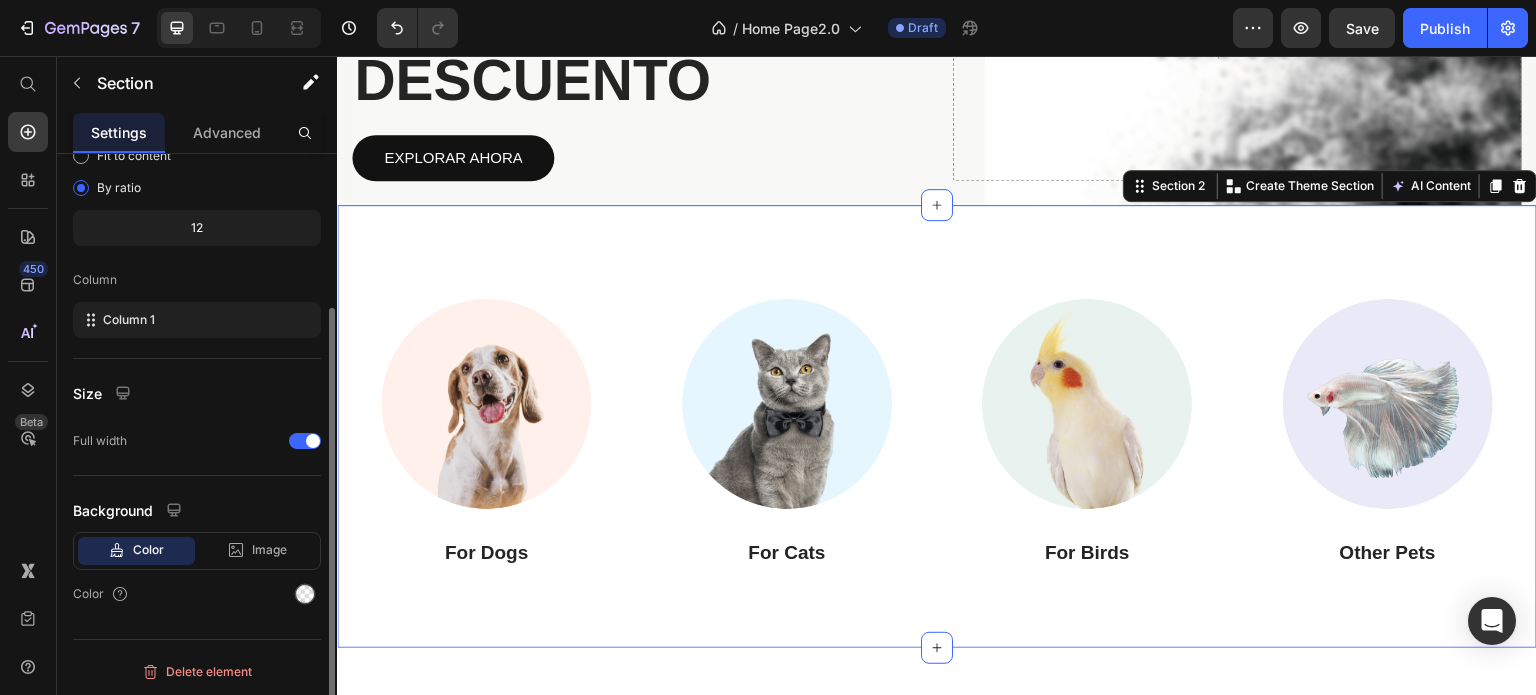 click on "Size" at bounding box center (197, 393) 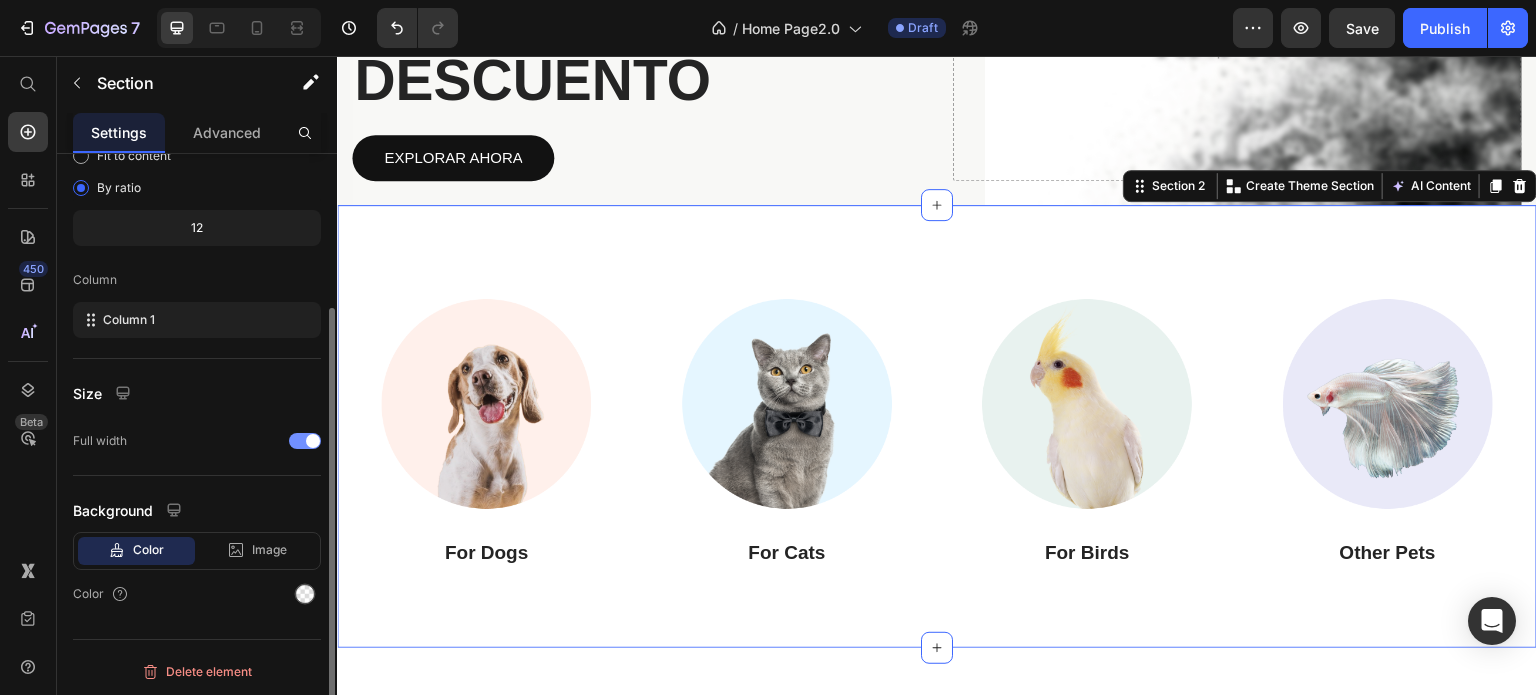click on "Full width" 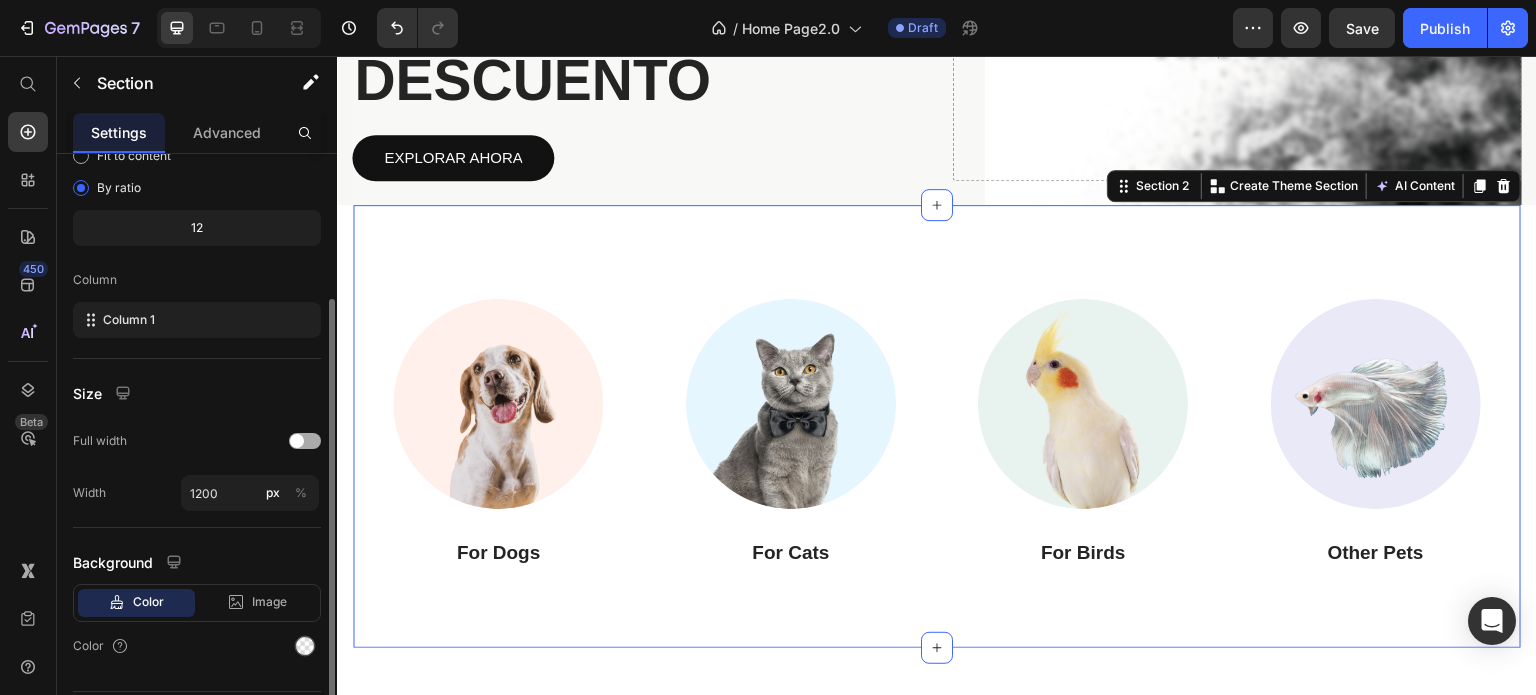 click at bounding box center (305, 441) 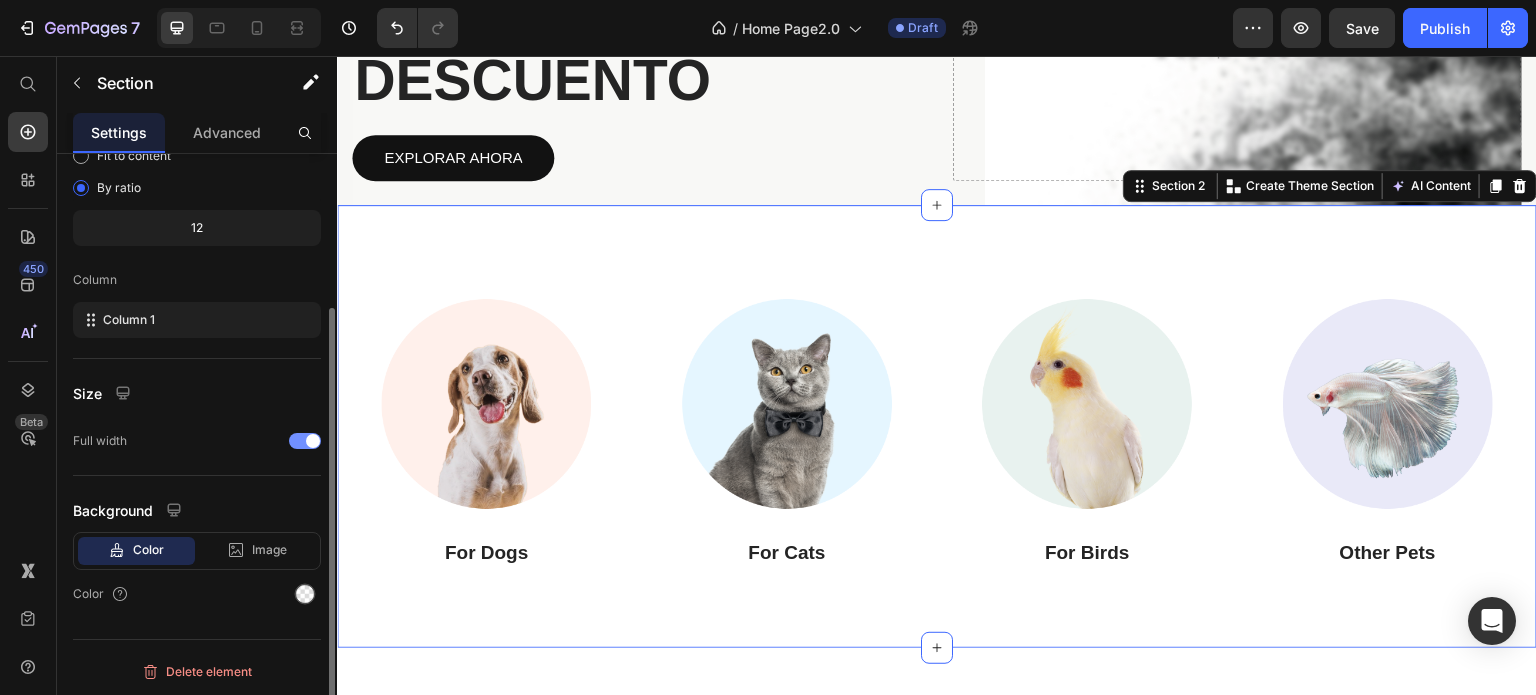 click at bounding box center [313, 441] 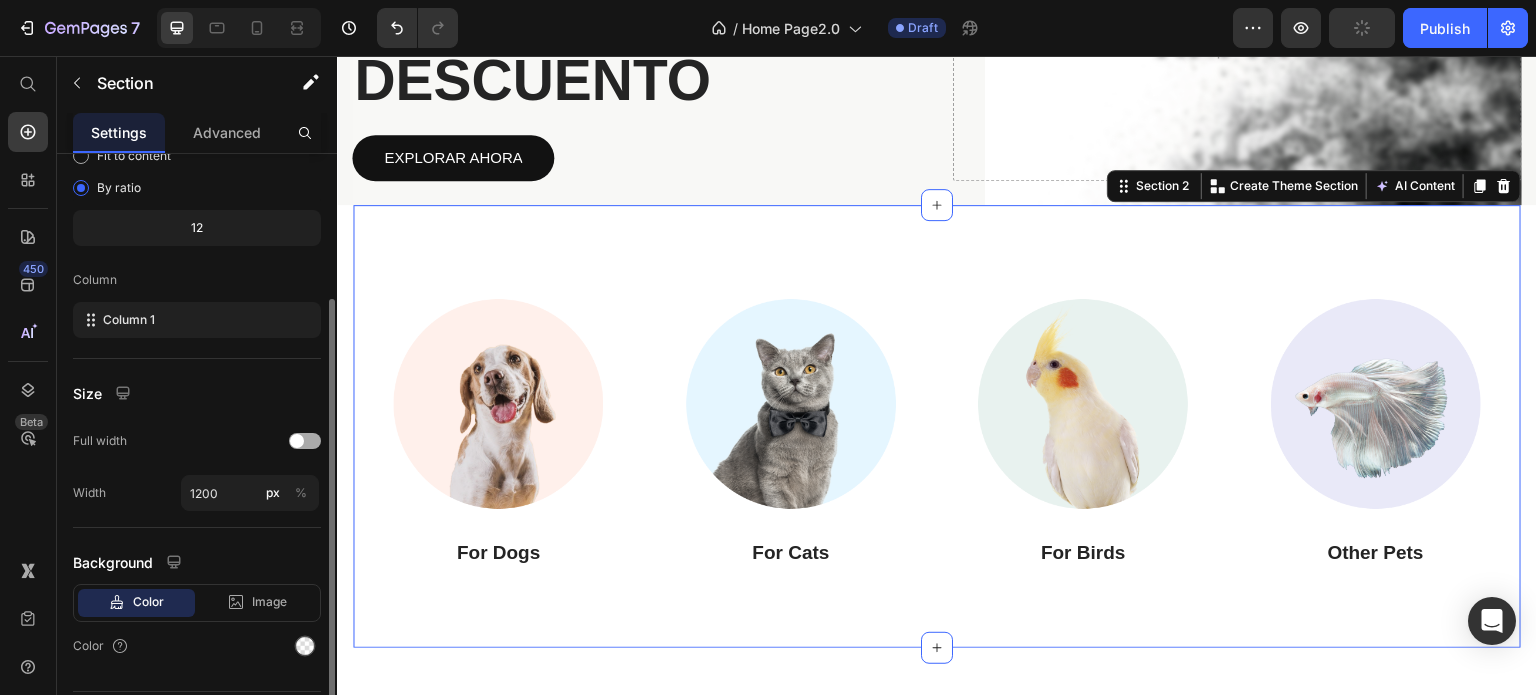 click at bounding box center [305, 441] 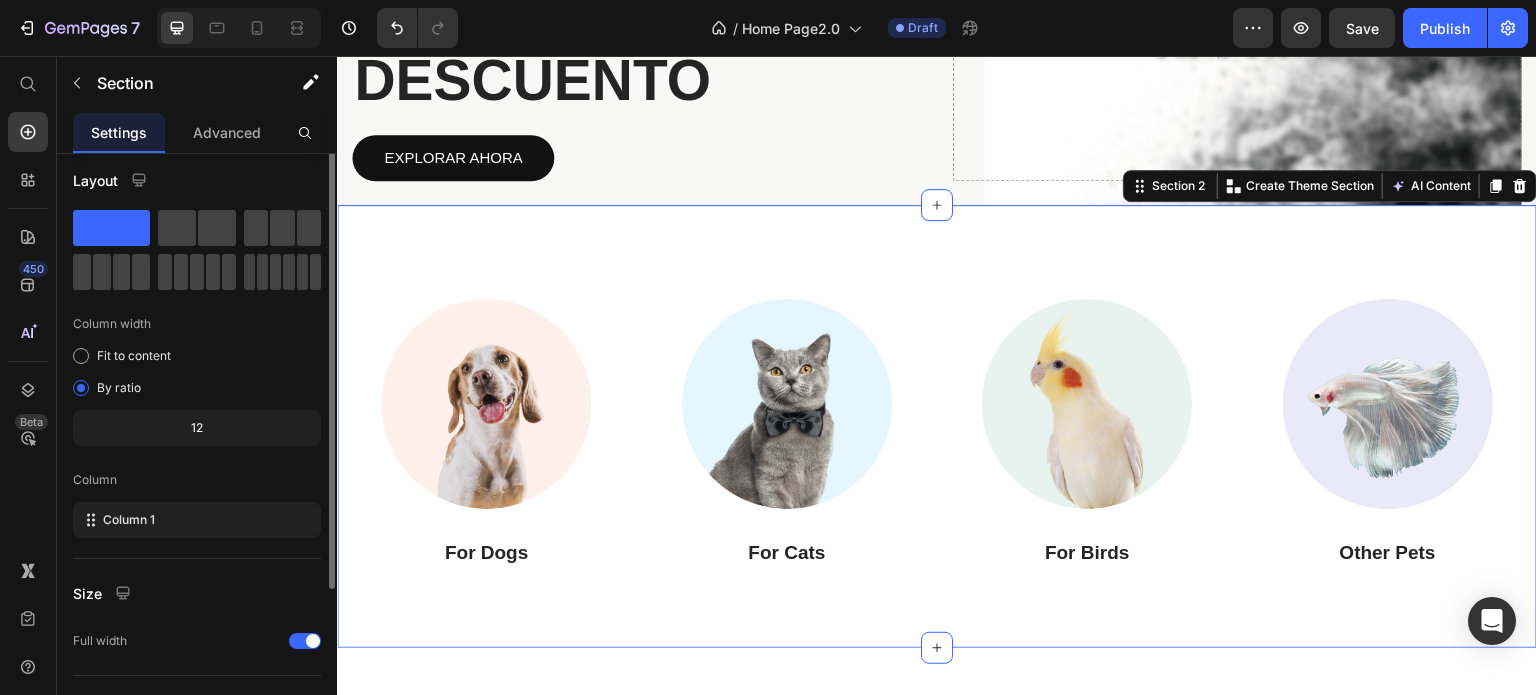 scroll, scrollTop: 0, scrollLeft: 0, axis: both 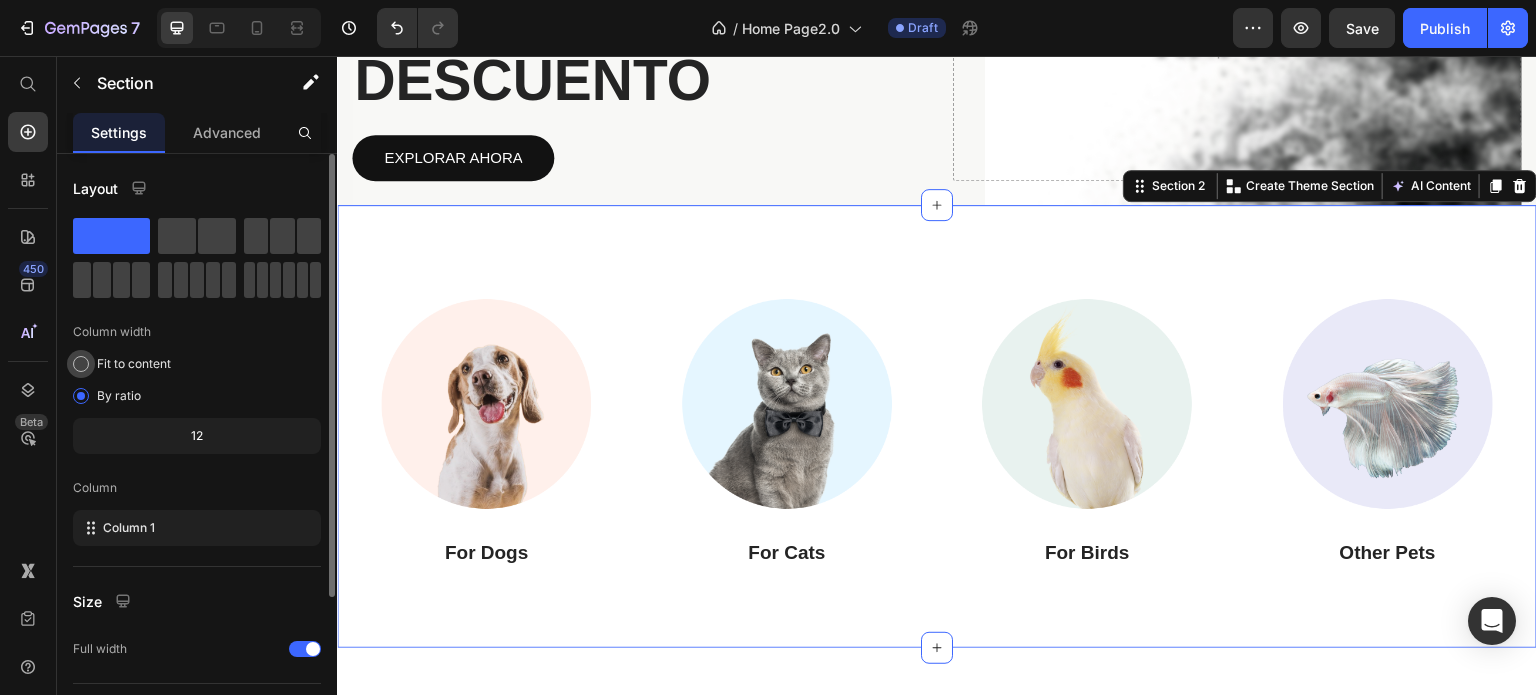 click on "Fit to content" at bounding box center [134, 364] 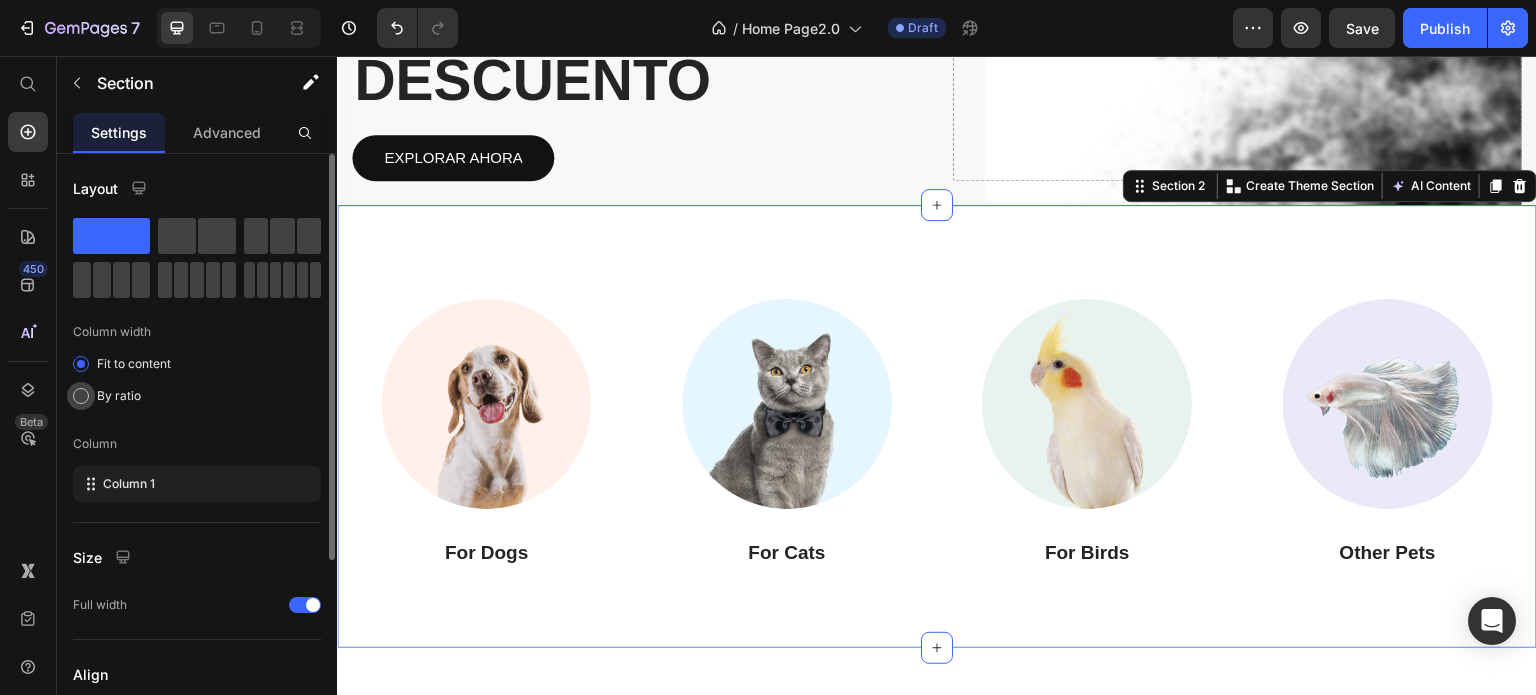 click on "By ratio" at bounding box center [119, 396] 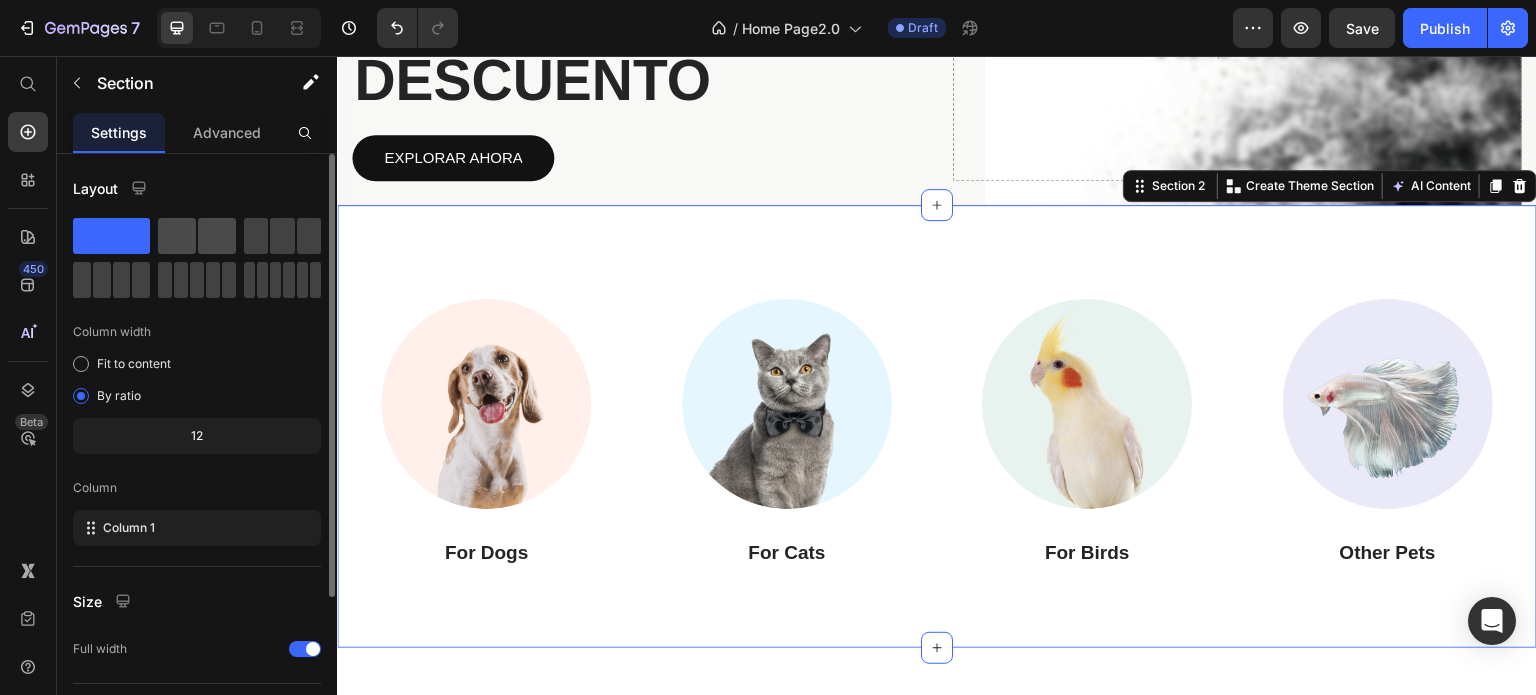 click 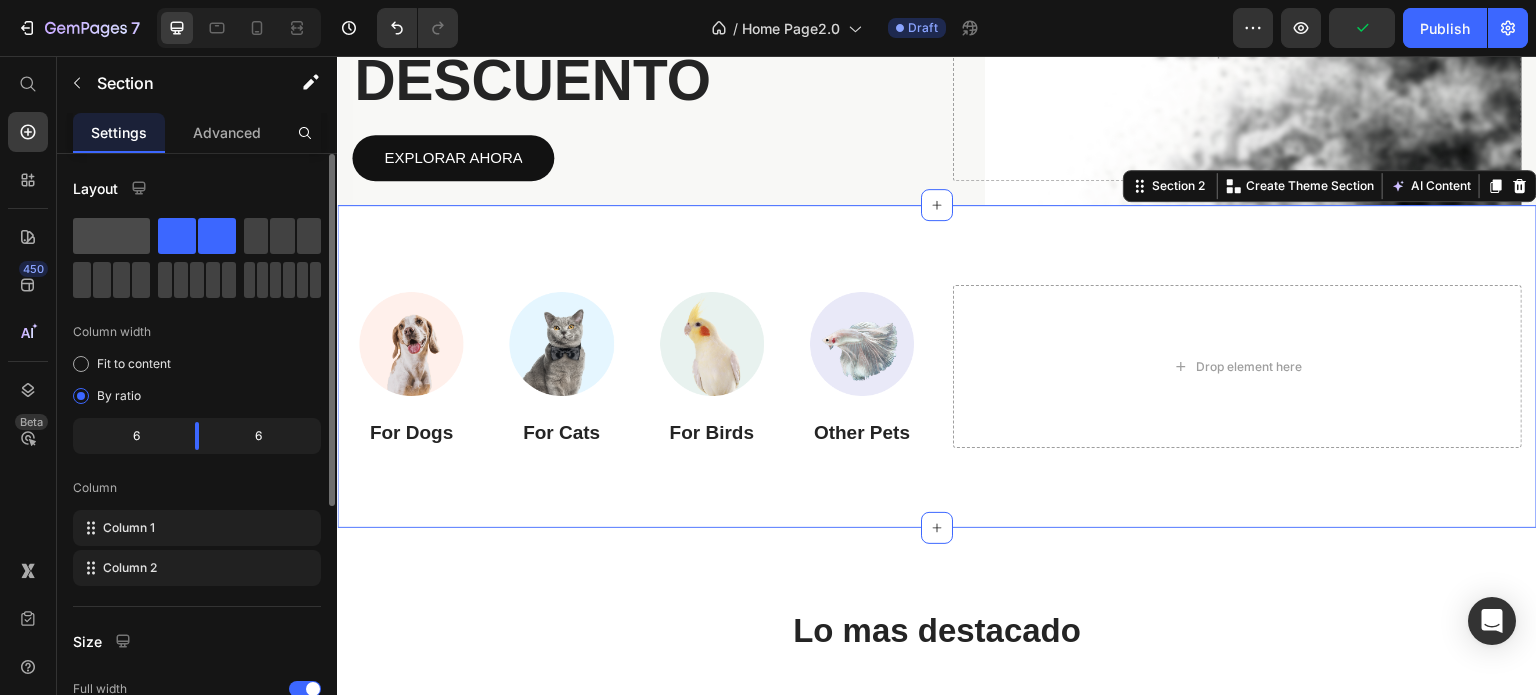 click 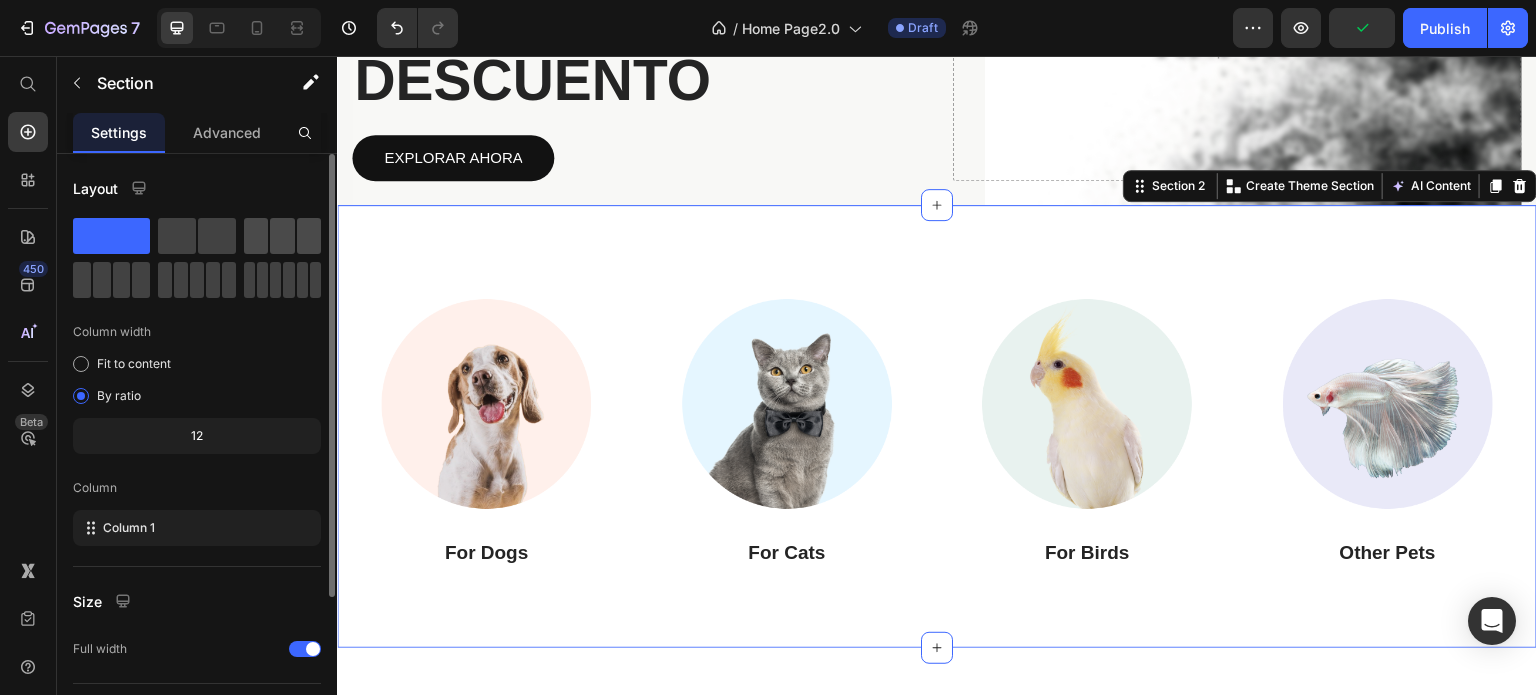 click 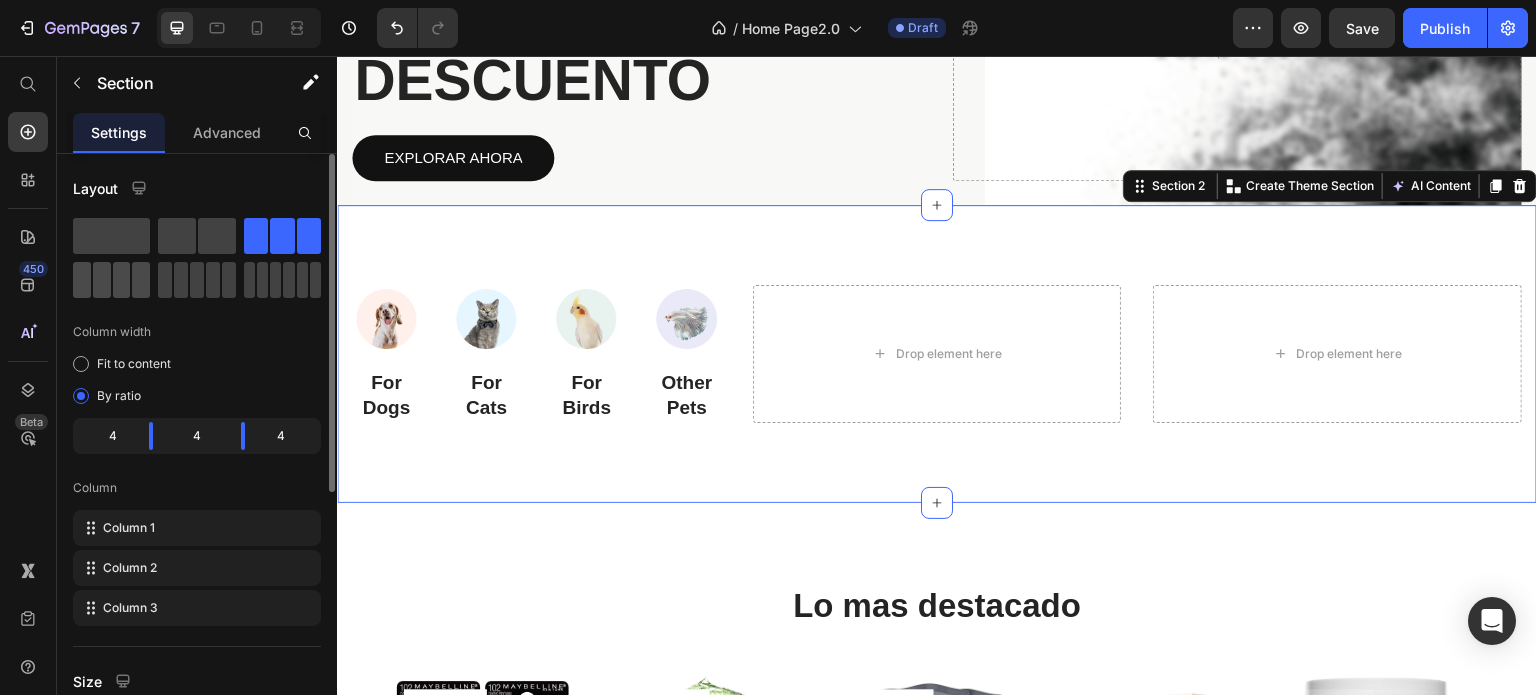 click 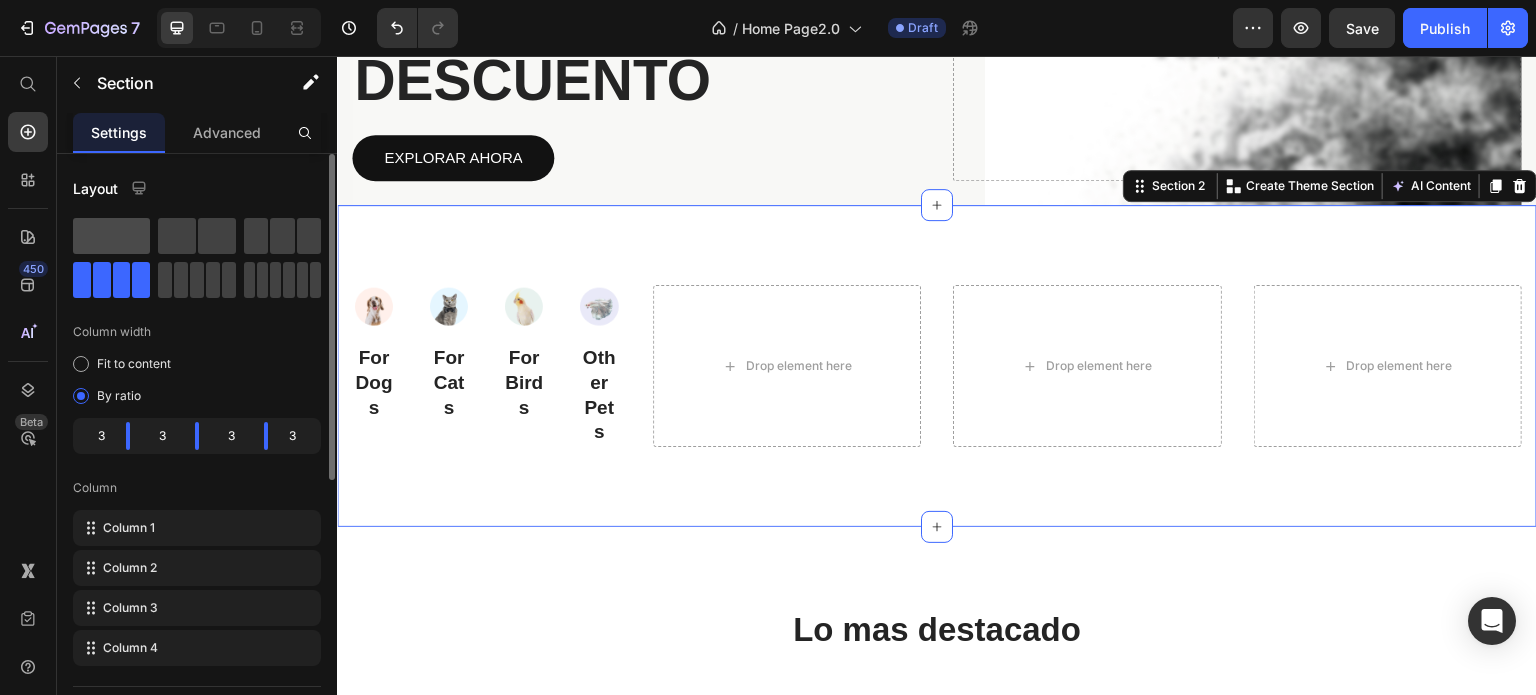 click 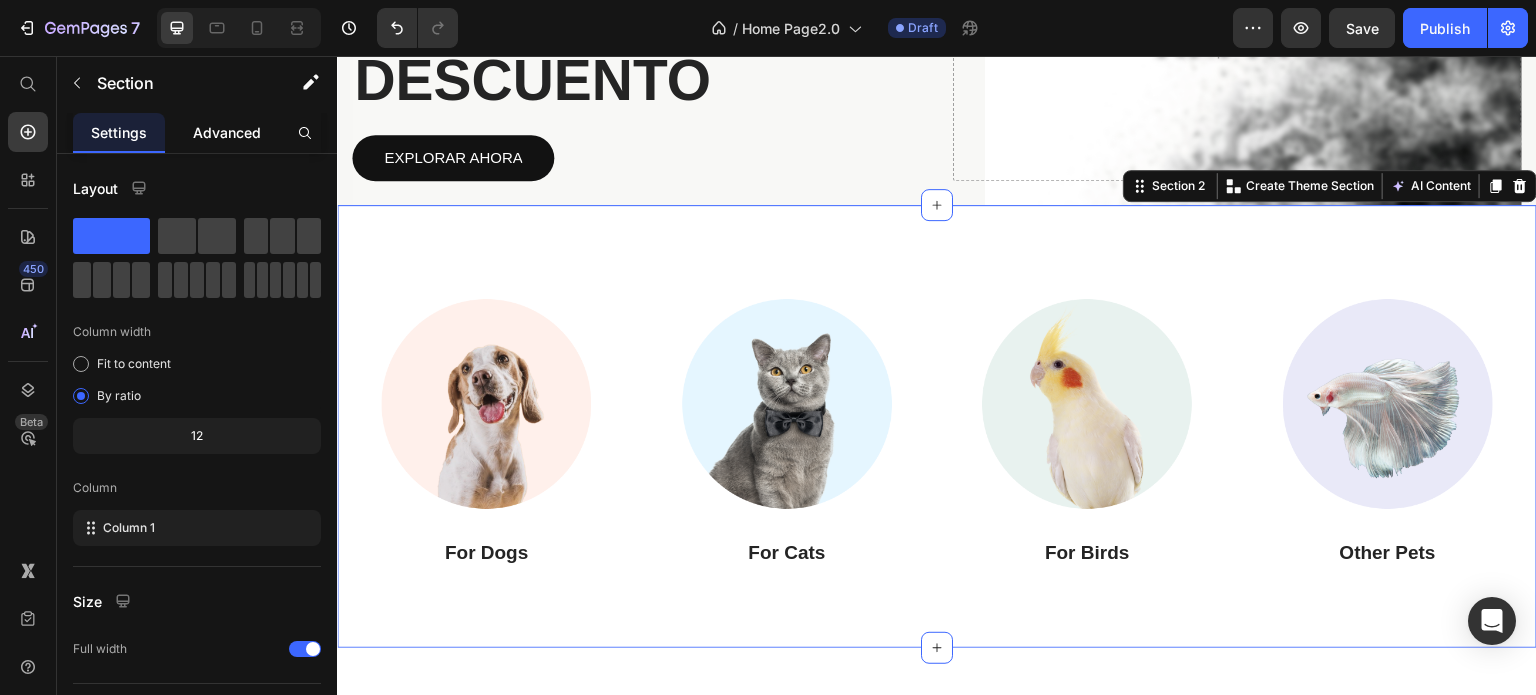 click on "Advanced" at bounding box center [227, 132] 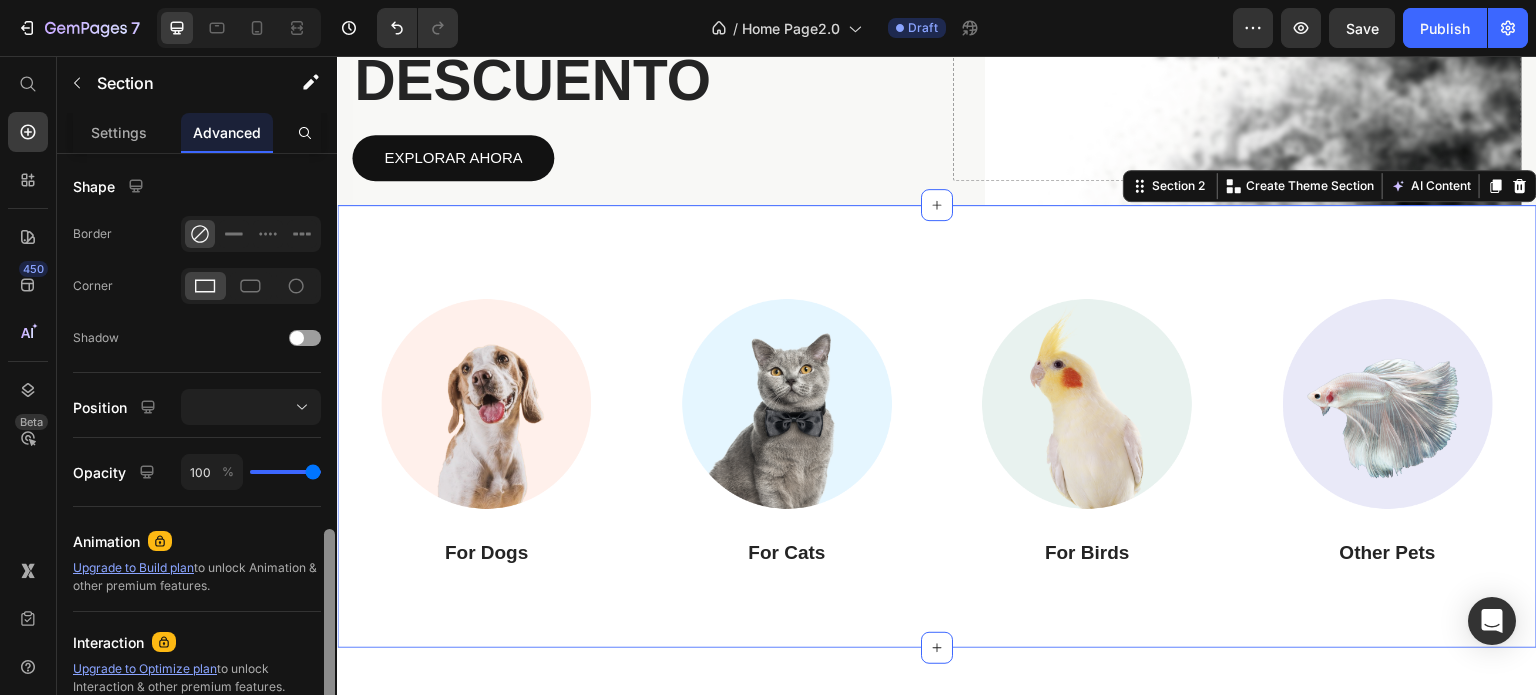 scroll, scrollTop: 600, scrollLeft: 0, axis: vertical 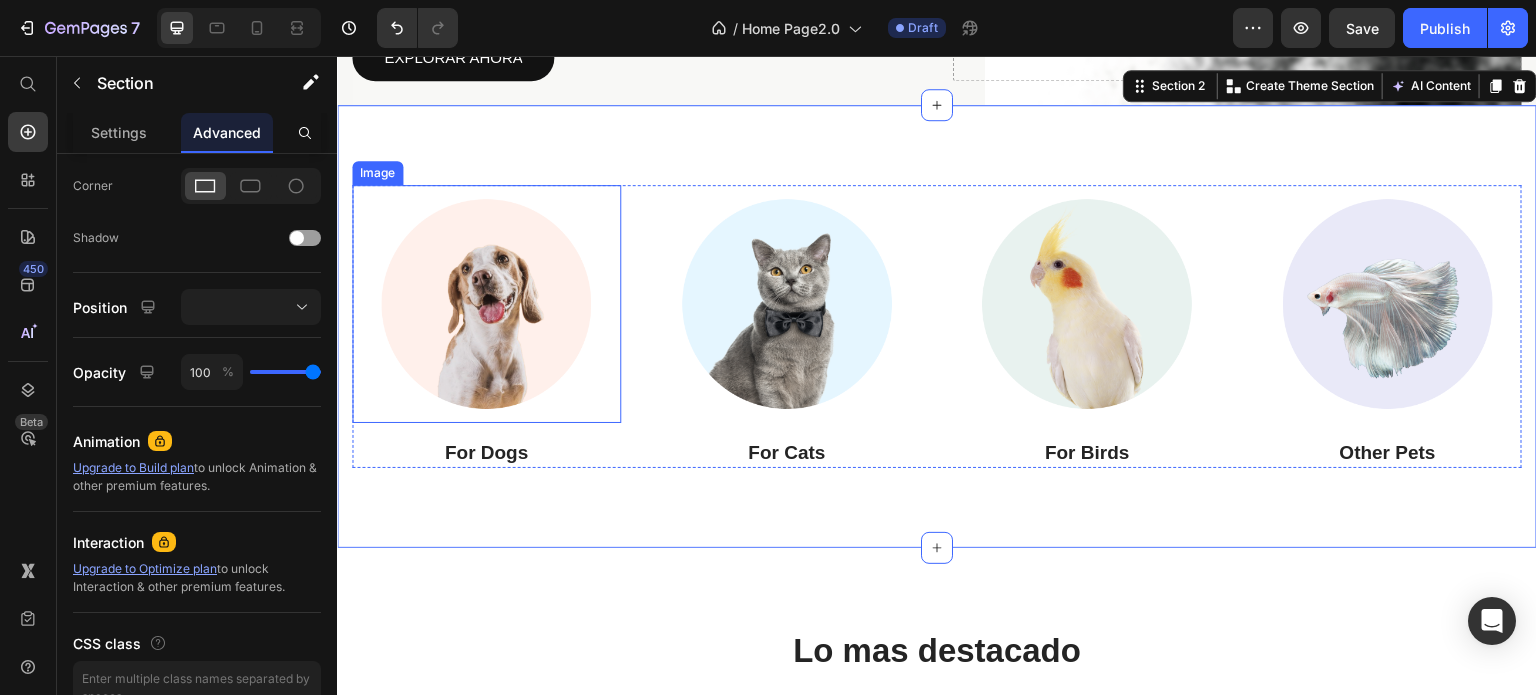 click at bounding box center [486, 304] 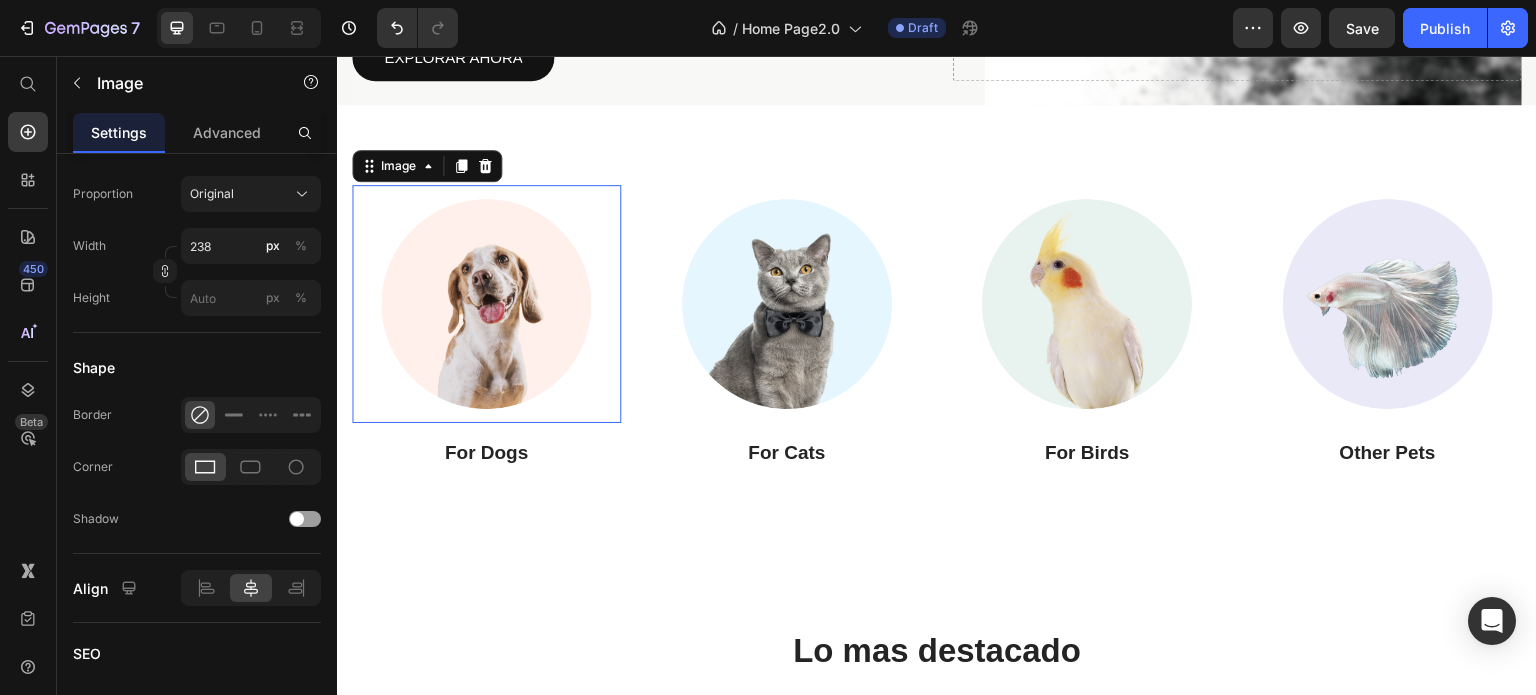 scroll, scrollTop: 0, scrollLeft: 0, axis: both 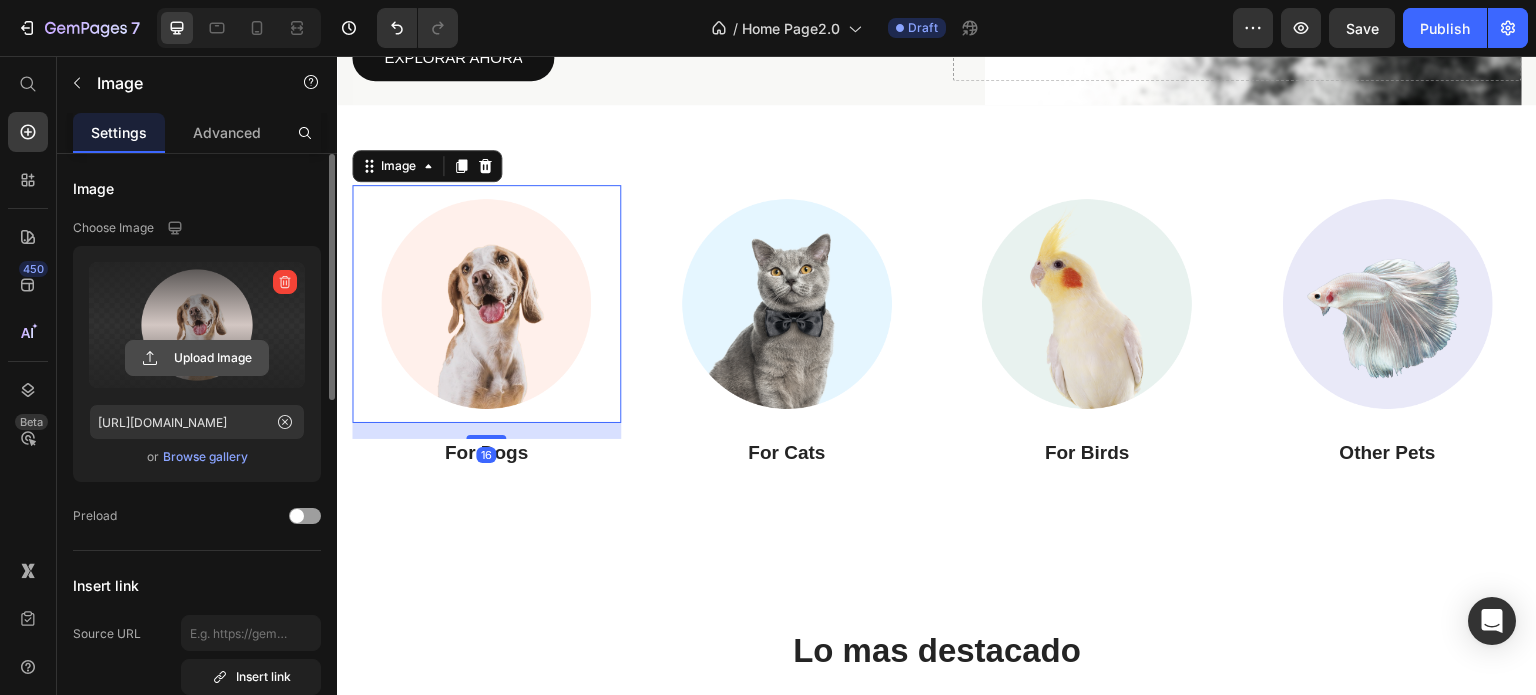 click 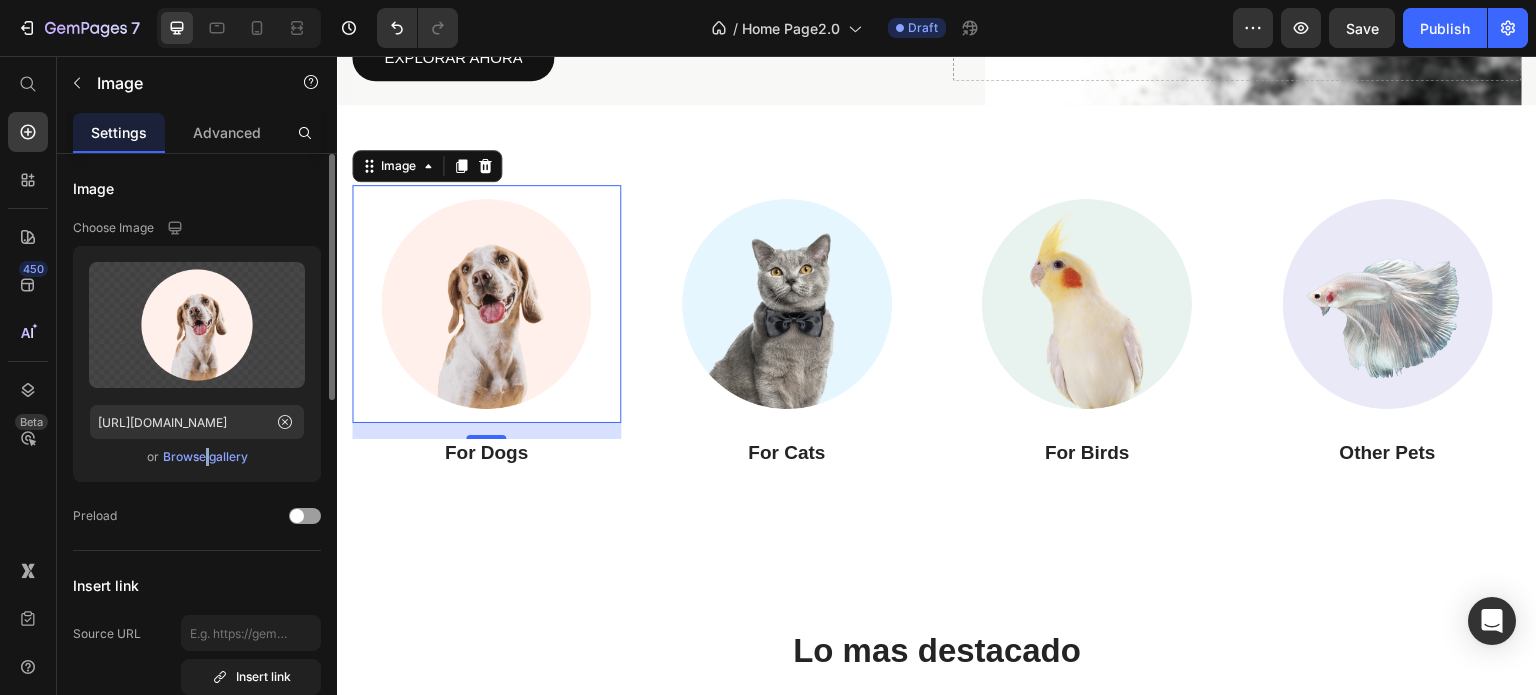 click on "Browse gallery" at bounding box center [205, 457] 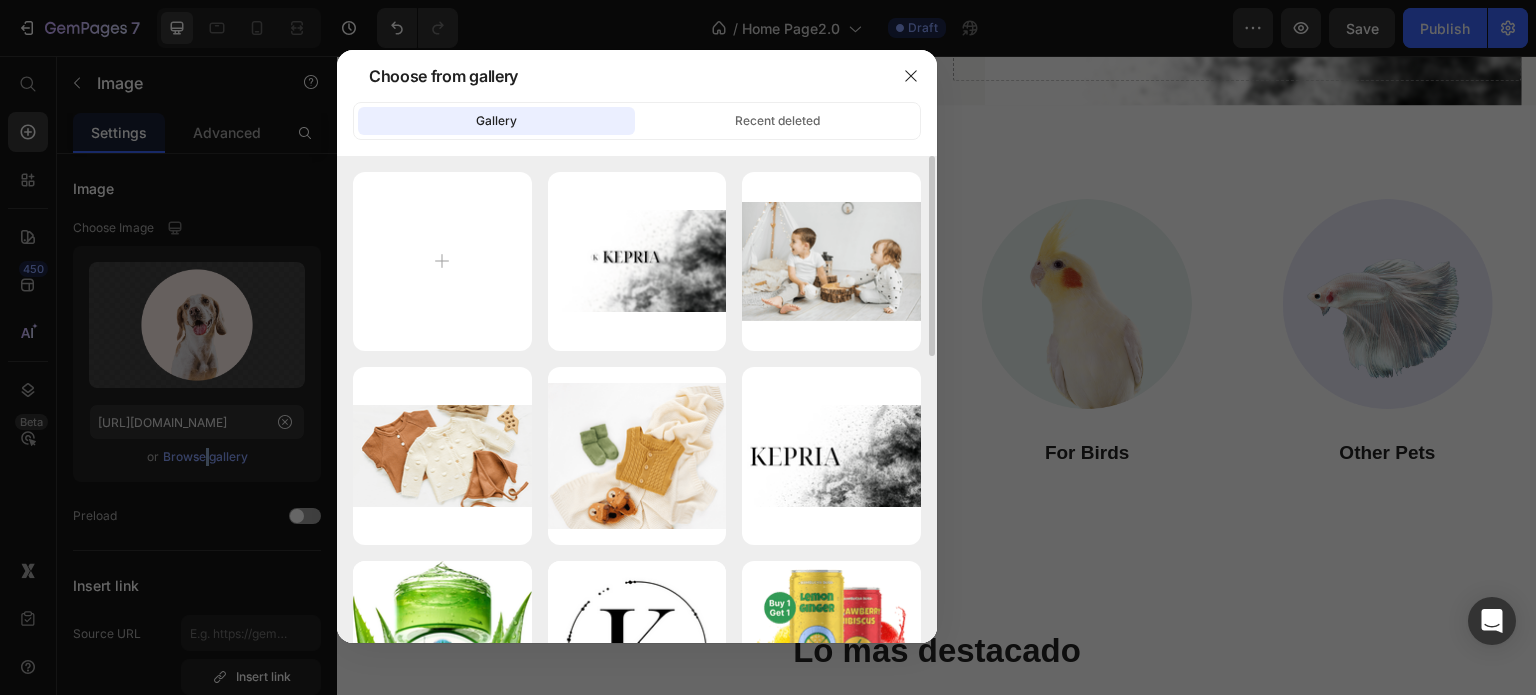 scroll, scrollTop: 200, scrollLeft: 0, axis: vertical 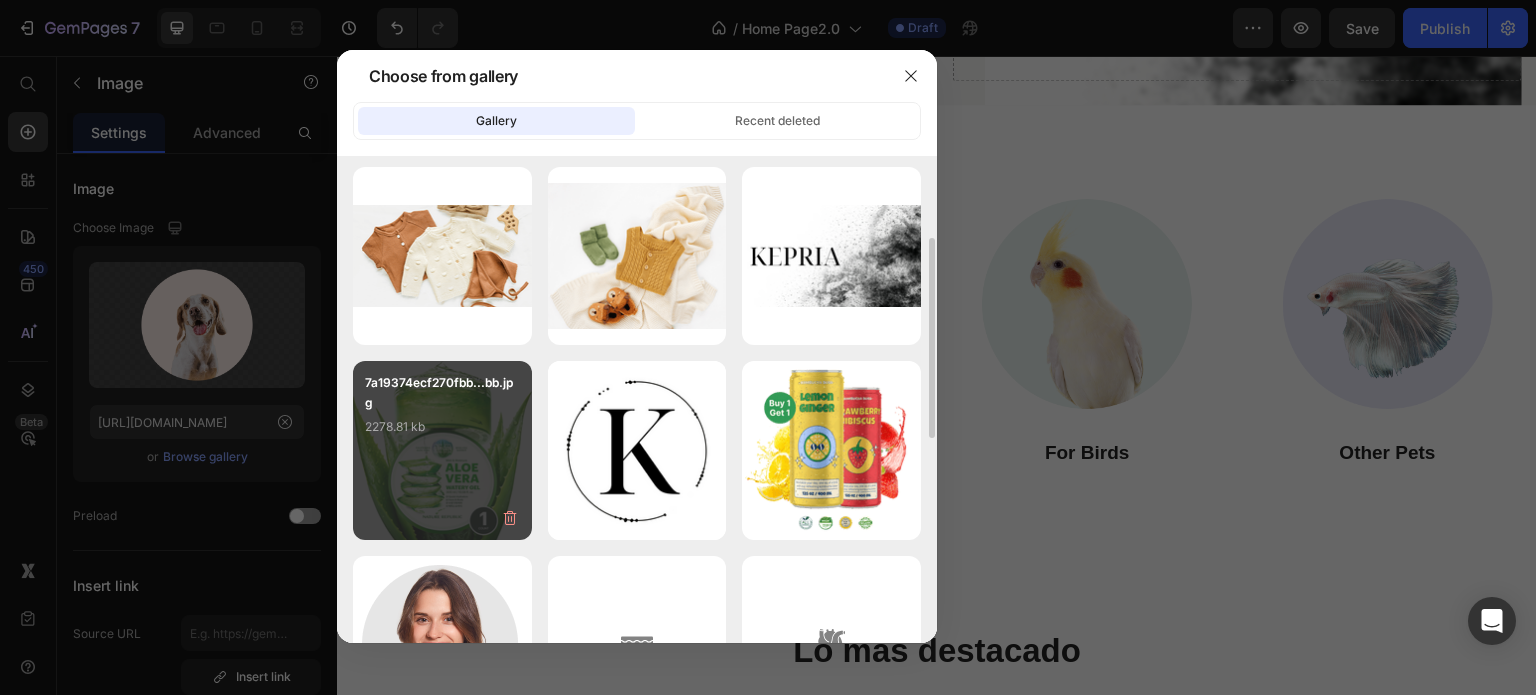 click on "7a19374ecf270fbb...bb.jpg 2278.81 kb" at bounding box center (442, 413) 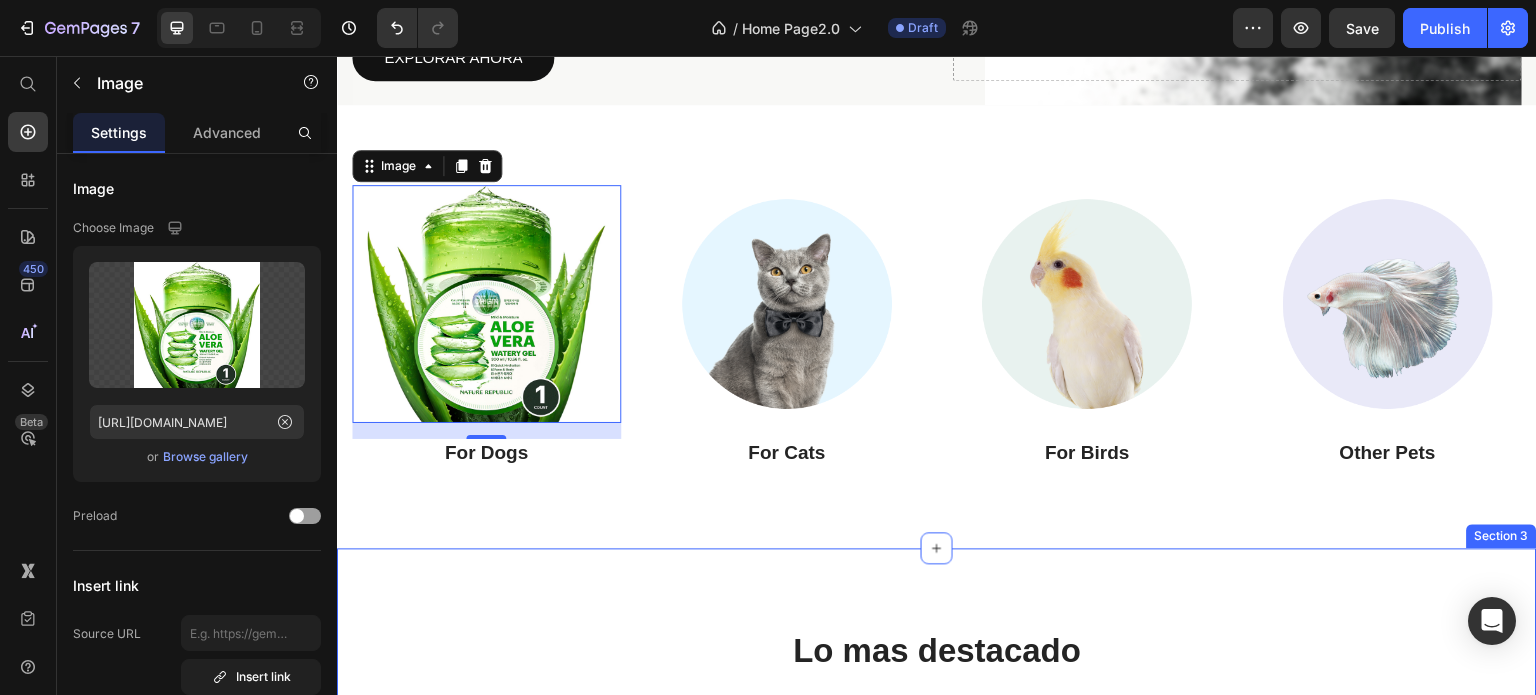 click on "Lo mas destacado Heading 49% off Product Tag Product Images Row Maybelline Expert Wear Twin Brow & Eye Pencil – Longwear, Blendable & Waterproof Product Title €20,89 Product Price €40,78 Product Price Row Dark / 0.12 Ounce (Pack Of 1) - €20,89  Product Variants & Swatches Row 48% off Product Tag Product Images Row Nature Republic Aloe [PERSON_NAME] 92% Soothing Gel – Hydrating Multi-Use Korean Skincare Product Title €10,60 Product Price €20,55 Product Price Row Aloe Vere - €10,60  Product Variants & Swatches Row 40% off Product Tag Product Images Row Dove Men+Care Hydrate+ Face Wash – Advanced Moisture Protection [MEDICAL_DATA] Product Title €18,17 Product Price €30,46 Product Price Row Fragranced / 5 fl oz(Pack Of 3) - €18,17  Product Variants & Swatches Row 0% off Product Tag Product Images Row PHATOIL Essential Oil – 10ml Pure Plant Extract for Aromatherapy & Diffusers Product Title €7,15 Product Price €0,00 Product Price Row Sweet Orange / 10Ml - €7,15  Ylang Ylang / 10Ml - €7,38" at bounding box center (937, 929) 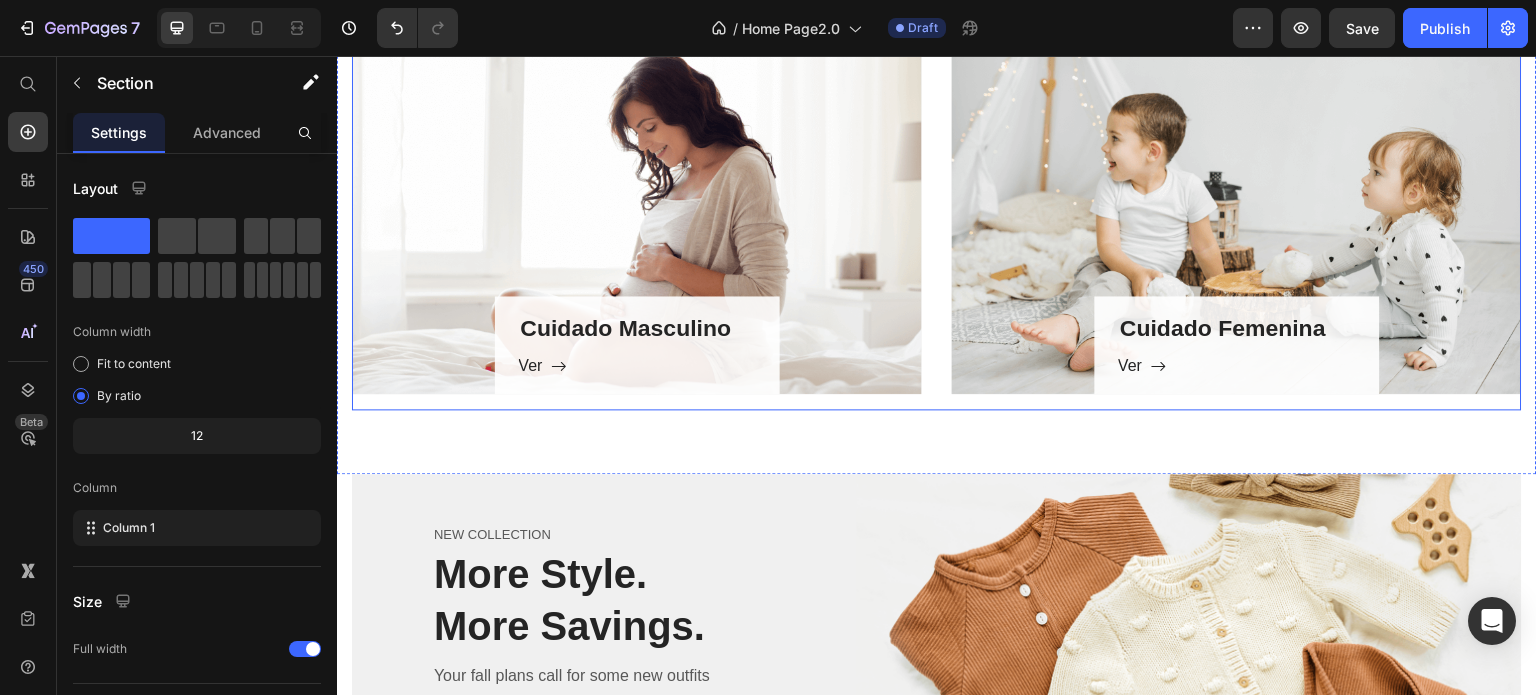 scroll, scrollTop: 1400, scrollLeft: 0, axis: vertical 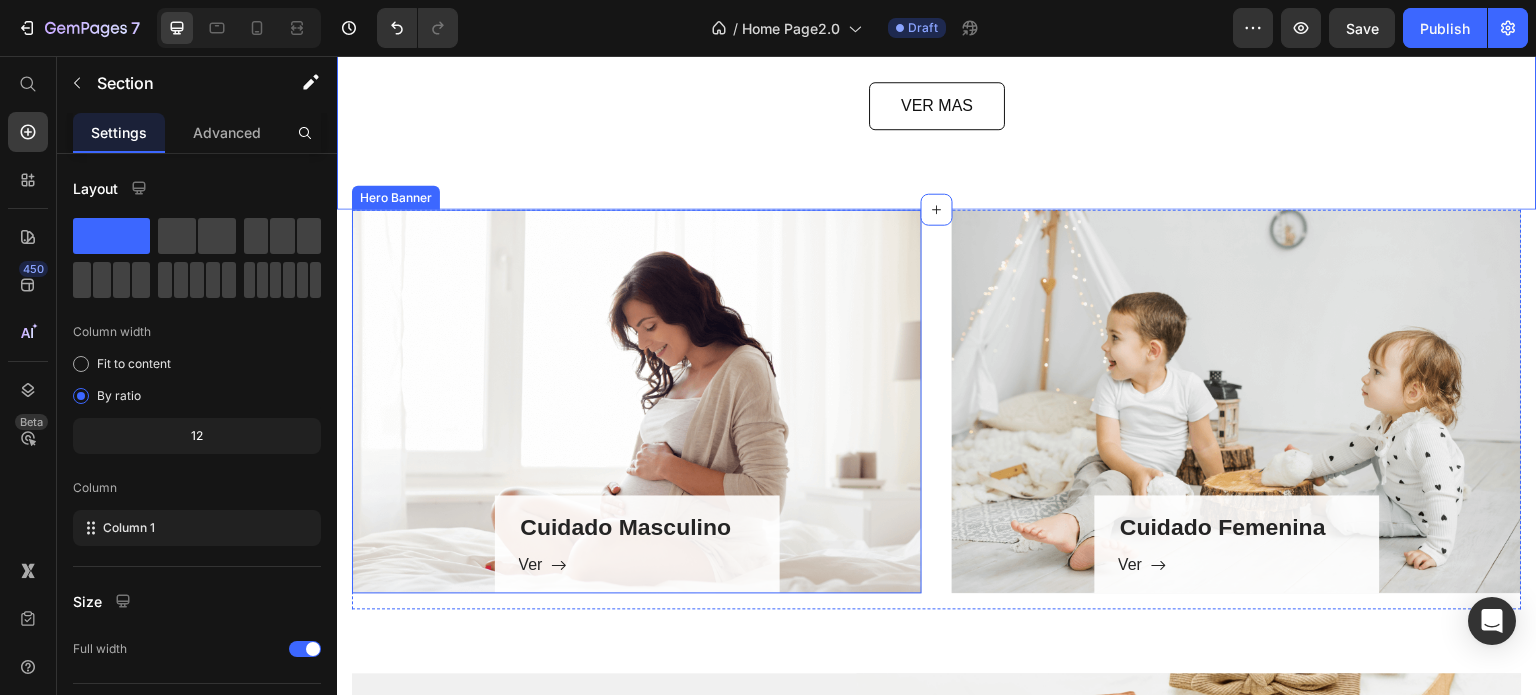 click on "Cuidado Masculino Heading
Ver Button Row" at bounding box center [637, 402] 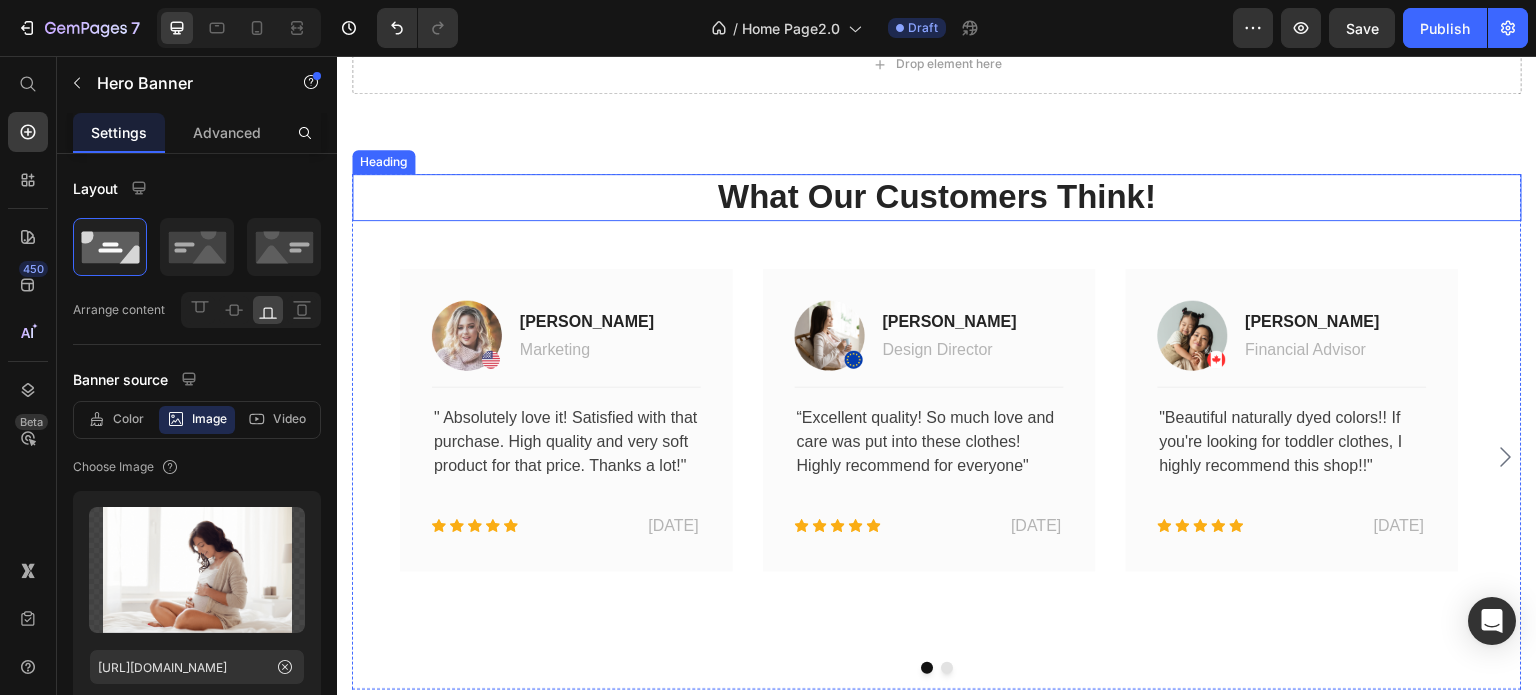 scroll, scrollTop: 2500, scrollLeft: 0, axis: vertical 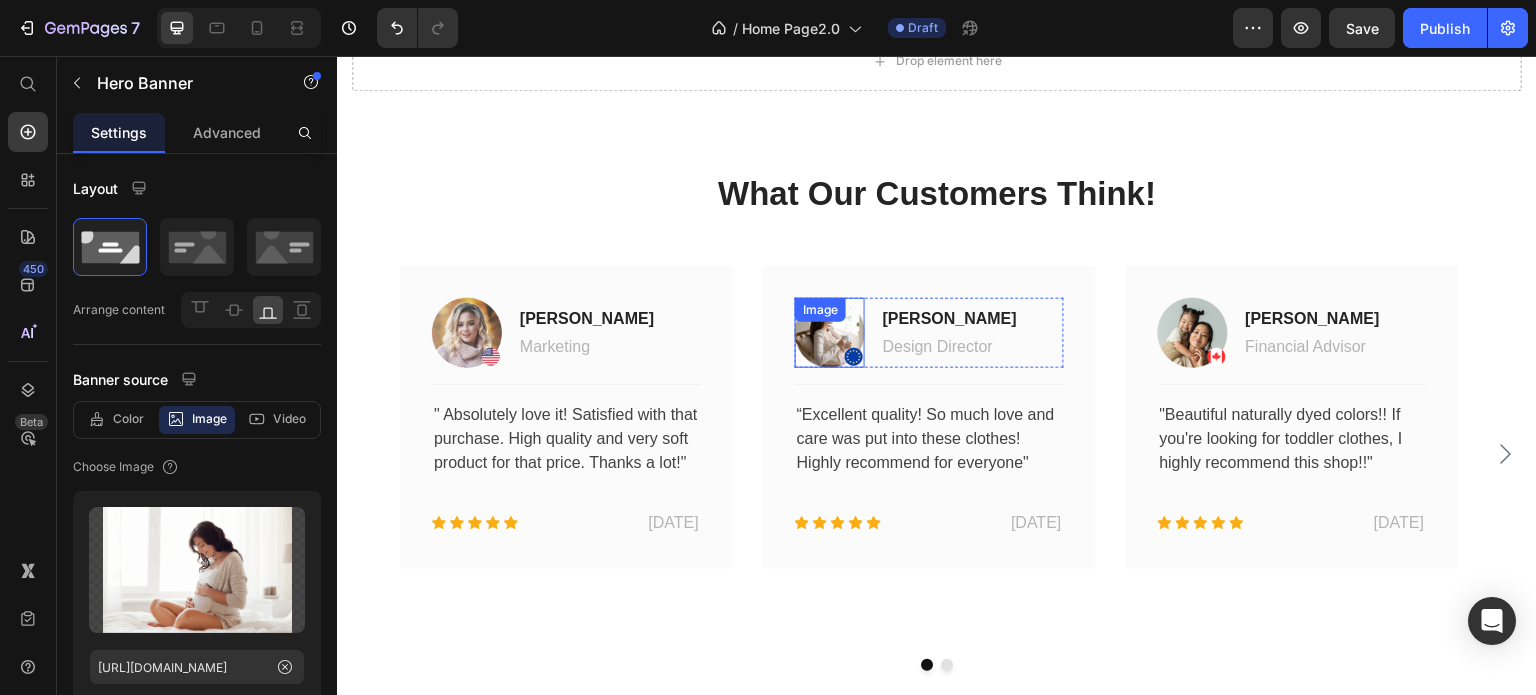 click at bounding box center (830, 333) 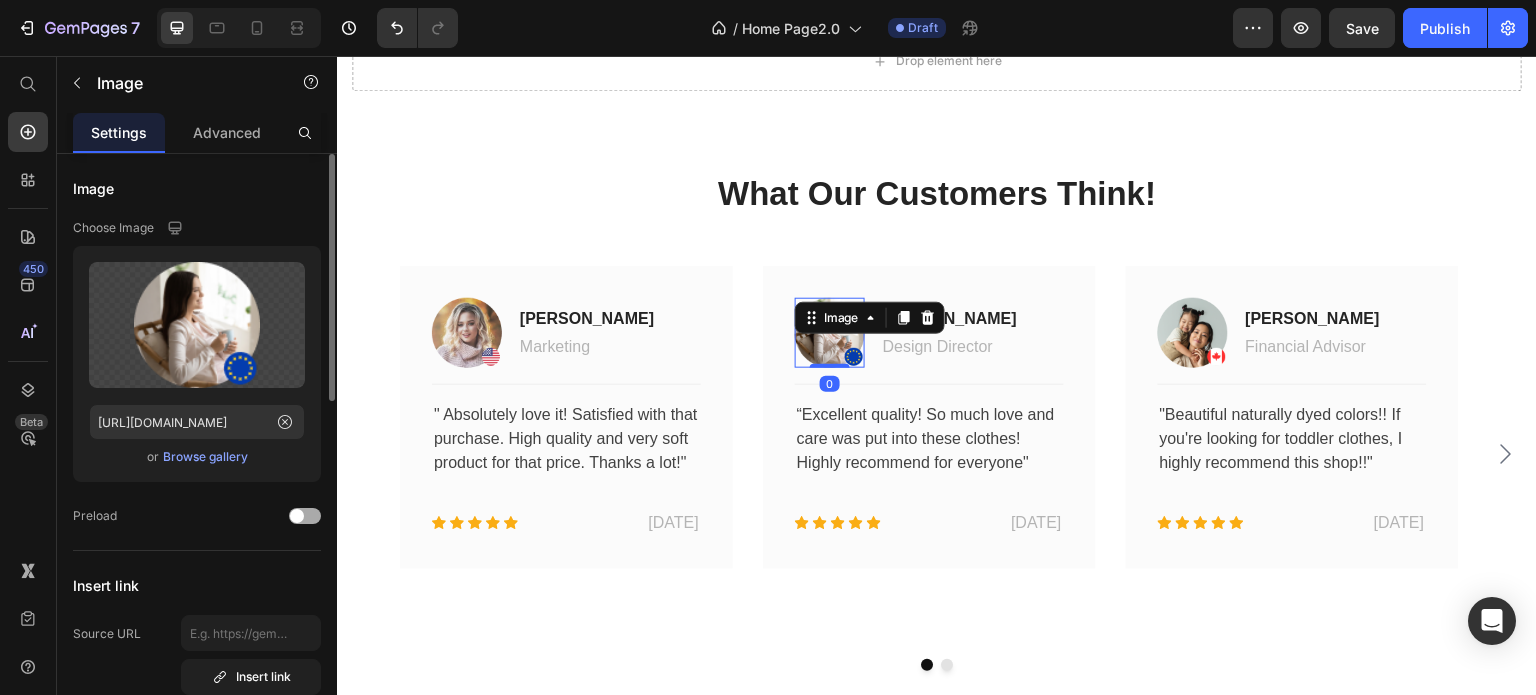 click at bounding box center [297, 516] 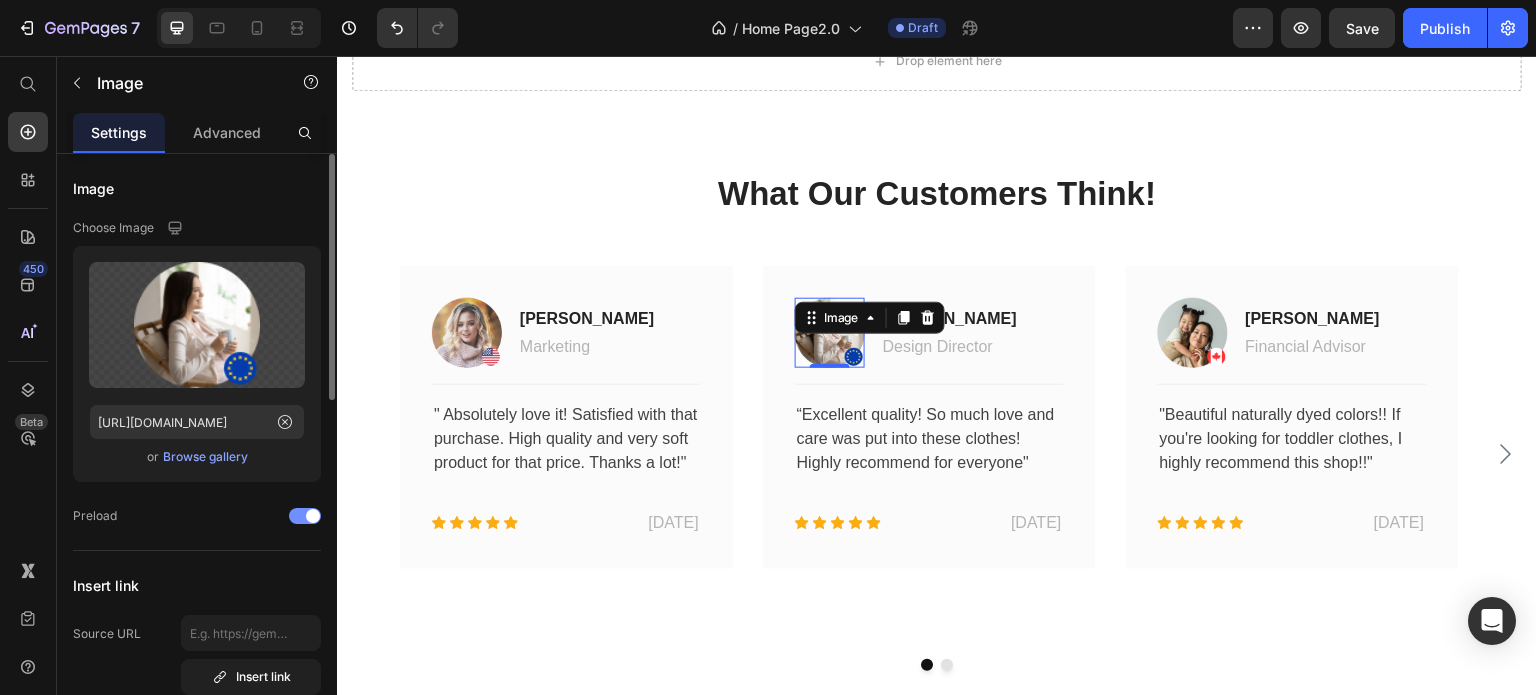 click at bounding box center (305, 516) 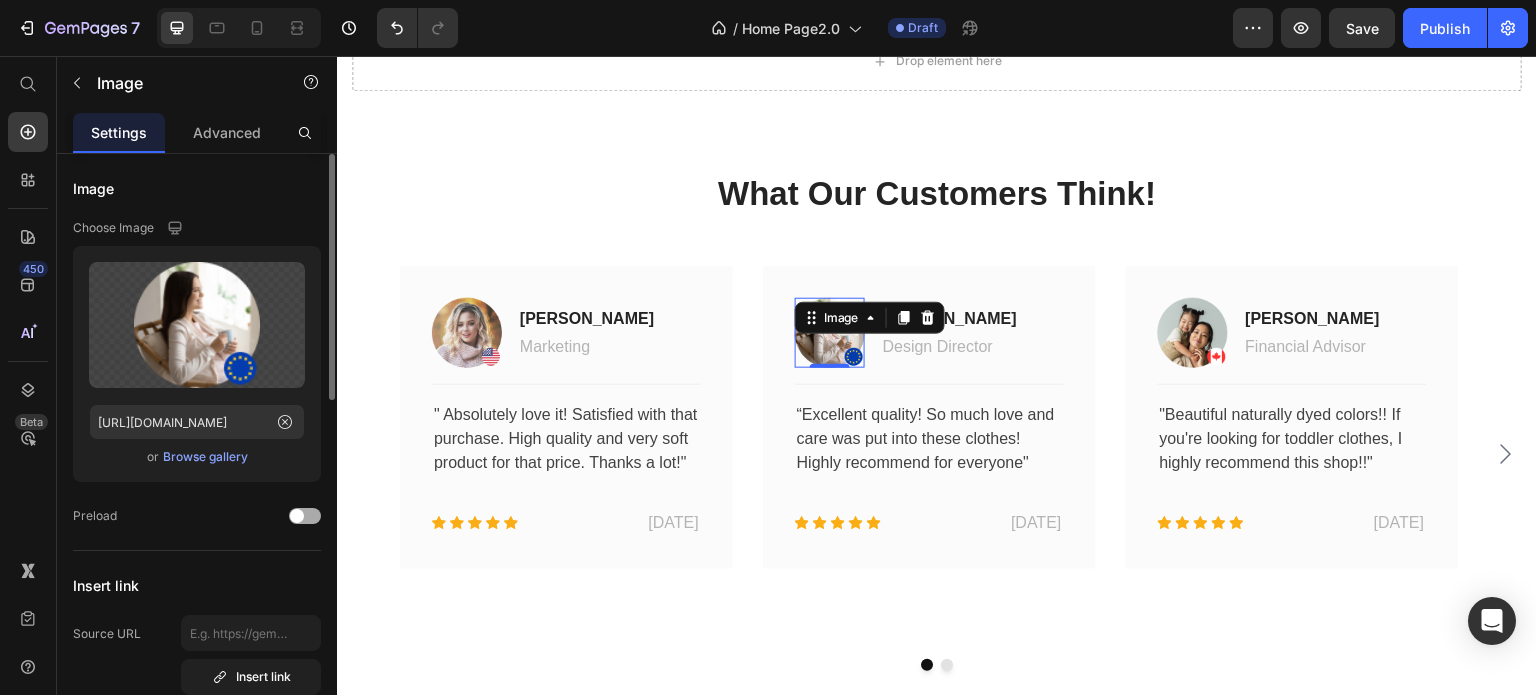click at bounding box center (297, 516) 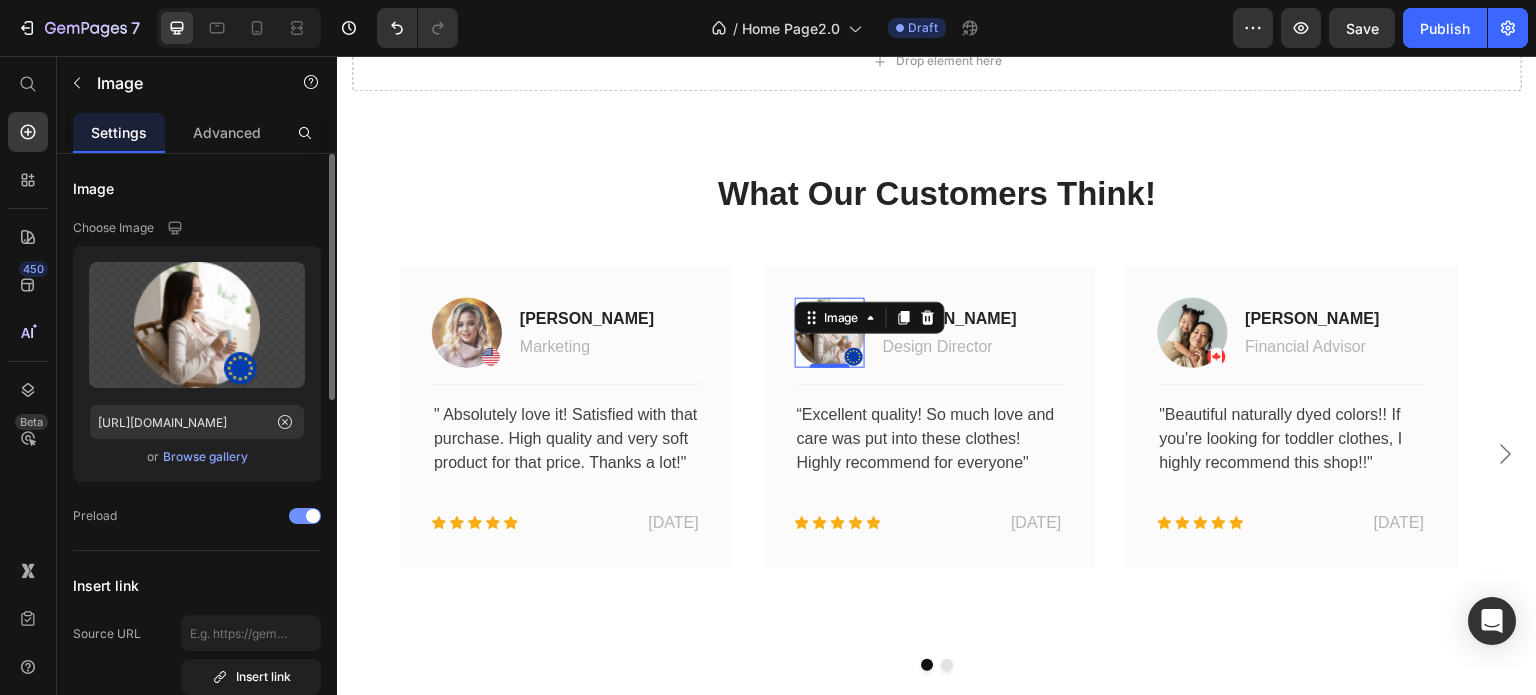 click at bounding box center [305, 516] 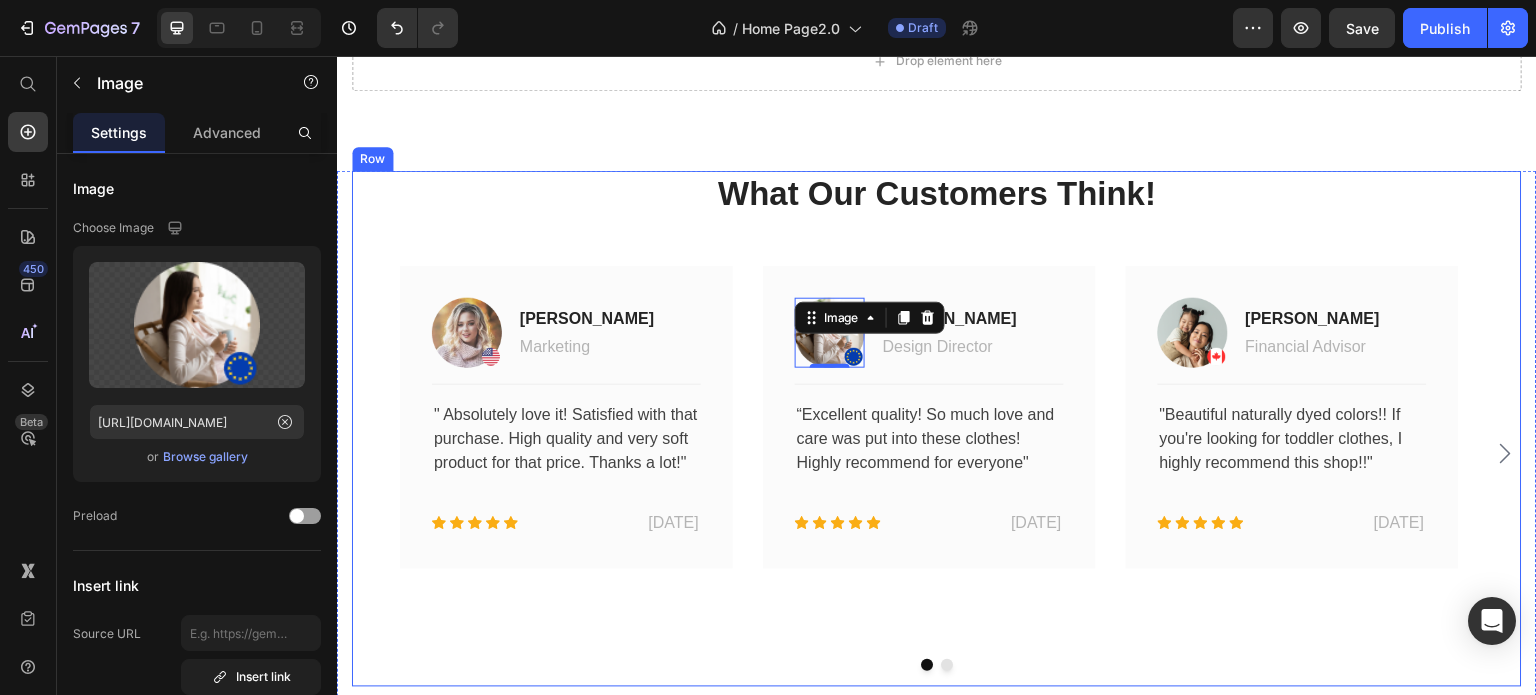 click on "What Our Customers Think! Heading
Image [PERSON_NAME] Text block Marketing Text block Row                Title Line " Absolutely love it! Satisfied with that purchase. High quality and very soft product for that price. Thanks a lot!" Text block Icon Icon Icon Icon Icon Icon List Hoz [DATE] Text block Row Row Image   0 [PERSON_NAME] Text block Design Director Text block Row                Title Line “Excellent quality! So much love and care was put into these clothes! Highly recommend for everyone" Text block Icon Icon Icon Icon Icon Icon List Hoz [DATE] Text block Row Row Image [PERSON_NAME] Text block Financial Advisor Text block Row                Title Line "Beautiful naturally dyed colors!! If you're looking for toddler clothes, I highly recommend this shop!!" Text block Icon Icon Icon Icon Icon Icon List Hoz [DATE] Text block Row Row Image [PERSON_NAME] L Text block Account Manager Text block Row                Title Line Text block Icon Icon Icon Icon Icon Icon List Hoz" at bounding box center [937, 429] 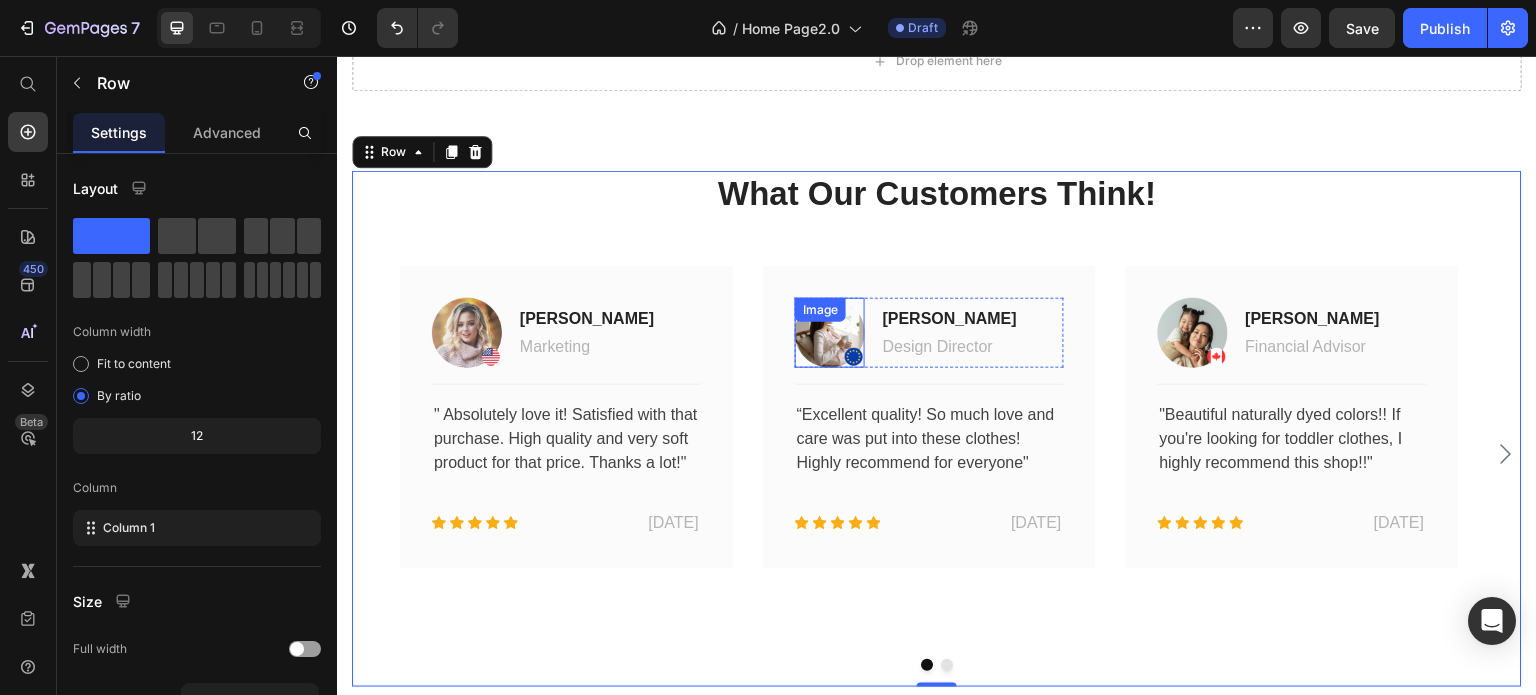 scroll, scrollTop: 2700, scrollLeft: 0, axis: vertical 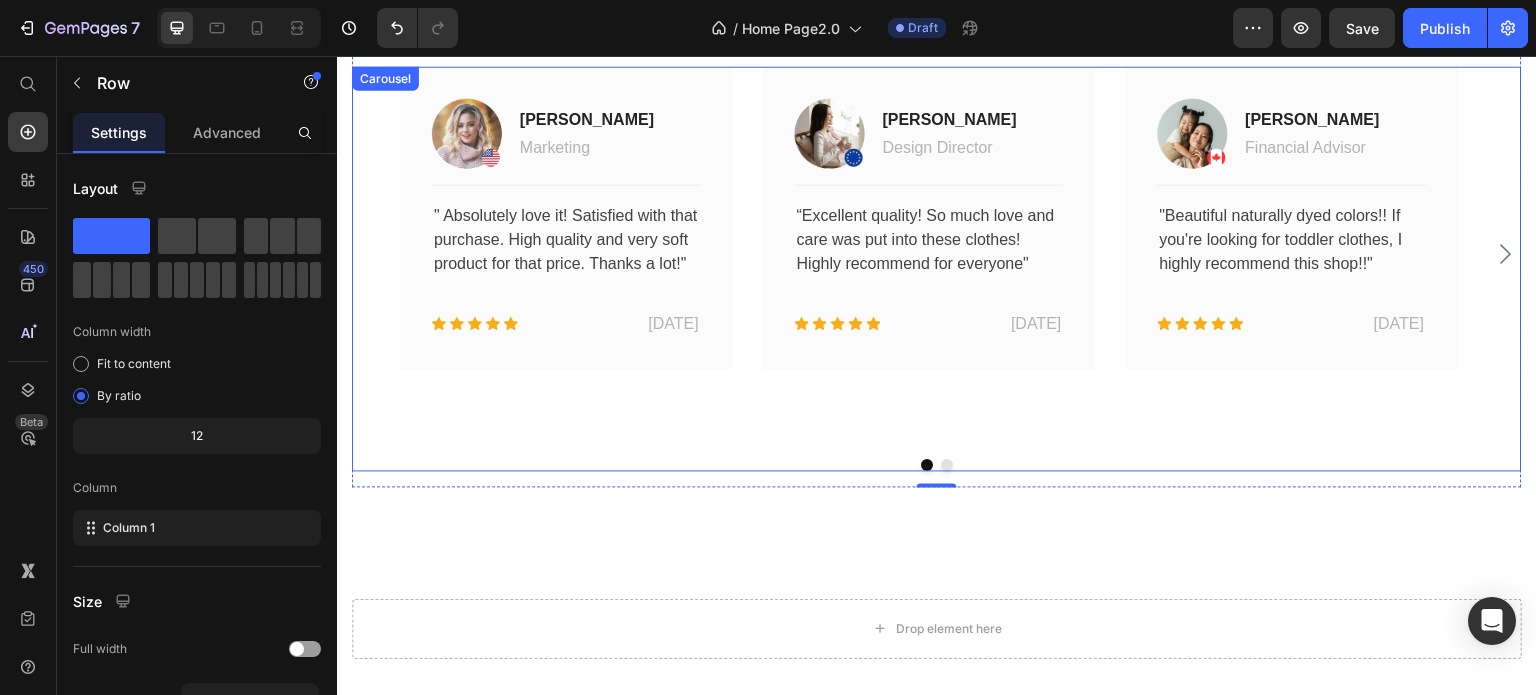 click 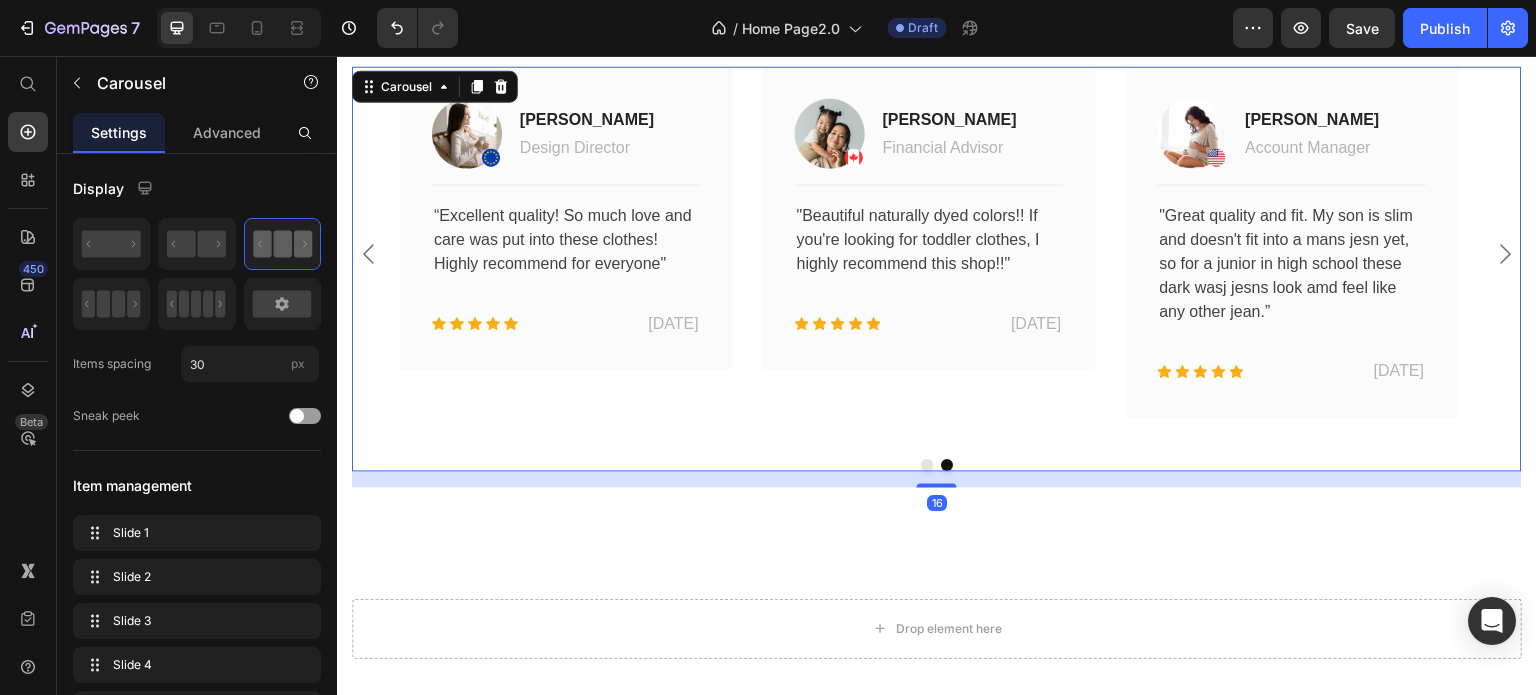 click 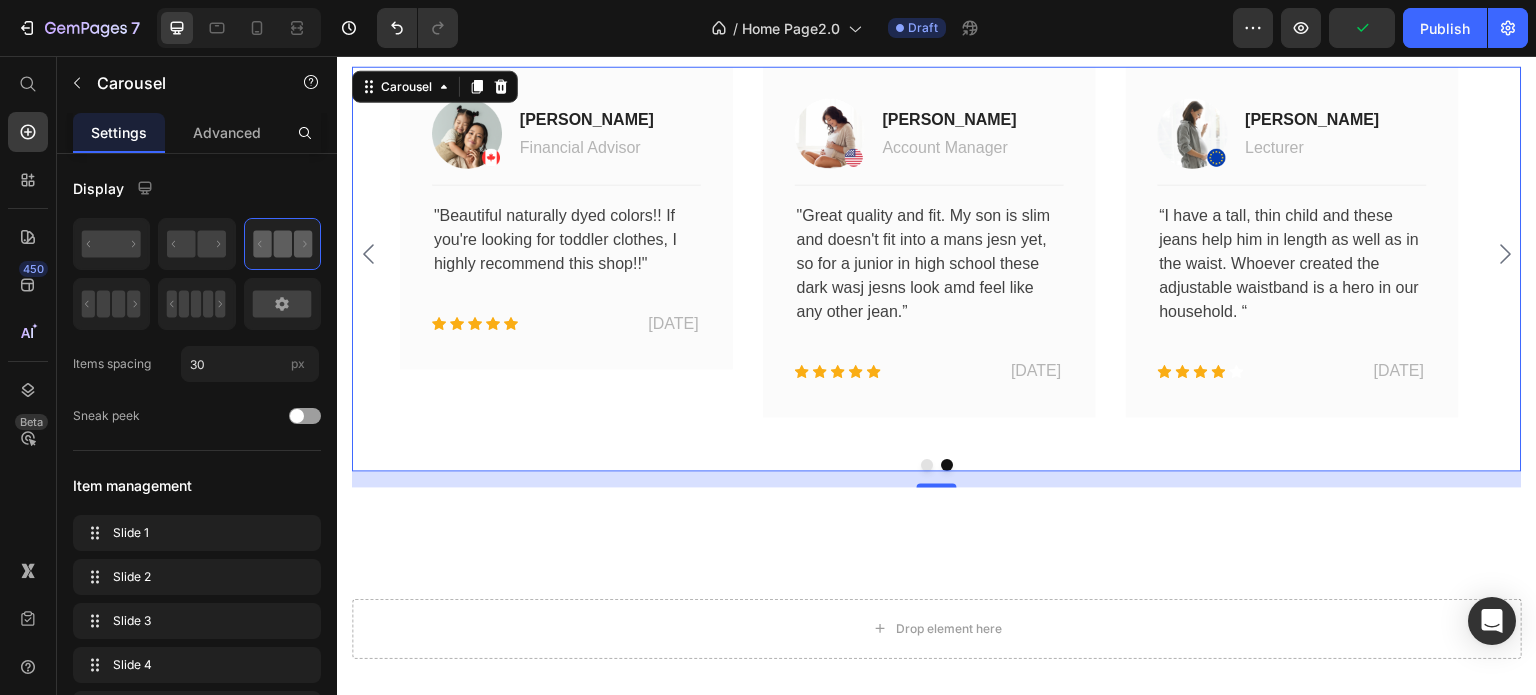 click 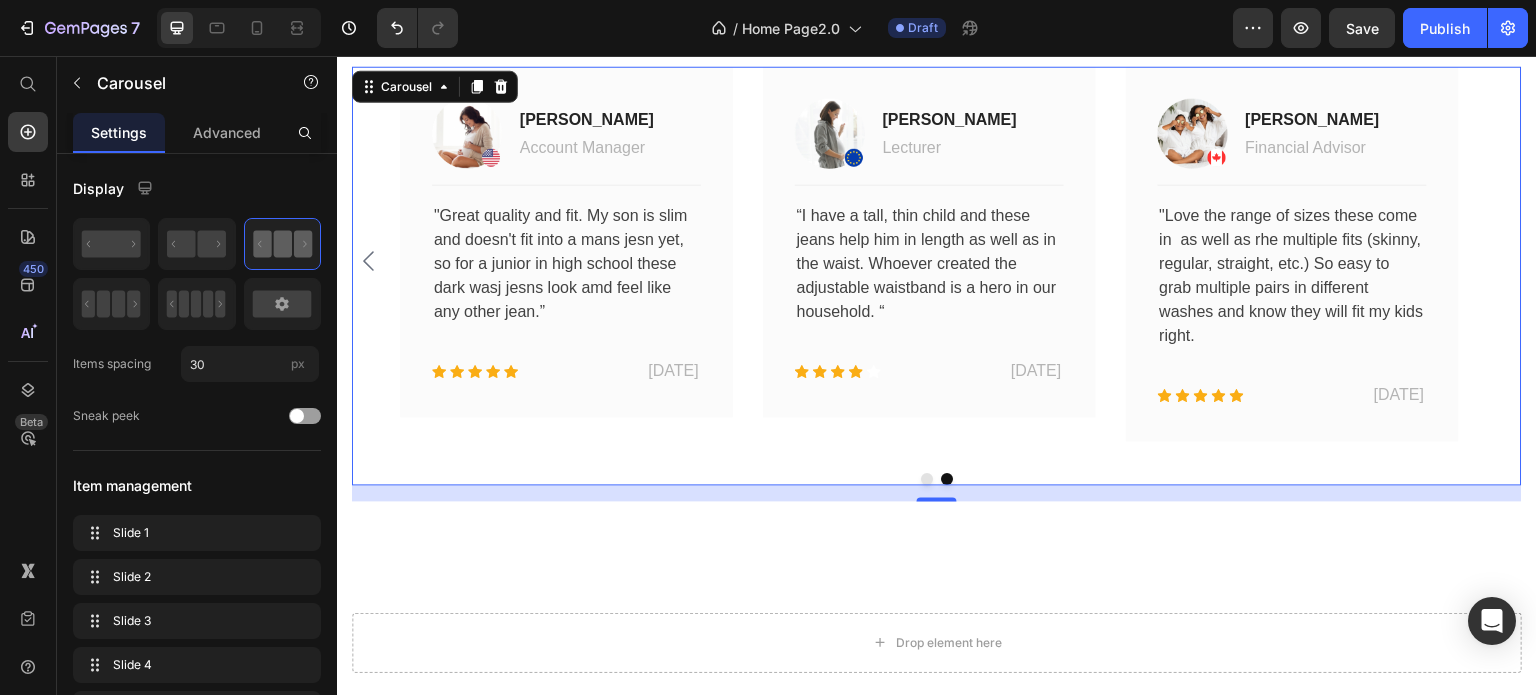 click 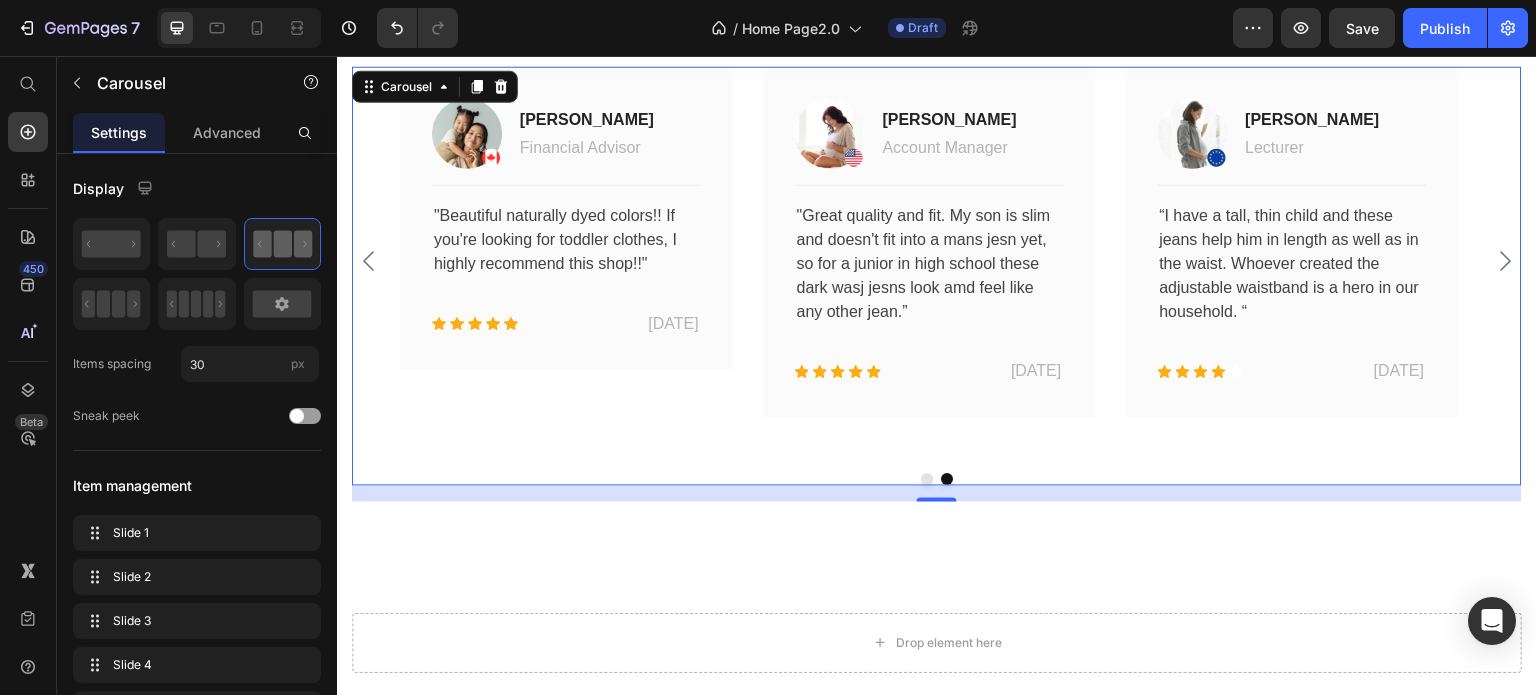 click 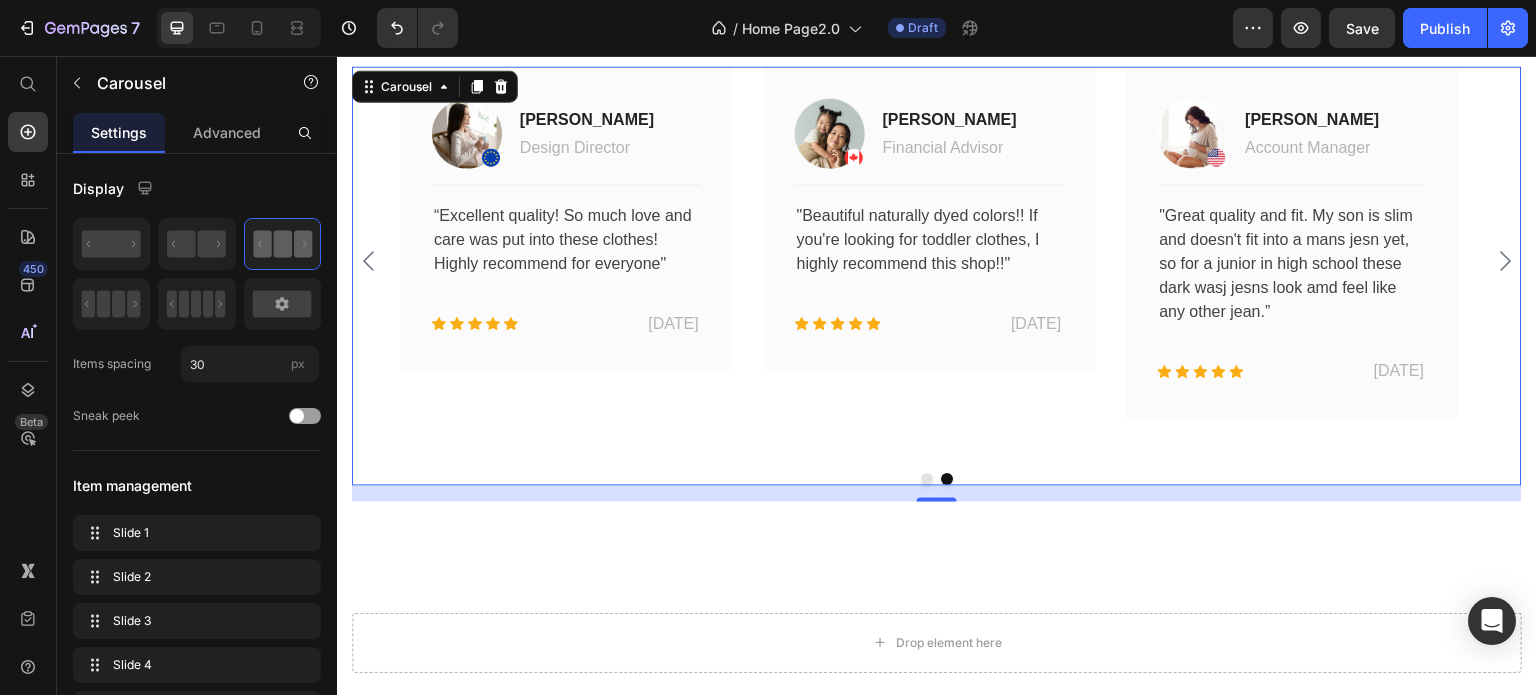 click 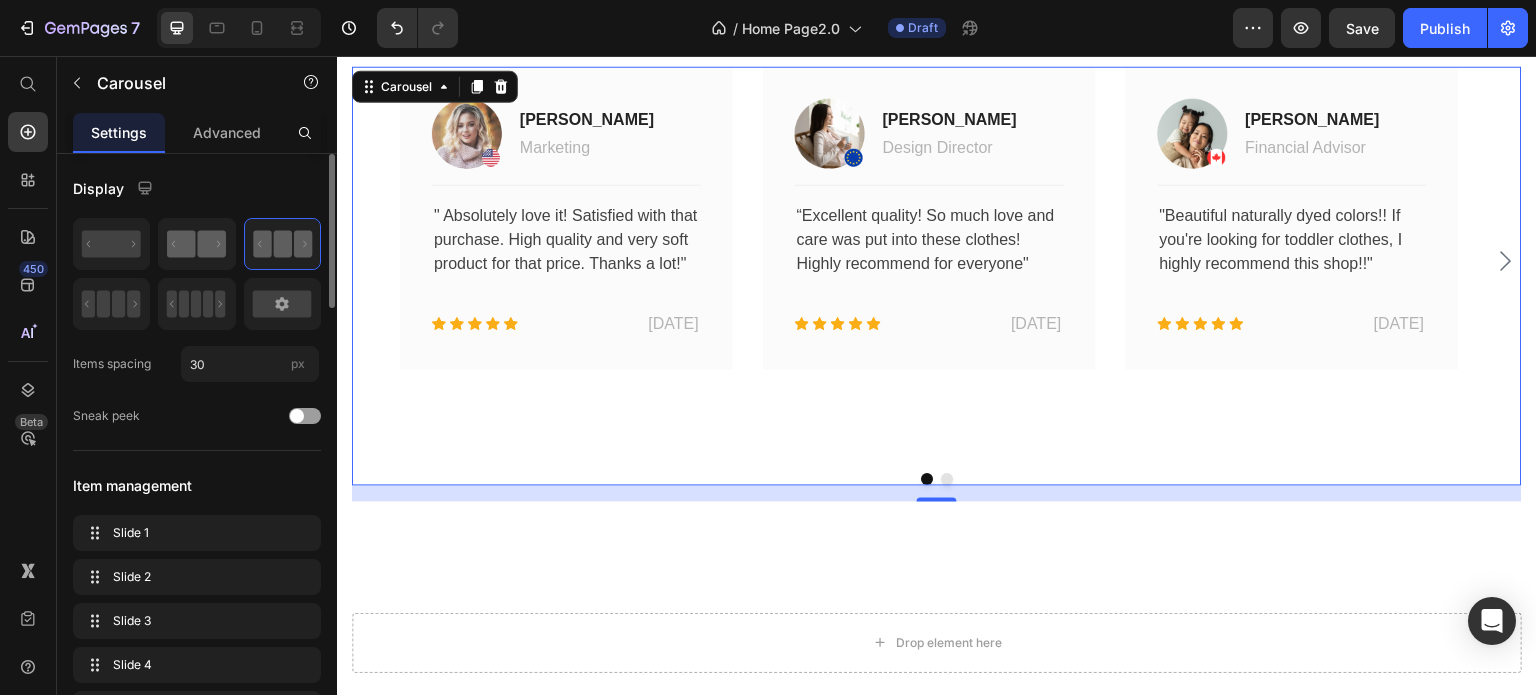 click 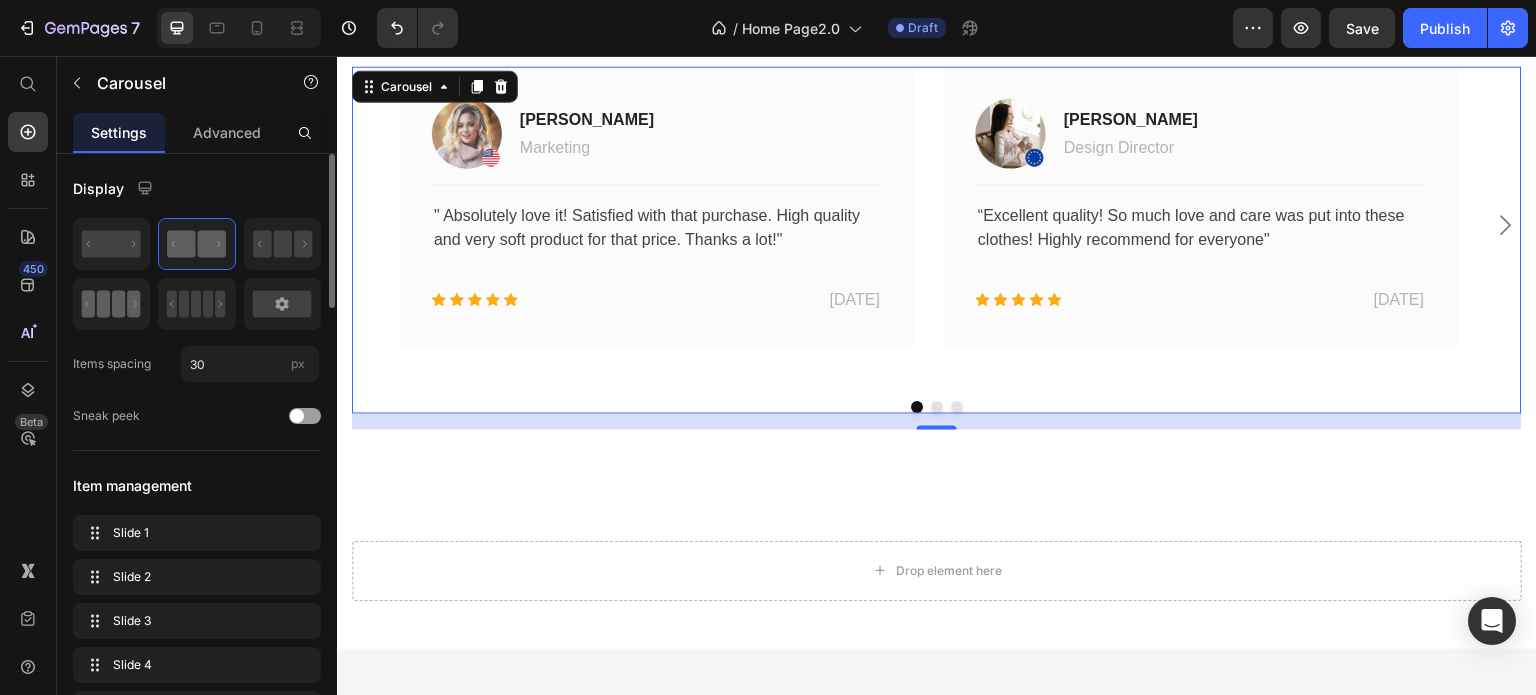 click 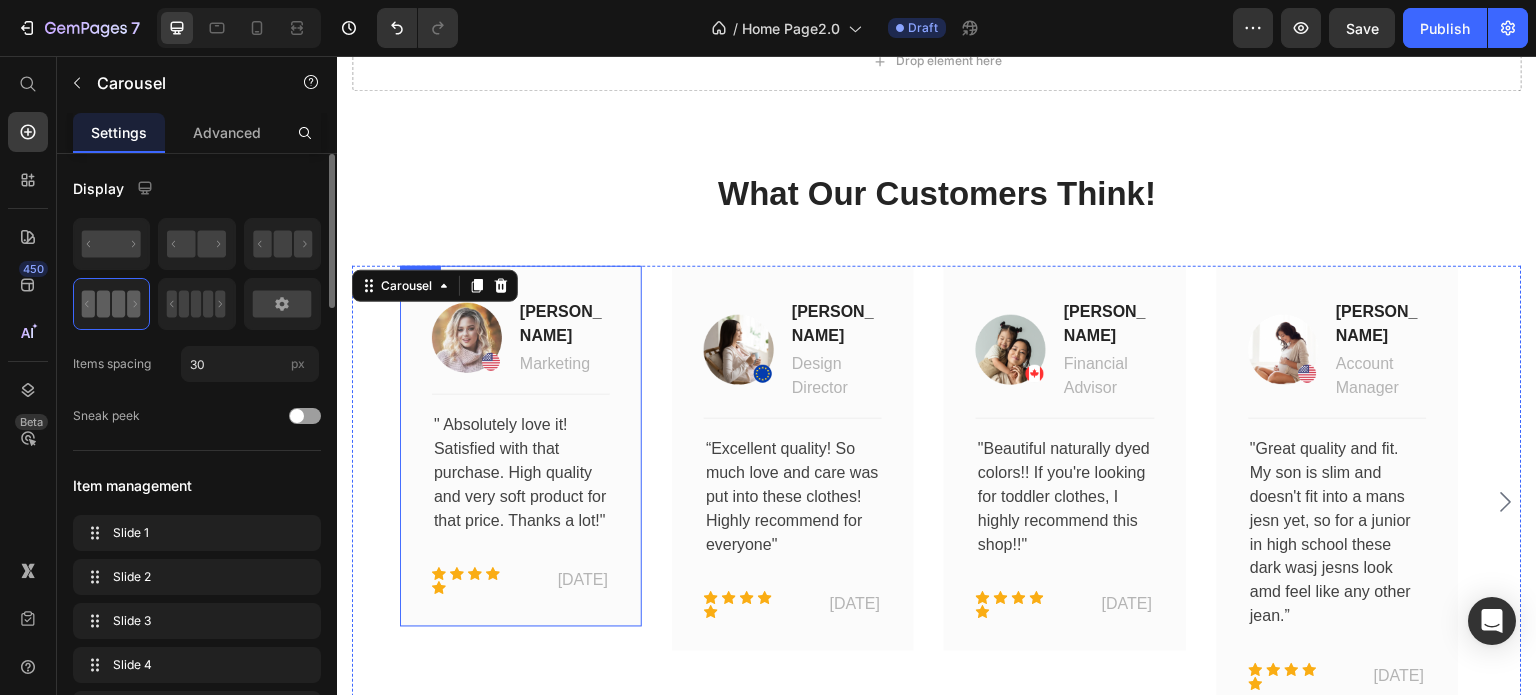 scroll, scrollTop: 2500, scrollLeft: 0, axis: vertical 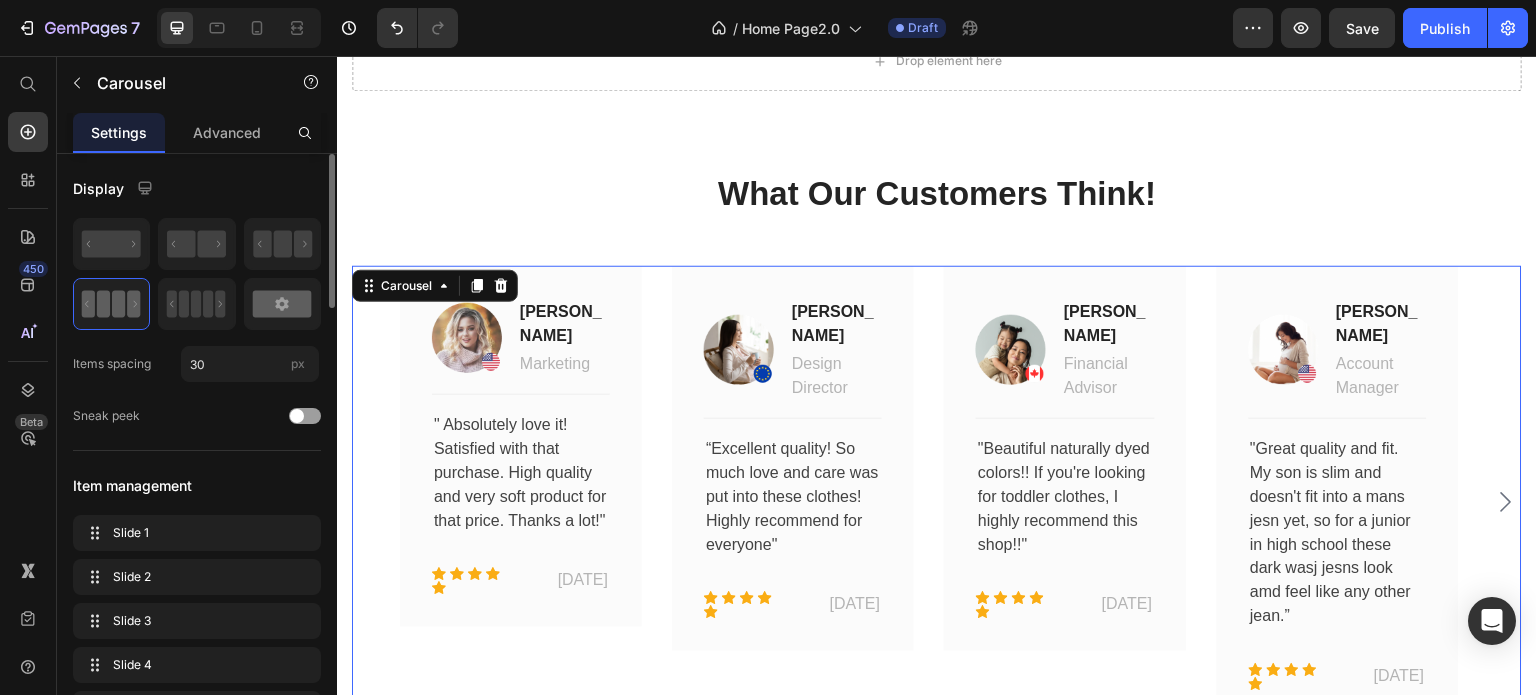 click 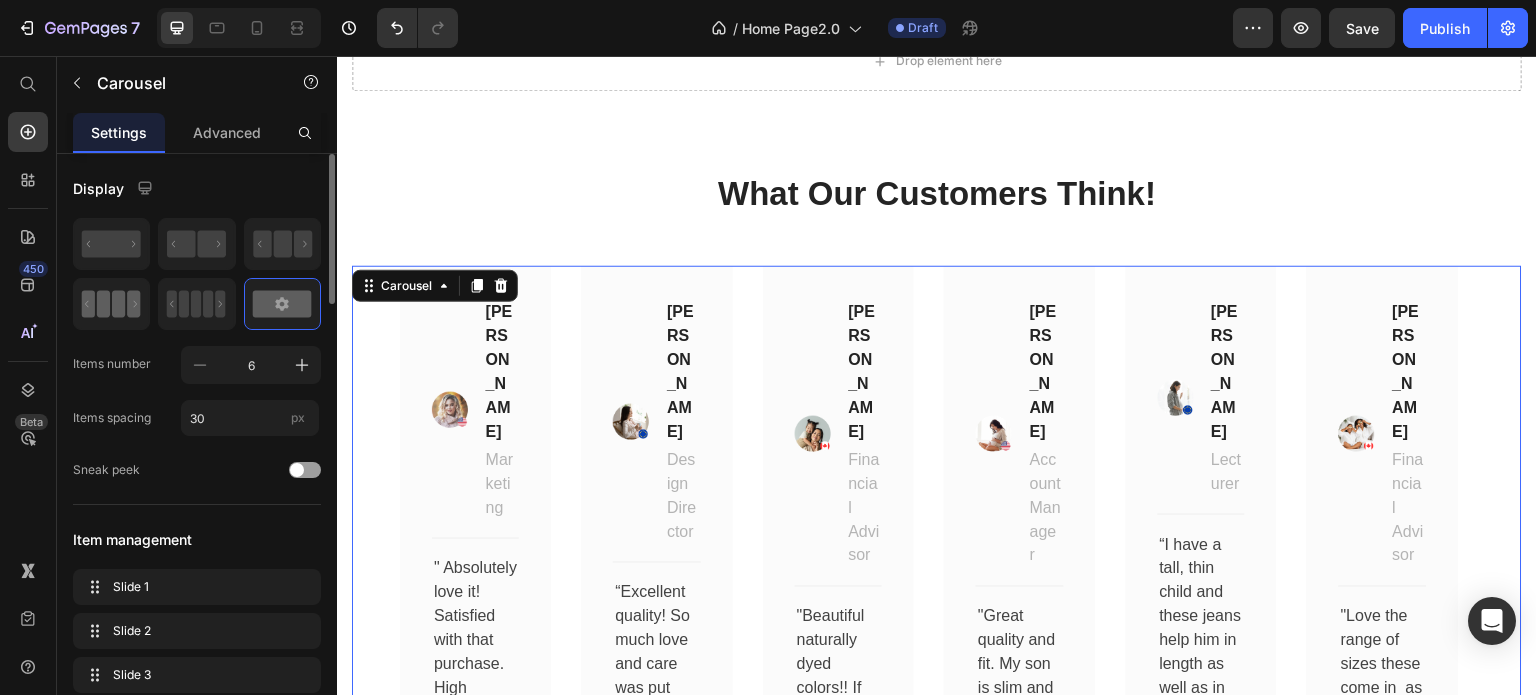 click 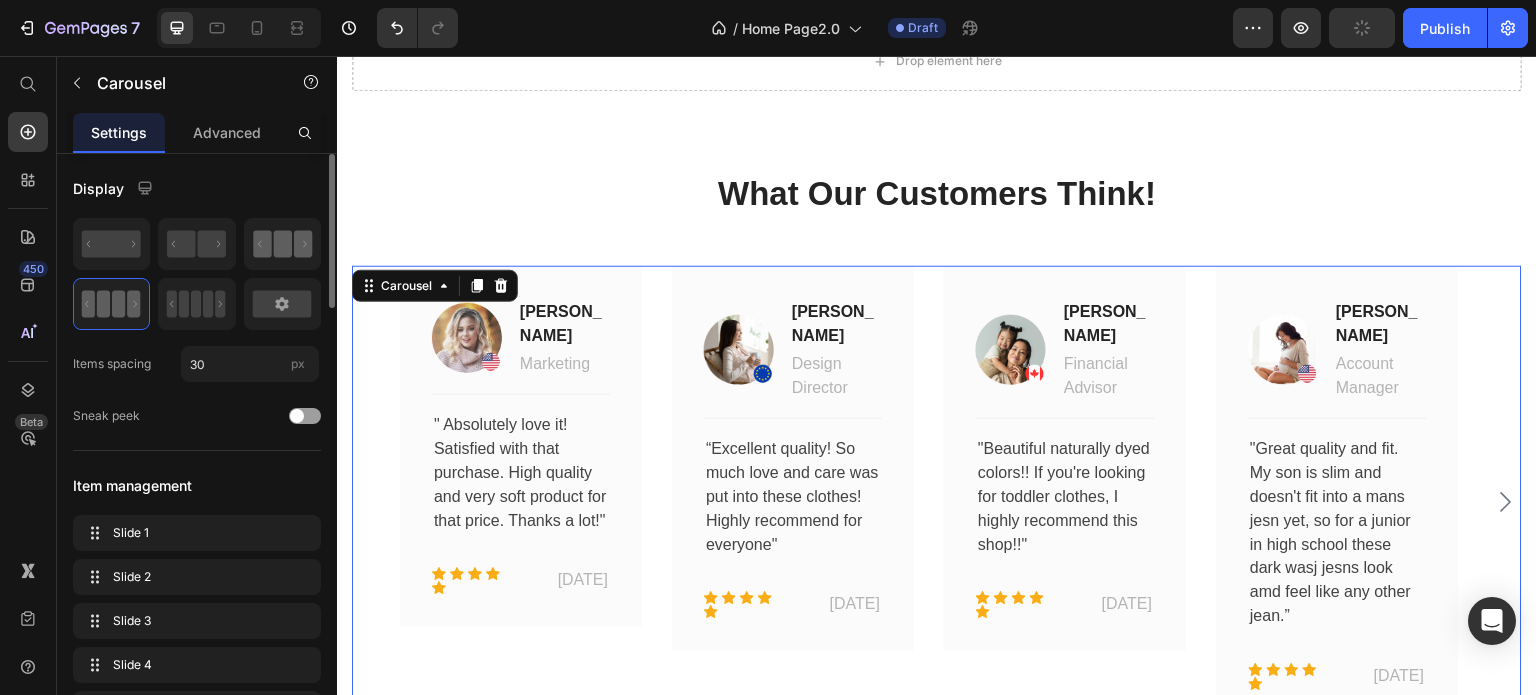 click 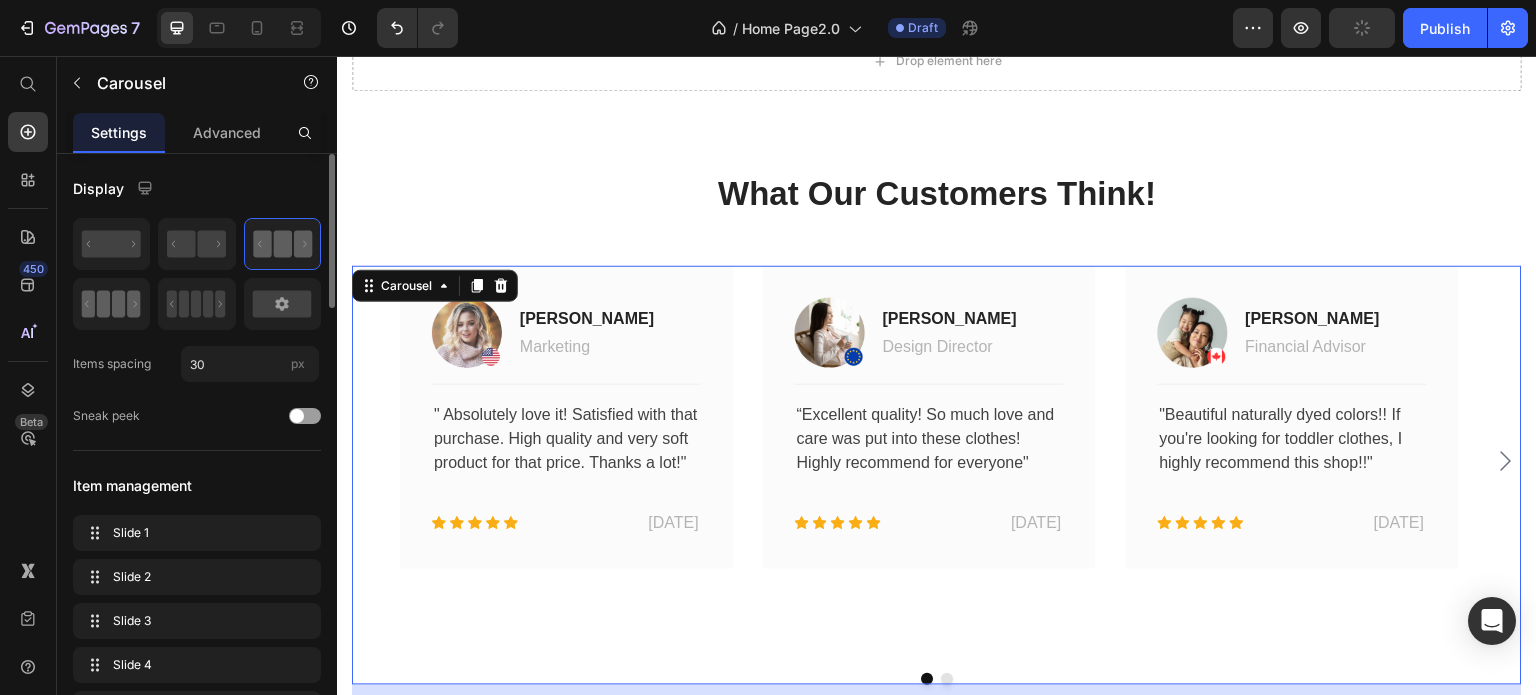 click 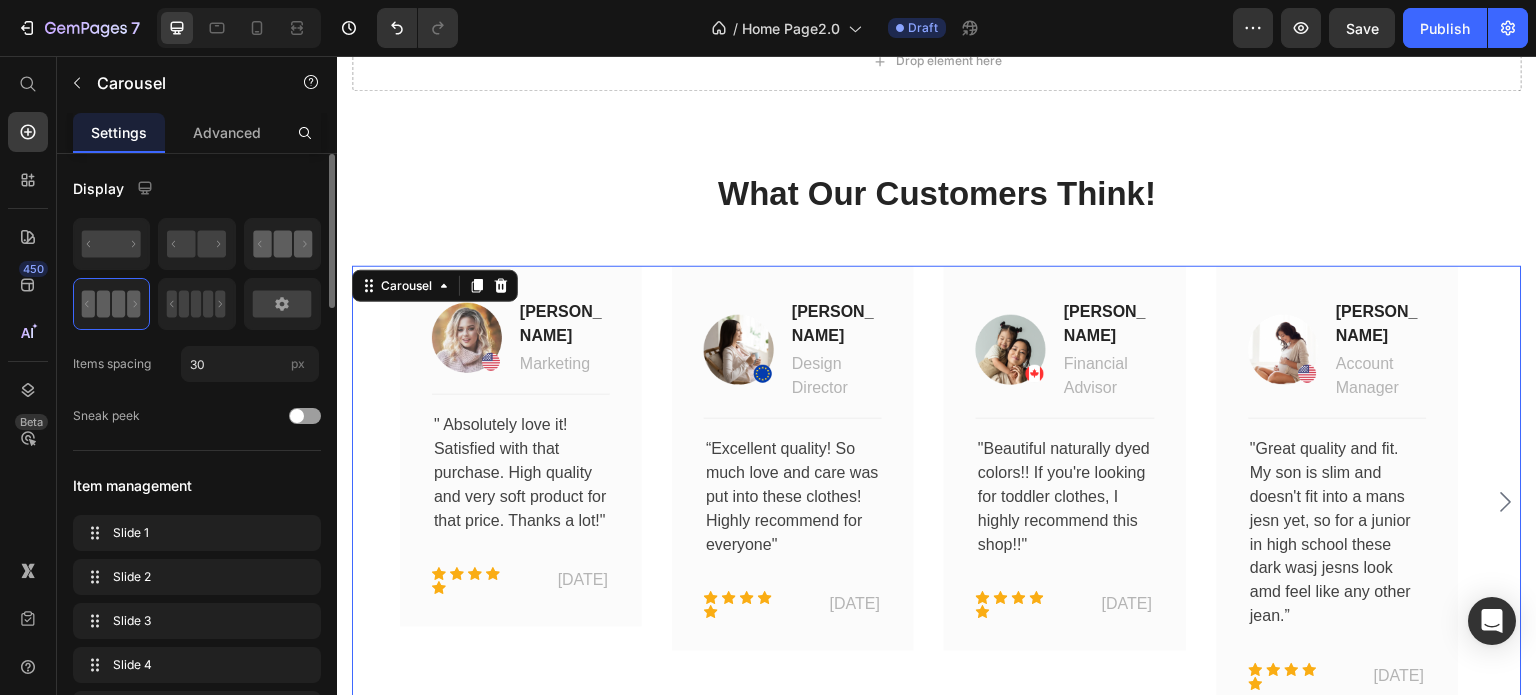 click 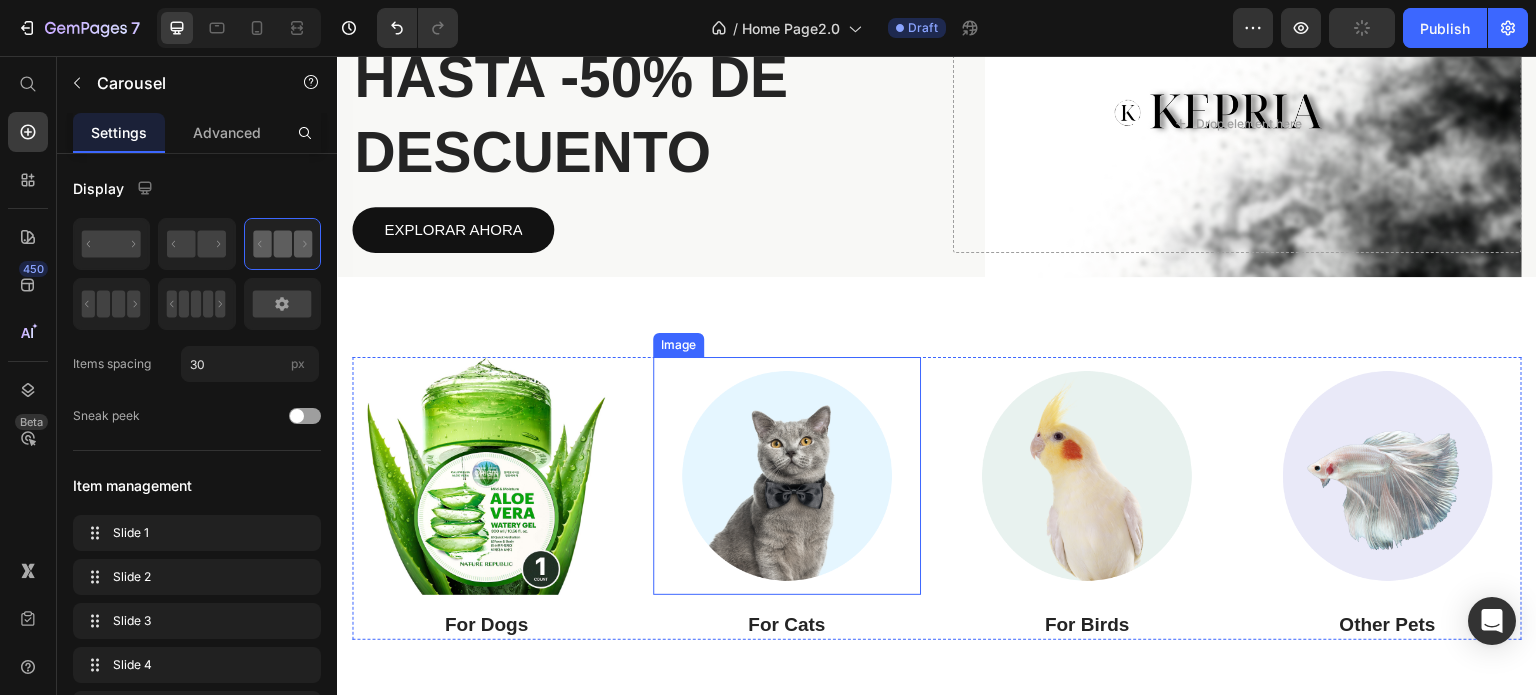 scroll, scrollTop: 0, scrollLeft: 0, axis: both 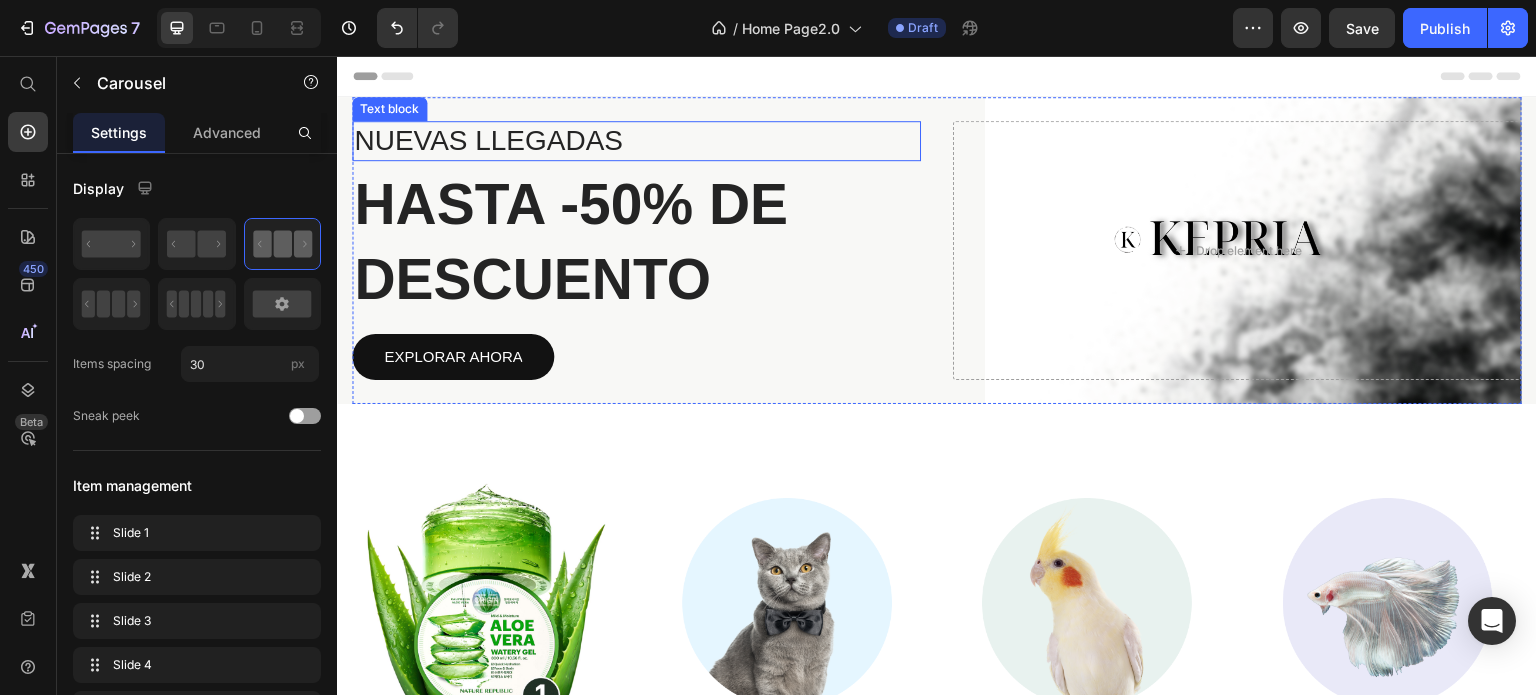 click on "NUEVAS LLEGADAS" at bounding box center (636, 141) 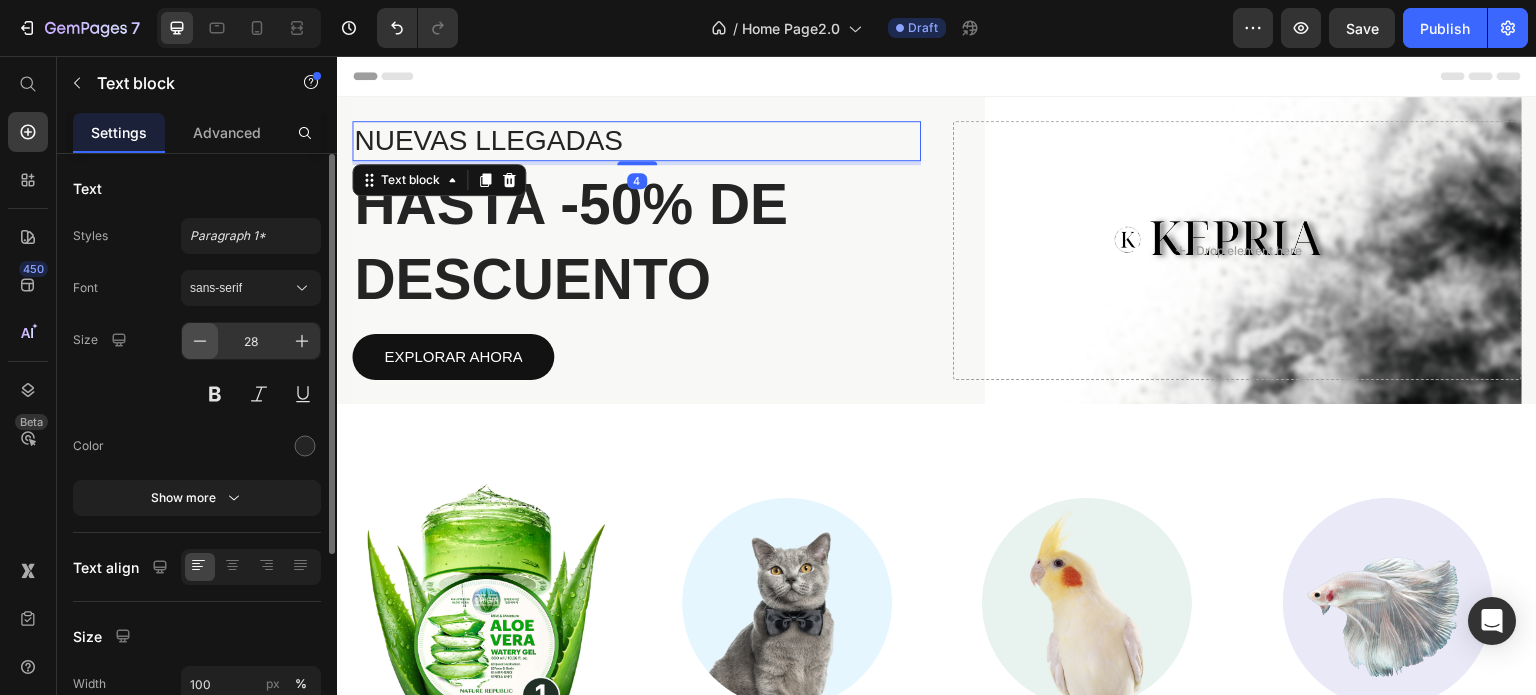 click at bounding box center (200, 341) 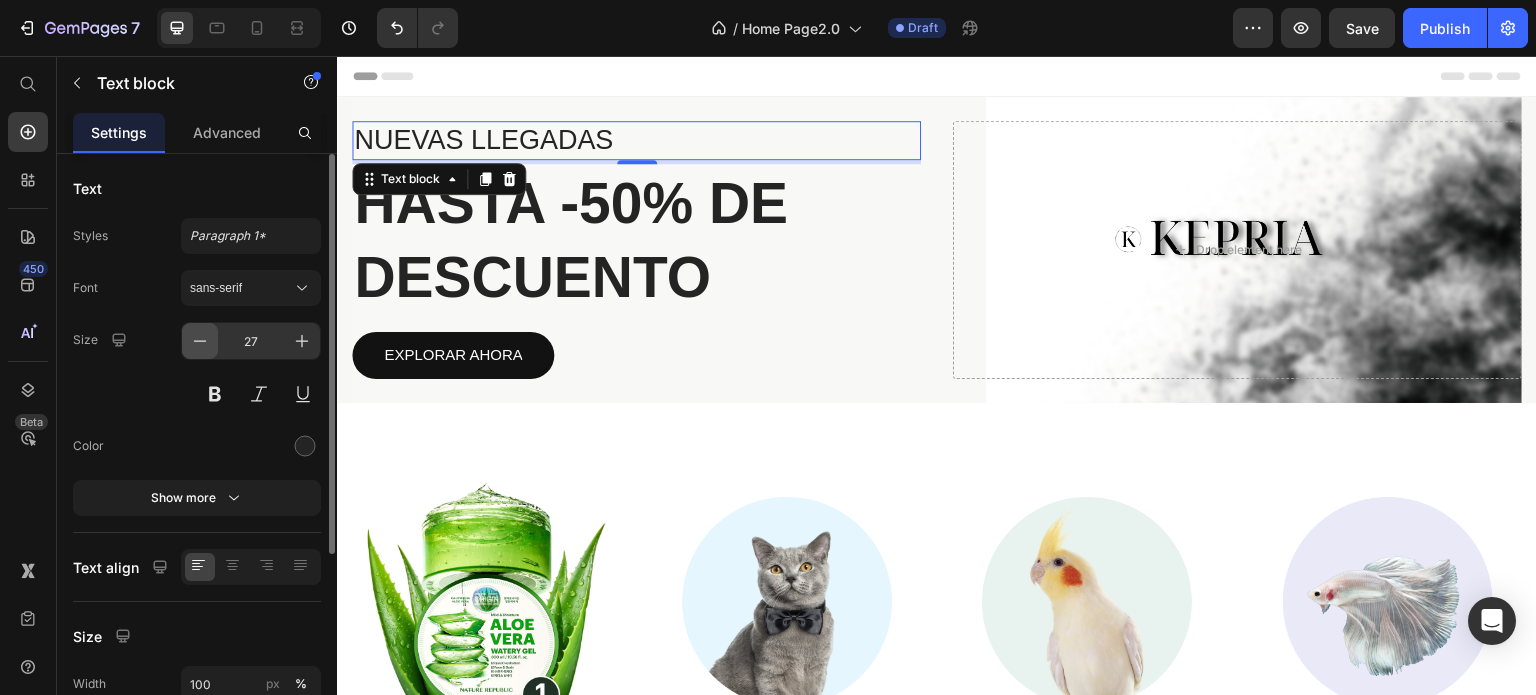 click at bounding box center (200, 341) 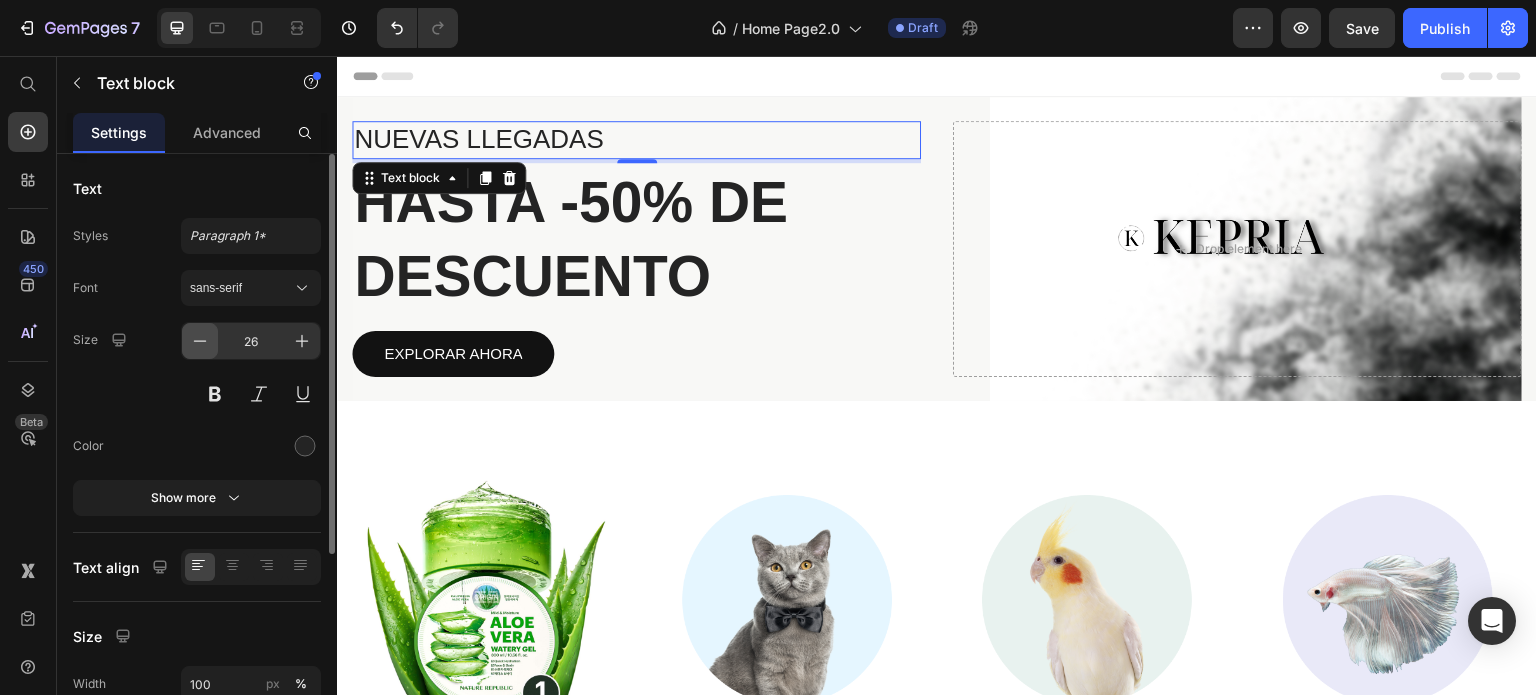 click at bounding box center (200, 341) 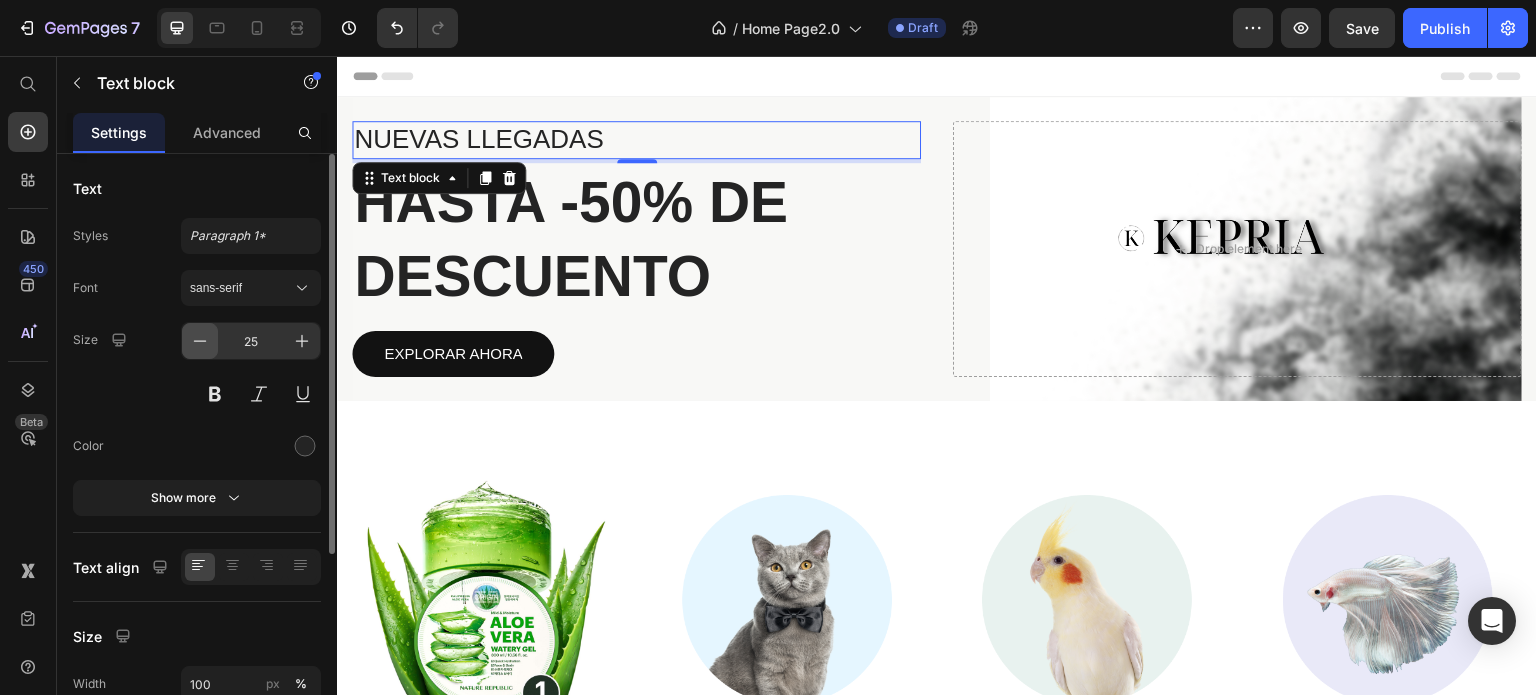 click at bounding box center [200, 341] 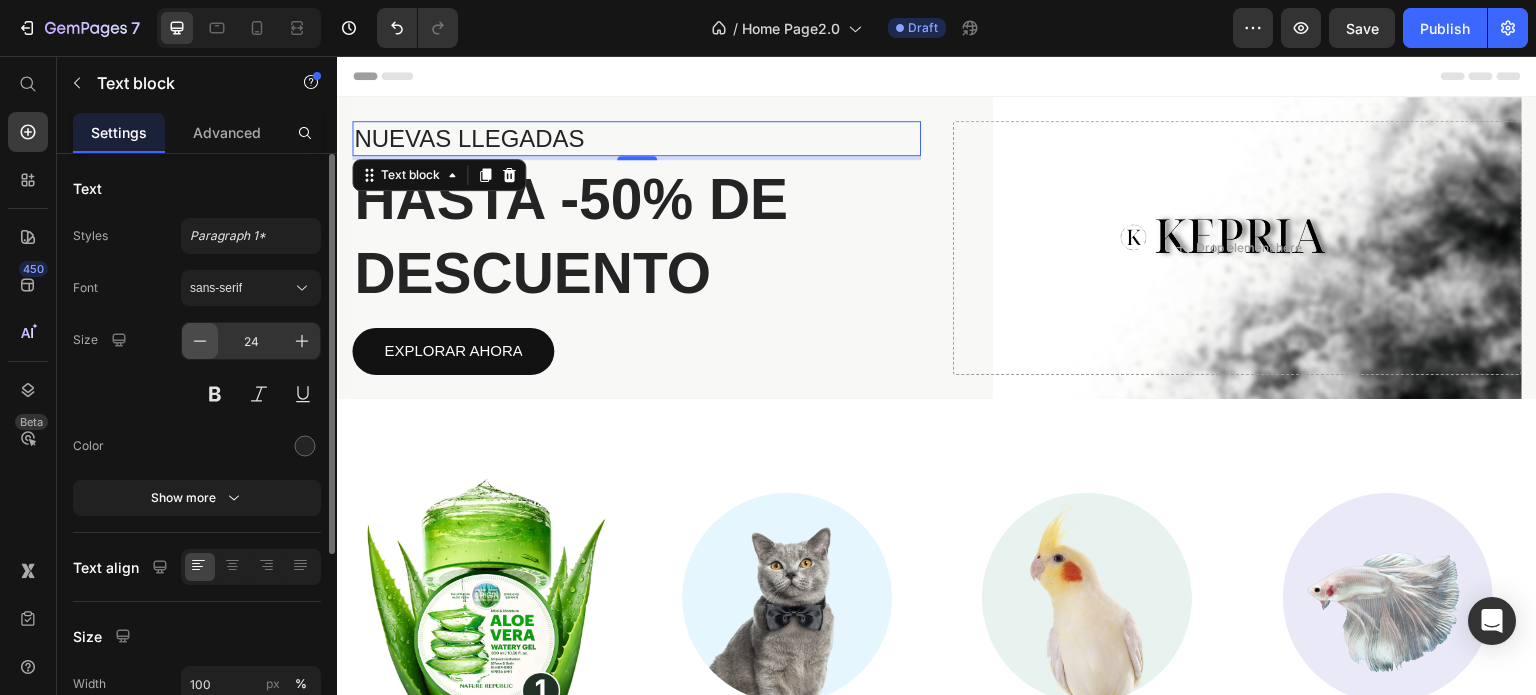 click at bounding box center [200, 341] 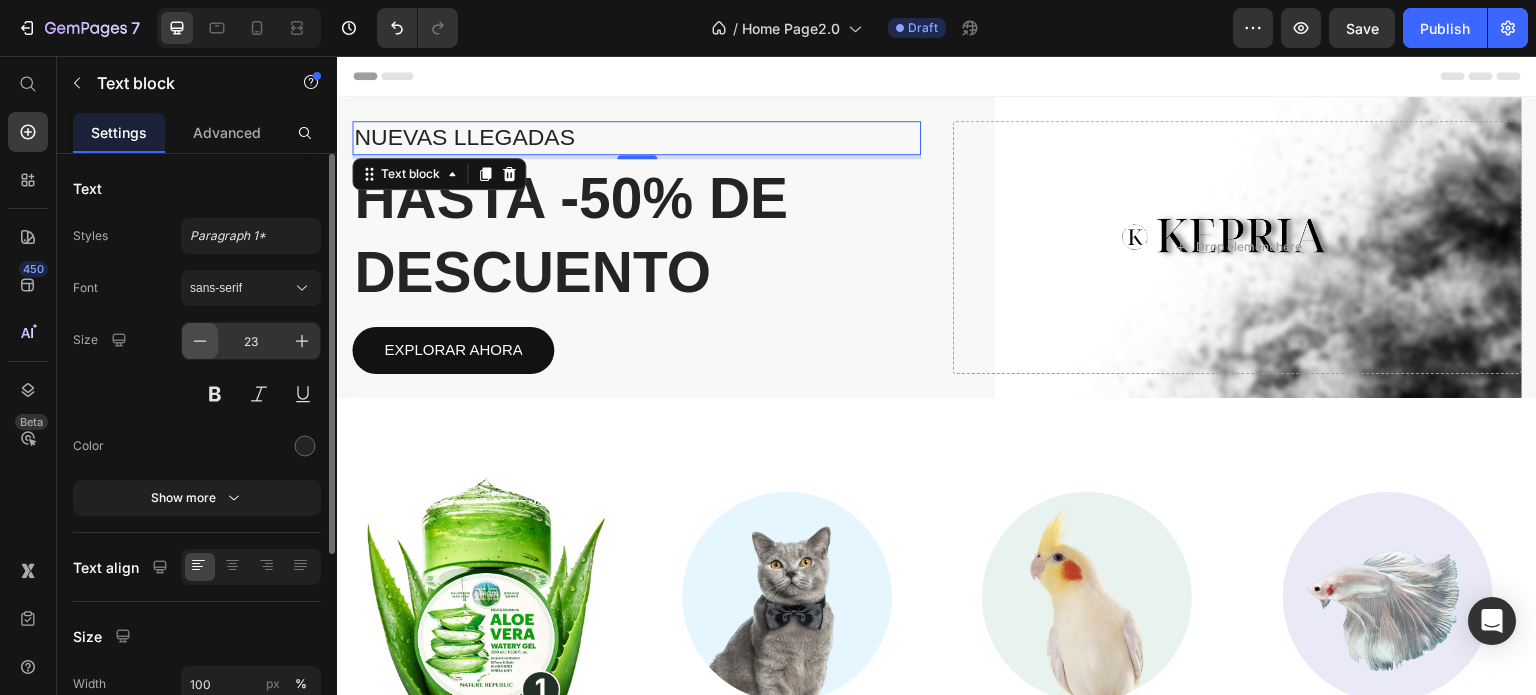click at bounding box center [200, 341] 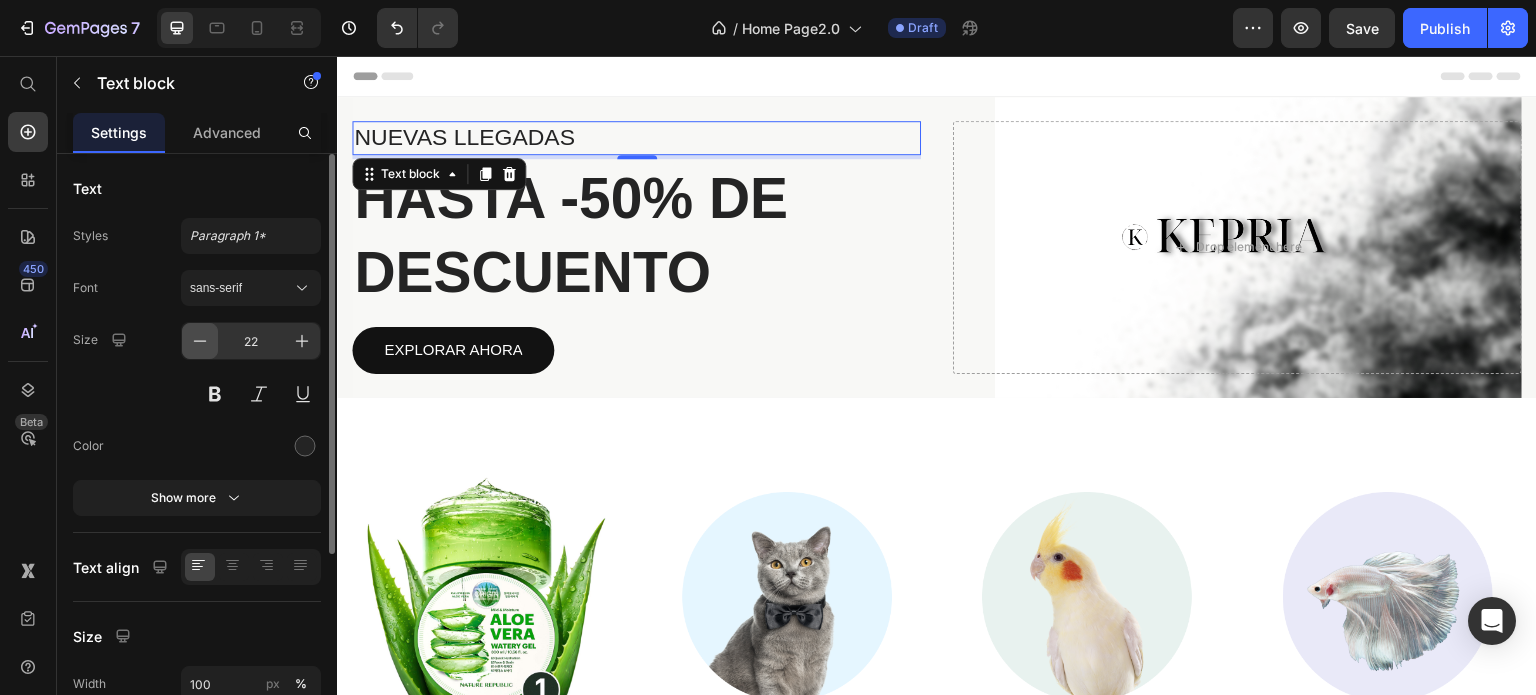 click at bounding box center [200, 341] 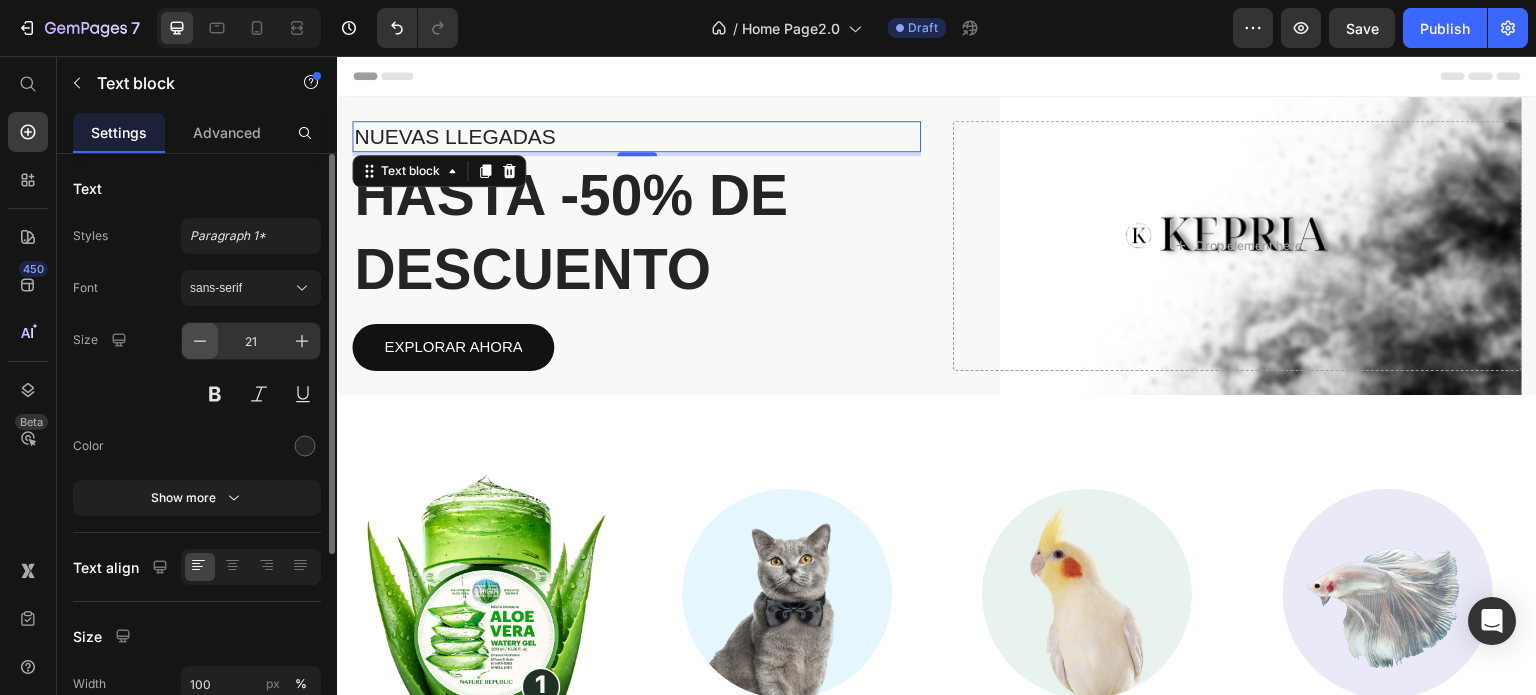 click at bounding box center [200, 341] 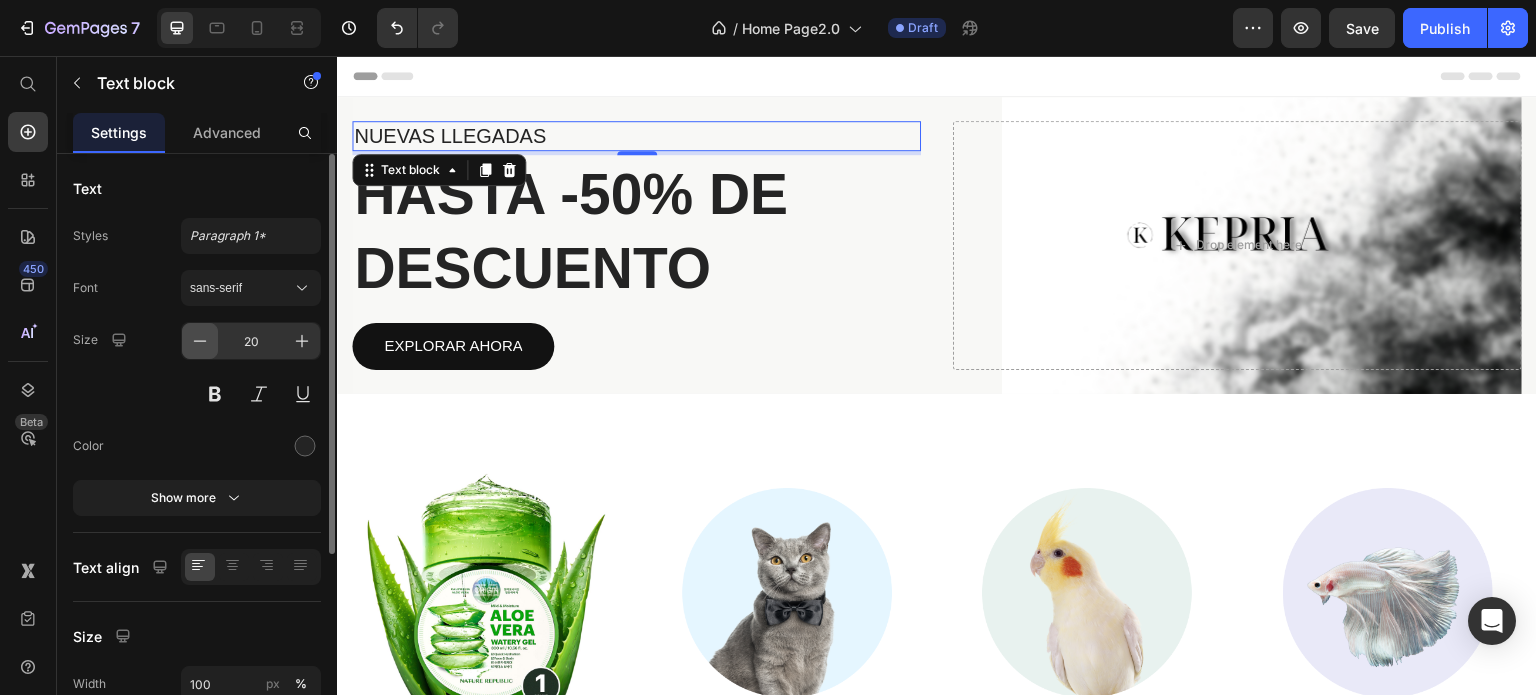 click at bounding box center [200, 341] 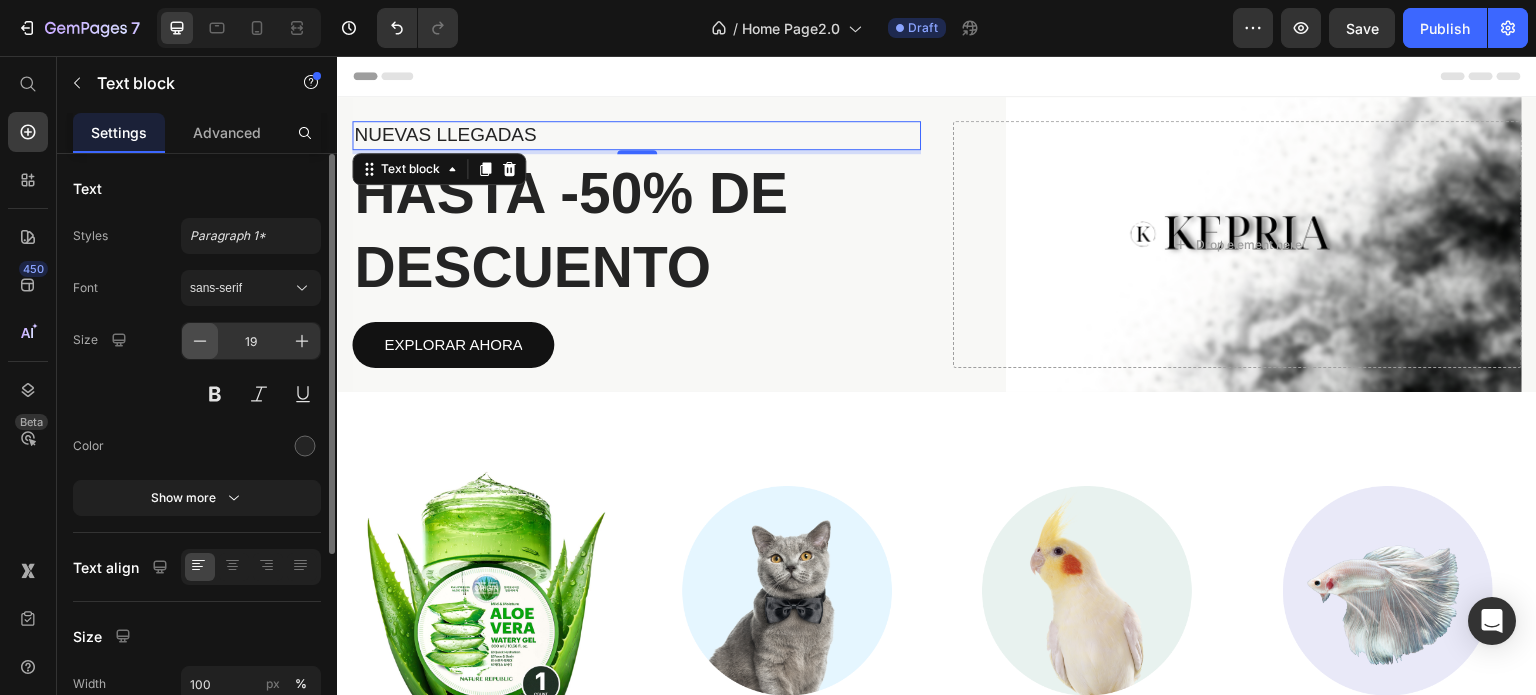 click at bounding box center (200, 341) 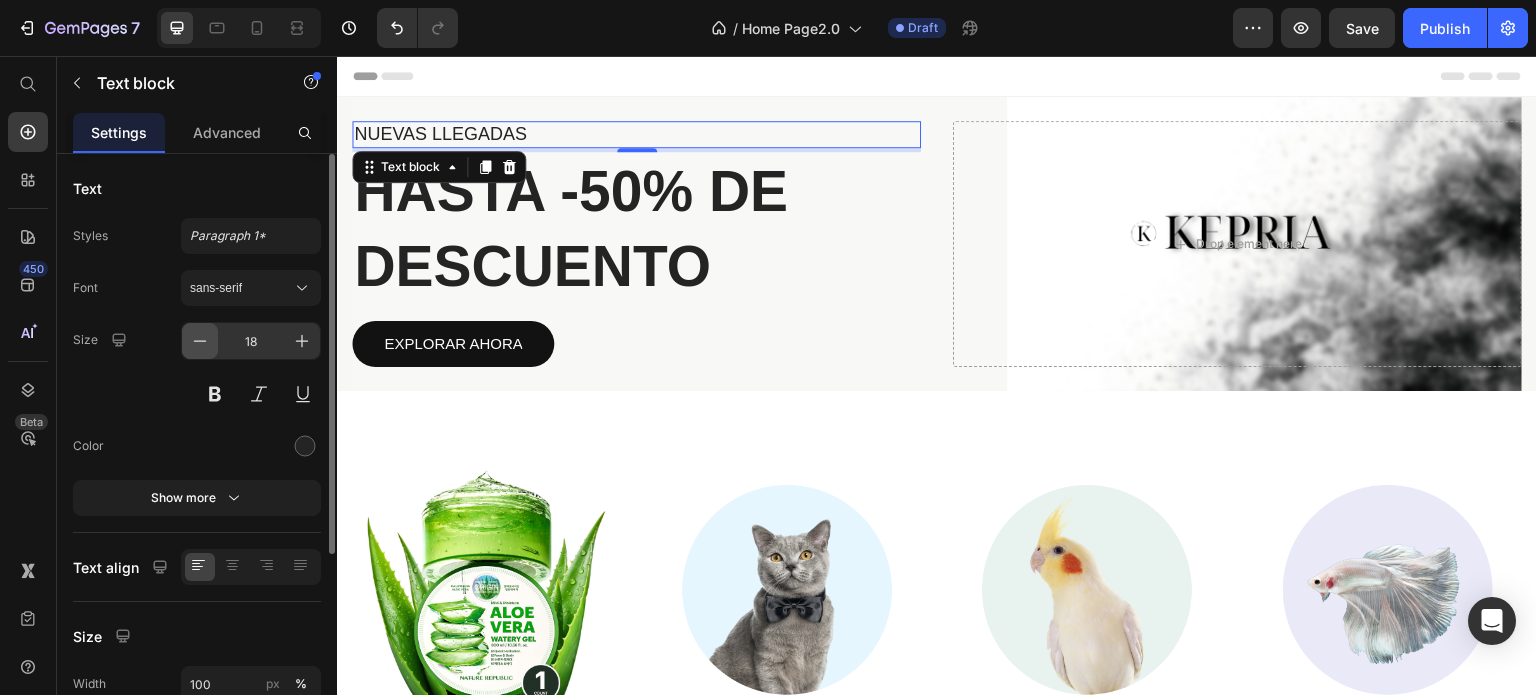click at bounding box center (200, 341) 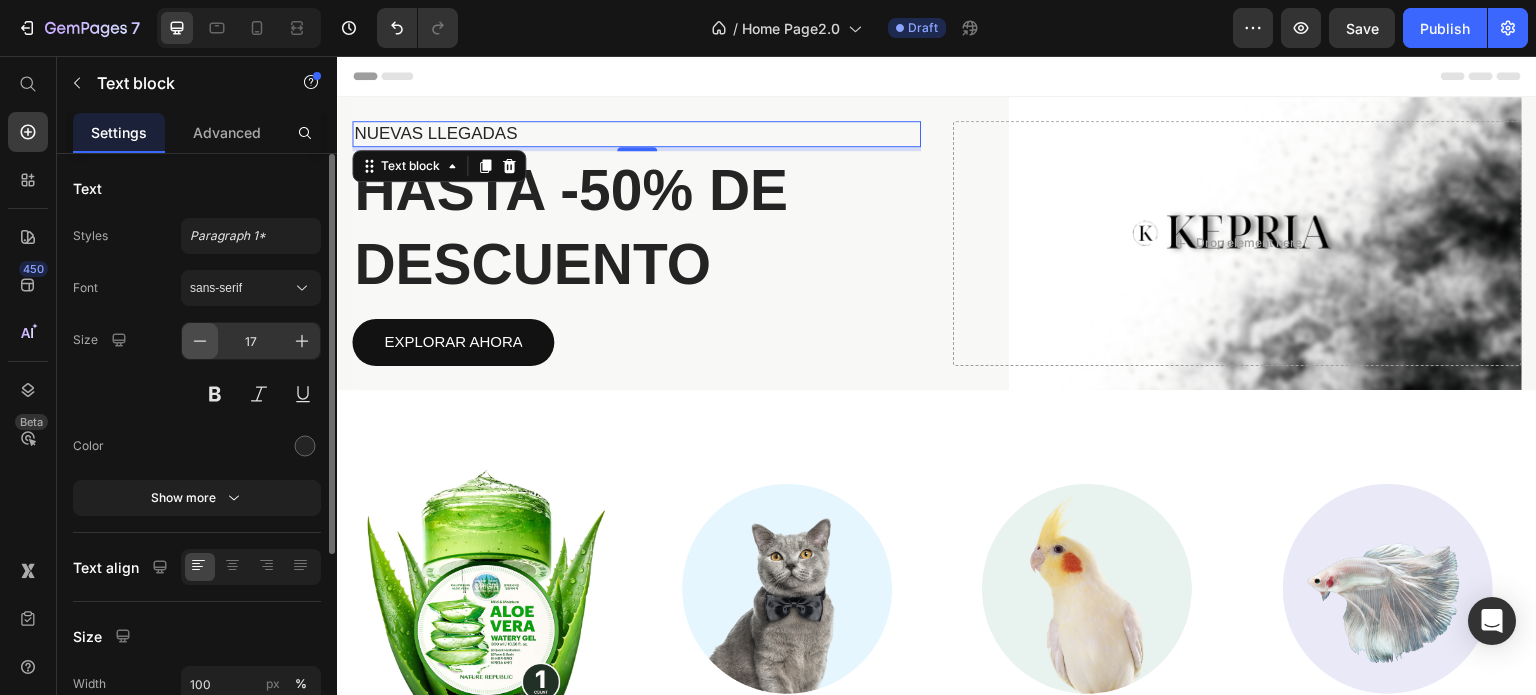 click at bounding box center (200, 341) 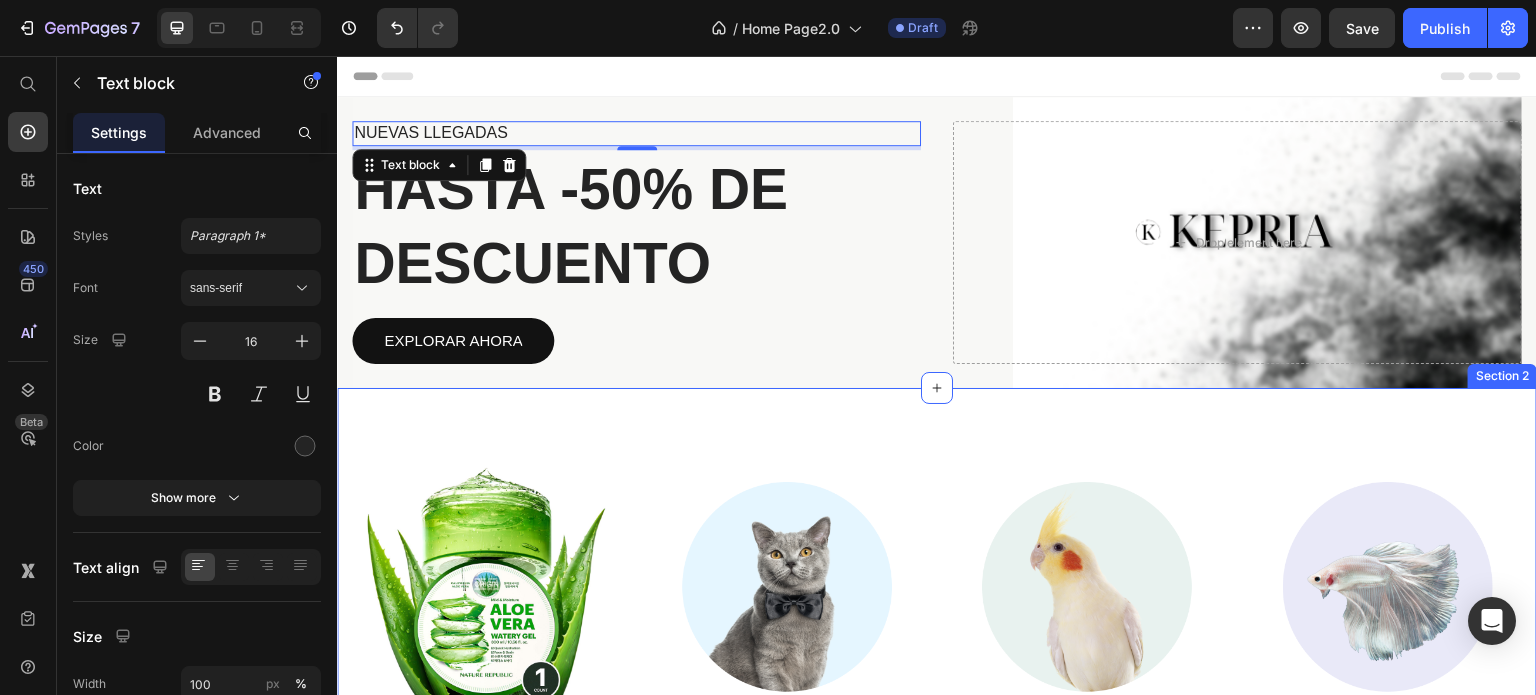click on "Image For Dogs Heading Image For Cats Heading Image For Birds Heading Image Other Pets Heading Row Section 2" at bounding box center (937, 609) 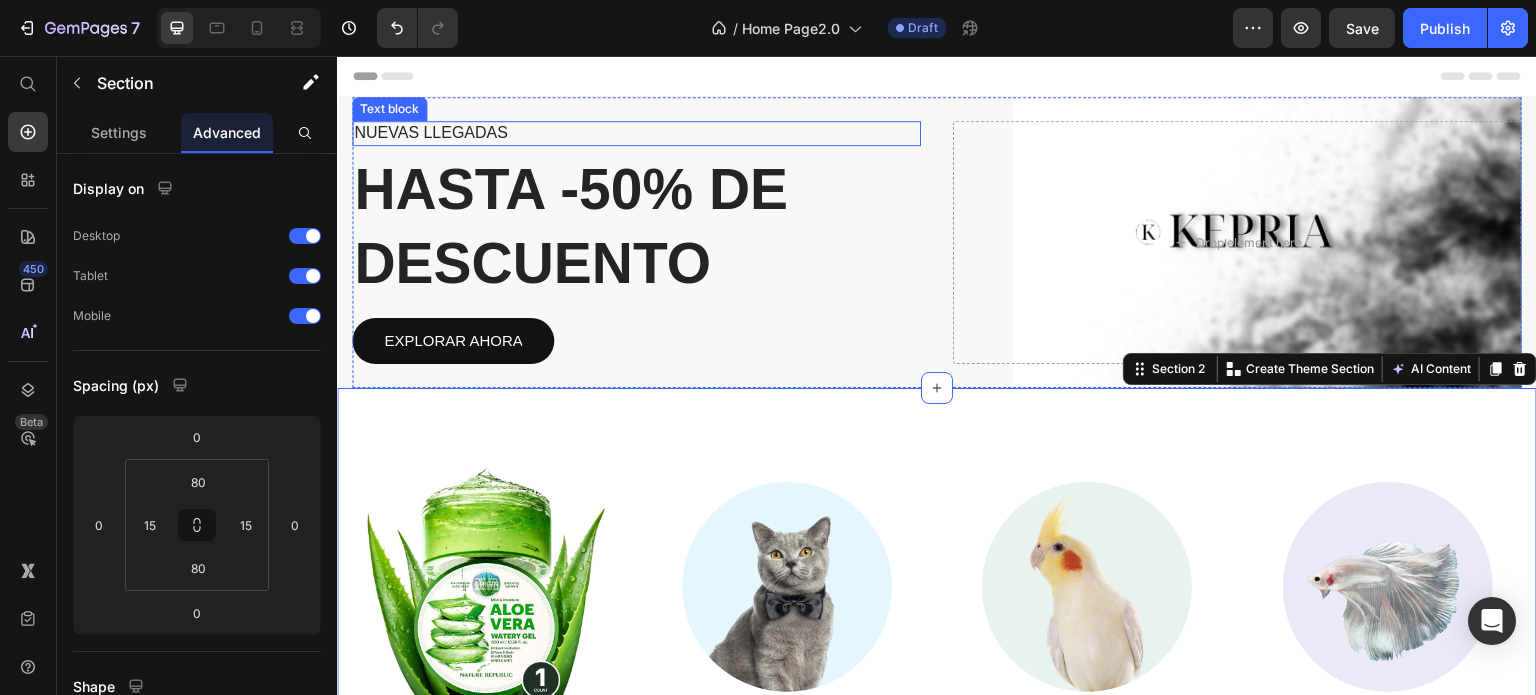 click on "NUEVAS LLEGADAS" at bounding box center [636, 133] 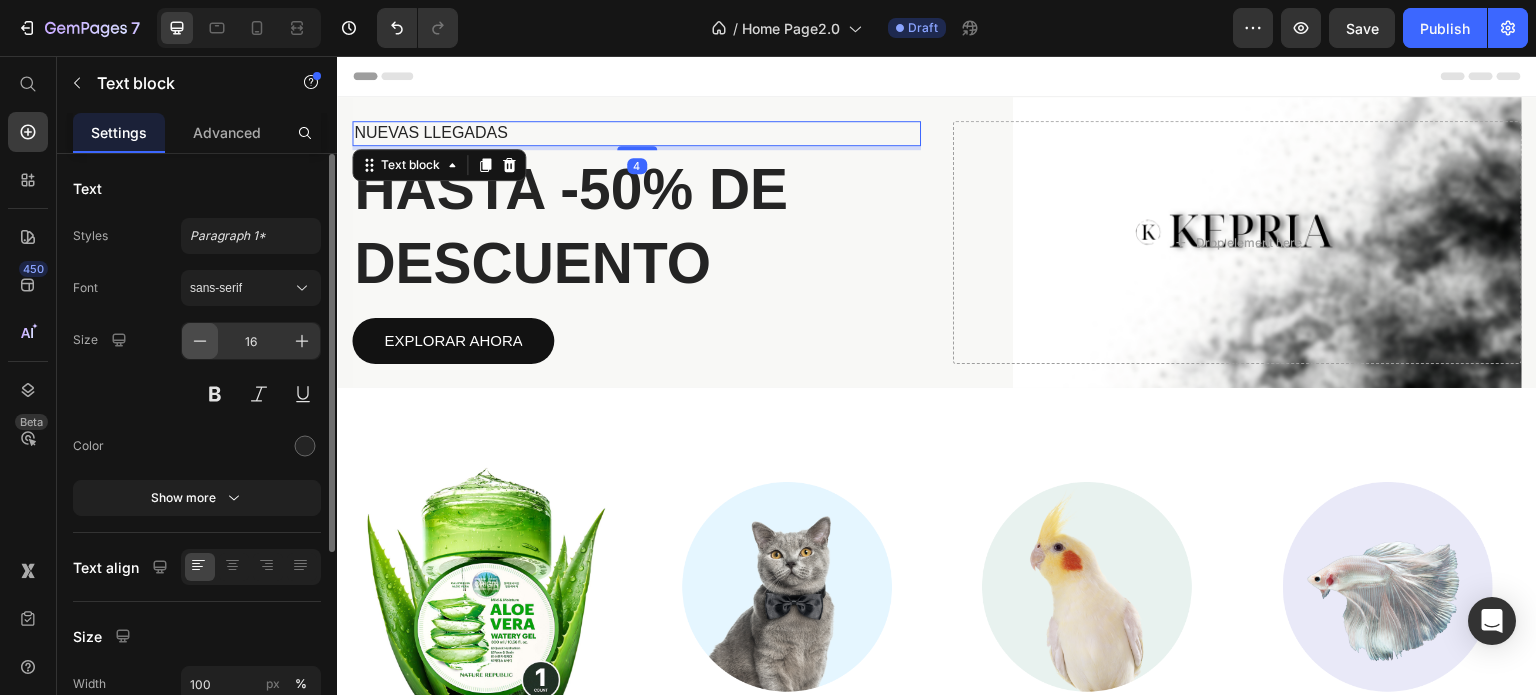 click 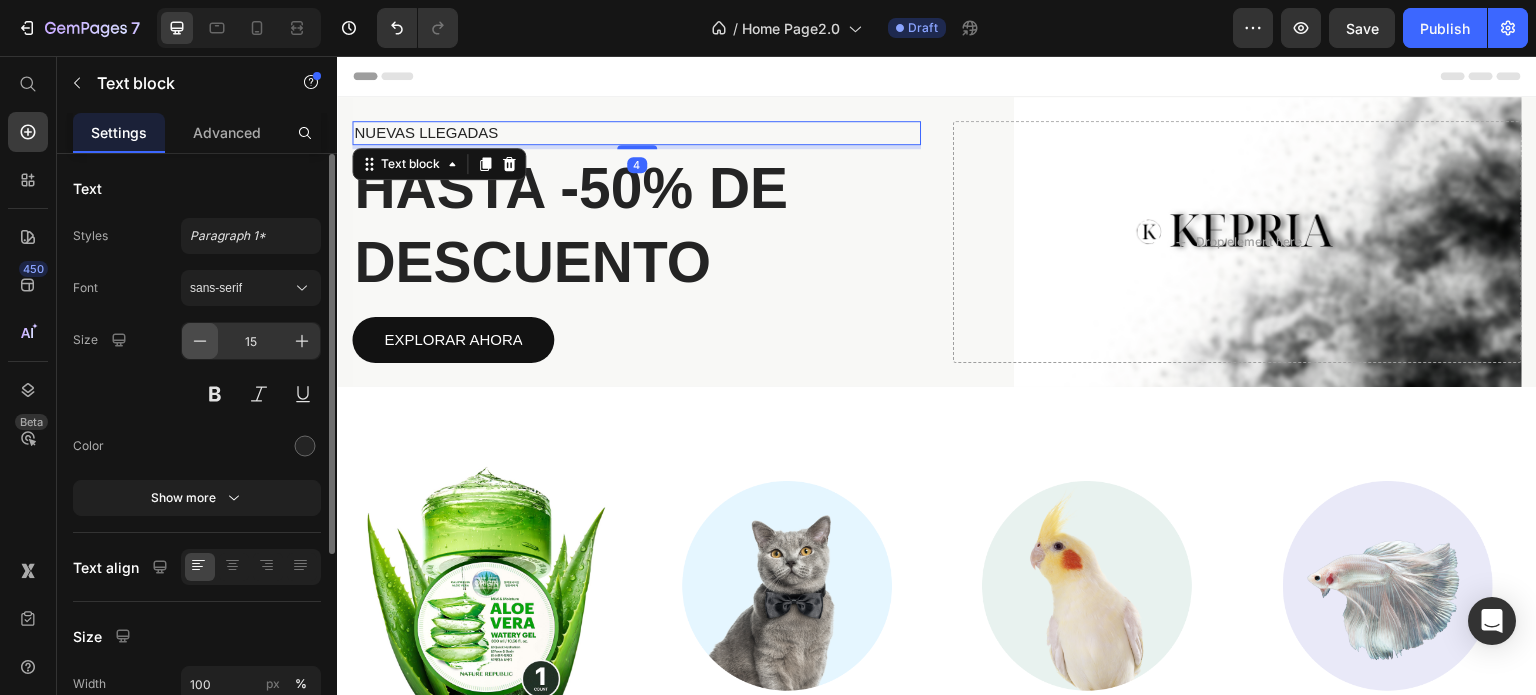 click 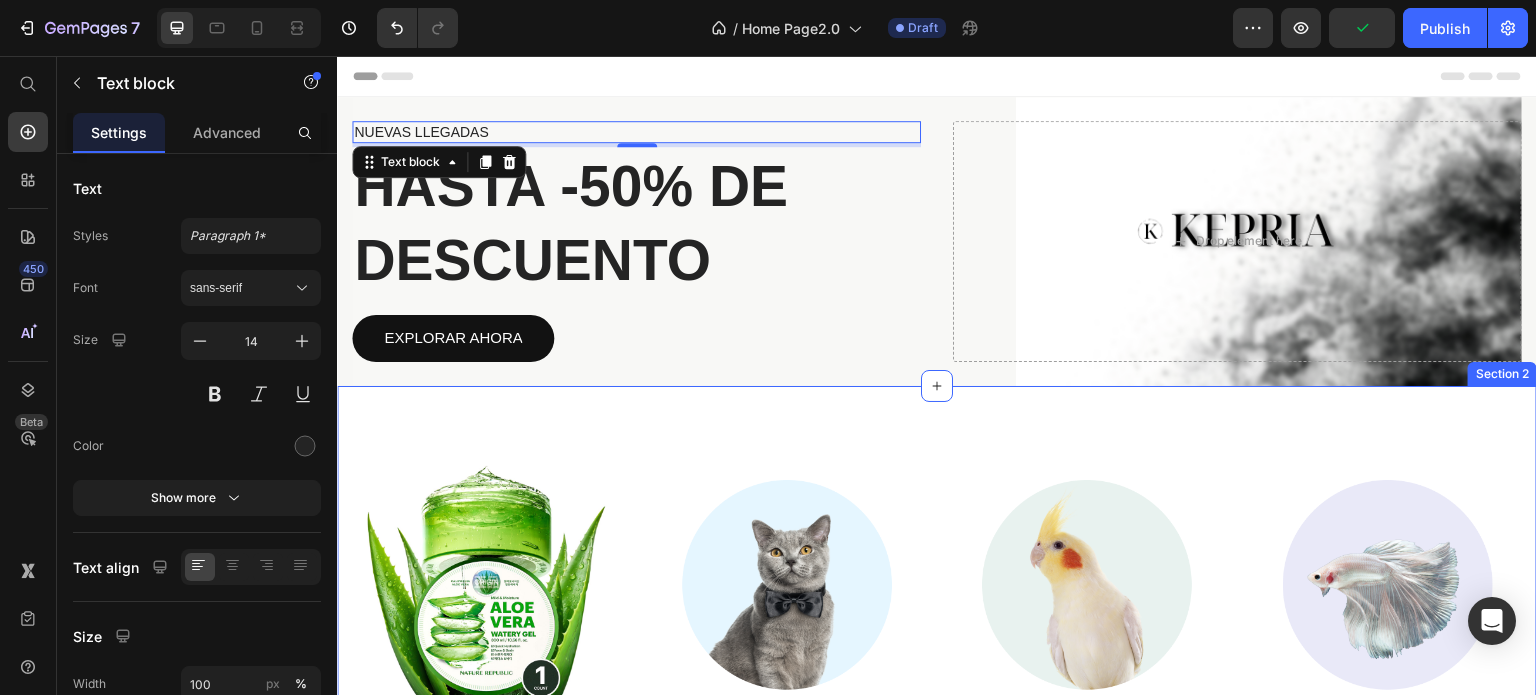 click on "Image For Dogs Heading Image For Cats Heading Image For Birds Heading Image Other Pets Heading Row Section 2" at bounding box center (937, 607) 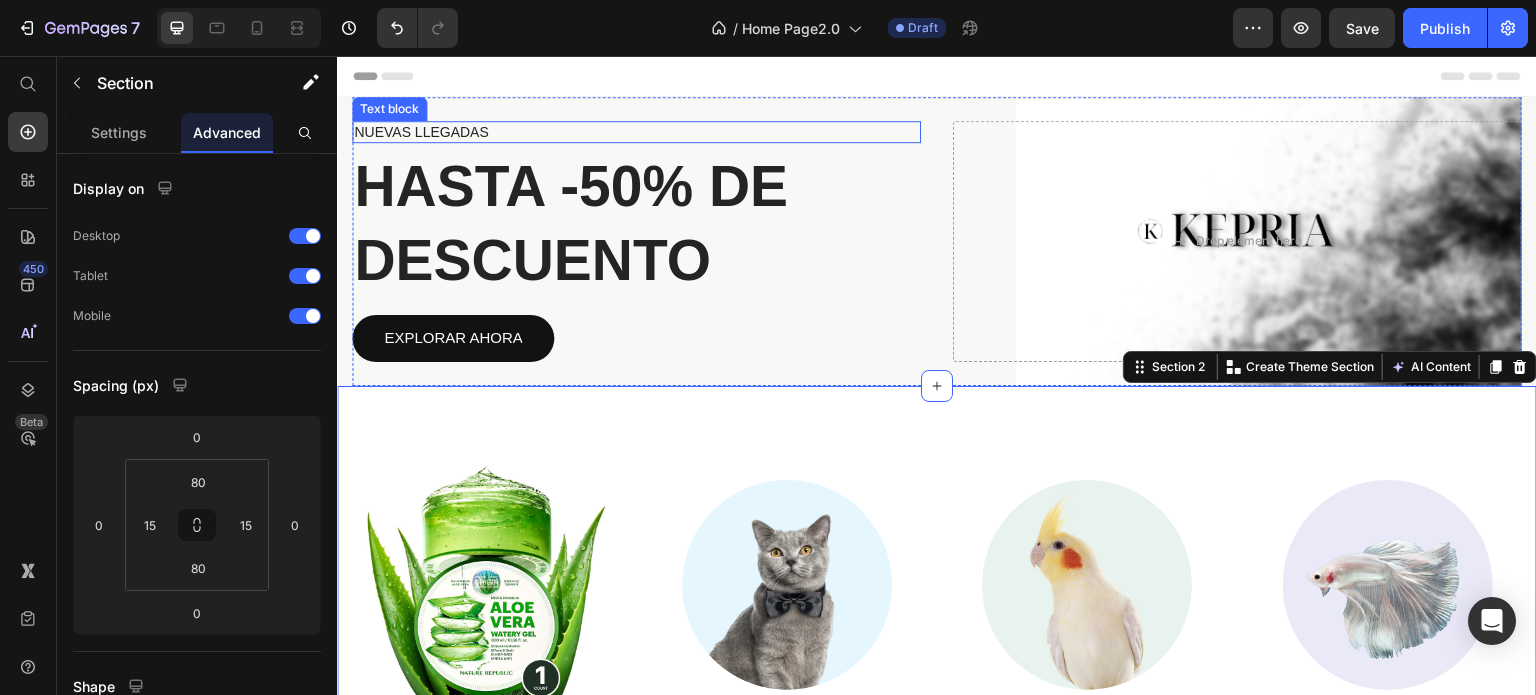 click on "NUEVAS LLEGADAS" at bounding box center (636, 132) 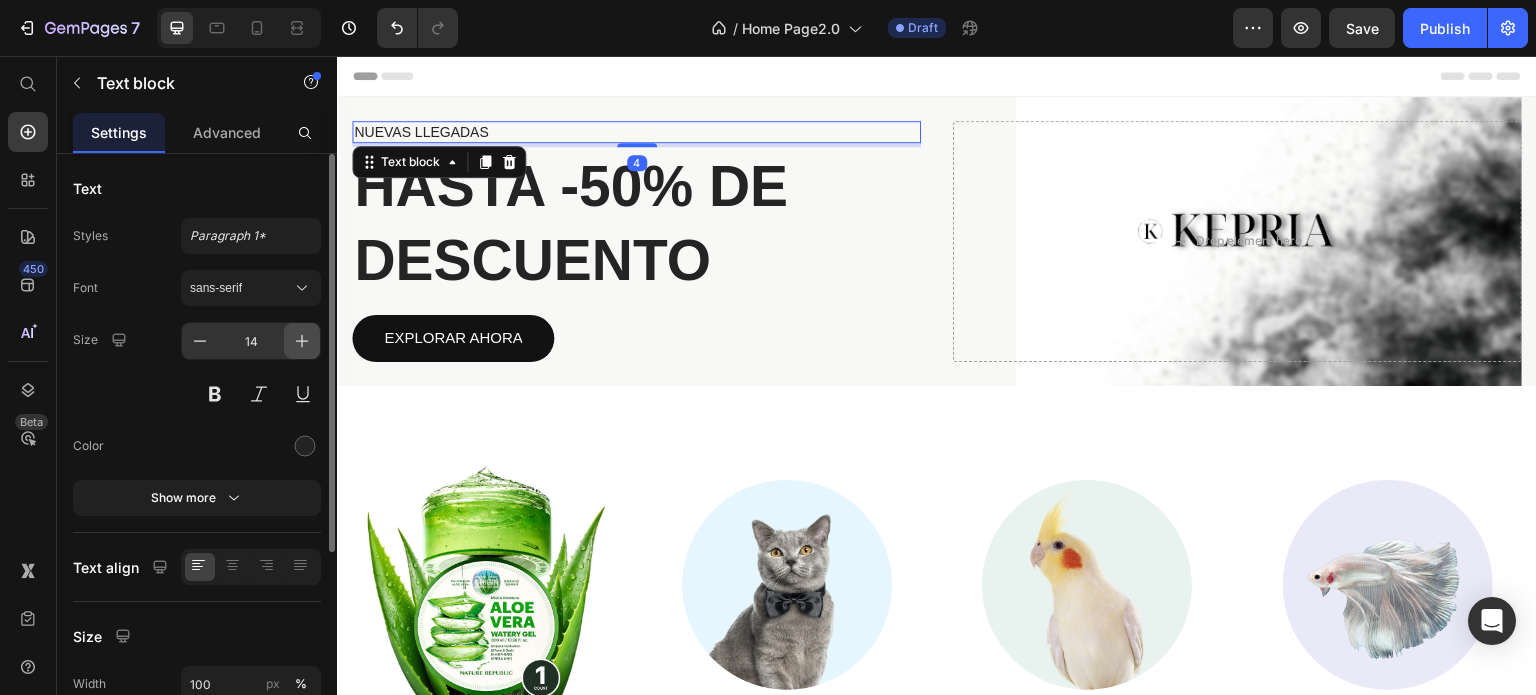 click at bounding box center [302, 341] 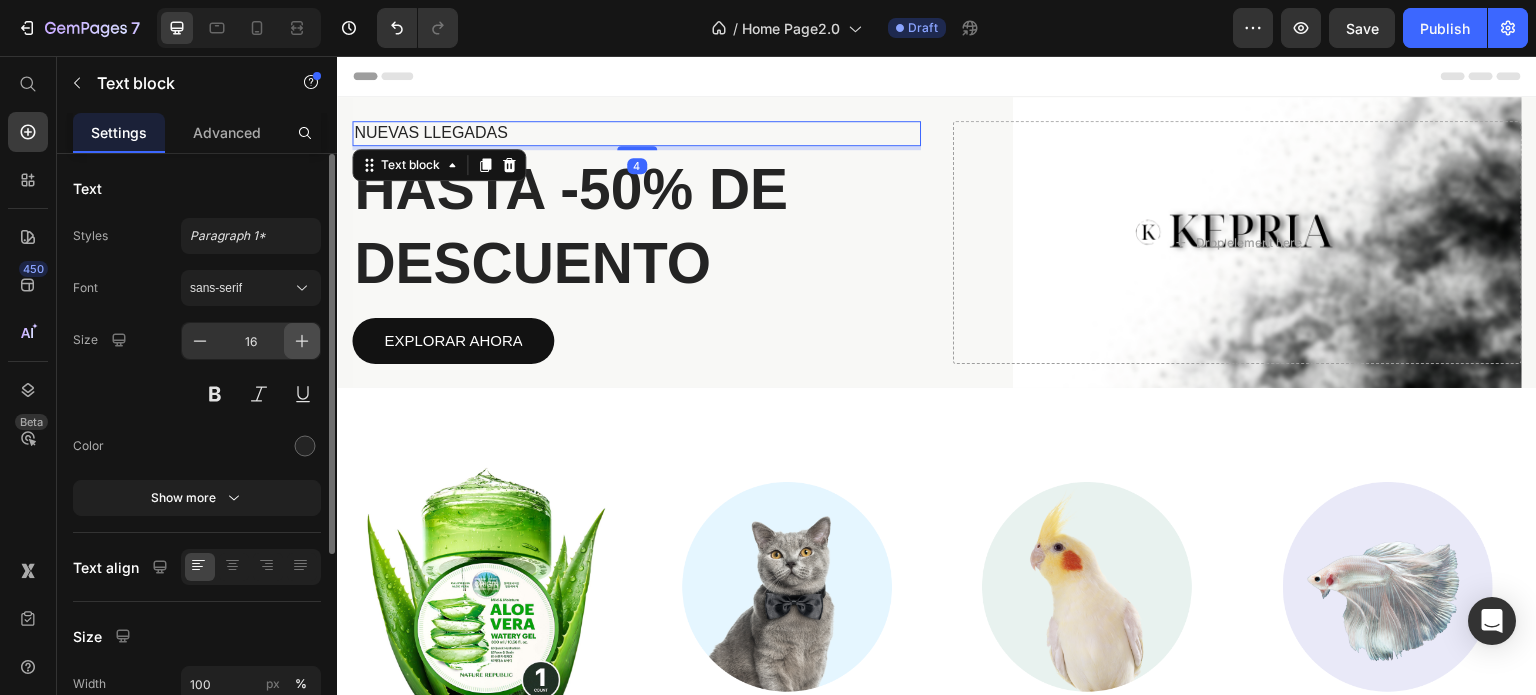 click at bounding box center (302, 341) 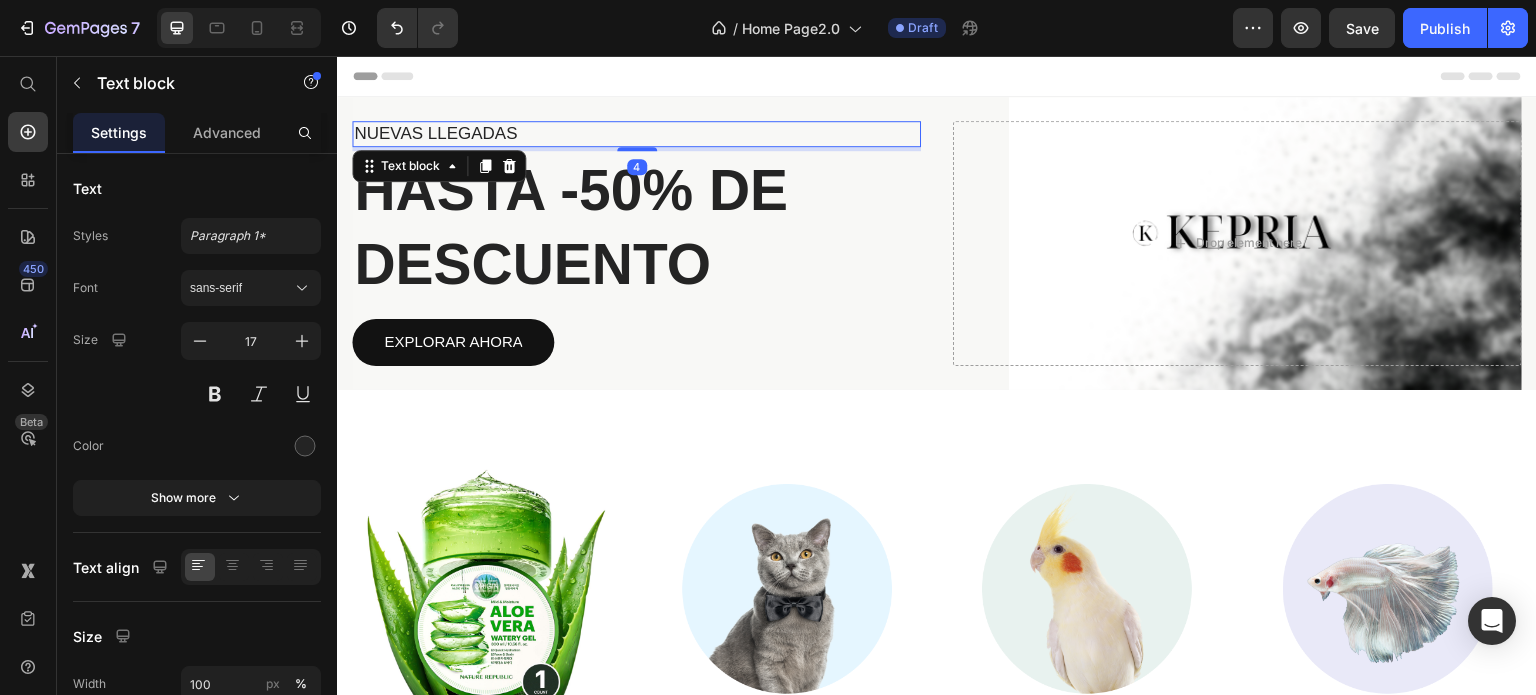 click on "Image For Dogs Heading Image For Cats Heading Image For Birds Heading Image Other Pets Heading Row Section 2" at bounding box center [937, 611] 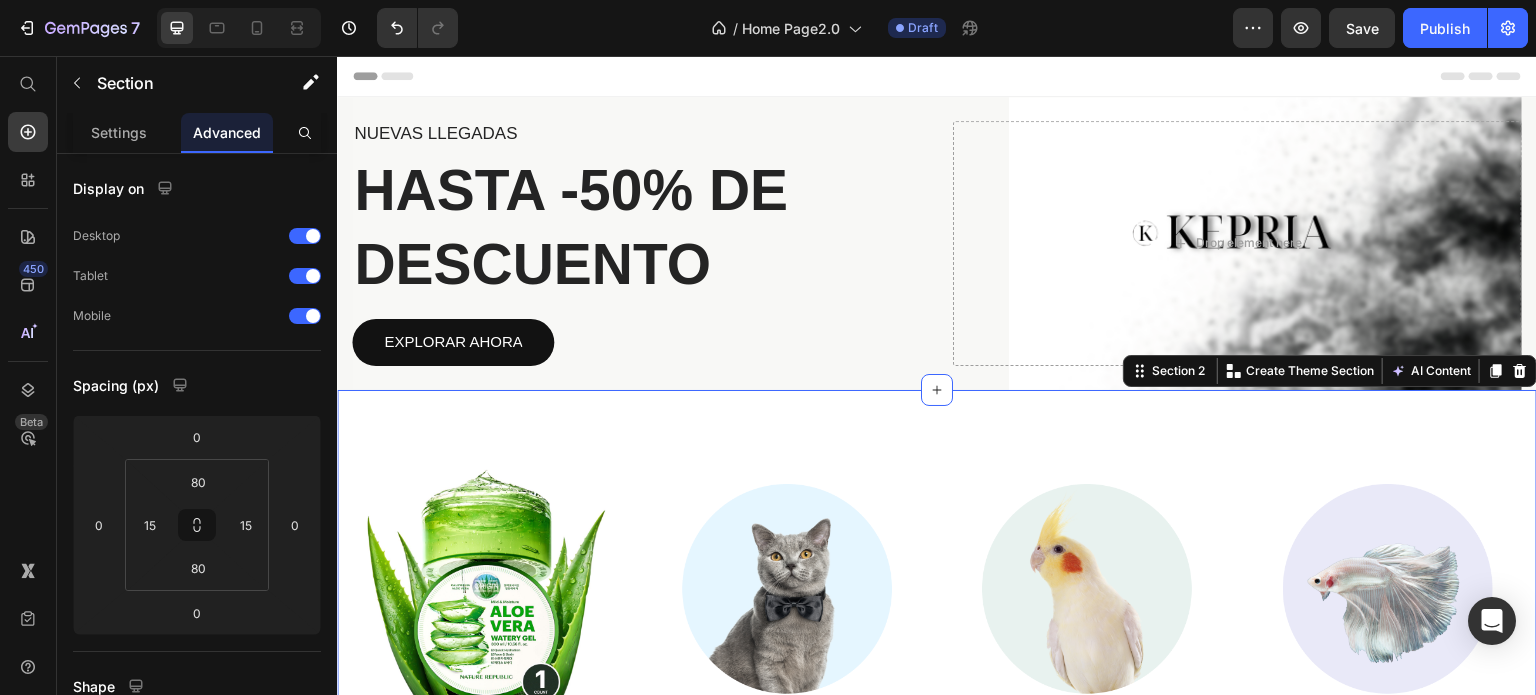 click on "Image For Dogs Heading Image For Cats Heading Image For Birds Heading Image Other Pets Heading Row Section 2   You can create reusable sections Create Theme Section AI Content Write with GemAI What would you like to describe here? Tone and Voice Persuasive Product Maybelline Expert Wear Twin Brow & Eye Pencil – Longwear, Blendable & Waterproof Show more Generate" at bounding box center [937, 611] 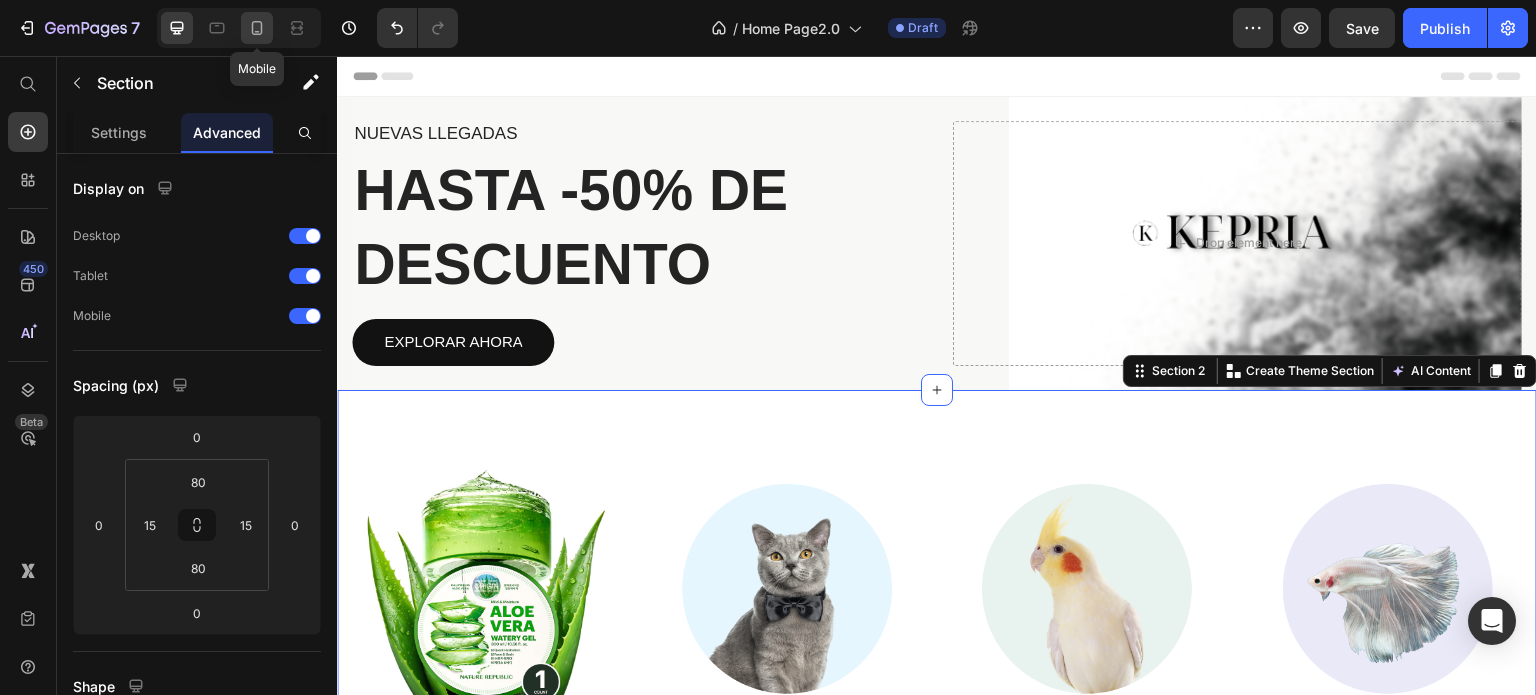 click 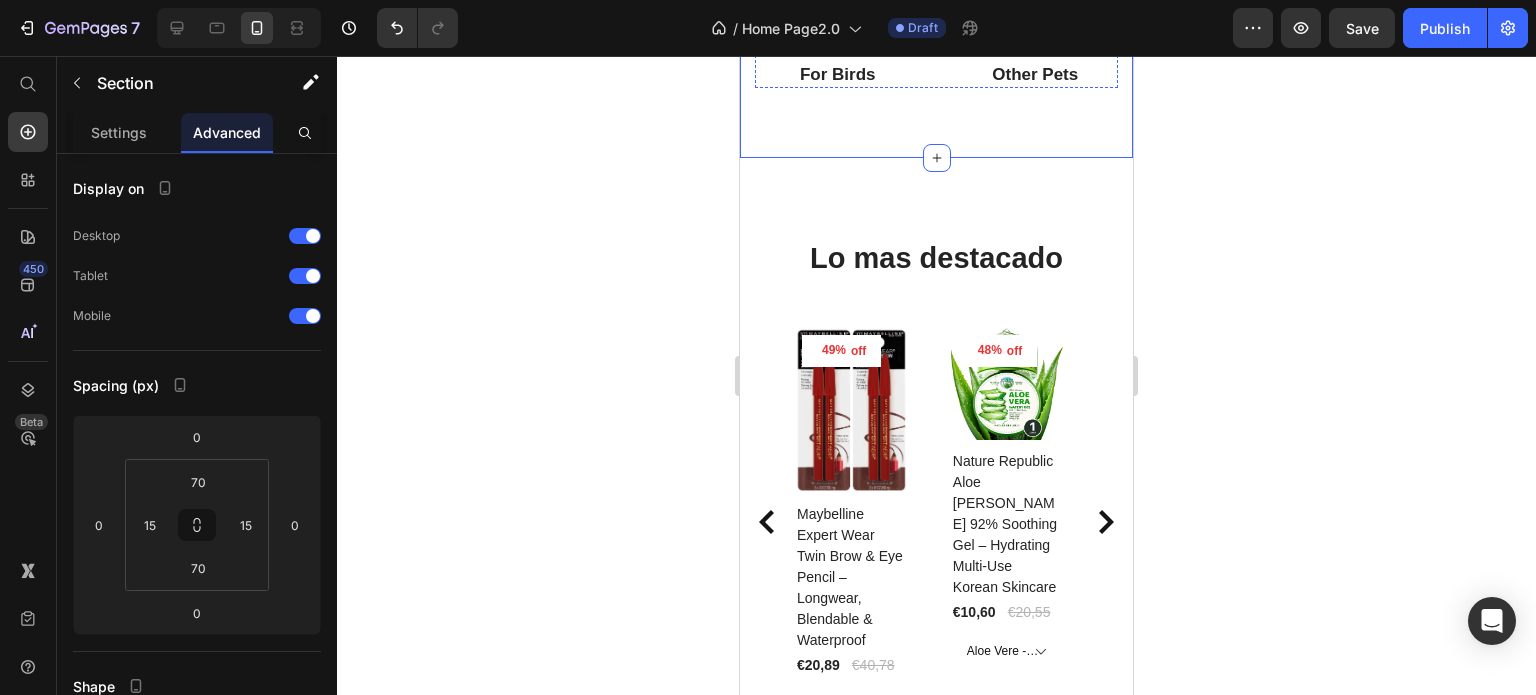 scroll, scrollTop: 368, scrollLeft: 0, axis: vertical 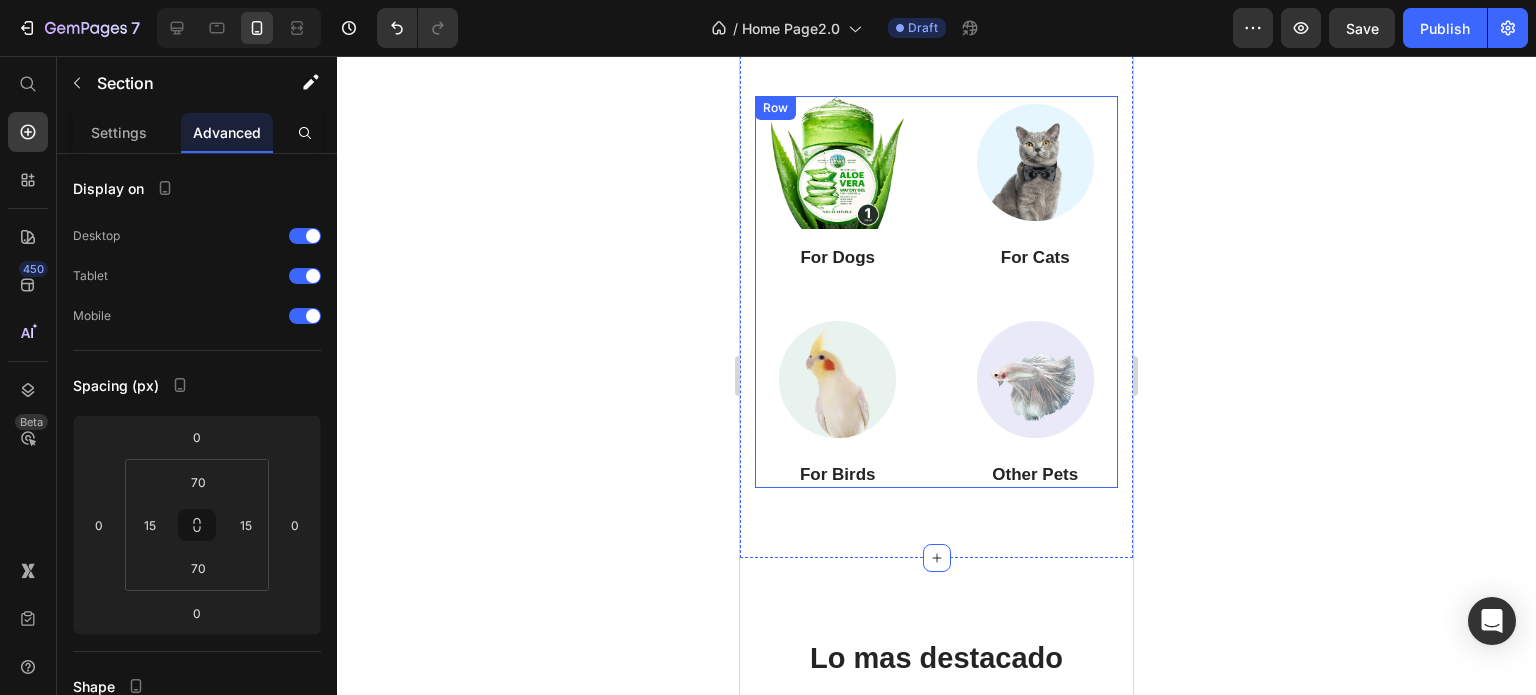 click on "Image For Cats Heading" at bounding box center (1036, 204) 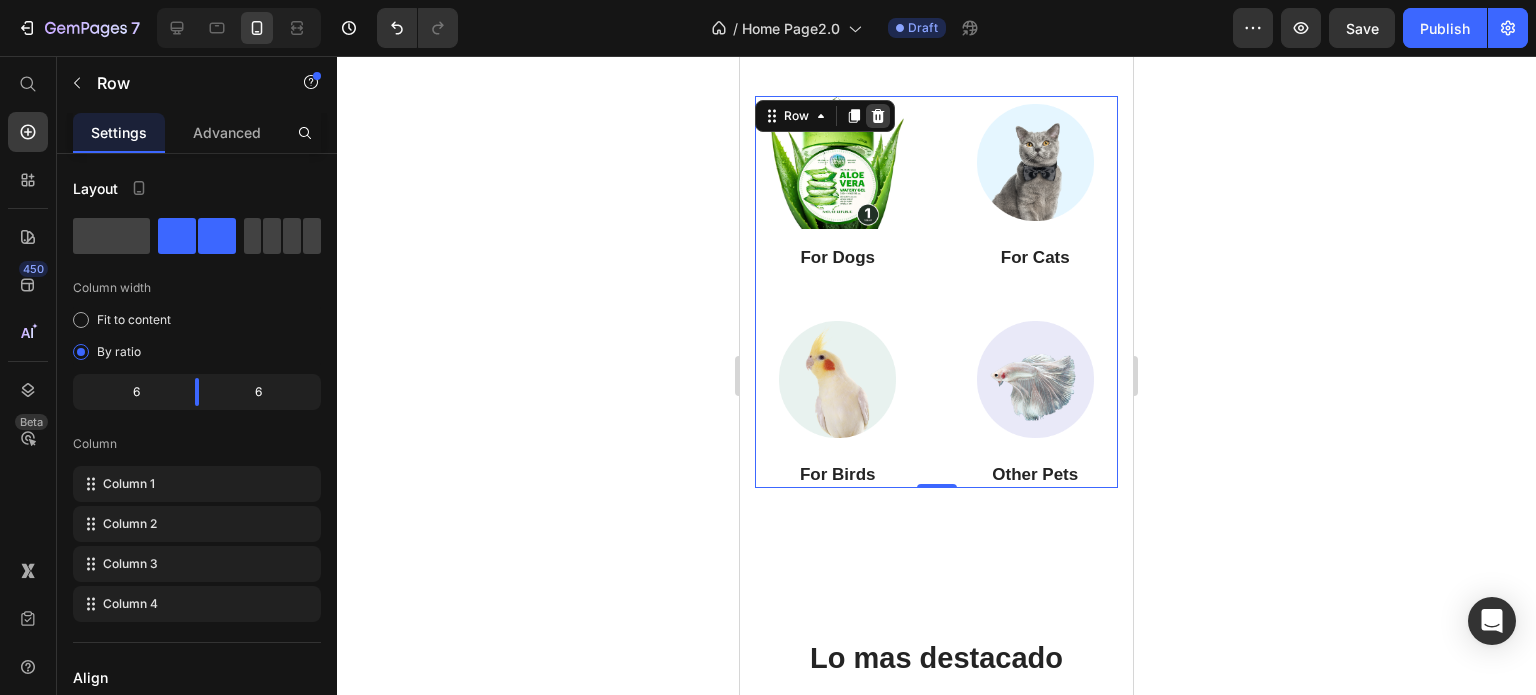 click 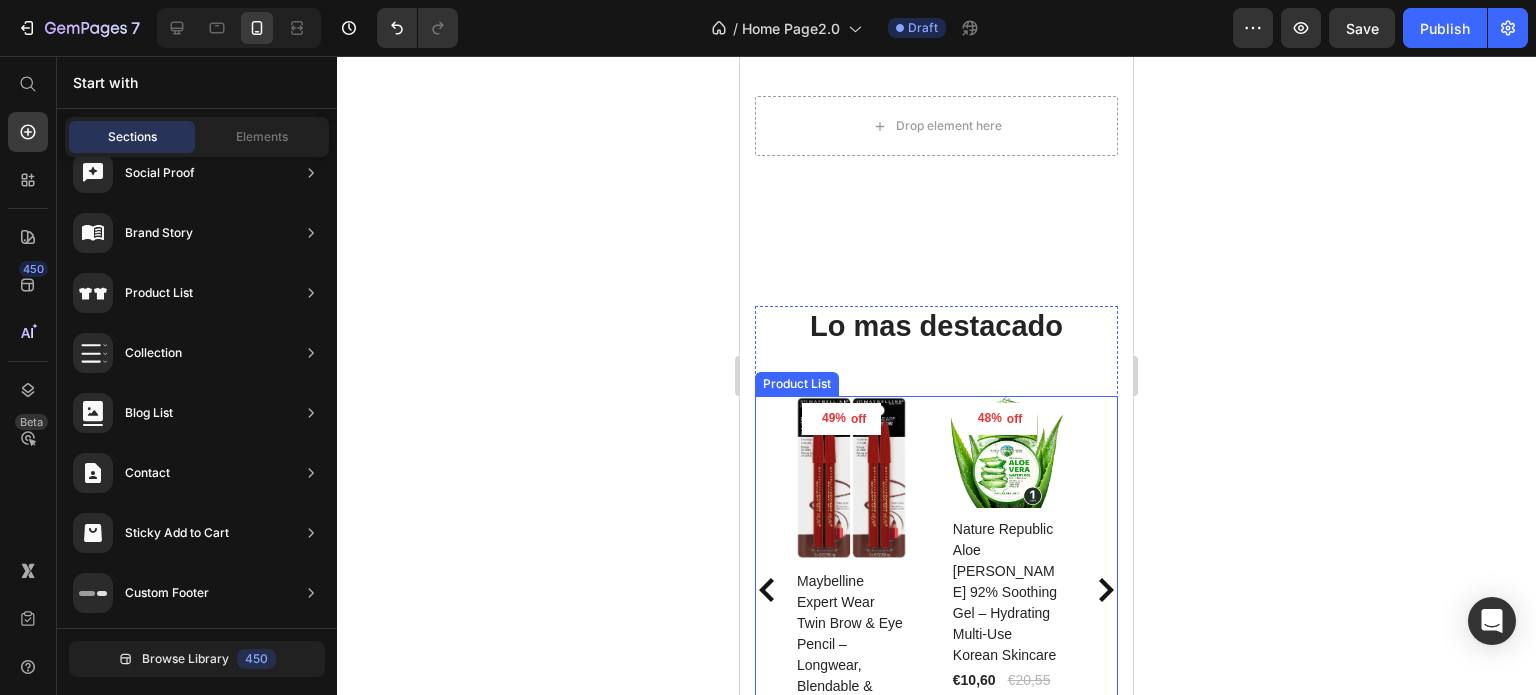 scroll, scrollTop: 0, scrollLeft: 0, axis: both 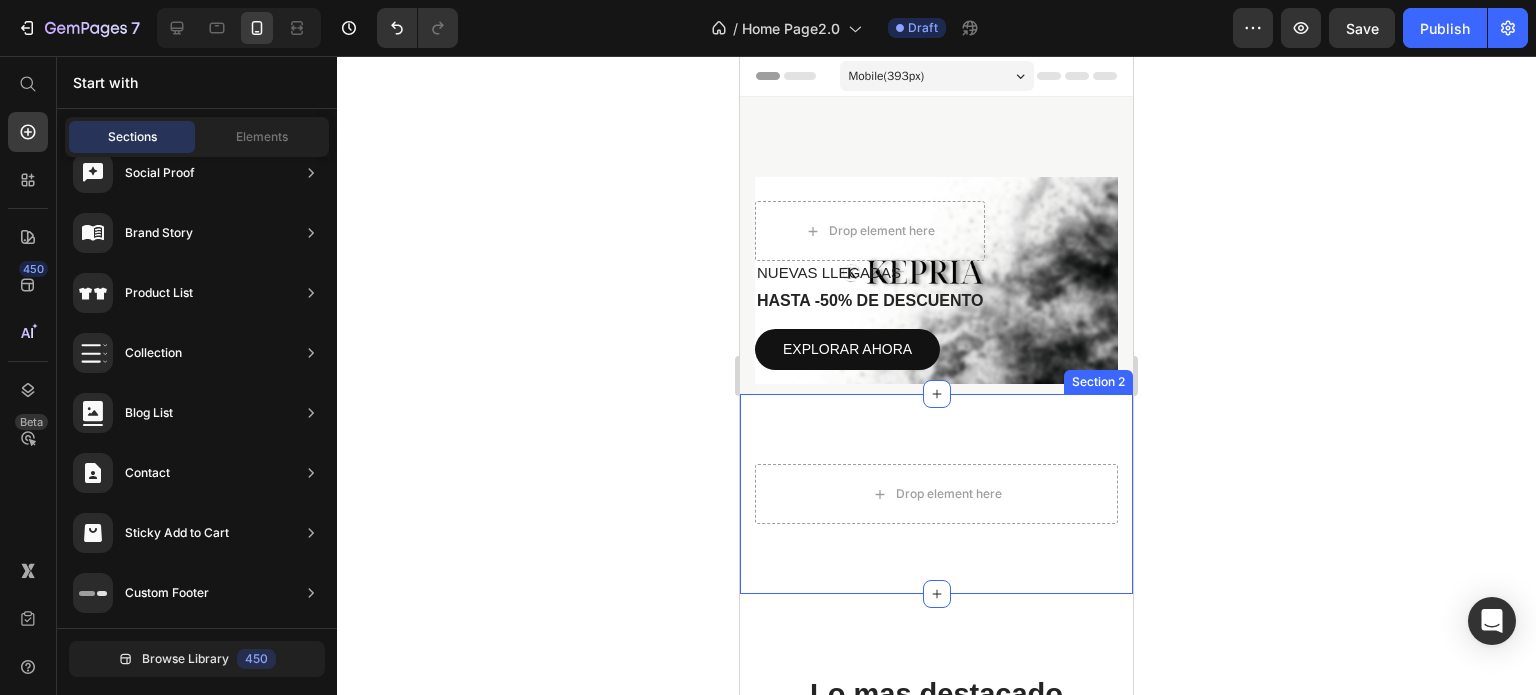 click on "Drop element here Section 2" at bounding box center (936, 494) 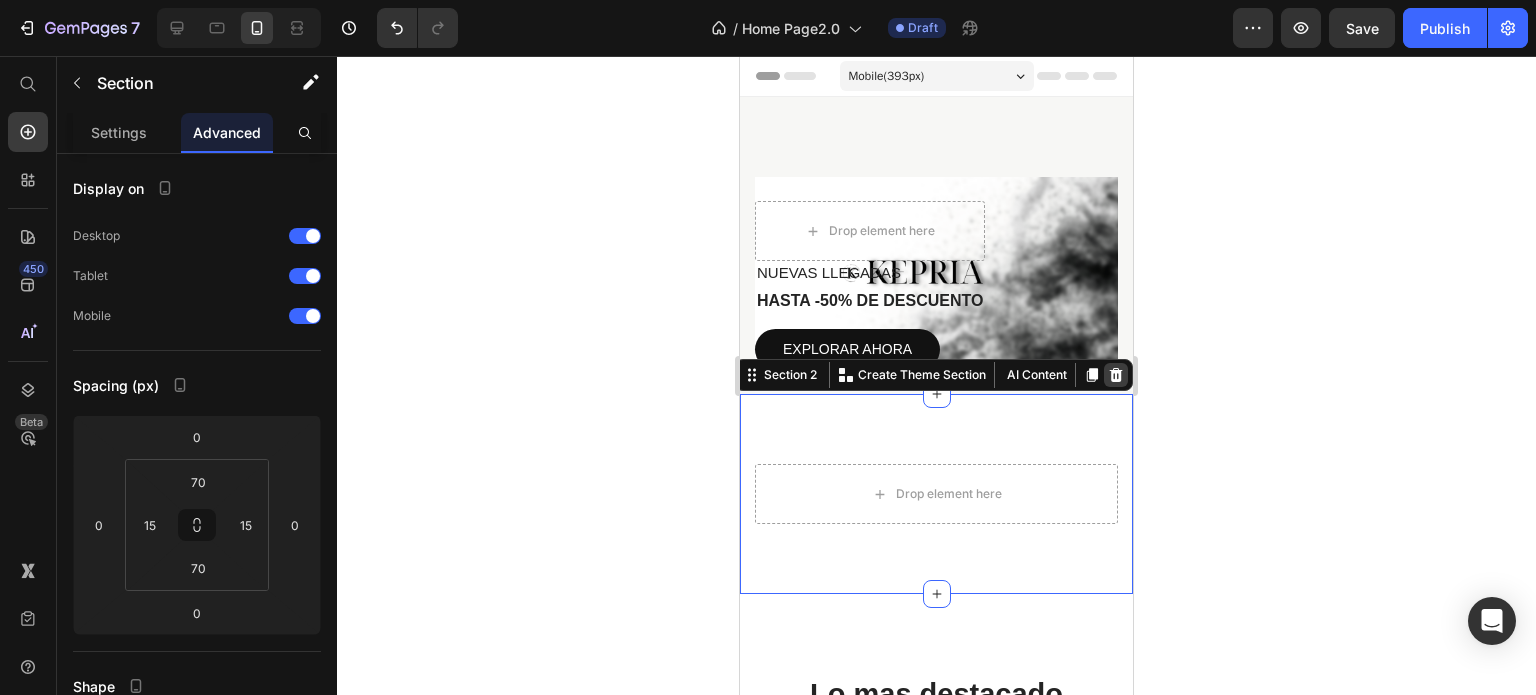 click 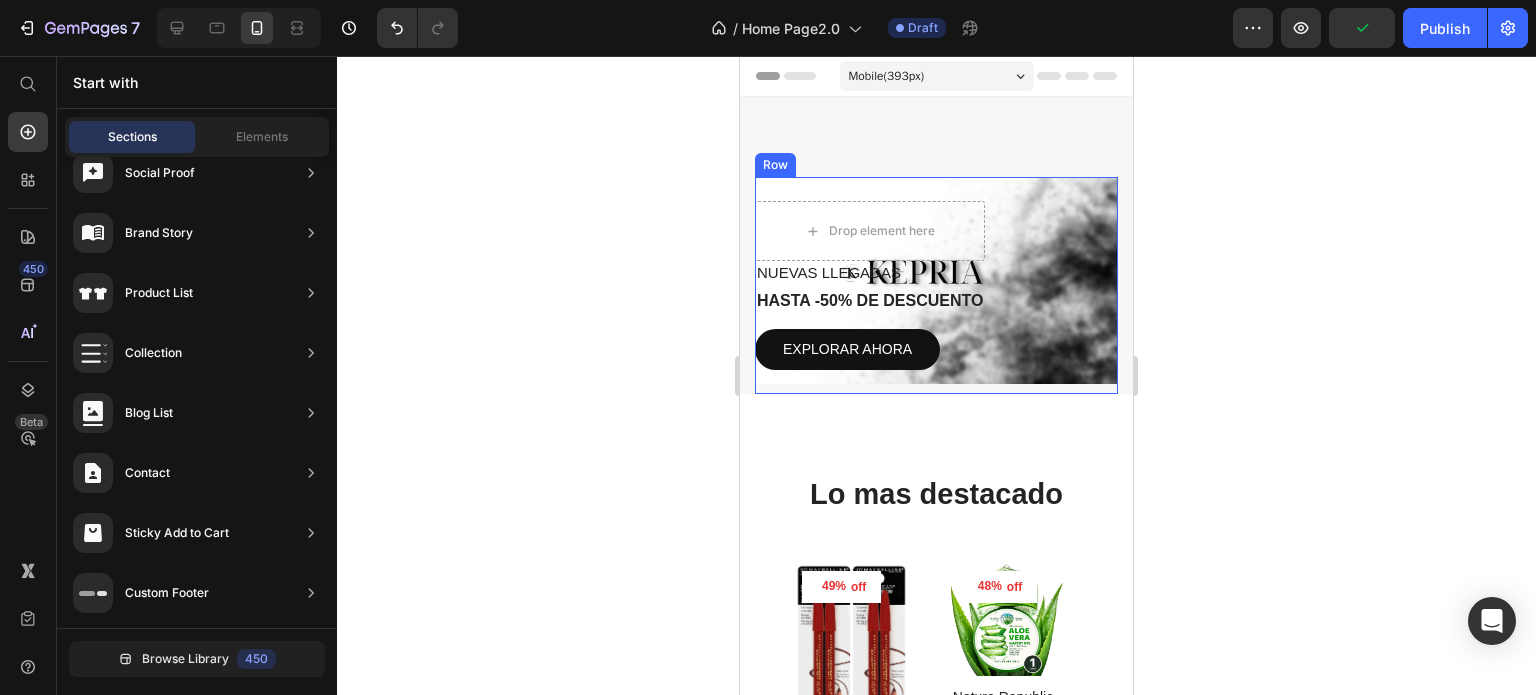 click on "NUEVAS LLEGADAS Text block HASTA -50% DE DESCUENTO Heading EXPLORAR   AHORA Button
Drop element here Row" at bounding box center [936, 285] 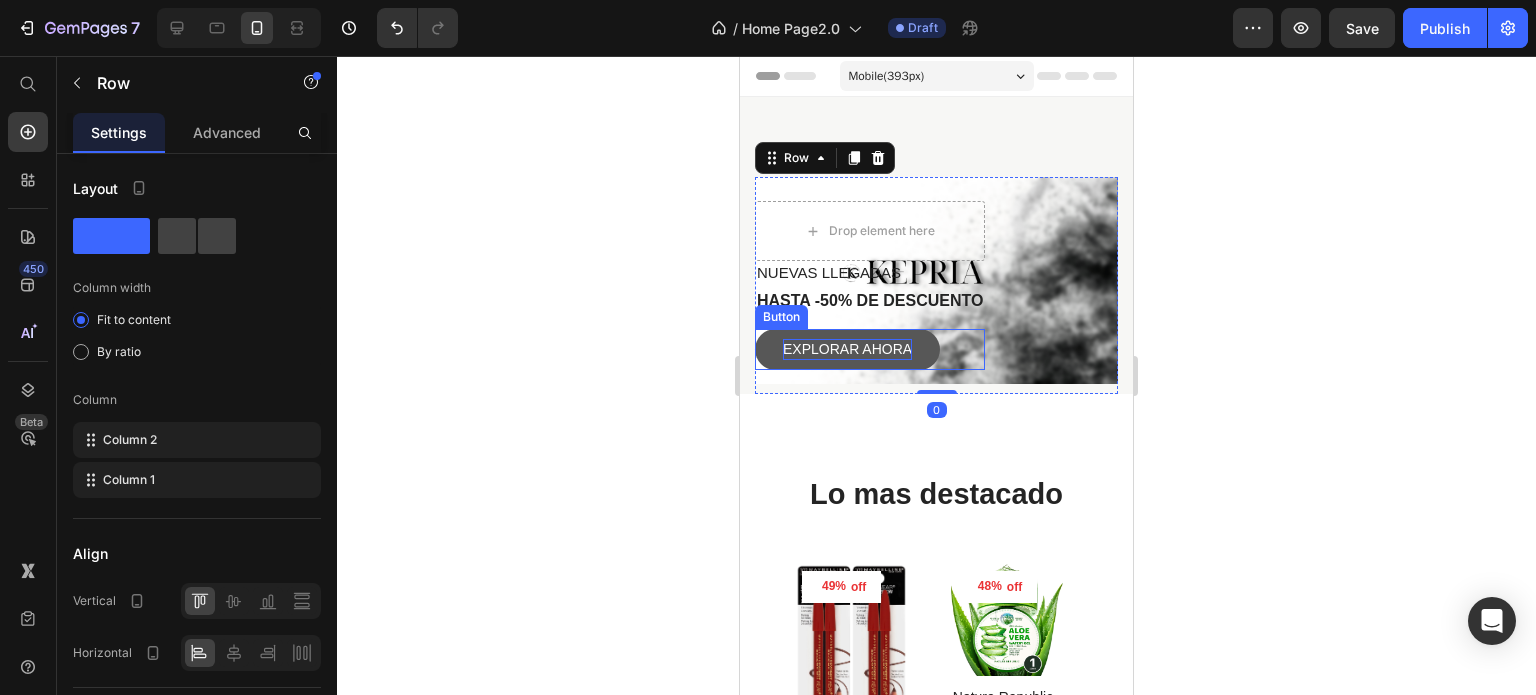 click on "EXPLORAR   AHORA" at bounding box center (847, 349) 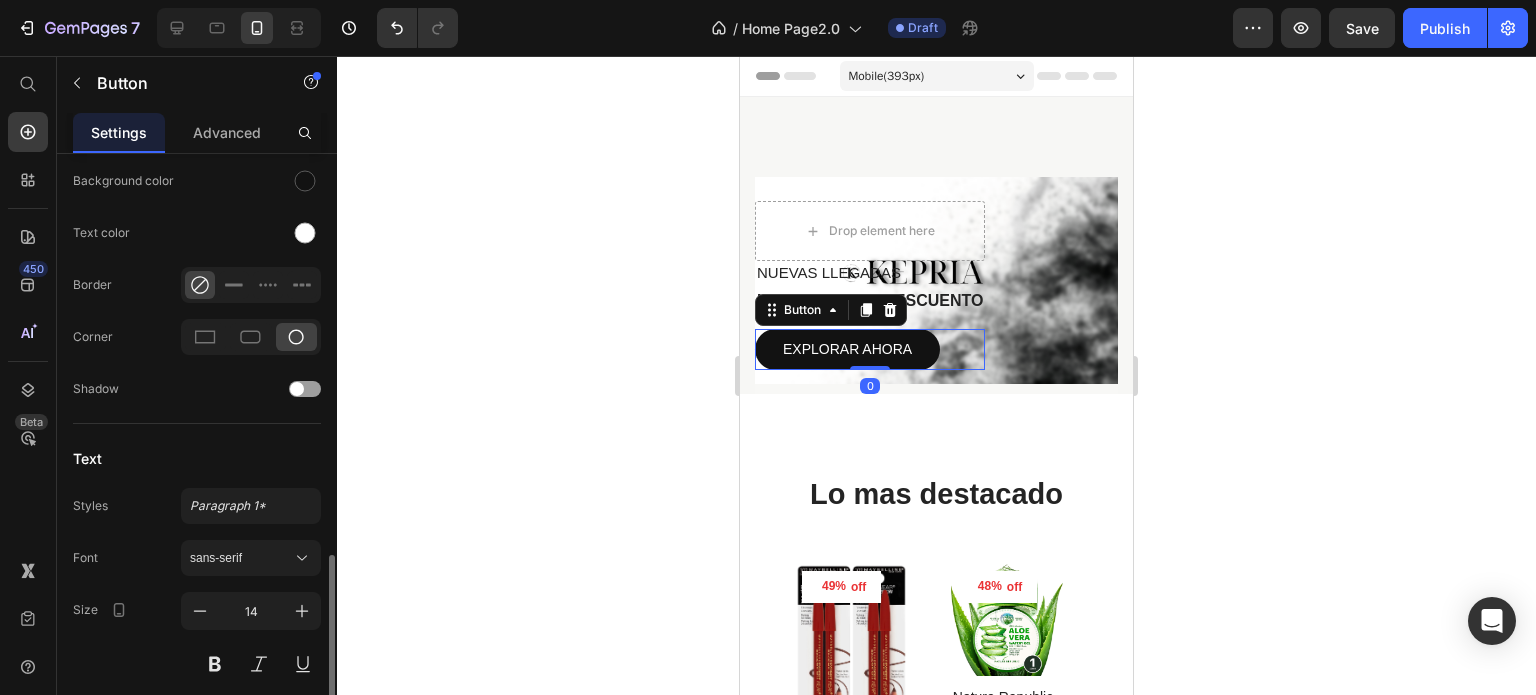 scroll, scrollTop: 792, scrollLeft: 0, axis: vertical 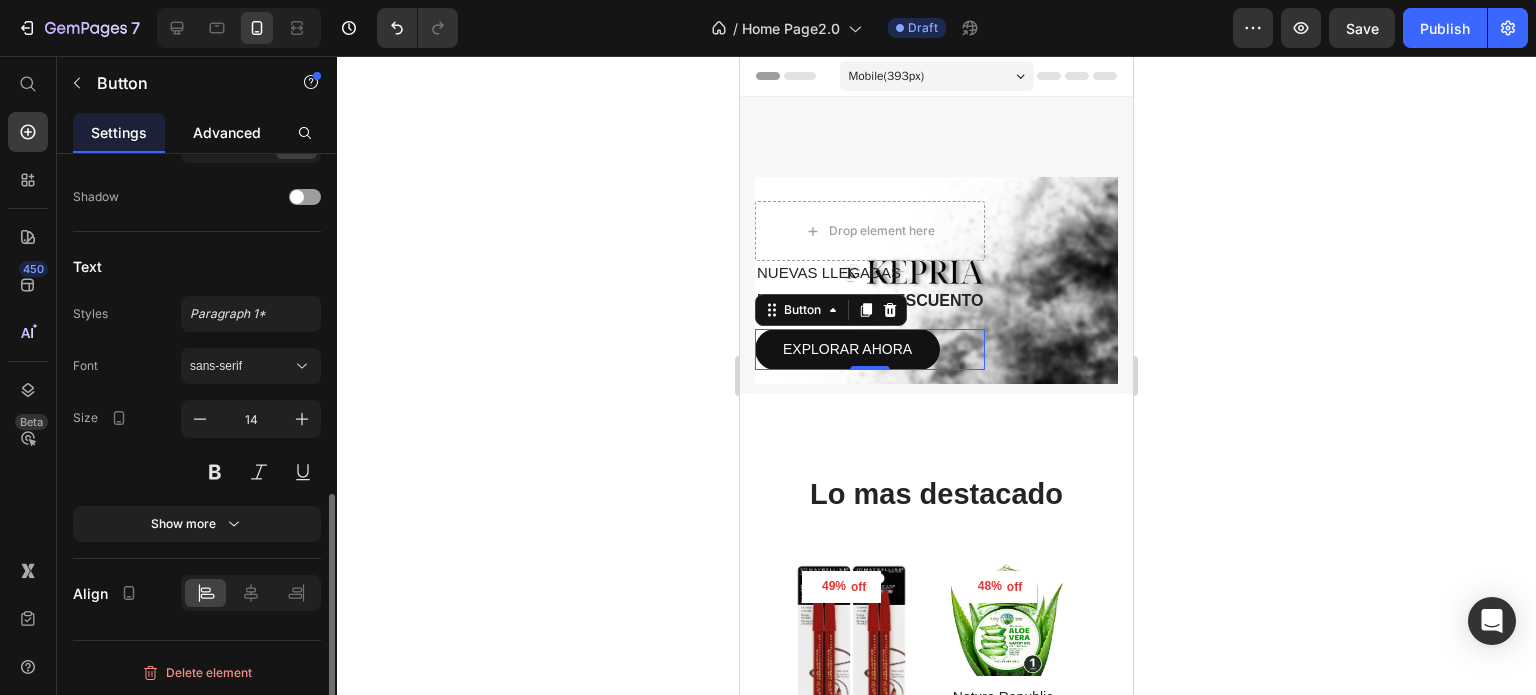 click on "Advanced" at bounding box center [227, 132] 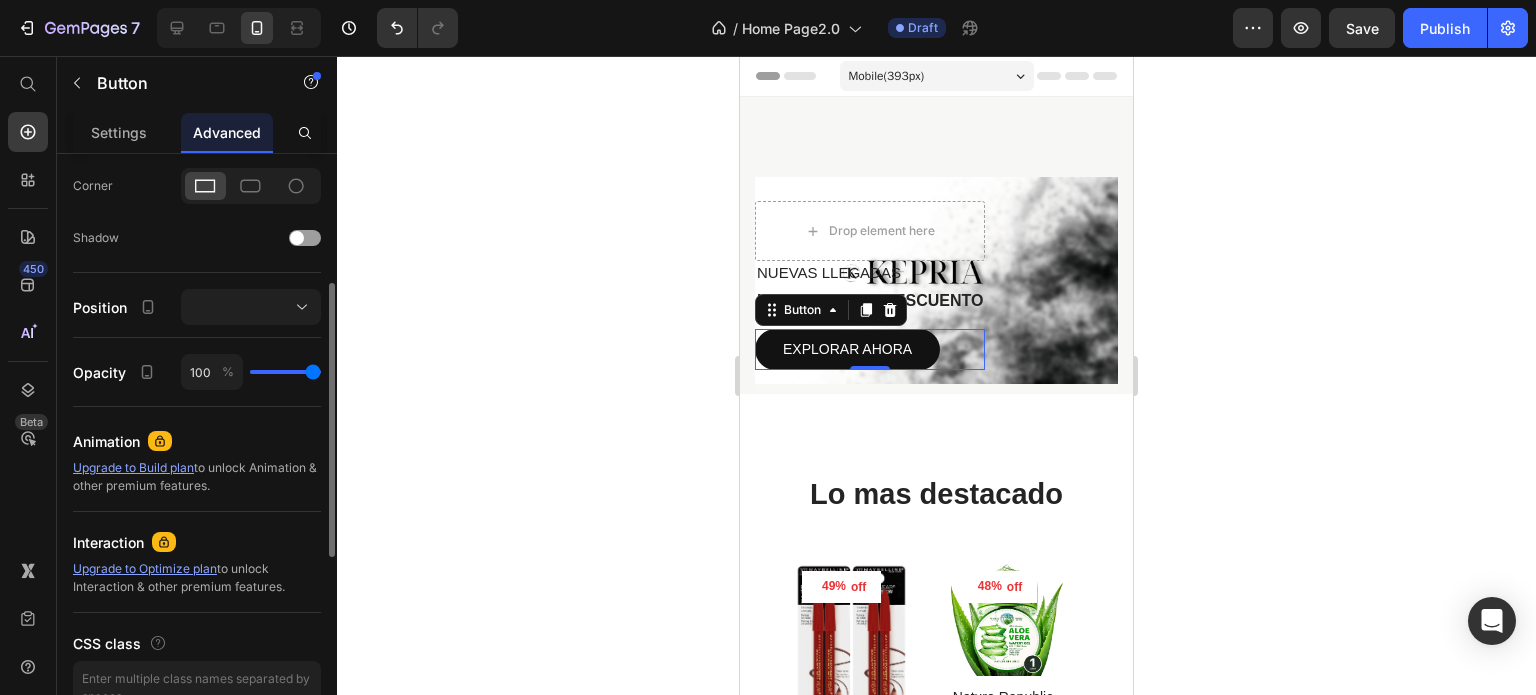 scroll, scrollTop: 300, scrollLeft: 0, axis: vertical 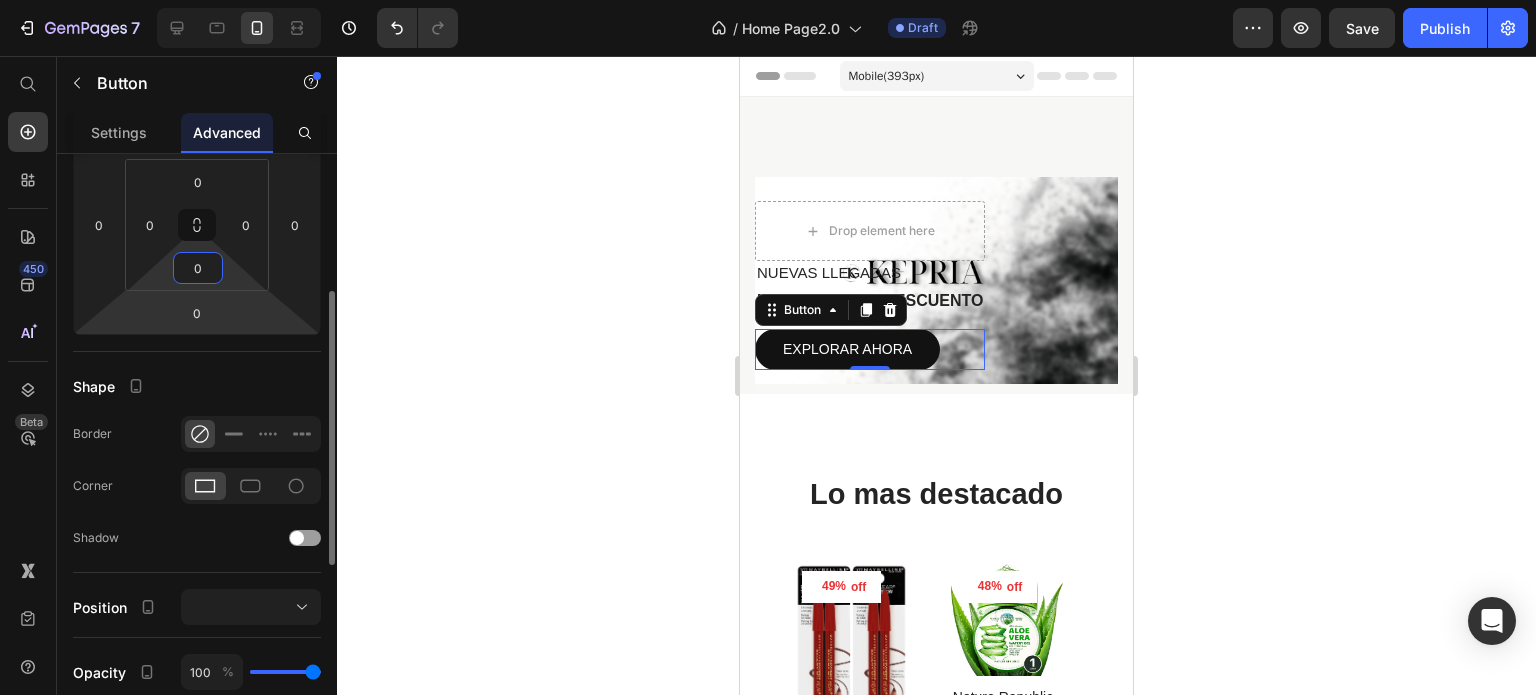 drag, startPoint x: 196, startPoint y: 294, endPoint x: 197, endPoint y: 331, distance: 37.01351 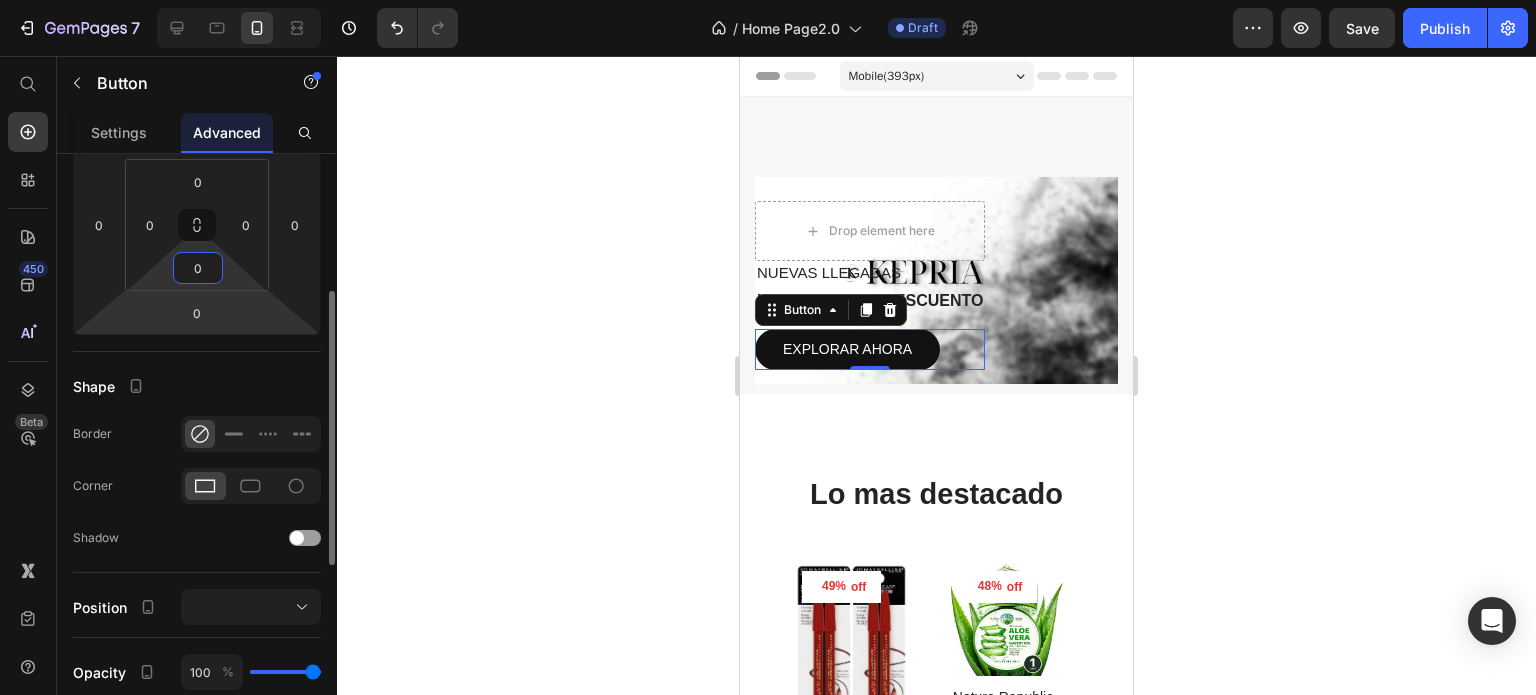 click on "0 0 0 0 0 0 0 0" 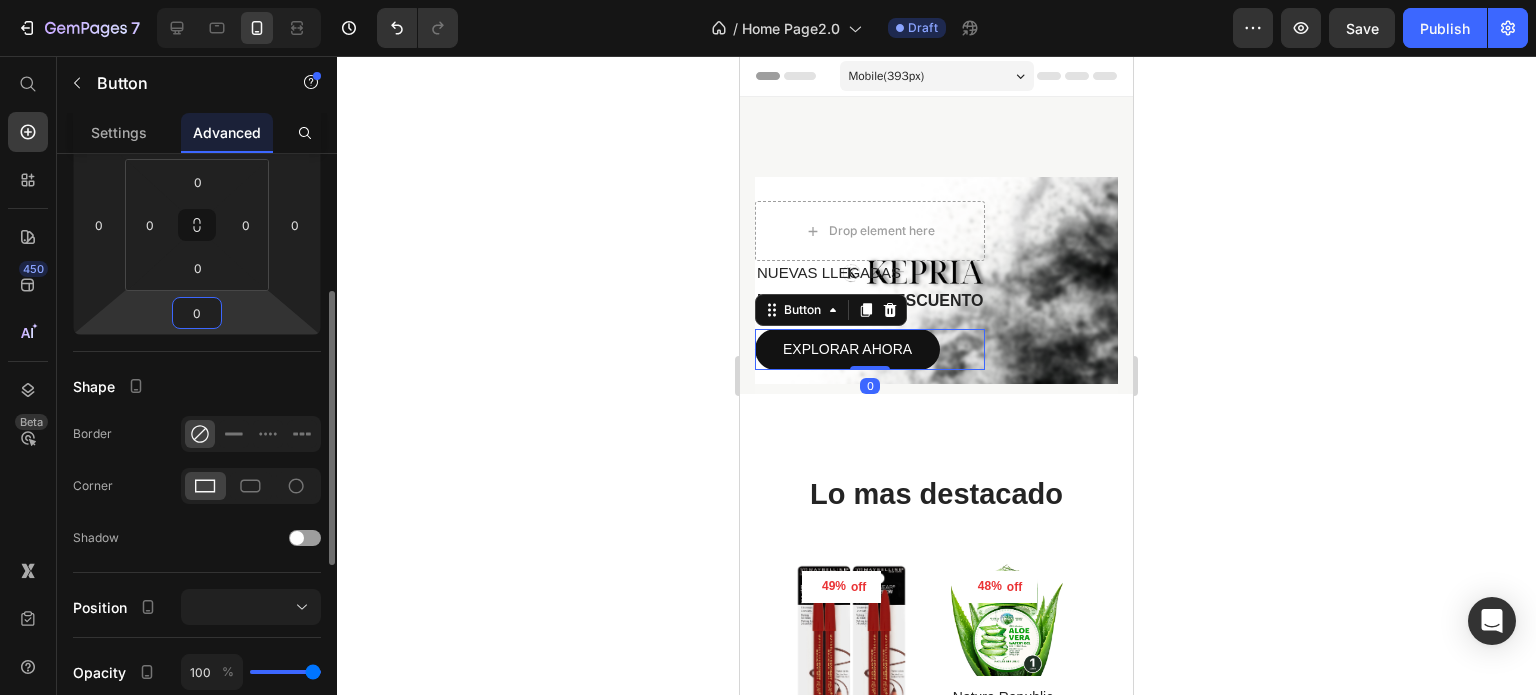 click on "Spacing (px) 0 0 0 0 0 0 0 0" 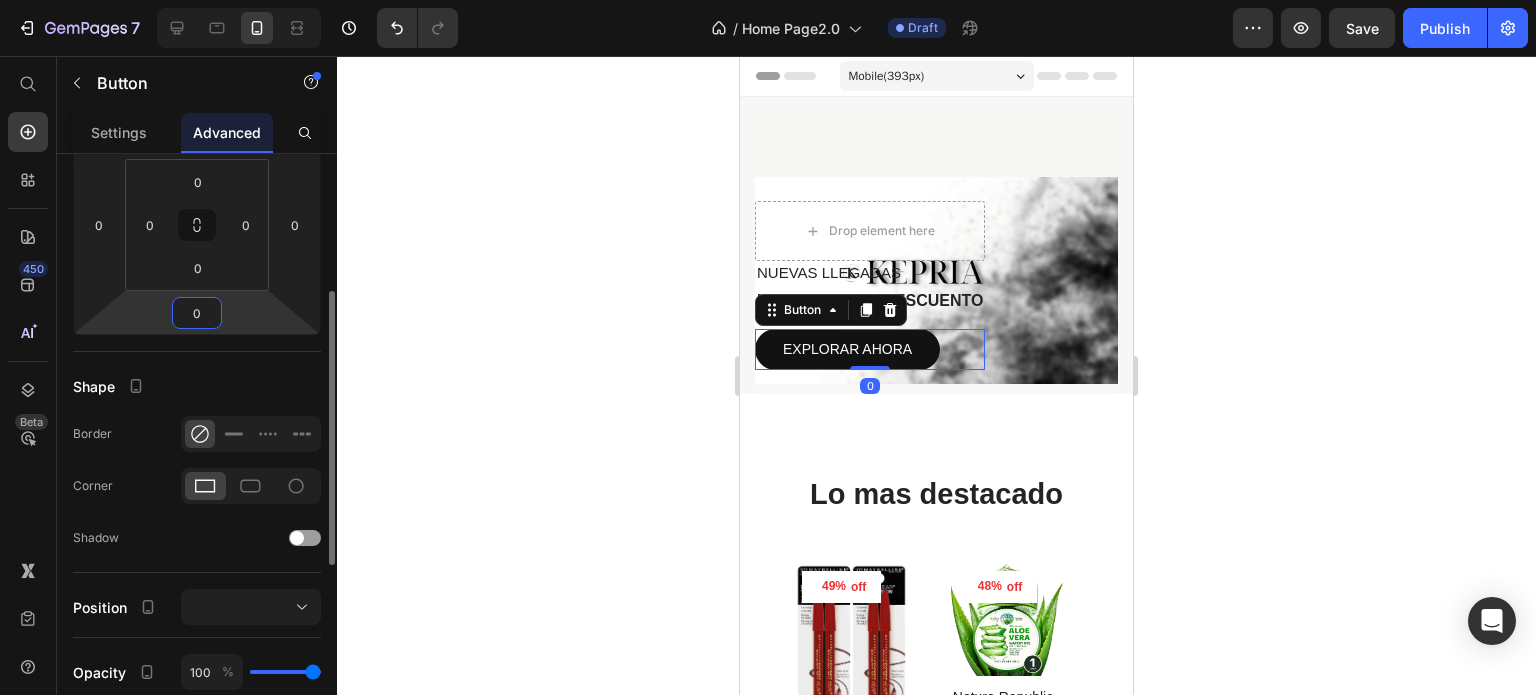 click on "7   /  Home Page2.0 Draft Preview  Save   Publish  450 Beta Start with Sections Elements Hero Section Product Detail Brands Trusted Badges Guarantee Product Breakdown How to use Testimonials Compare Bundle FAQs Social Proof Brand Story Product List Collection Blog List Contact Sticky Add to Cart Custom Footer Browse Library 450 Layout
Row
Row
Row
Row Text
Heading
Text Block Button
Button
Button
Sticky Back to top Media
Image" at bounding box center [768, 0] 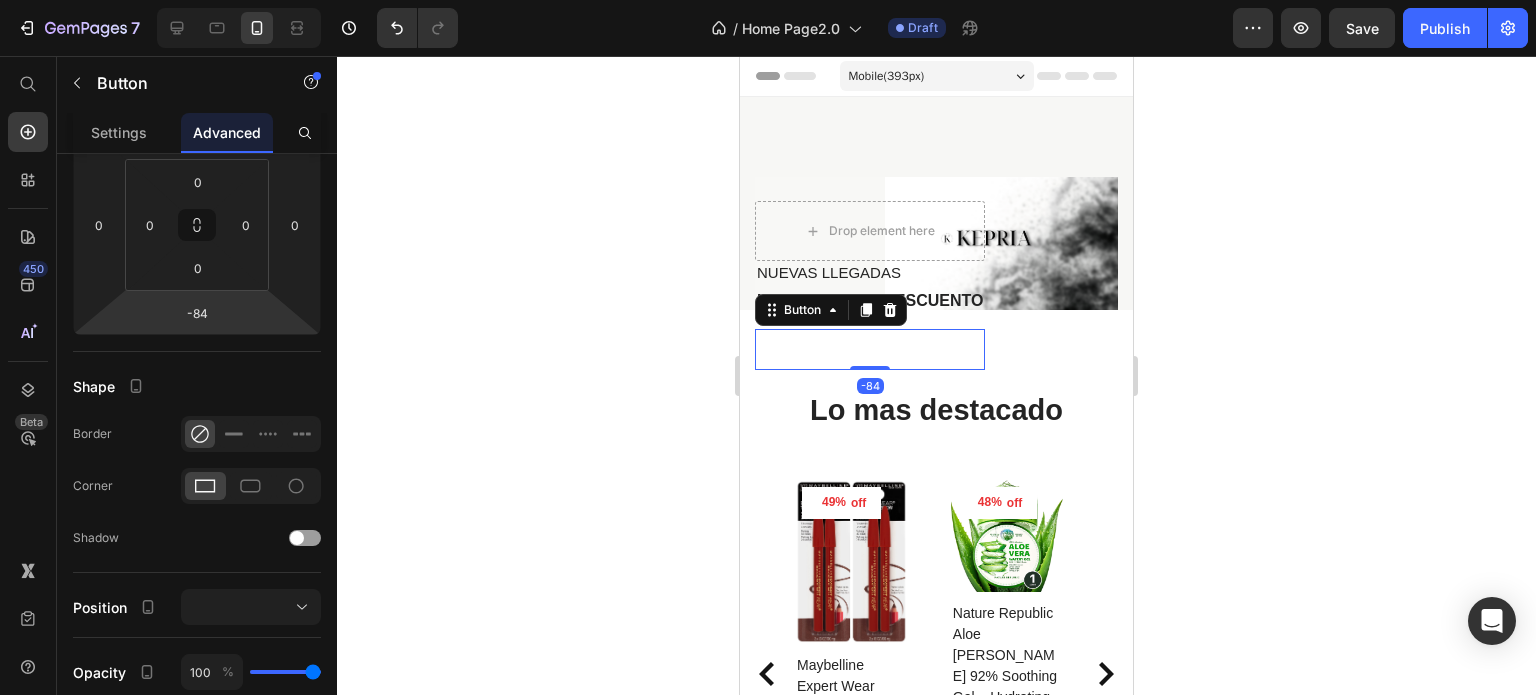 type on "-86" 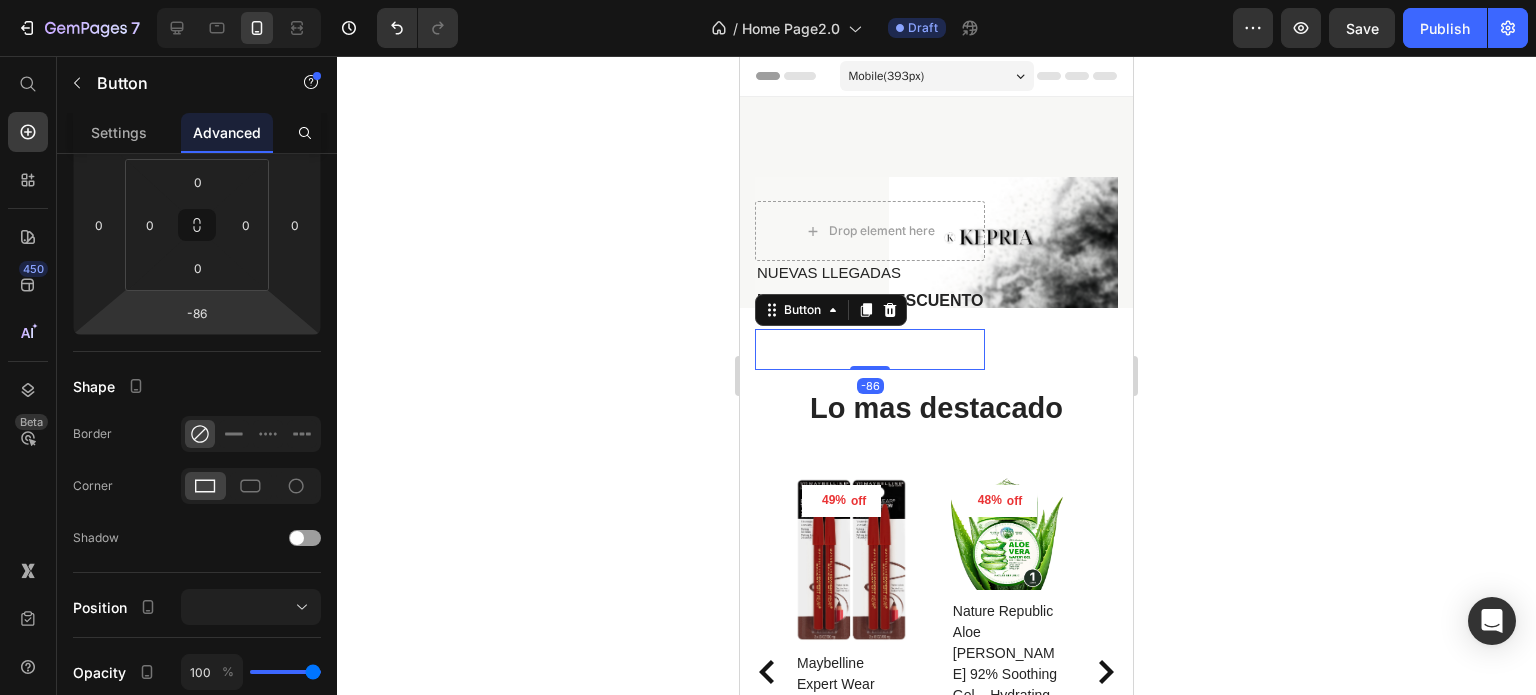 drag, startPoint x: 224, startPoint y: 304, endPoint x: 3, endPoint y: 347, distance: 225.1444 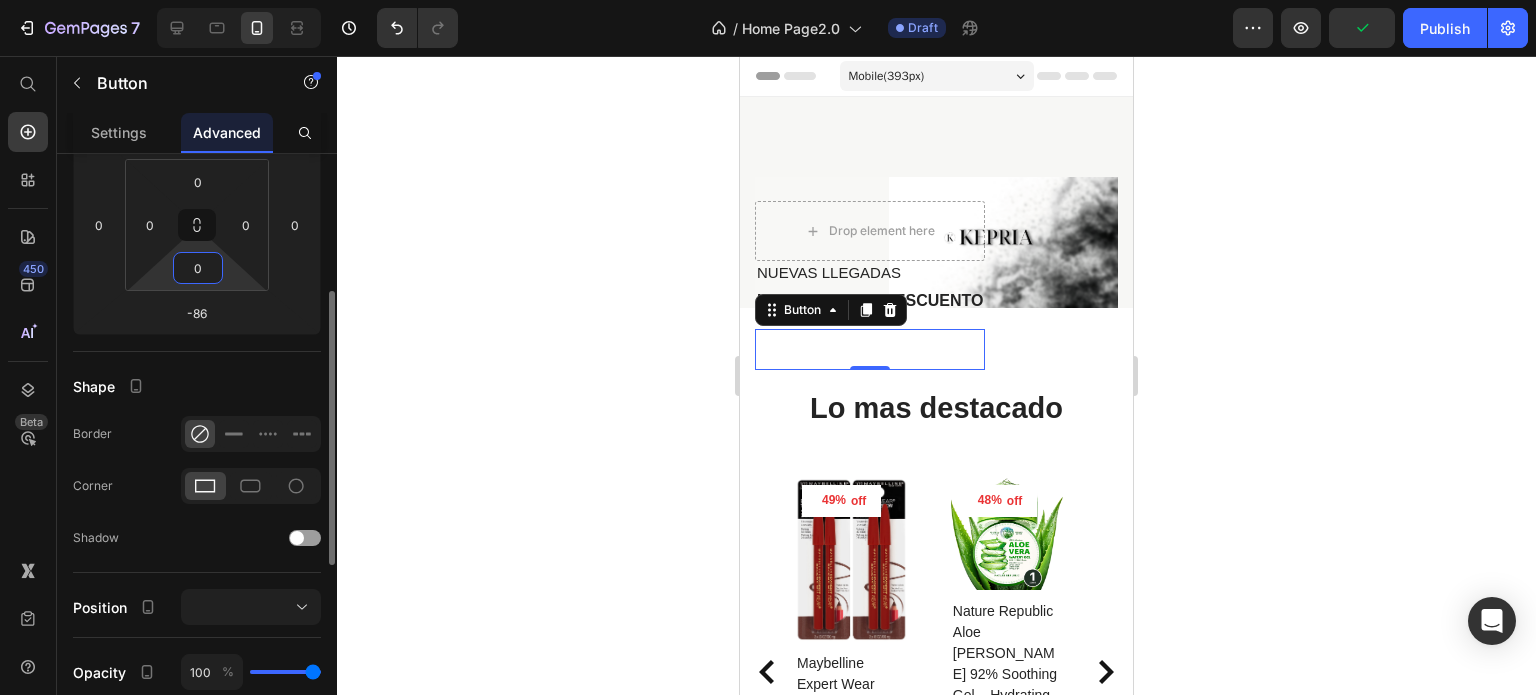 click on "7   /  Home Page2.0 Draft Preview  Publish  450 Beta Start with Sections Elements Hero Section Product Detail Brands Trusted Badges Guarantee Product Breakdown How to use Testimonials Compare Bundle FAQs Social Proof Brand Story Product List Collection Blog List Contact Sticky Add to Cart Custom Footer Browse Library 450 Layout
Row
Row
Row
Row Text
Heading
Text Block Button
Button
Button
Sticky Back to top Media
Image
Image" at bounding box center [768, 0] 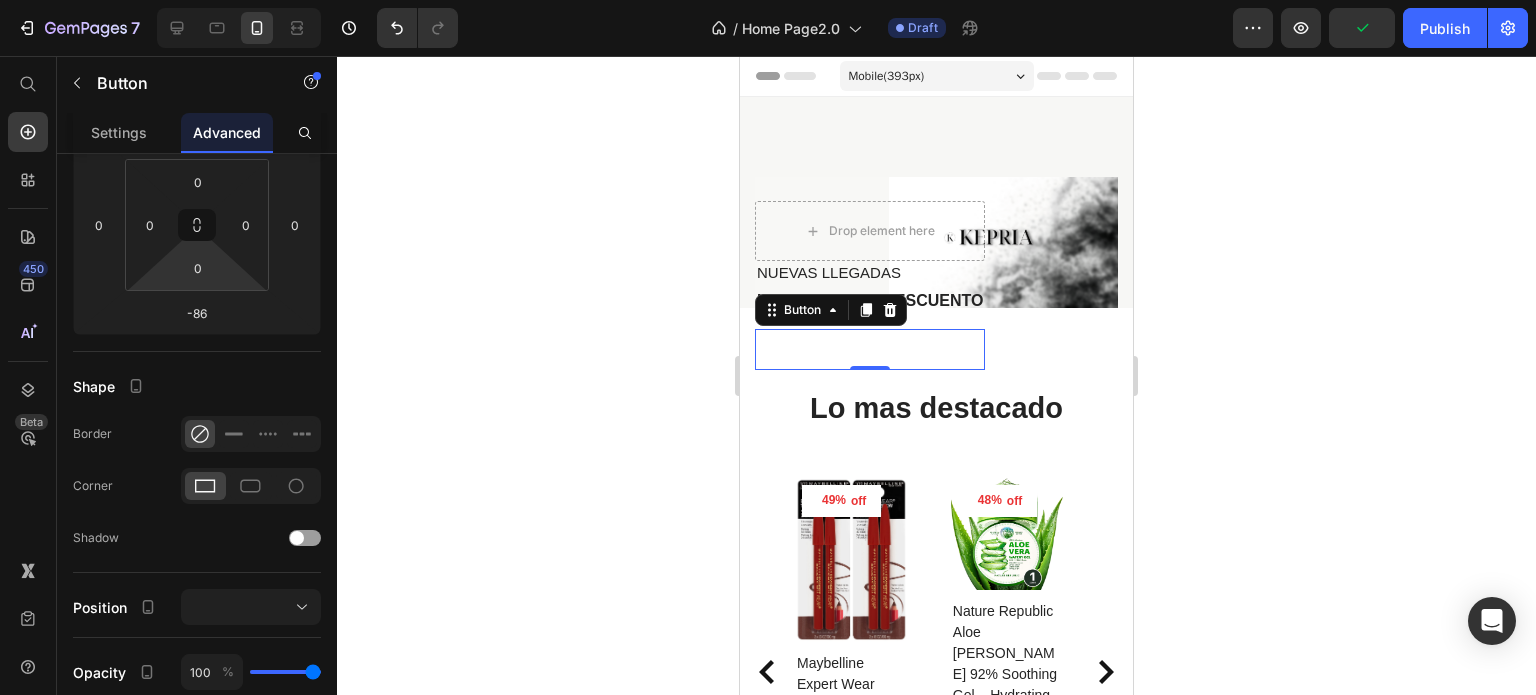 drag, startPoint x: 216, startPoint y: 247, endPoint x: 162, endPoint y: 249, distance: 54.037025 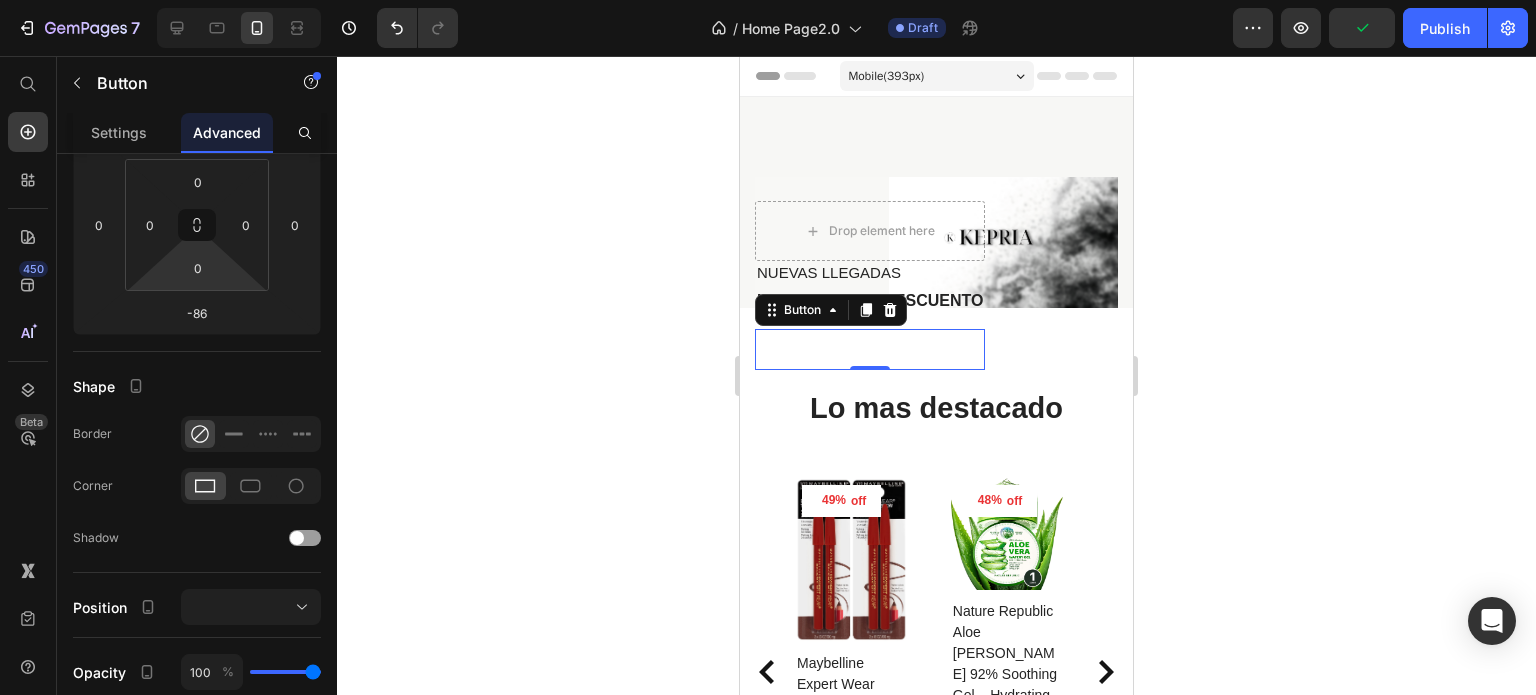 click on "7   /  Home Page2.0 Draft Preview  Publish  450 Beta Start with Sections Elements Hero Section Product Detail Brands Trusted Badges Guarantee Product Breakdown How to use Testimonials Compare Bundle FAQs Social Proof Brand Story Product List Collection Blog List Contact Sticky Add to Cart Custom Footer Browse Library 450 Layout
Row
Row
Row
Row Text
Heading
Text Block Button
Button
Button
Sticky Back to top Media
Image
Image" at bounding box center [768, 0] 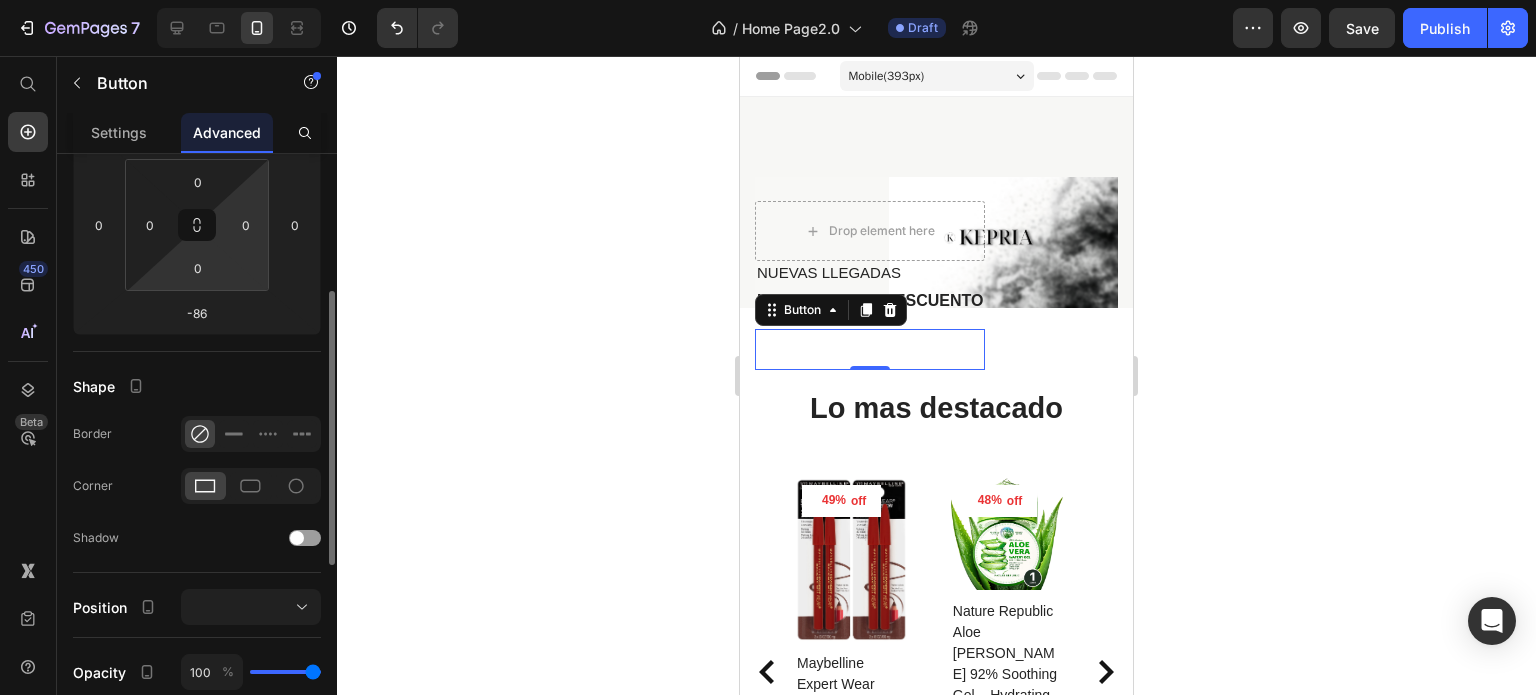 drag, startPoint x: 174, startPoint y: 281, endPoint x: 230, endPoint y: 255, distance: 61.741398 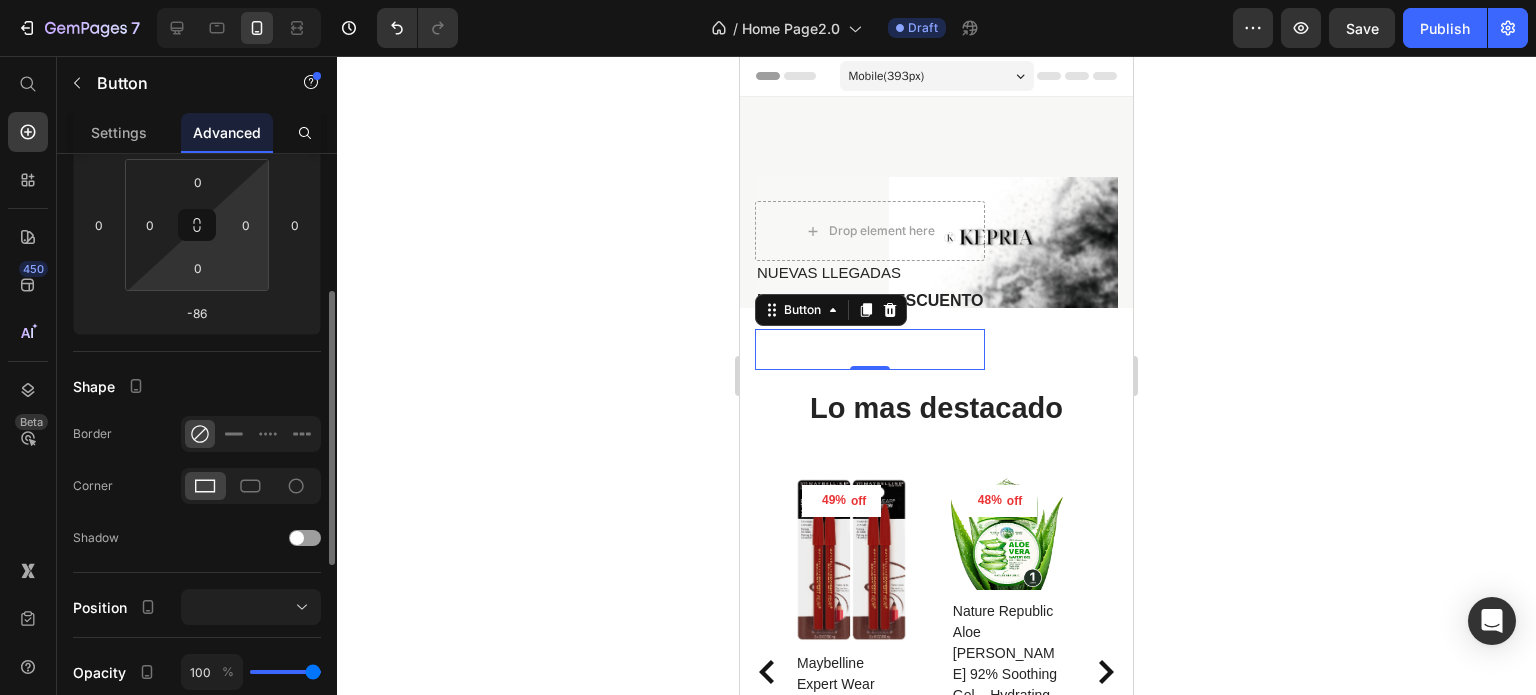 click on "0 0 0 0" at bounding box center [197, 225] 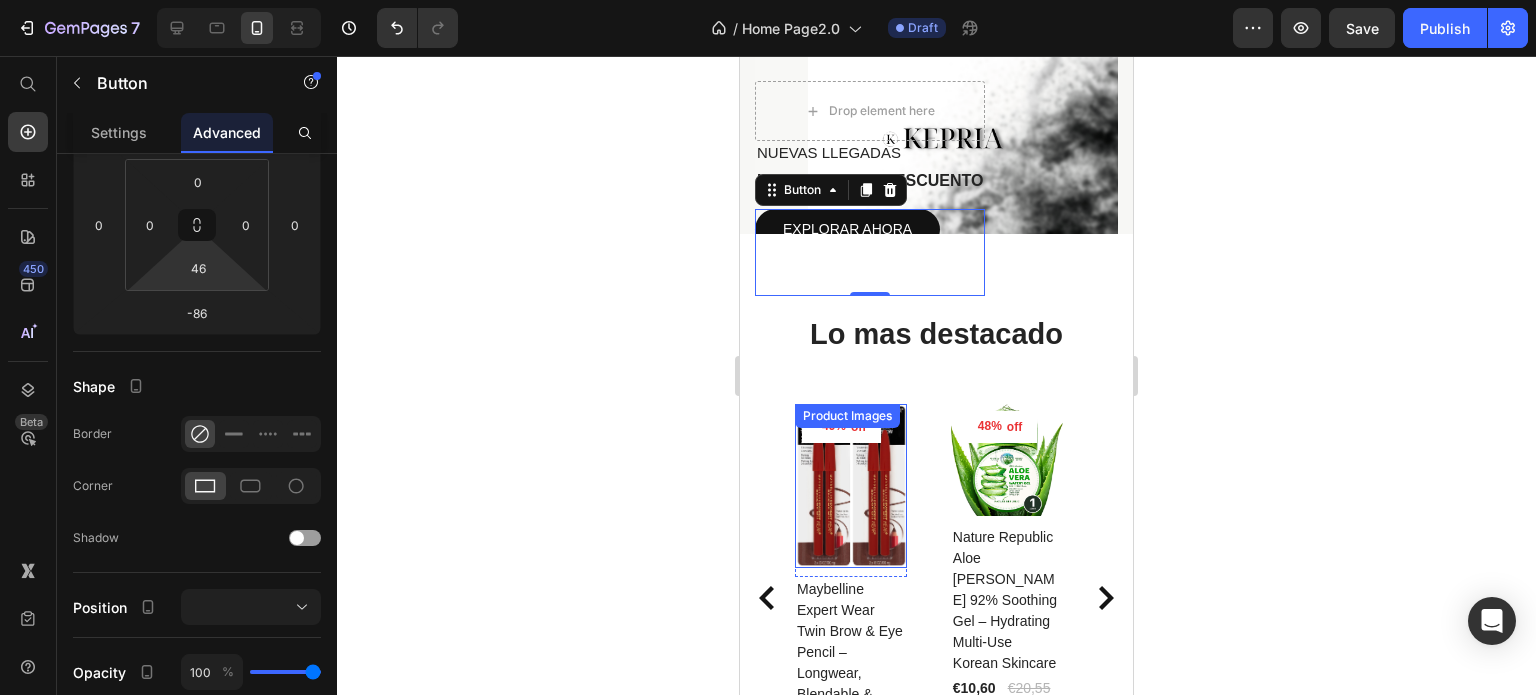 scroll, scrollTop: 100, scrollLeft: 0, axis: vertical 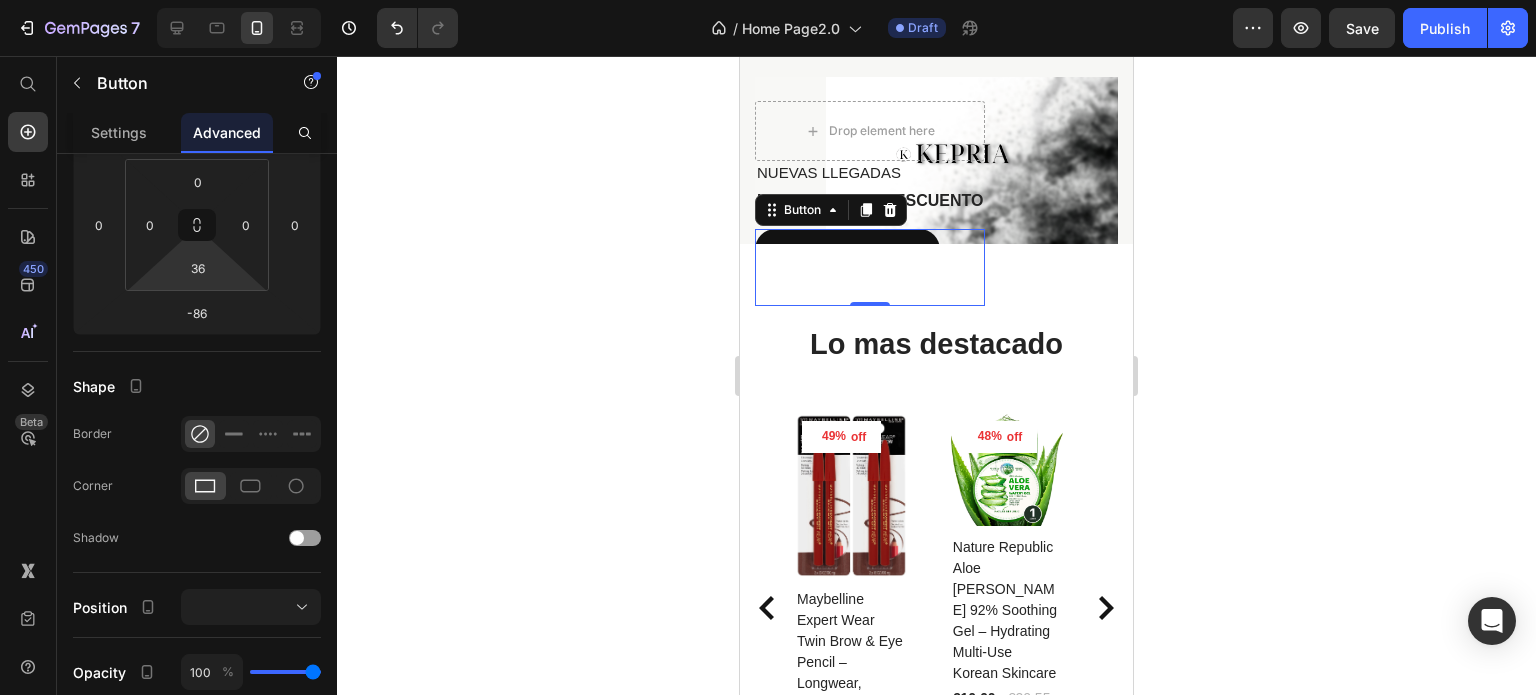 type on "0" 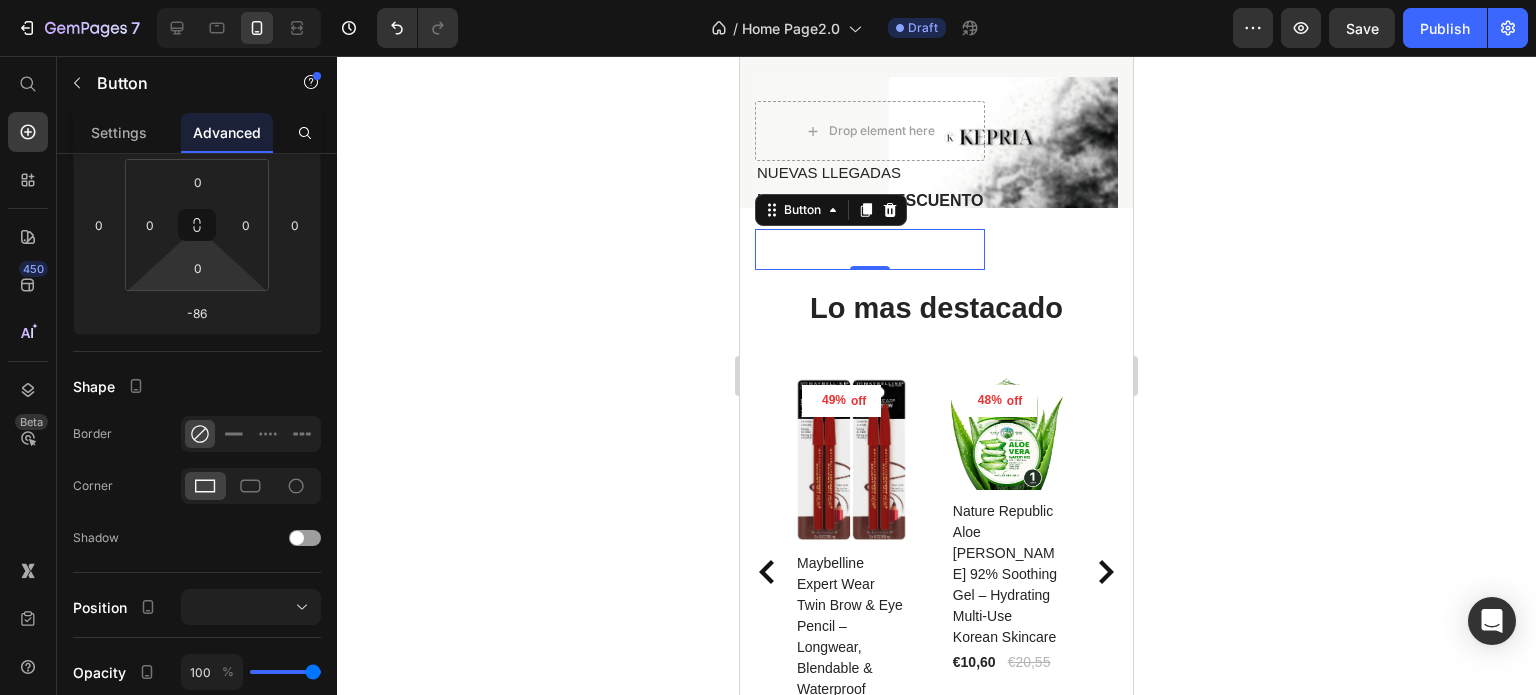 drag, startPoint x: 223, startPoint y: 274, endPoint x: 220, endPoint y: 374, distance: 100.04499 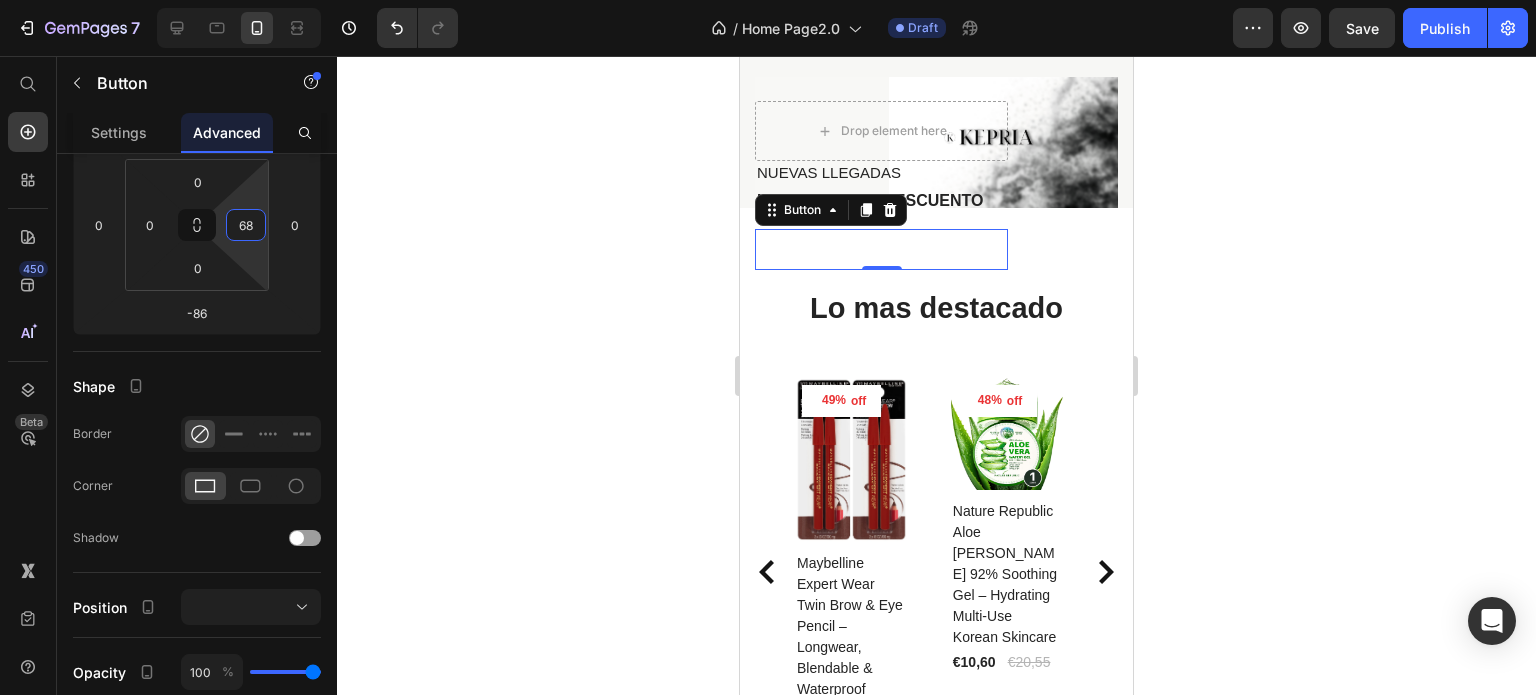 type on "88" 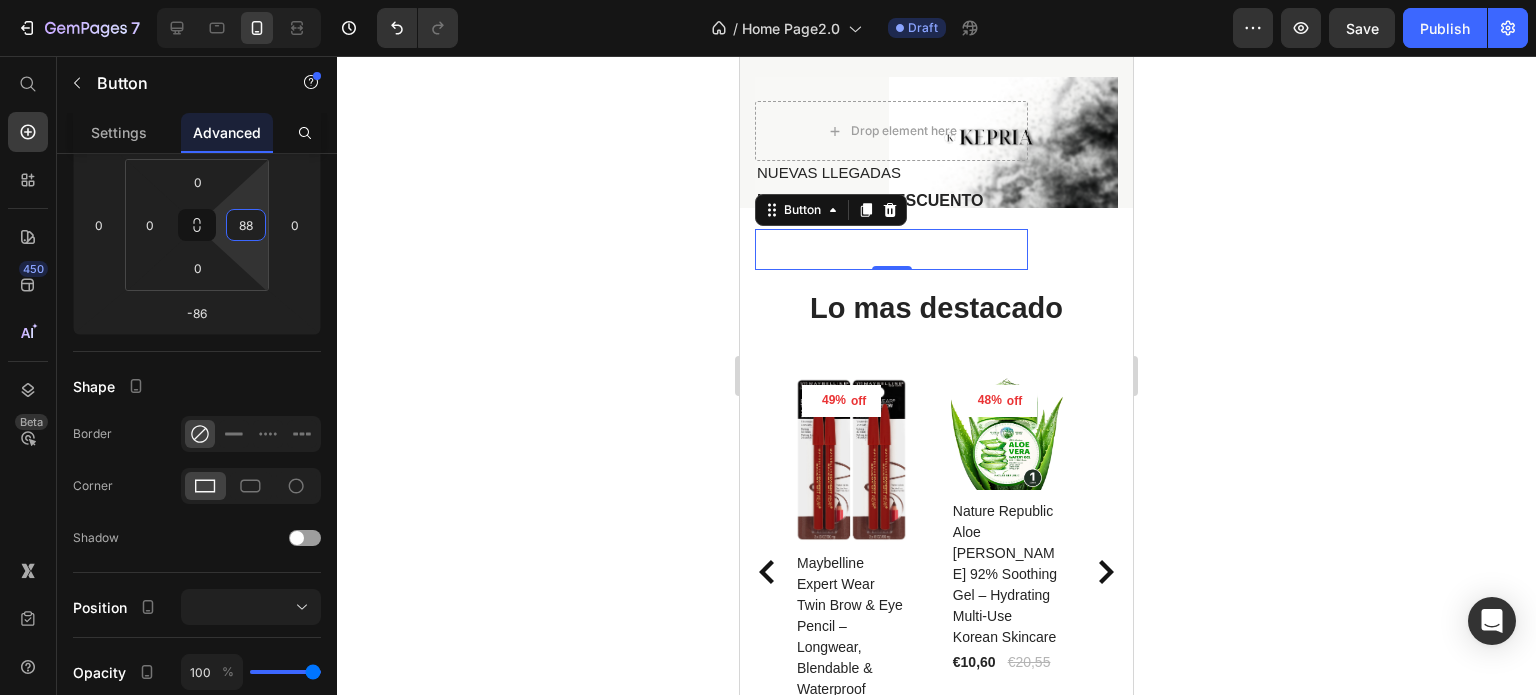 drag, startPoint x: 301, startPoint y: 201, endPoint x: 268, endPoint y: 159, distance: 53.413483 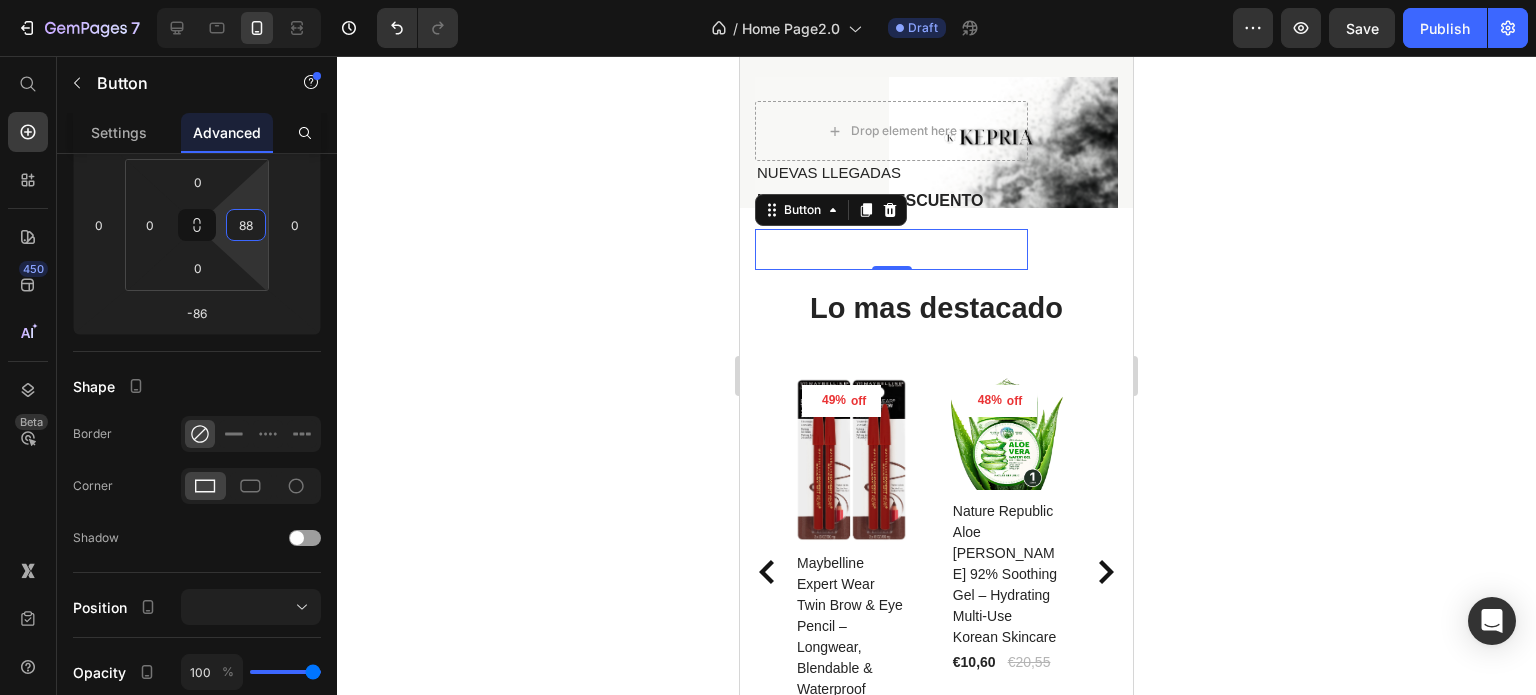 click on "7   /  Home Page2.0 Draft Preview  Save   Publish  450 Beta Start with Sections Elements Hero Section Product Detail Brands Trusted Badges Guarantee Product Breakdown How to use Testimonials Compare Bundle FAQs Social Proof Brand Story Product List Collection Blog List Contact Sticky Add to Cart Custom Footer Browse Library 450 Layout
Row
Row
Row
Row Text
Heading
Text Block Button
Button
Button
Sticky Back to top Media
Image" at bounding box center (768, 0) 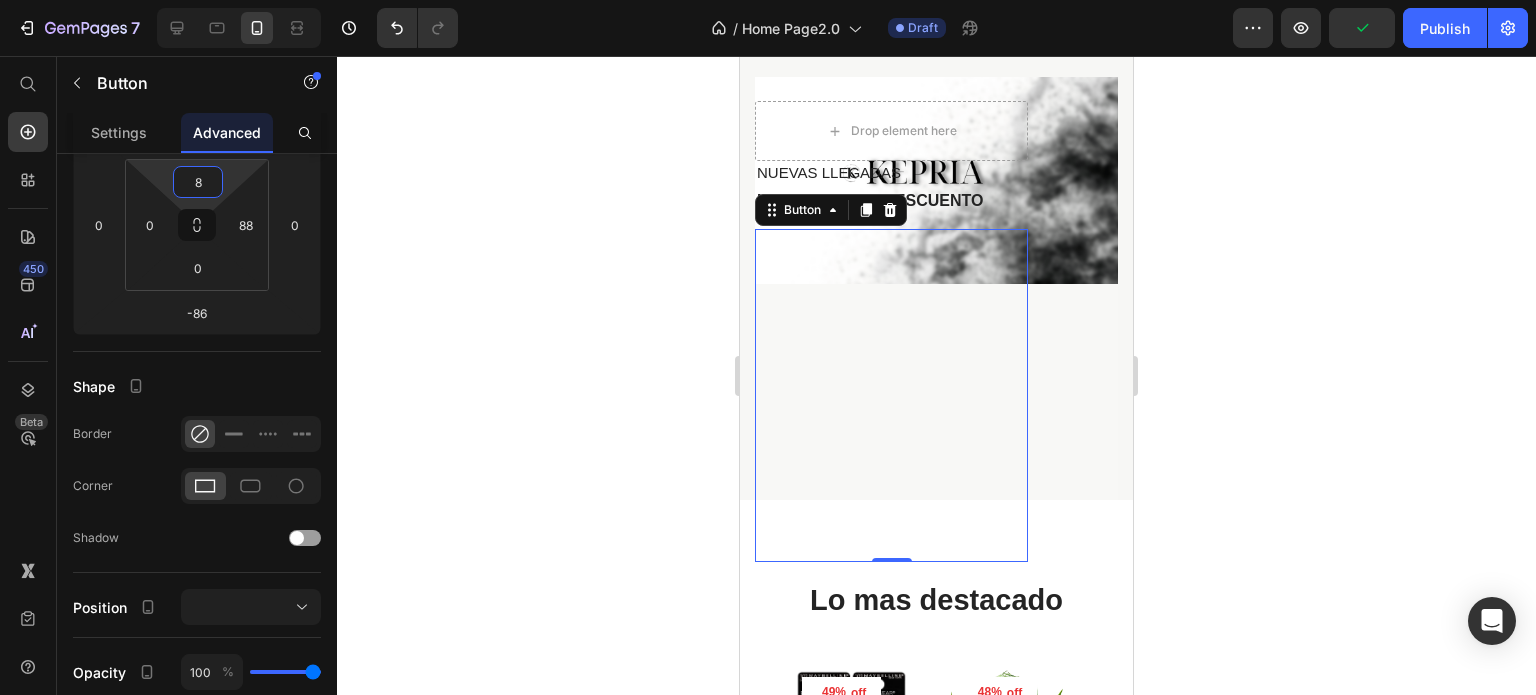 type on "0" 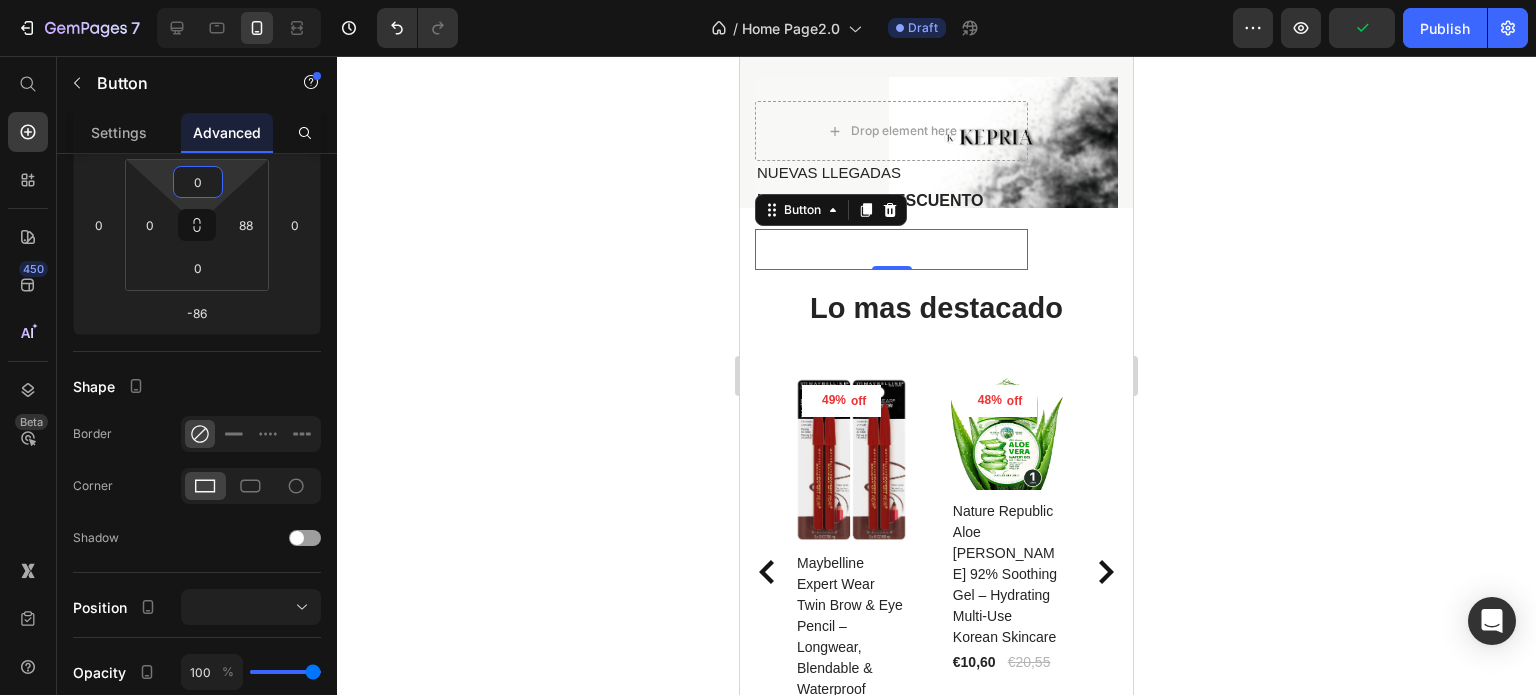 drag, startPoint x: 186, startPoint y: 179, endPoint x: 208, endPoint y: 427, distance: 248.97389 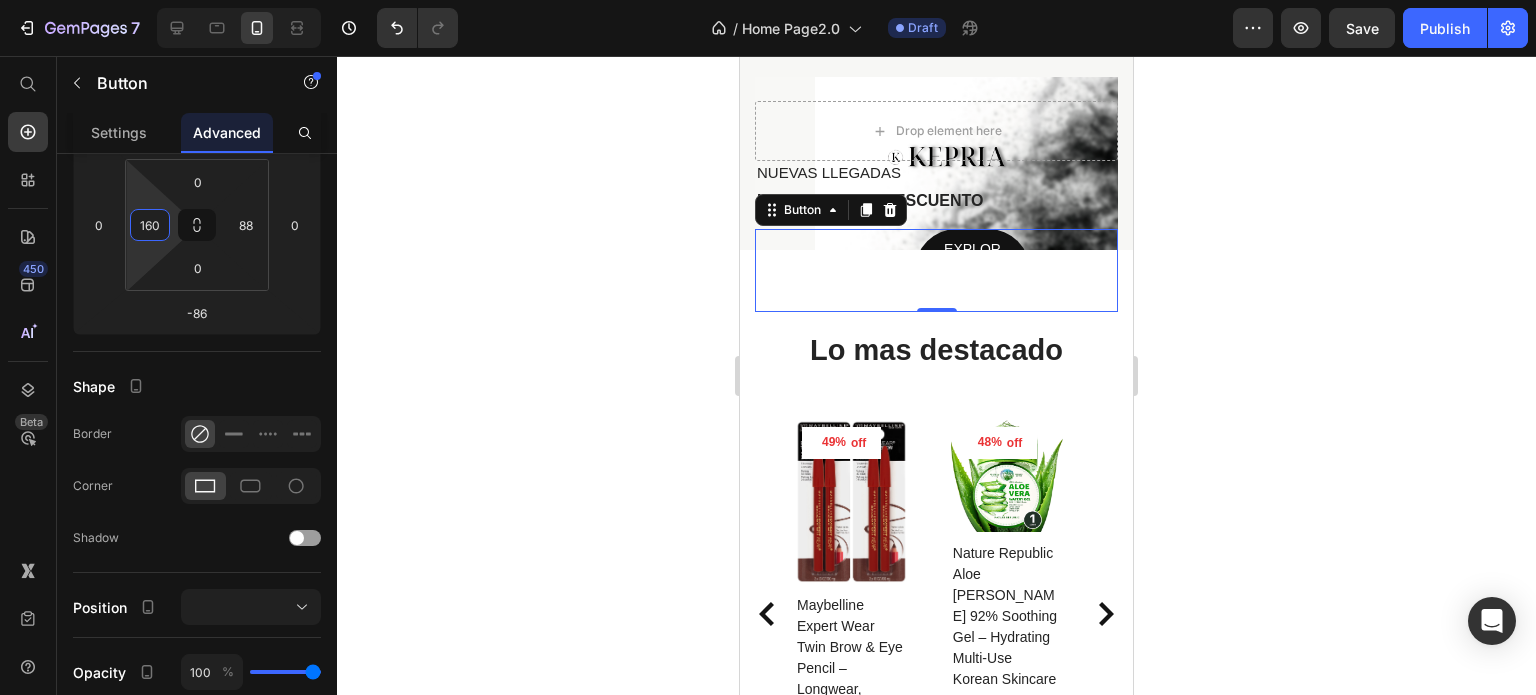type on "152" 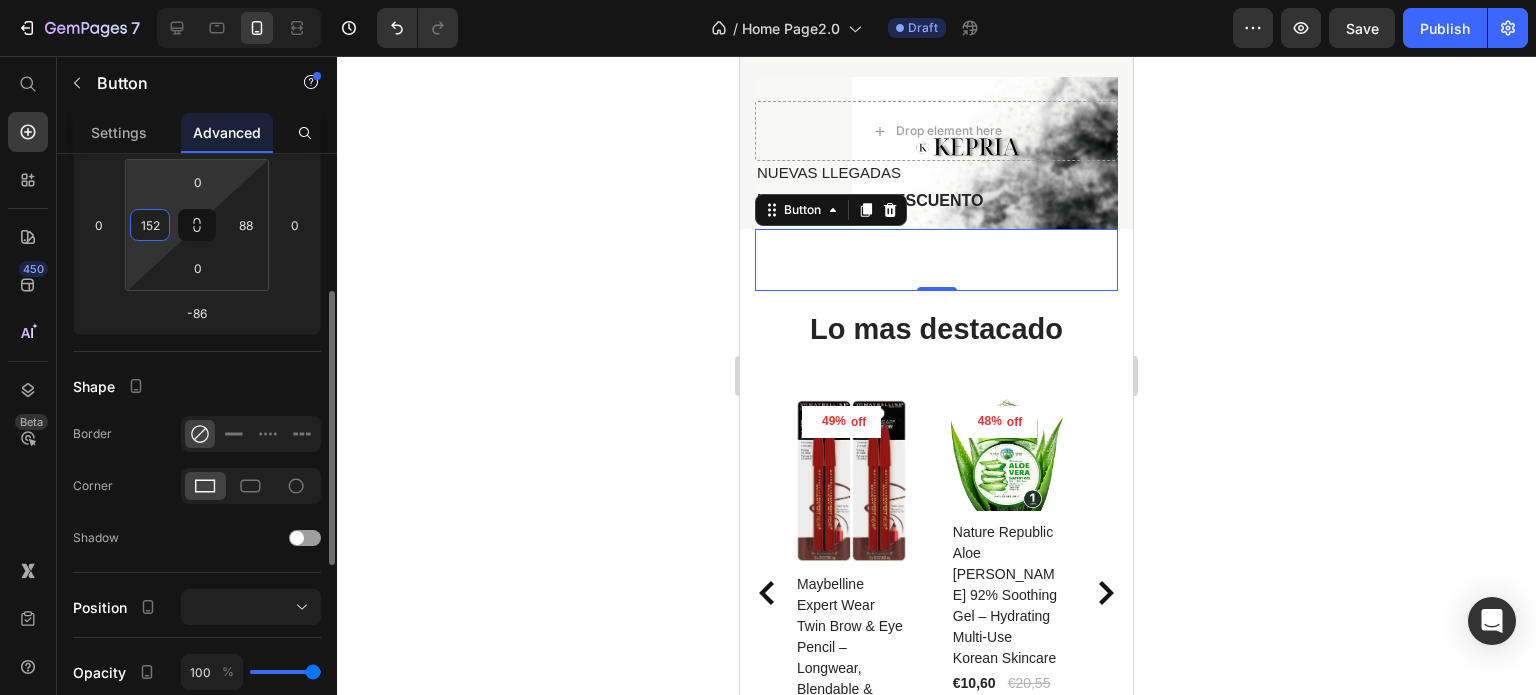 drag, startPoint x: 143, startPoint y: 203, endPoint x: 158, endPoint y: 167, distance: 39 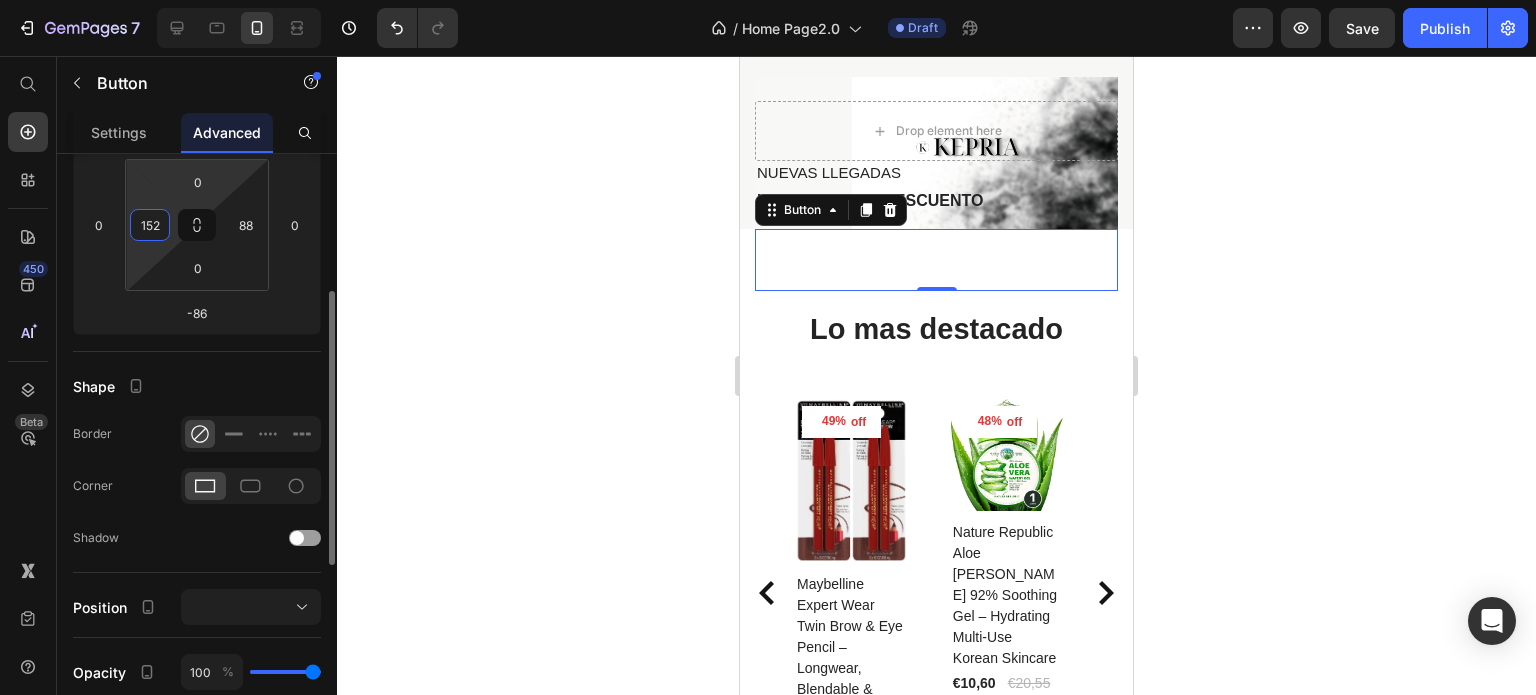 click on "7   /  Home Page2.0 Draft Preview  Save   Publish  450 Beta Start with Sections Elements Hero Section Product Detail Brands Trusted Badges Guarantee Product Breakdown How to use Testimonials Compare Bundle FAQs Social Proof Brand Story Product List Collection Blog List Contact Sticky Add to Cart Custom Footer Browse Library 450 Layout
Row
Row
Row
Row Text
Heading
Text Block Button
Button
Button
Sticky Back to top Media
Image" at bounding box center [768, 0] 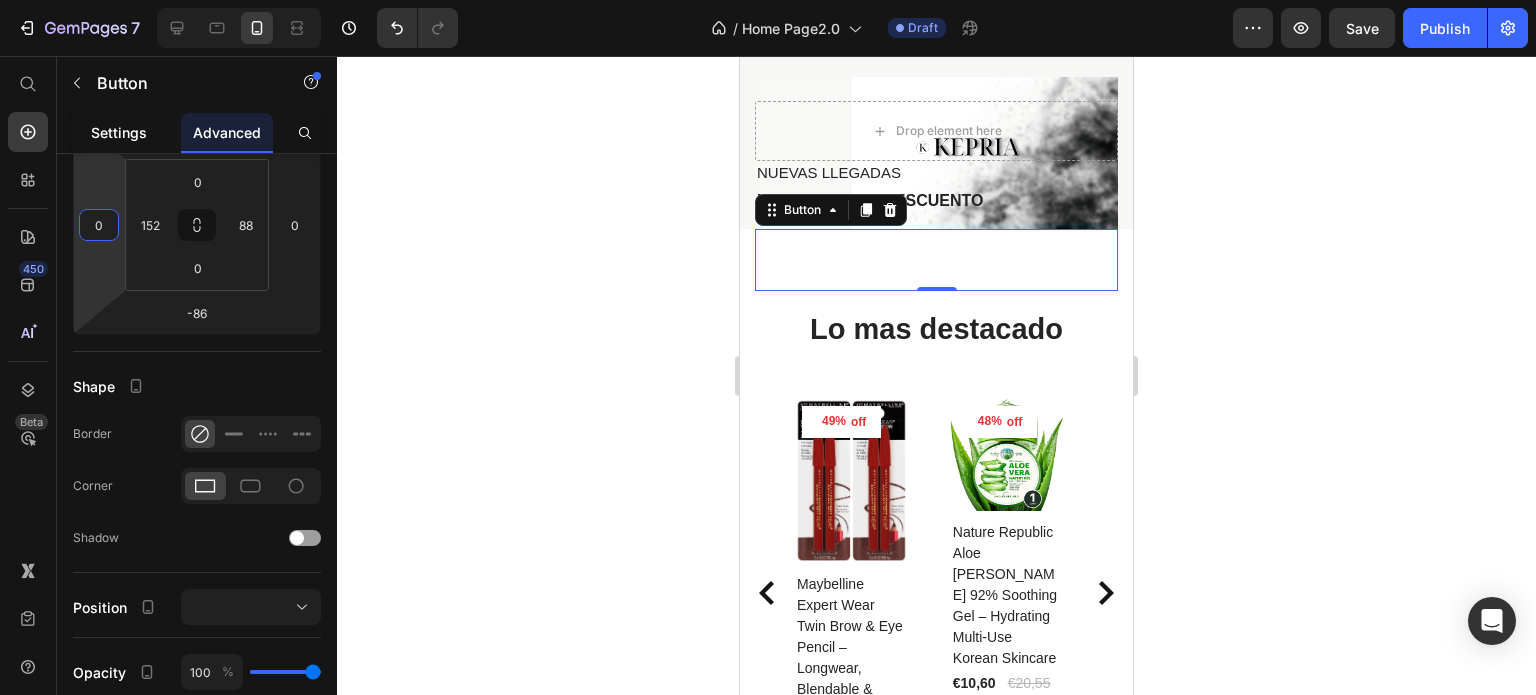 drag, startPoint x: 106, startPoint y: 199, endPoint x: 116, endPoint y: 135, distance: 64.77654 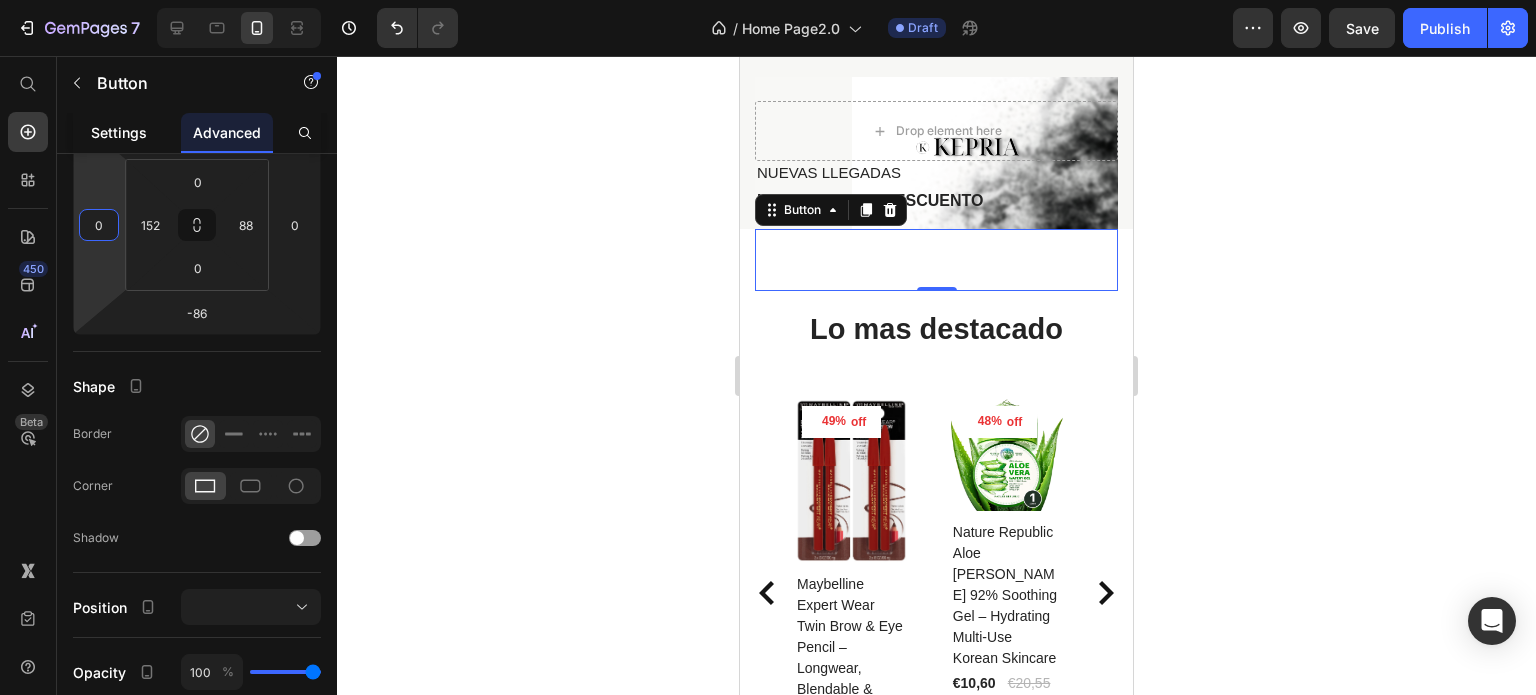click on "Settings Advanced Display on Desktop Tablet Mobile Spacing (px) 0 0 -86 0 0 152 0 88 Shape Border Corner Shadow Position Opacity 100 % Animation Upgrade to Build plan  to unlock Animation & other premium features. Interaction Upgrade to Optimize plan  to unlock Interaction & other premium features. CSS class  Delete element" at bounding box center (197, 432) 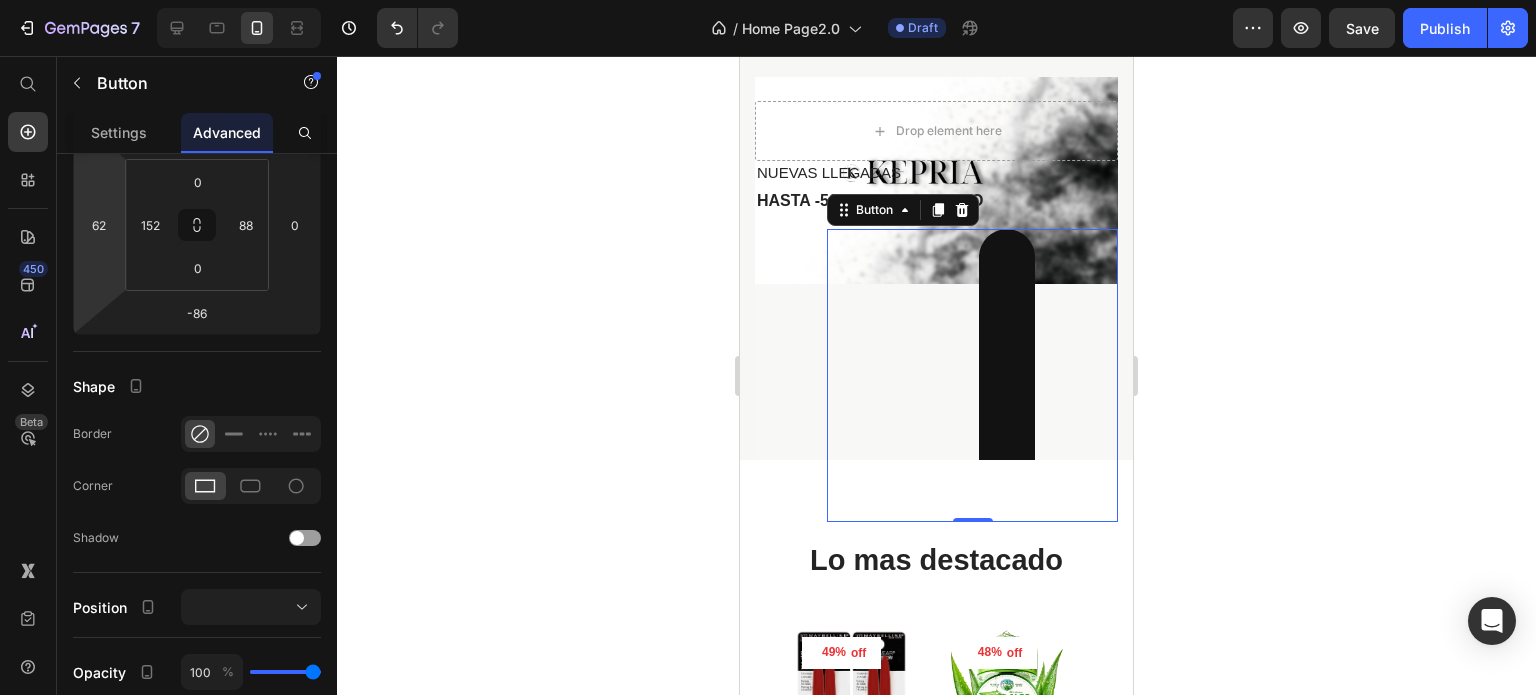 type on "72" 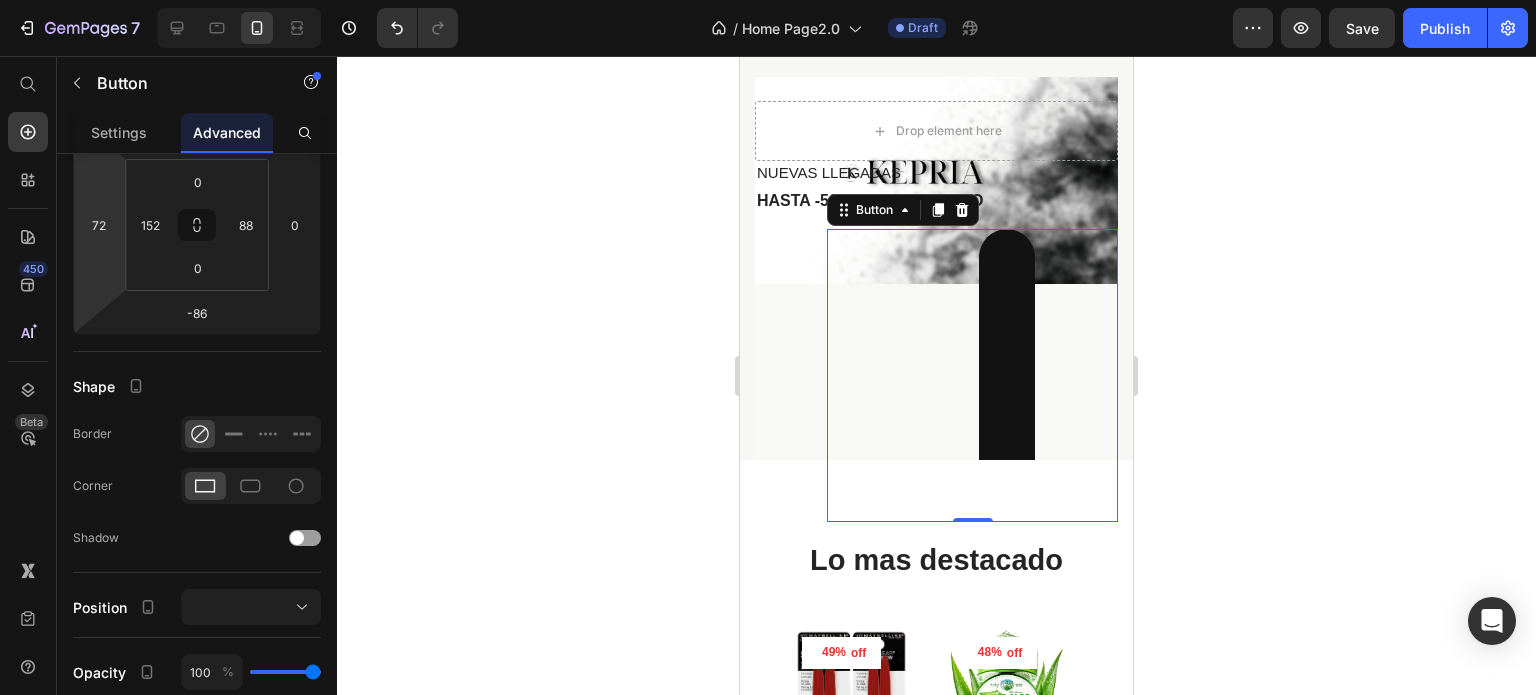drag, startPoint x: 104, startPoint y: 175, endPoint x: 124, endPoint y: 139, distance: 41.18252 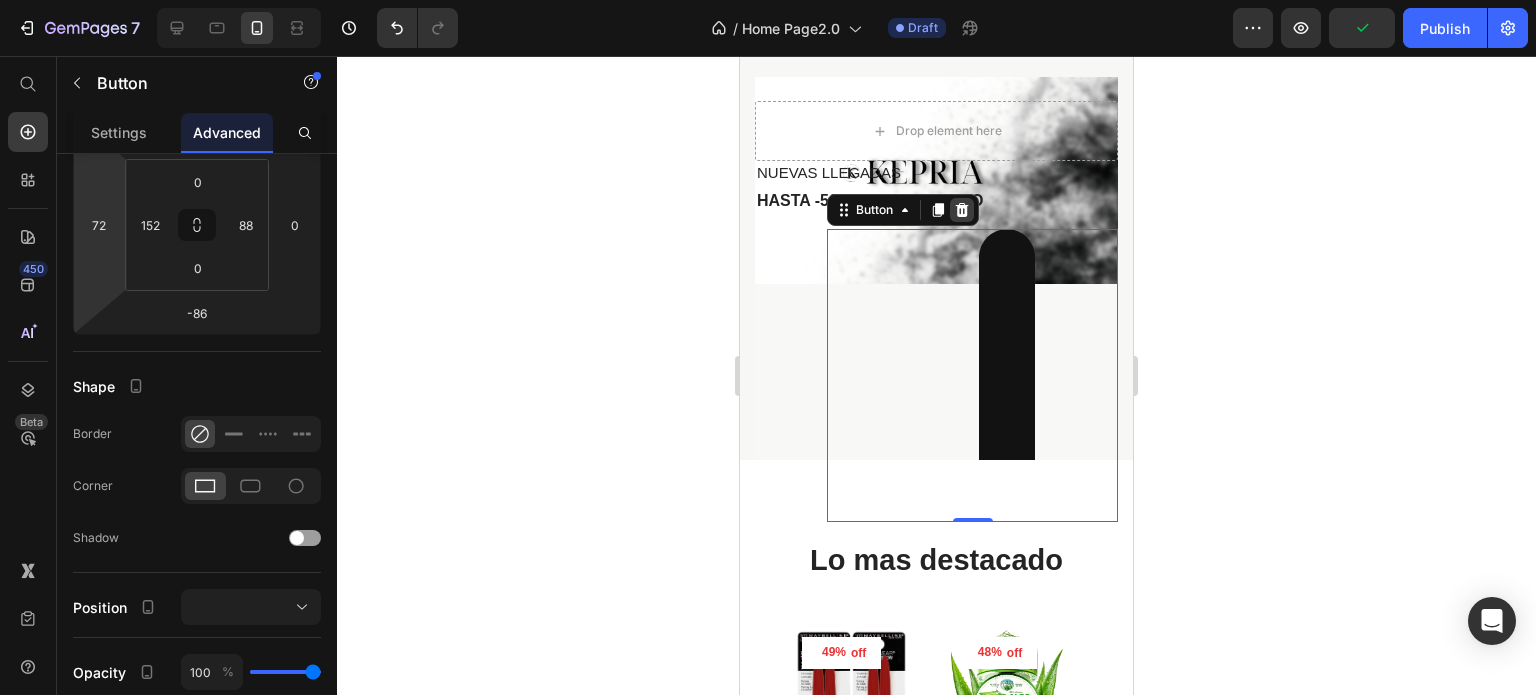click 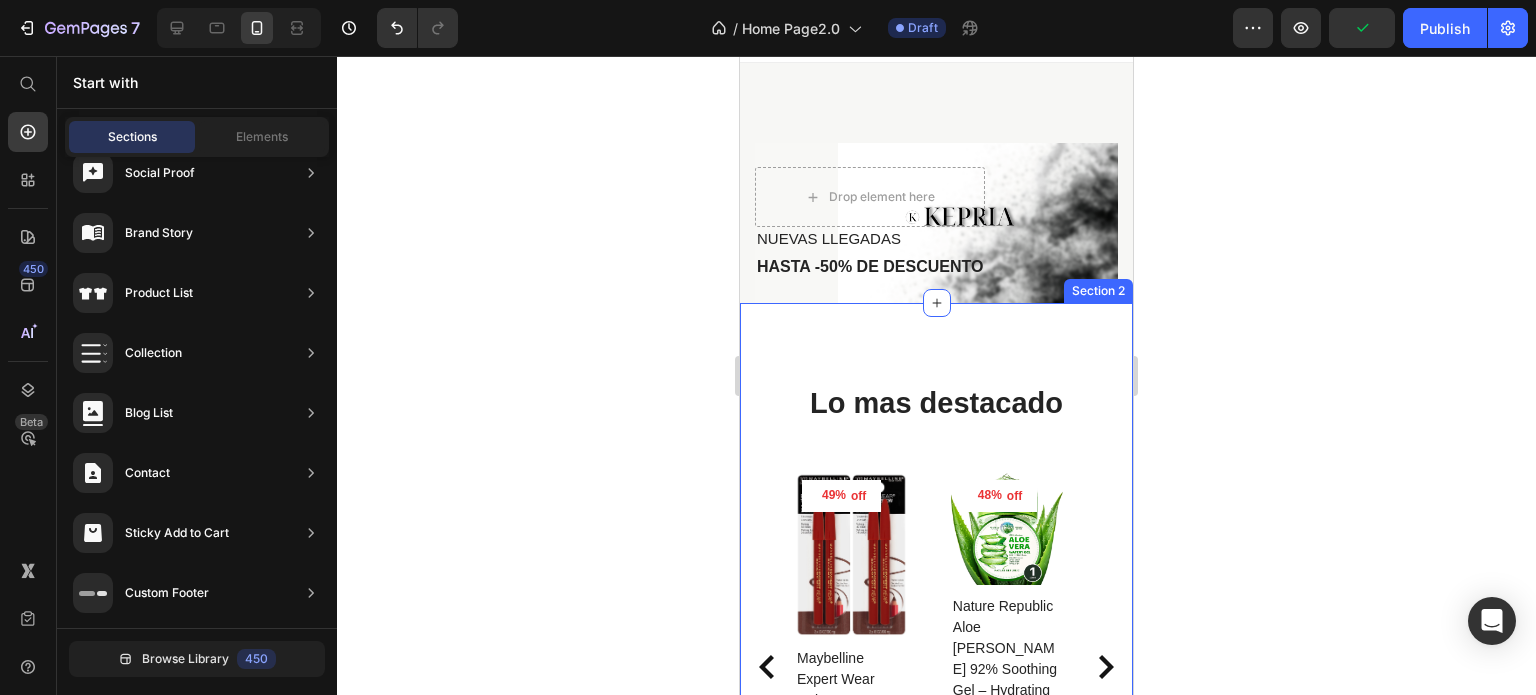 scroll, scrollTop: 0, scrollLeft: 0, axis: both 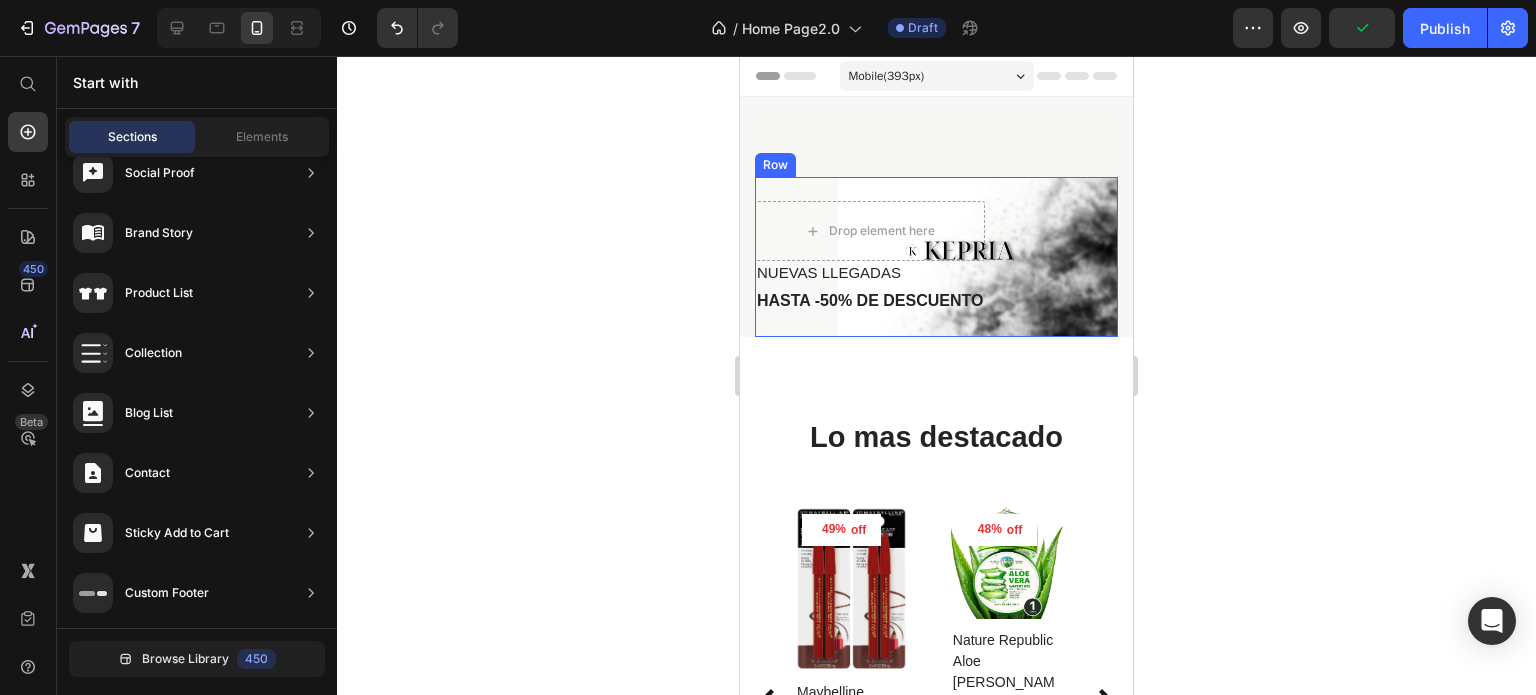 click on "NUEVAS LLEGADAS Text block HASTA -50% DE DESCUENTO Heading
Drop element here Row" at bounding box center [936, 257] 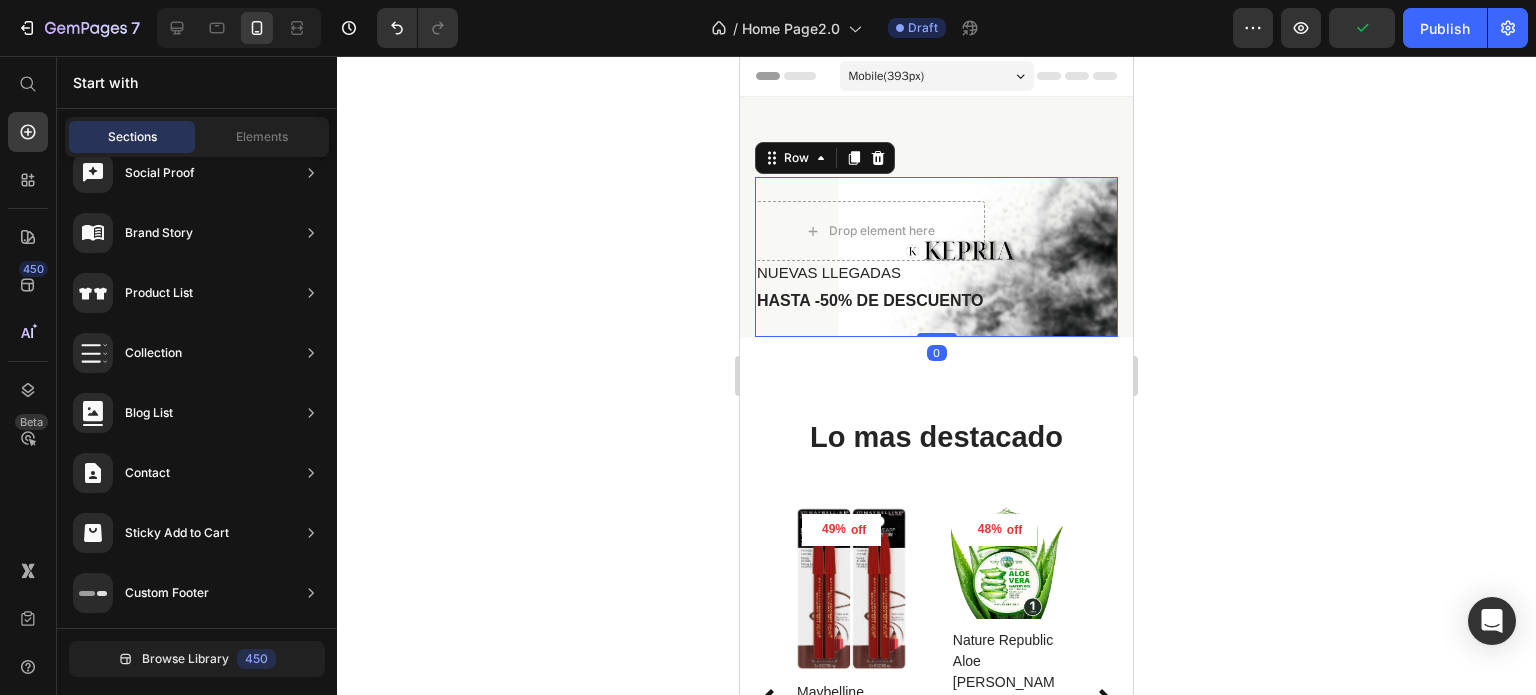 scroll, scrollTop: 0, scrollLeft: 0, axis: both 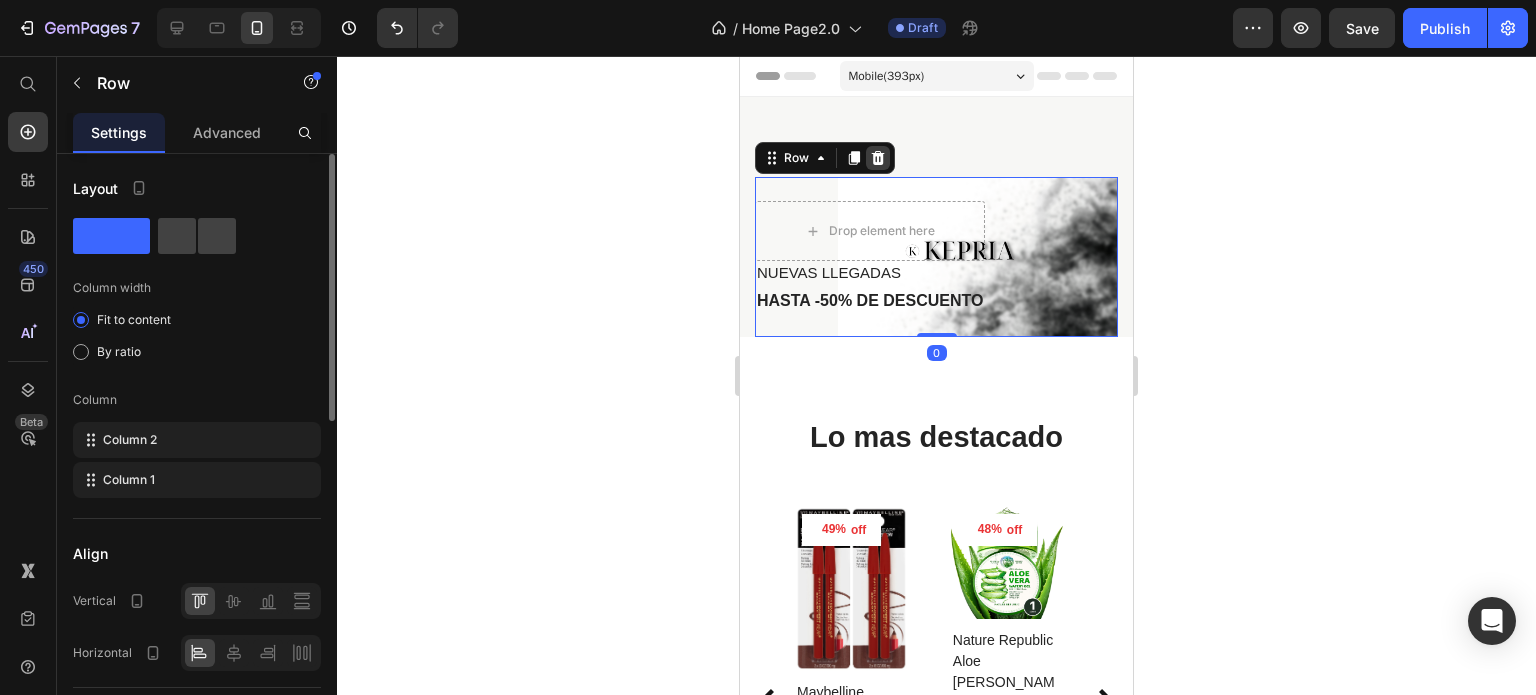 click at bounding box center [878, 158] 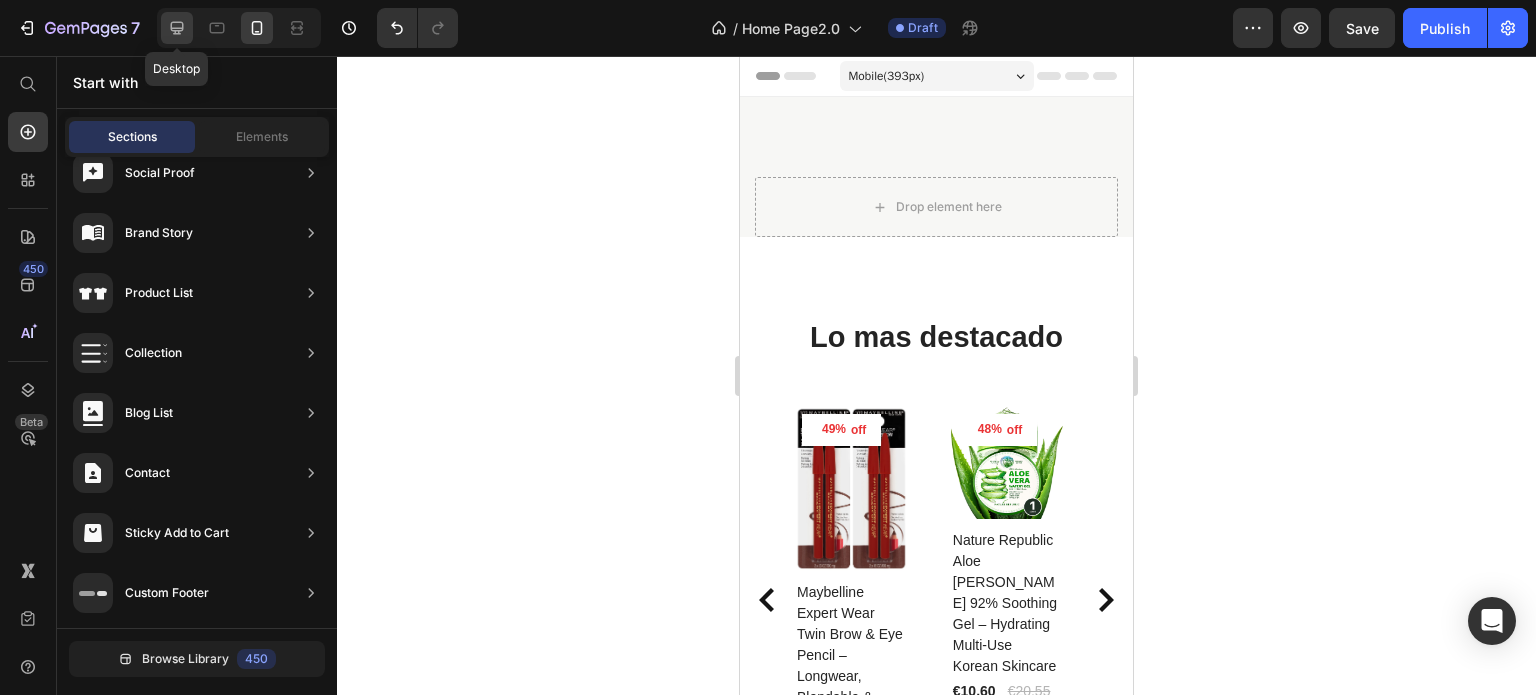 click 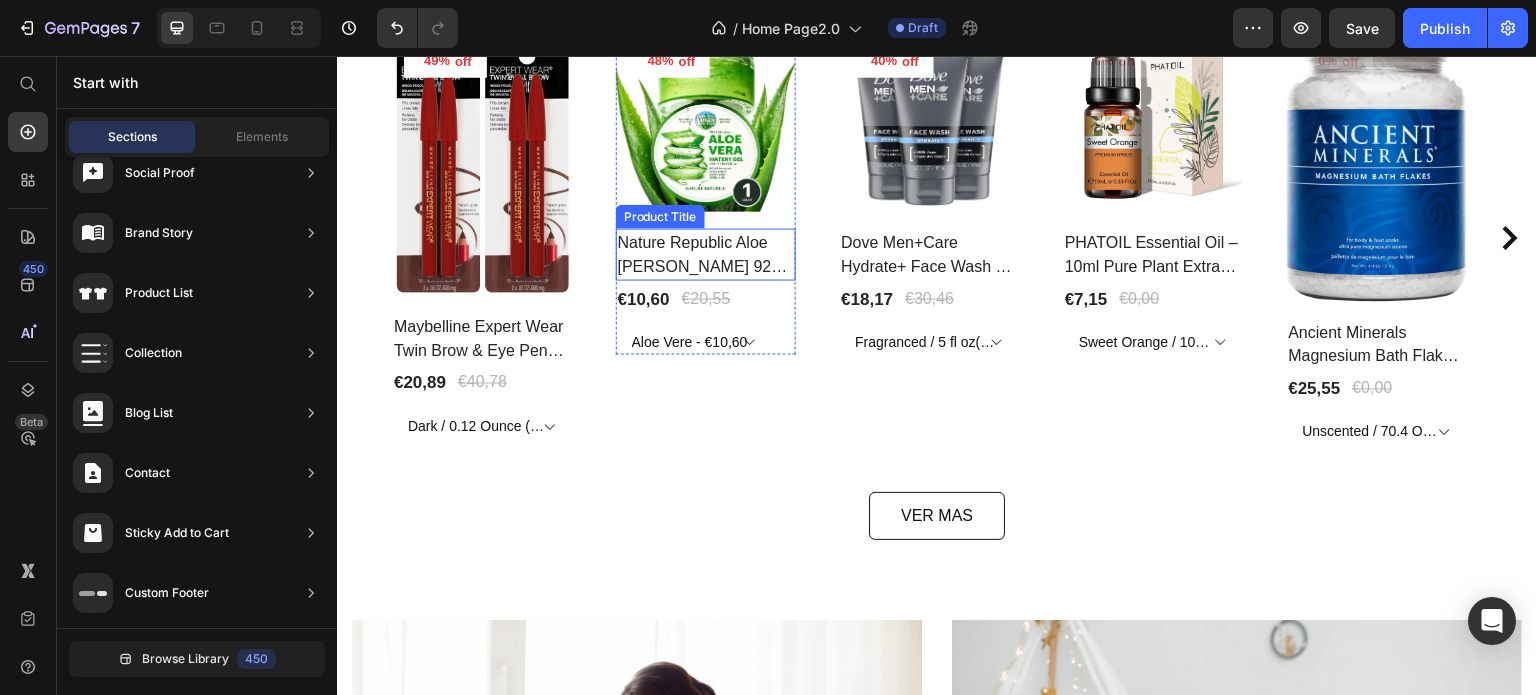 scroll, scrollTop: 700, scrollLeft: 0, axis: vertical 